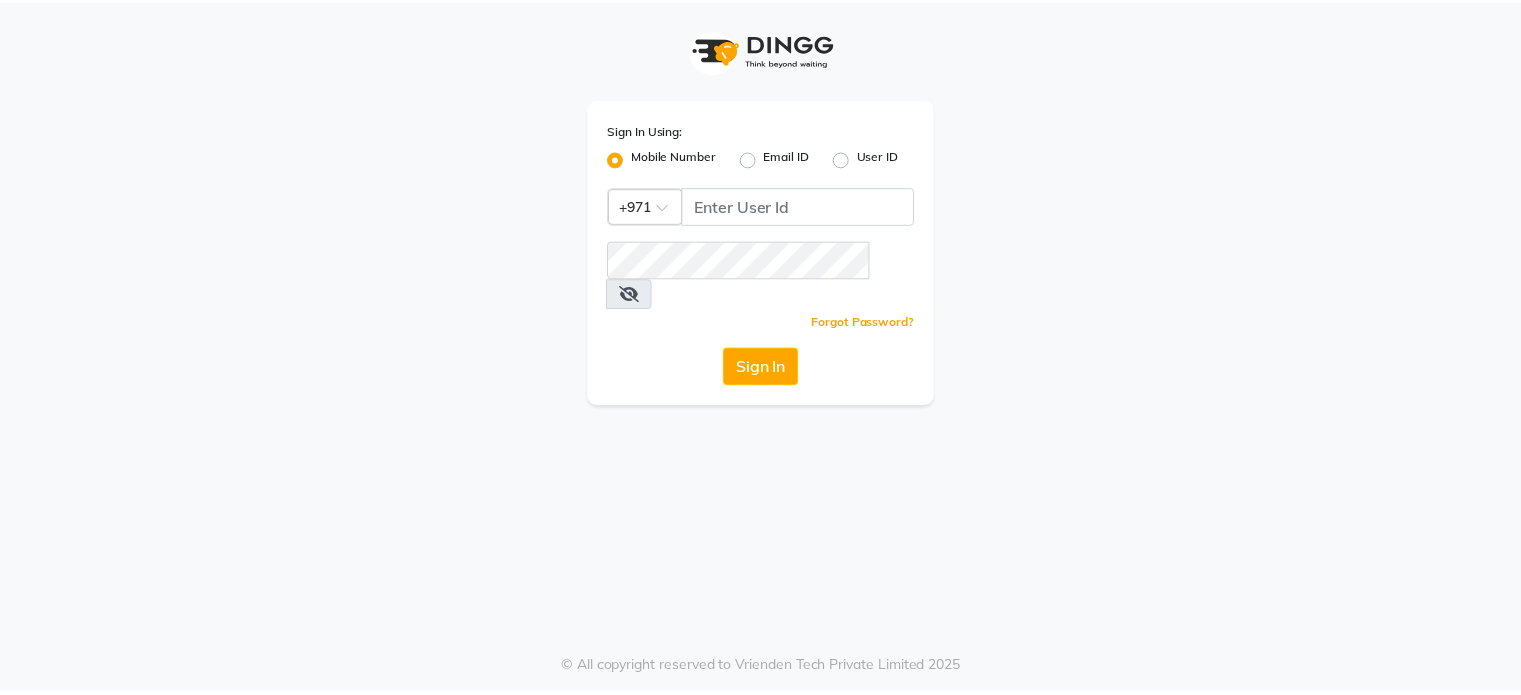 scroll, scrollTop: 0, scrollLeft: 0, axis: both 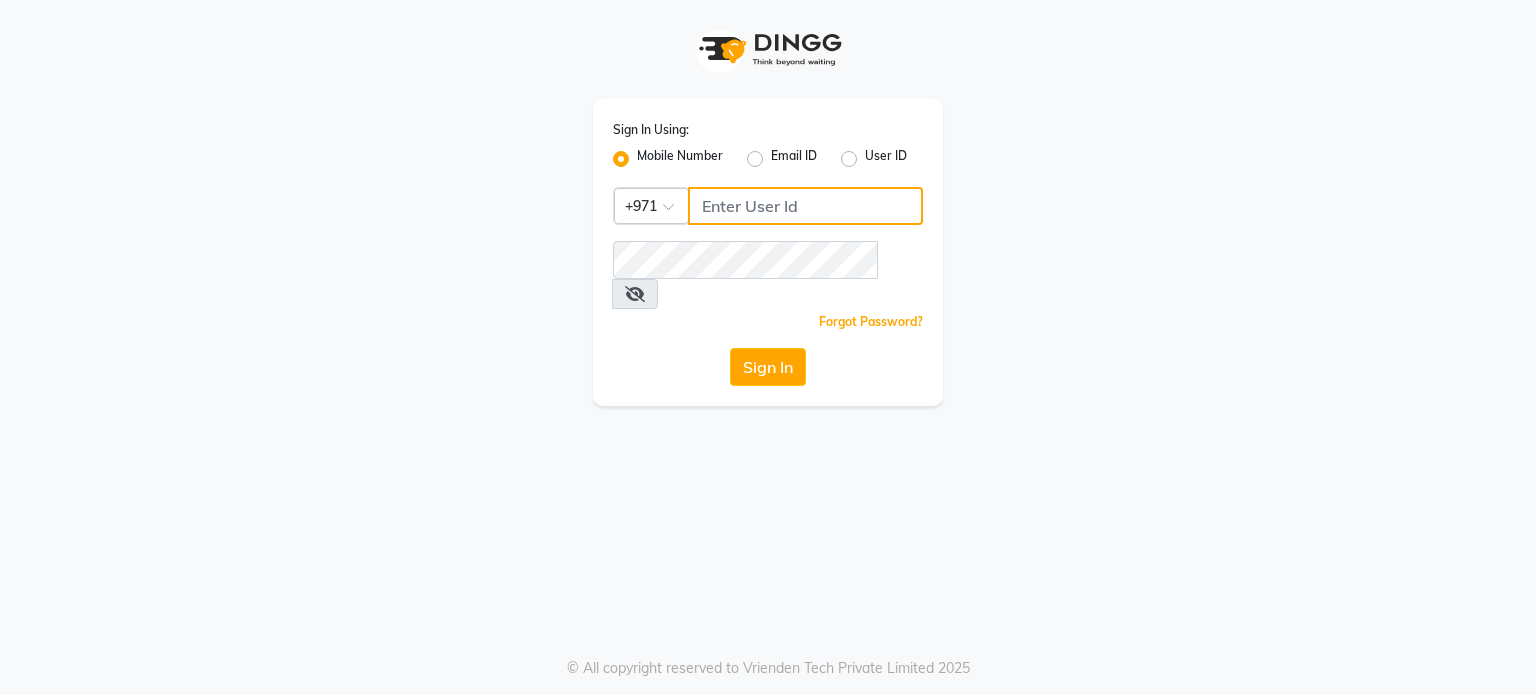 click on "[PHONE]" 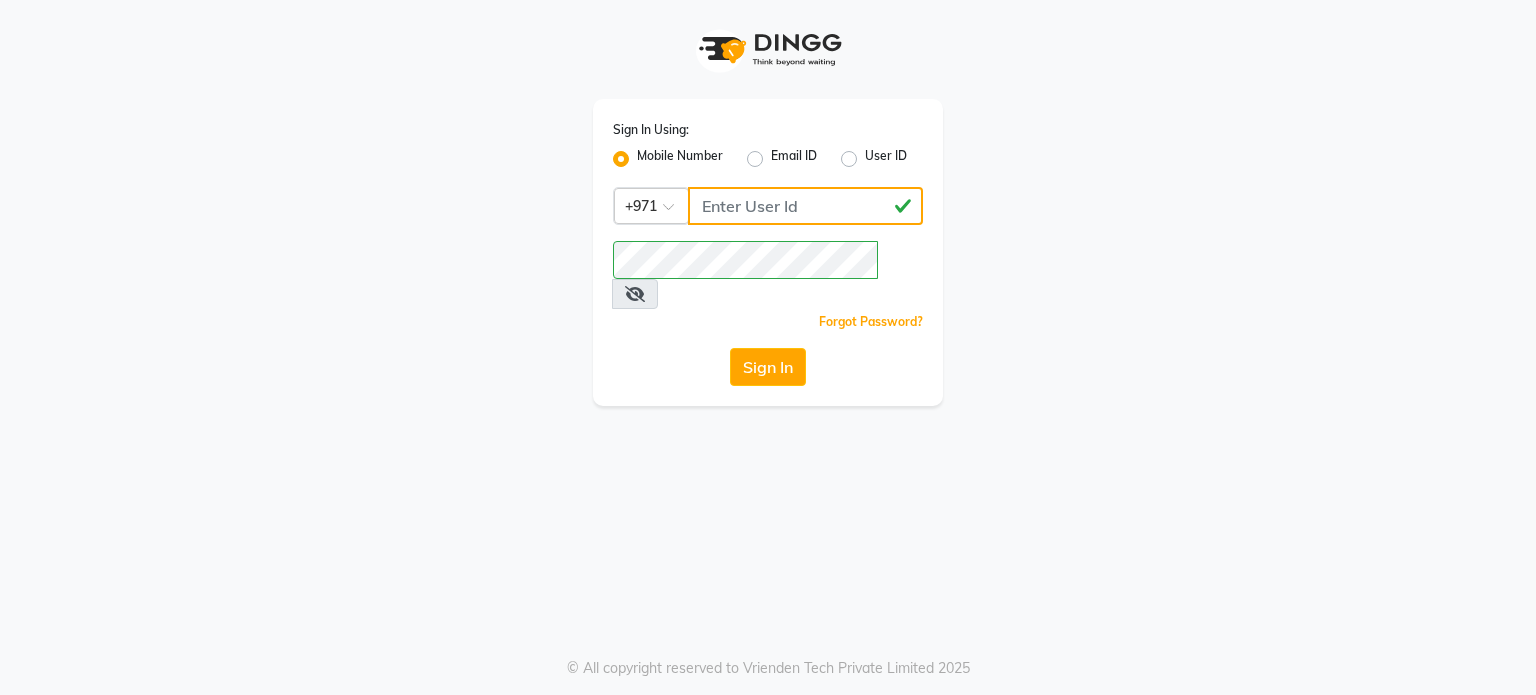 type on "561972397" 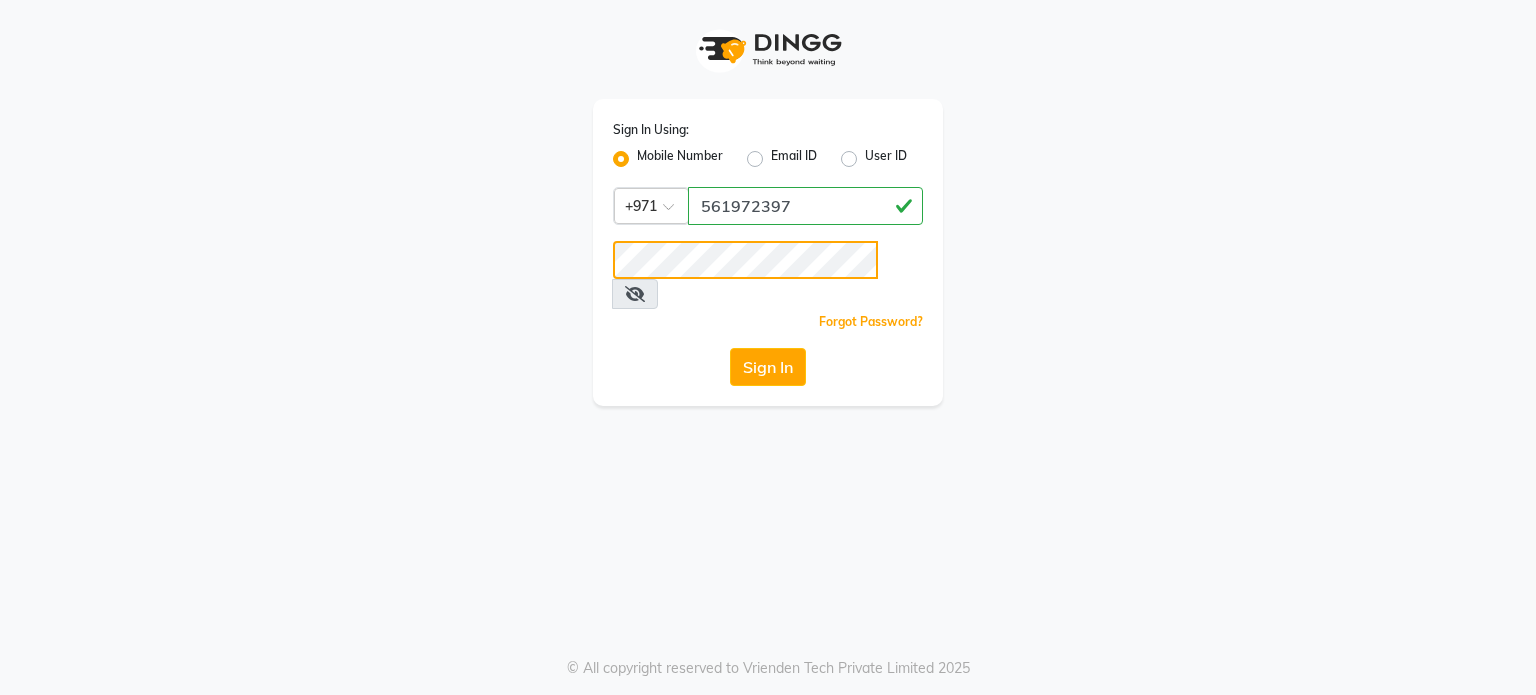 click on "Sign In Using: Mobile Number Email ID User ID Country Code × +[COUNTRY_CODE] [PHONE]  Remember me Forgot Password?  Sign In" 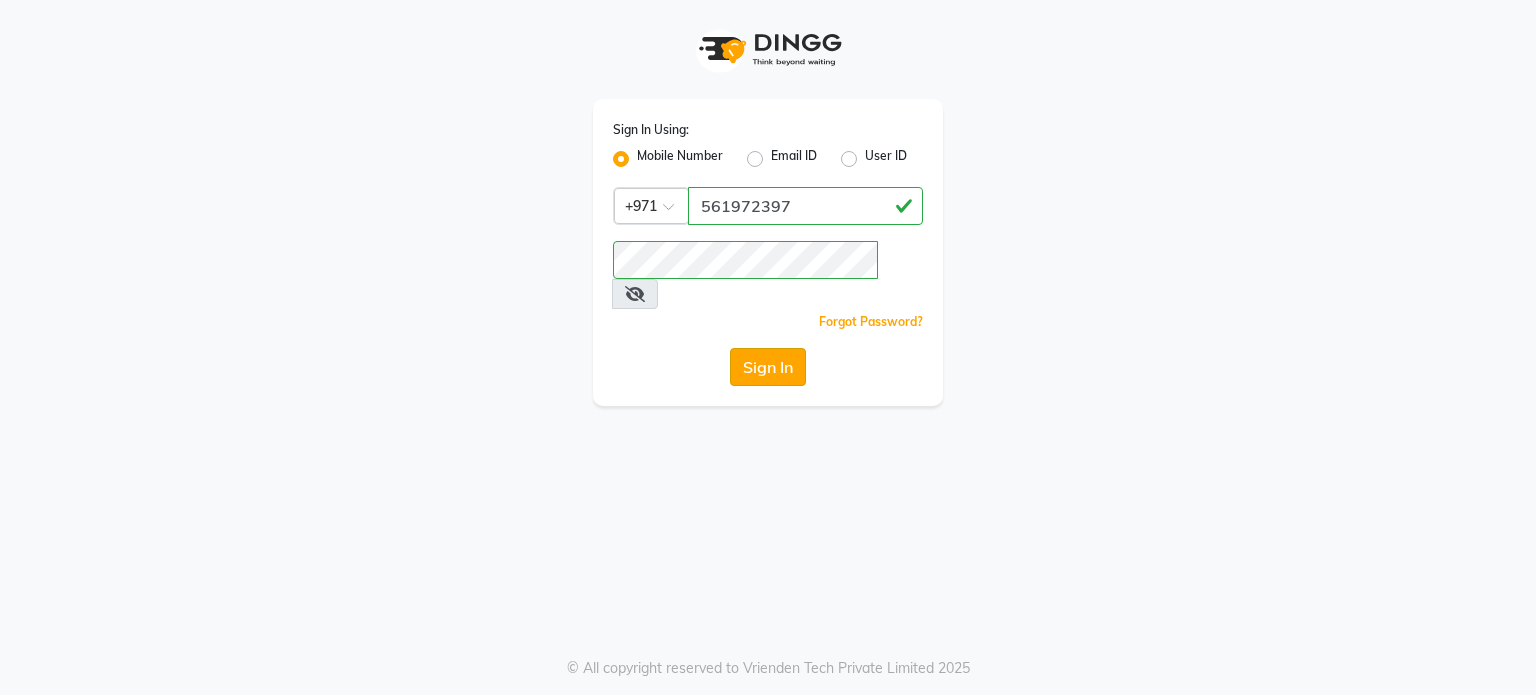 click on "Sign In" 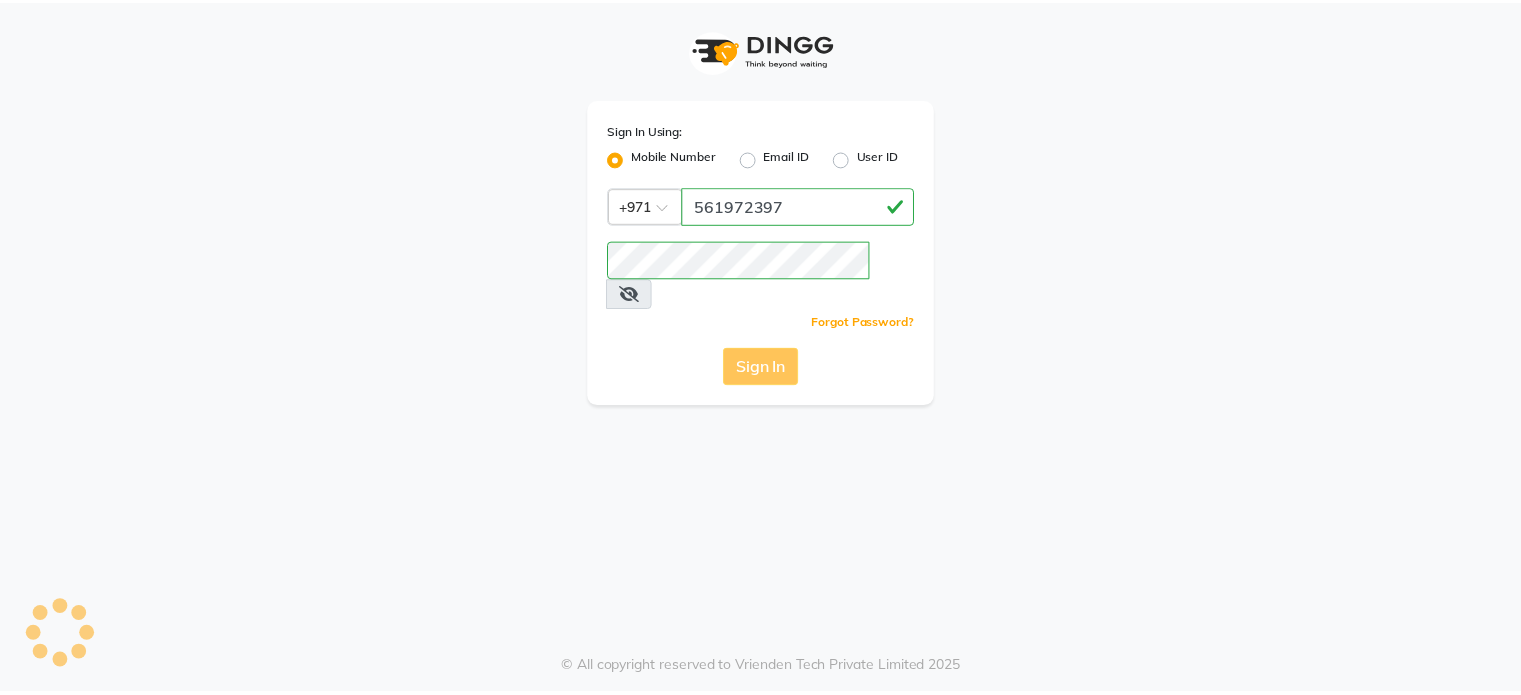 scroll, scrollTop: 0, scrollLeft: 0, axis: both 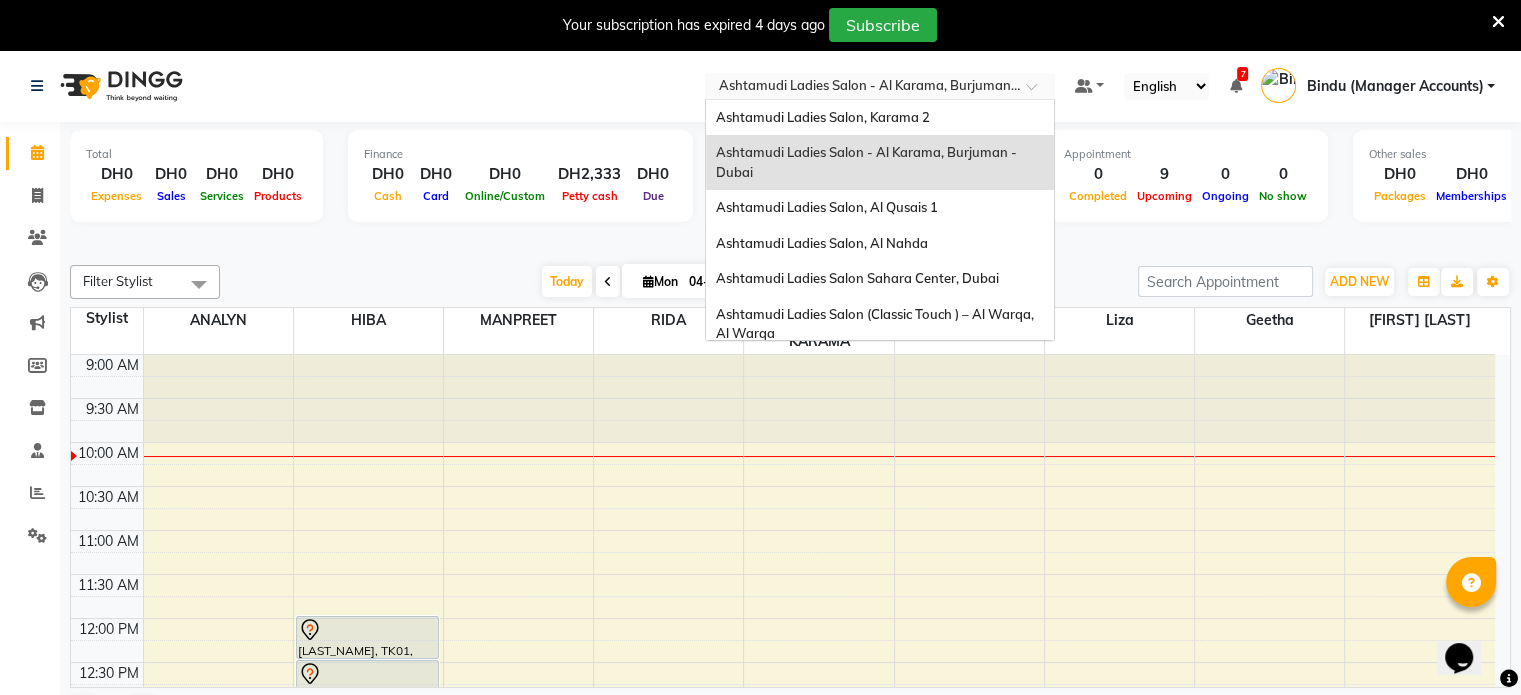 click at bounding box center (860, 88) 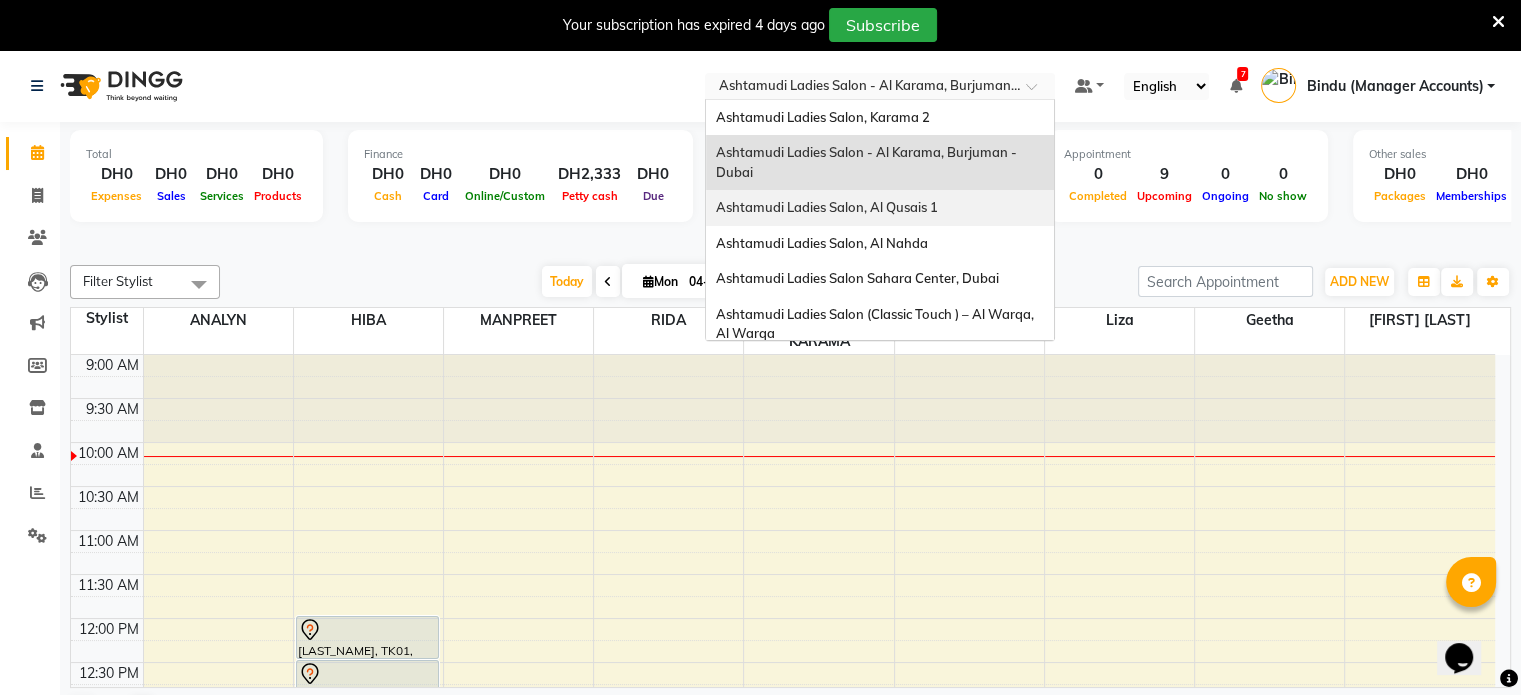 click on "Ashtamudi Ladies Salon, Al Qusais 1" at bounding box center [827, 207] 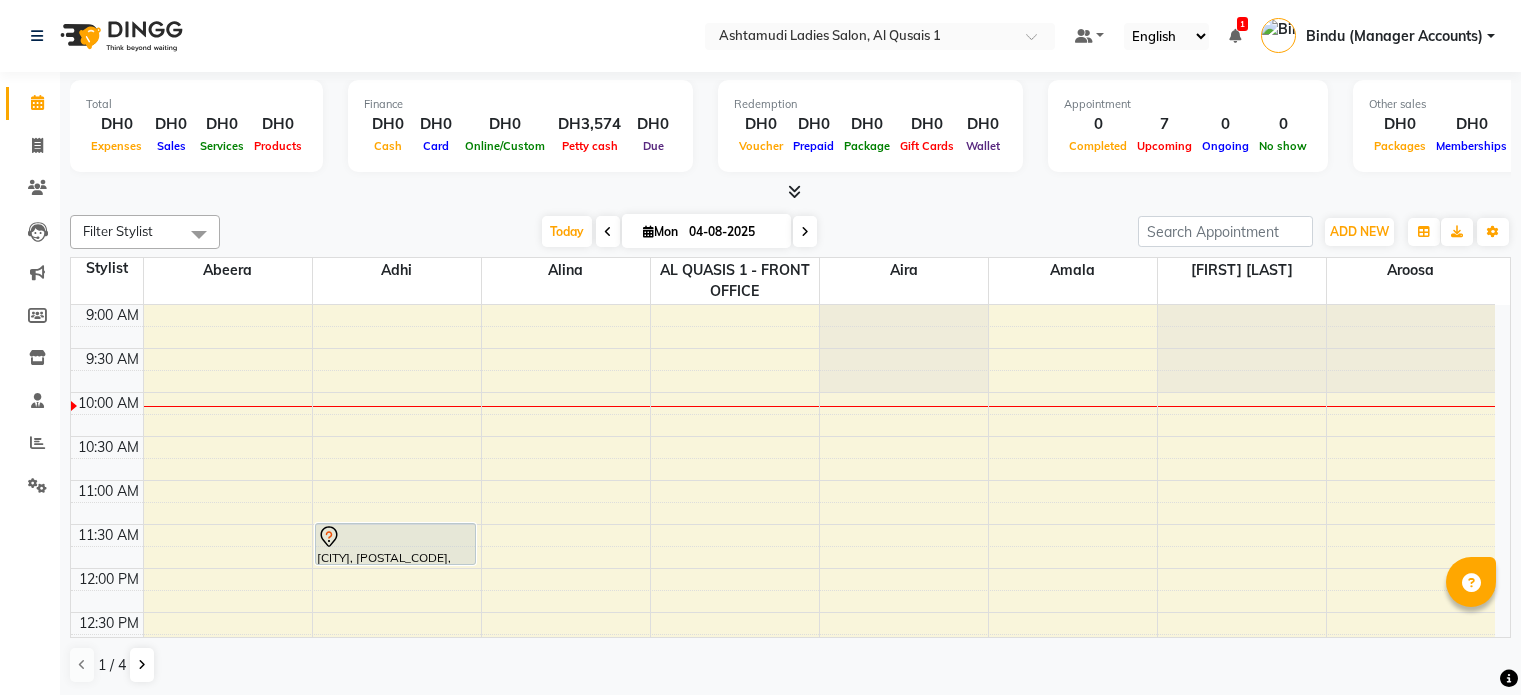 scroll, scrollTop: 0, scrollLeft: 0, axis: both 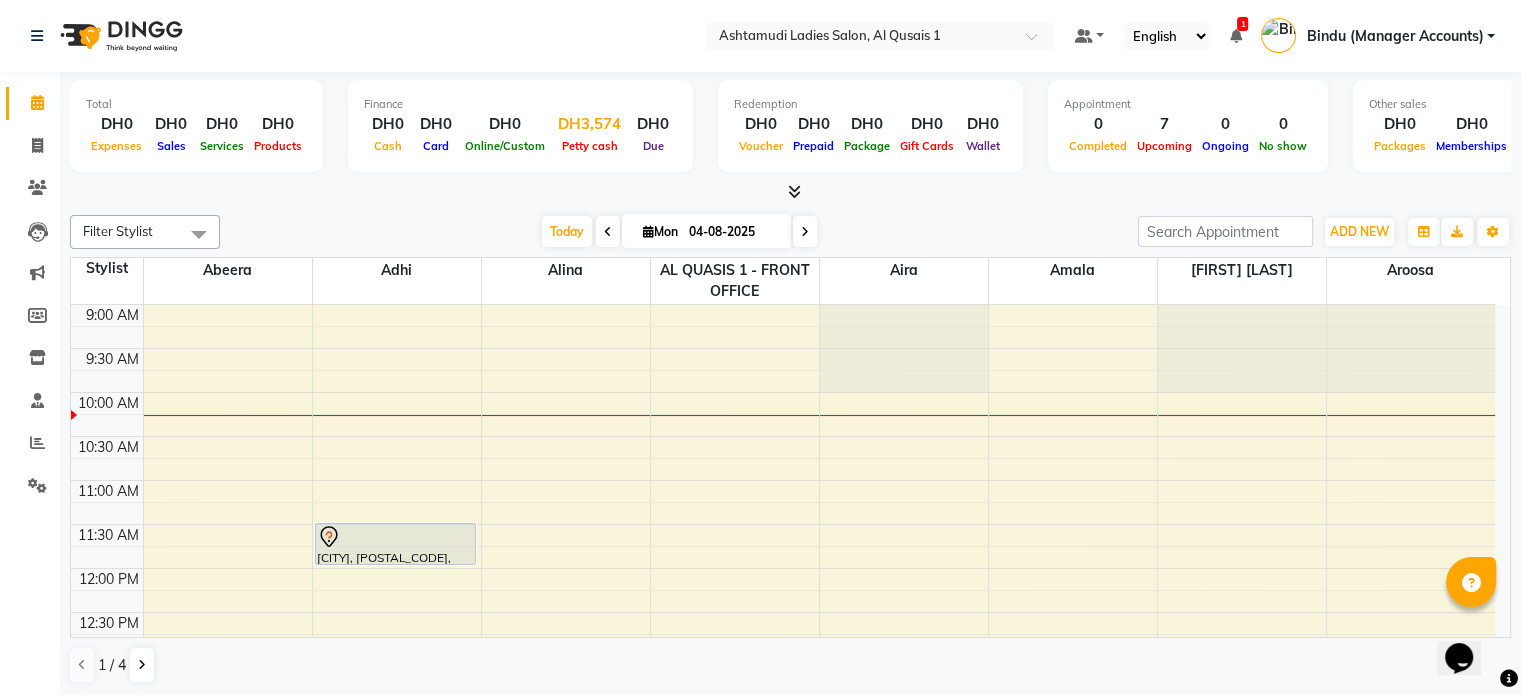 click on "DH3,574" at bounding box center [589, 124] 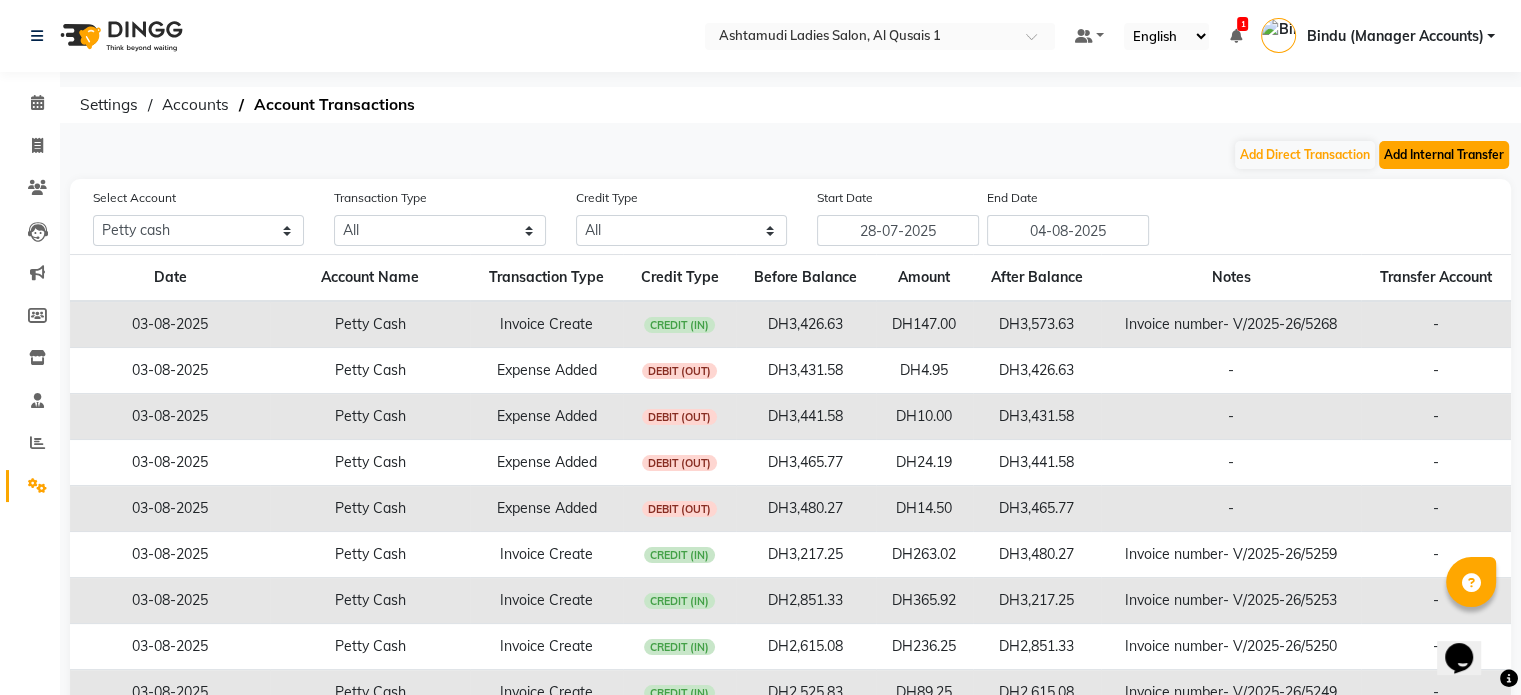 click on "Add Internal Transfer" 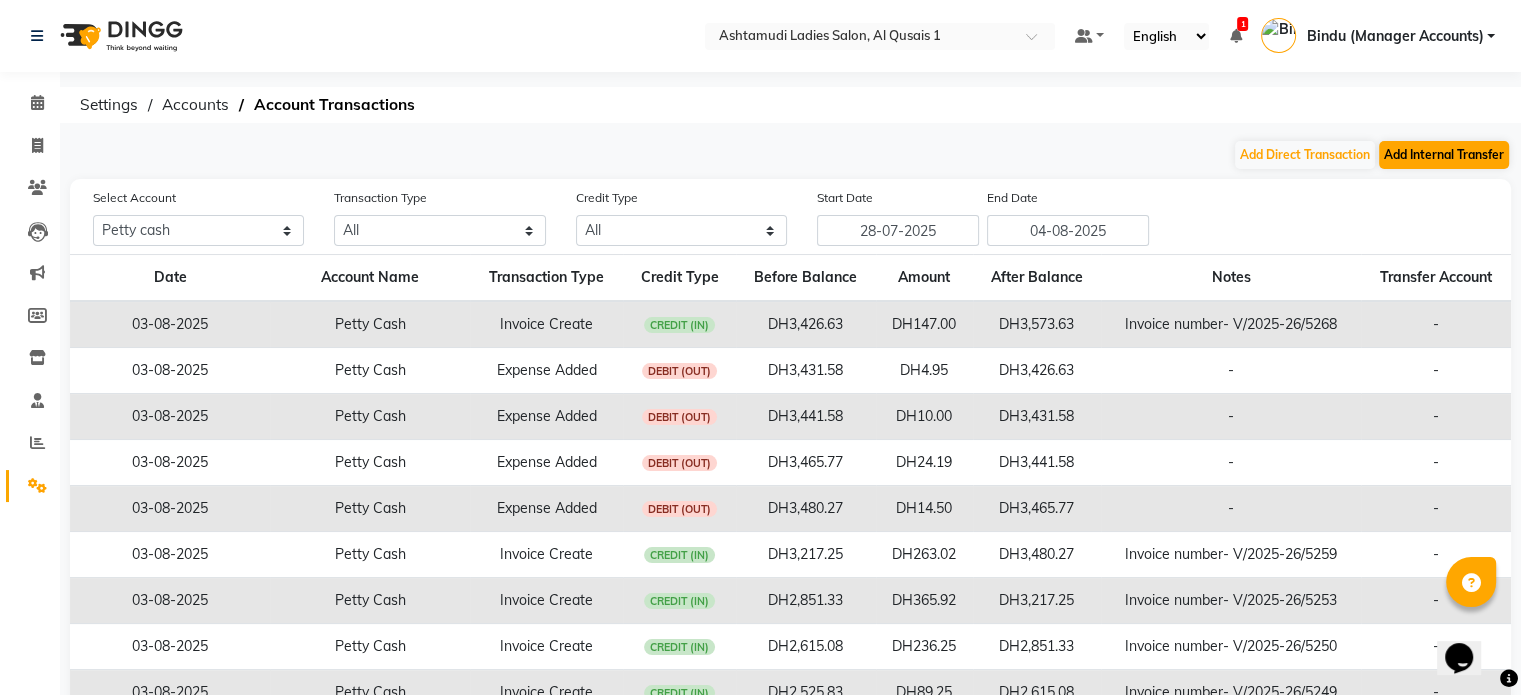 select on "internal transfer" 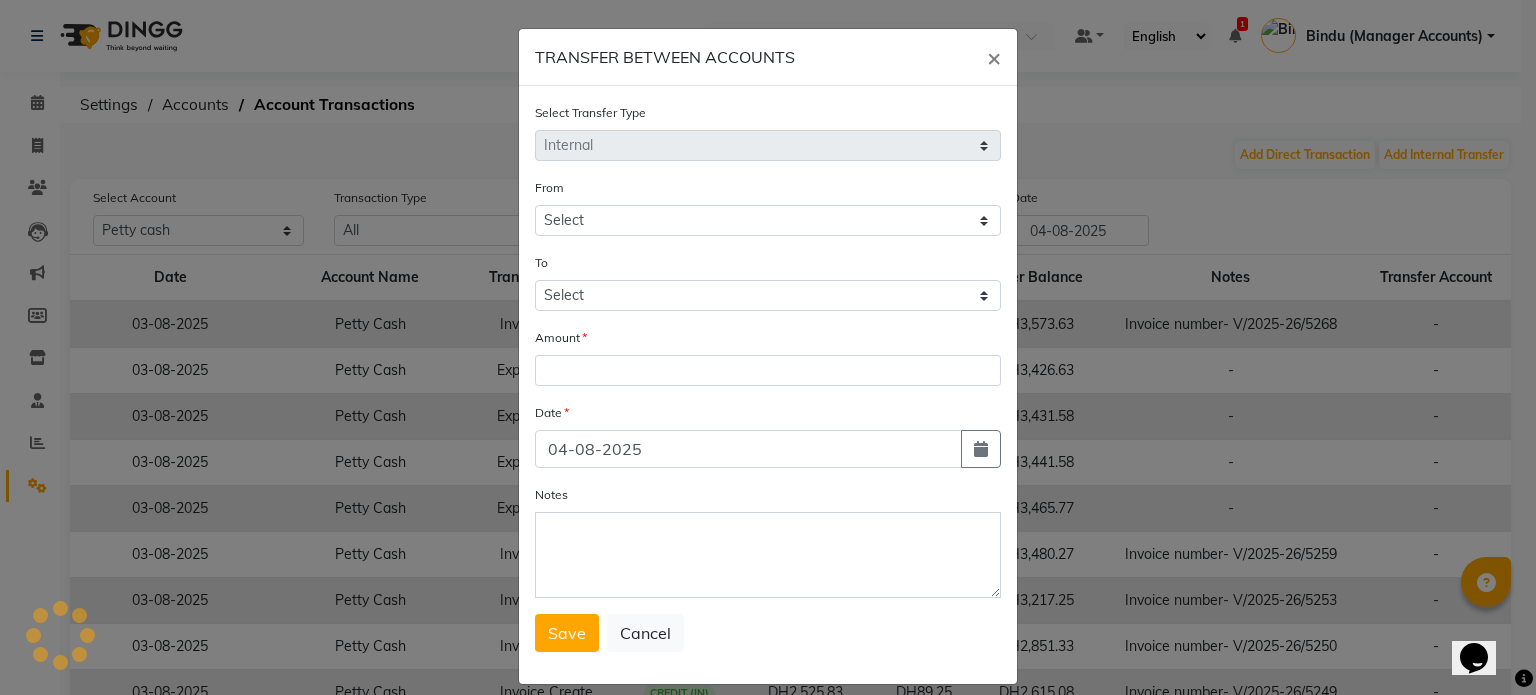 select on "5905" 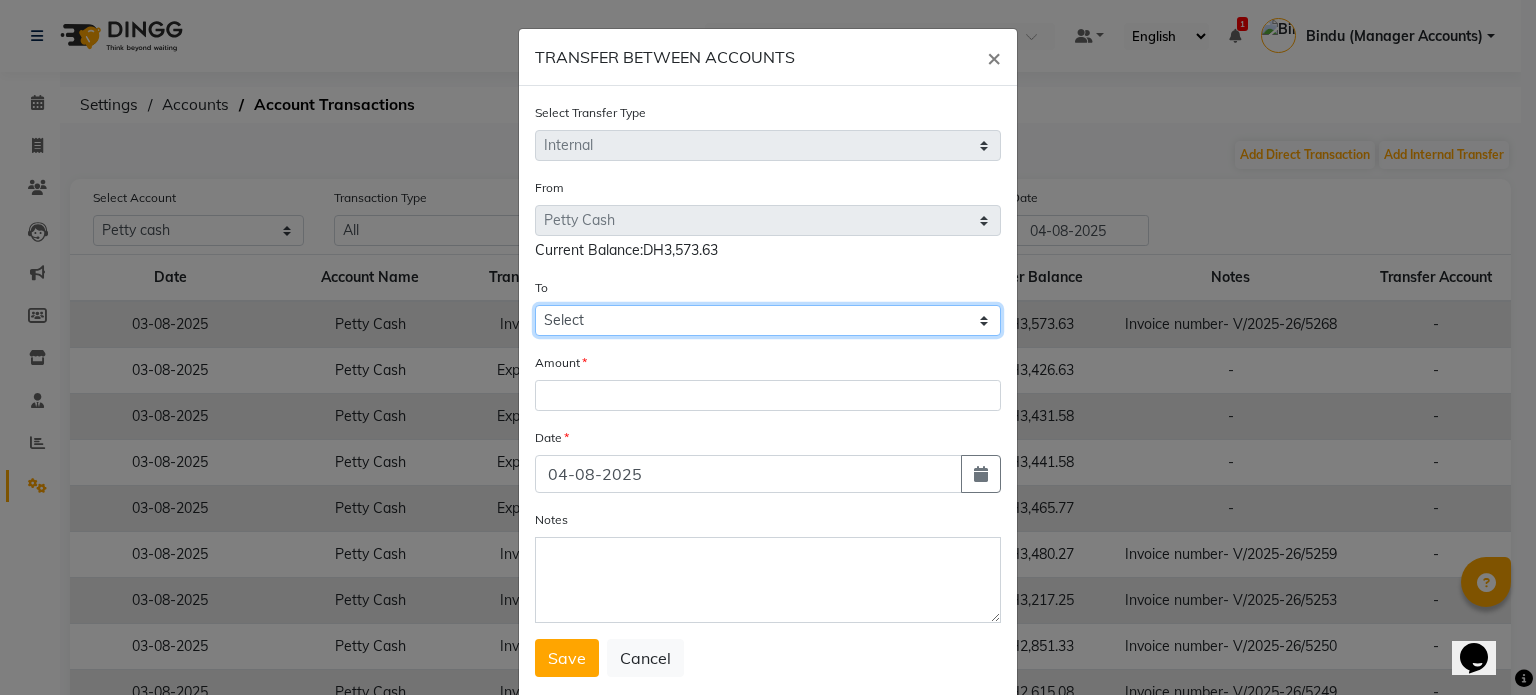 click on "Select Petty Cash Bank Account Sir Maam Default Account" 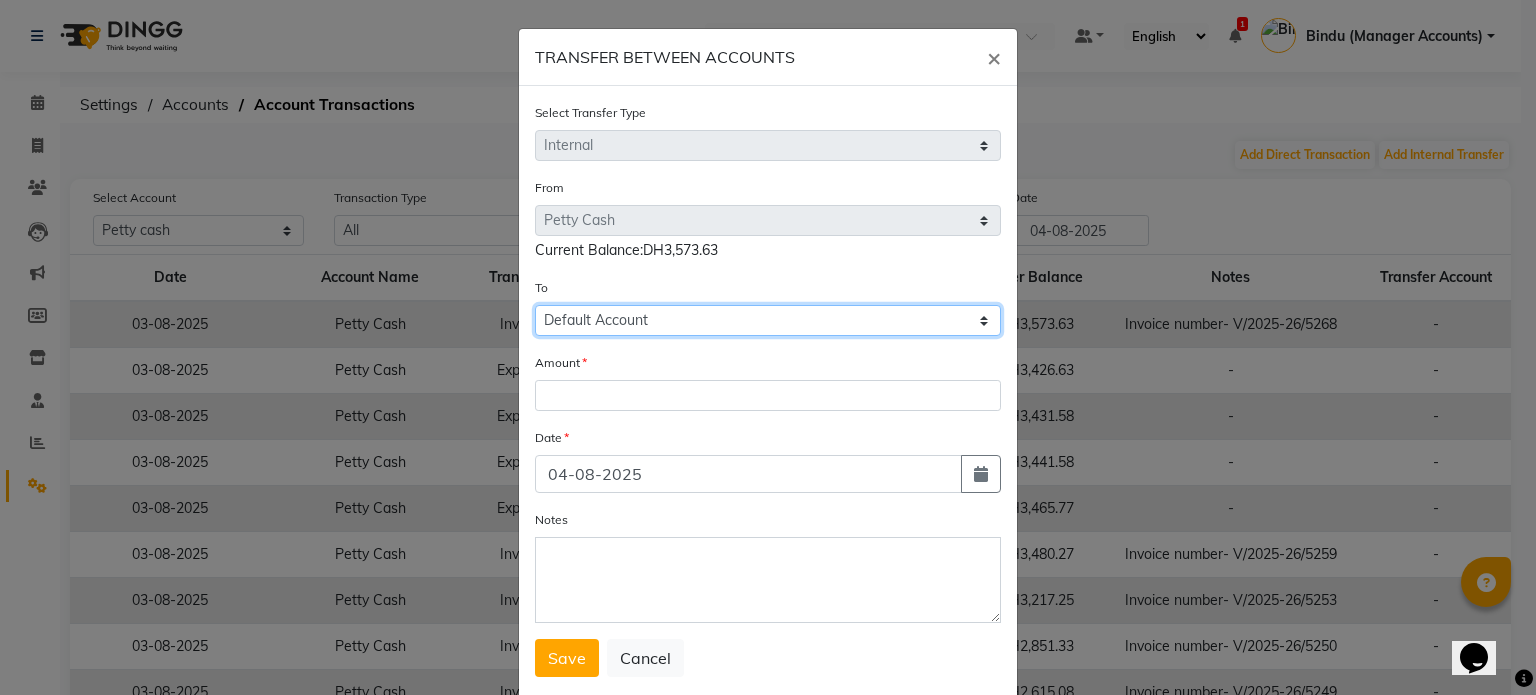 click on "Select Petty Cash Bank Account Sir Maam Default Account" 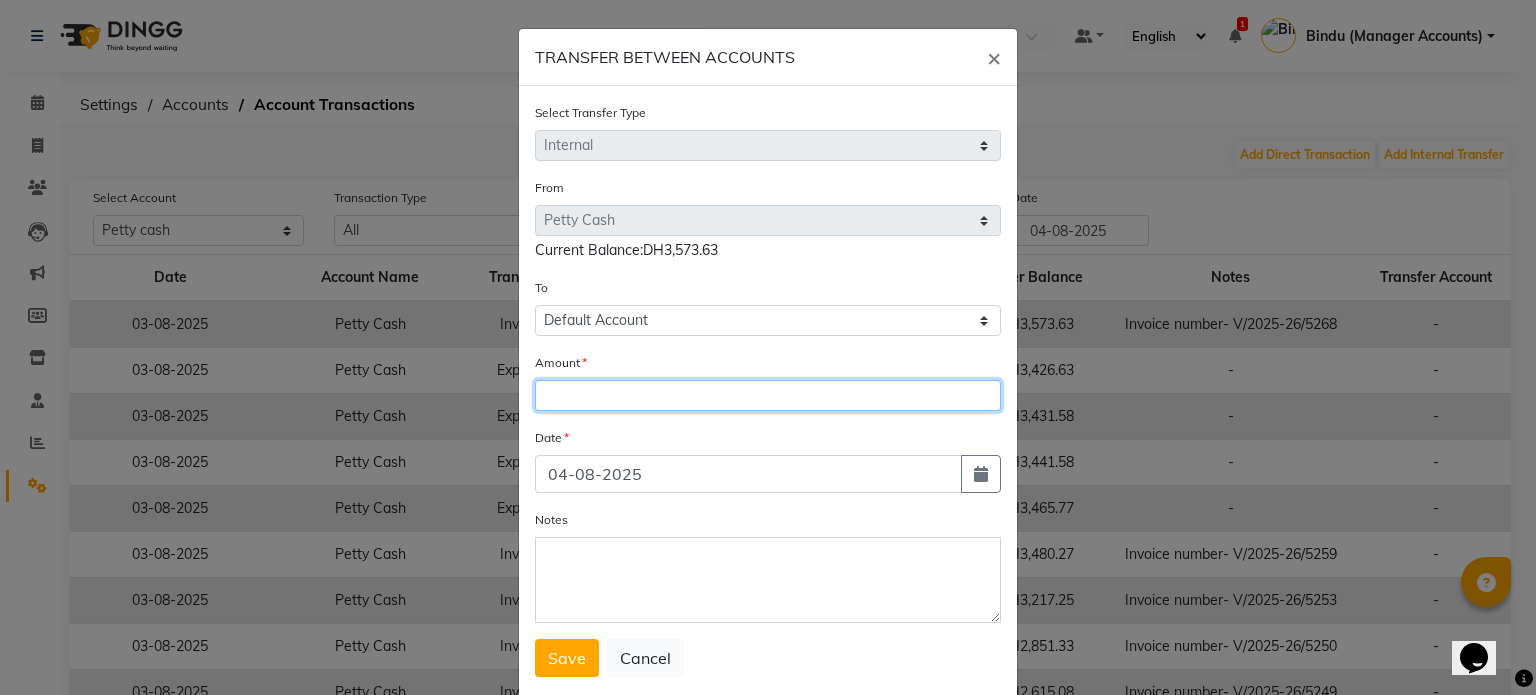 drag, startPoint x: 574, startPoint y: 391, endPoint x: 560, endPoint y: 380, distance: 17.804493 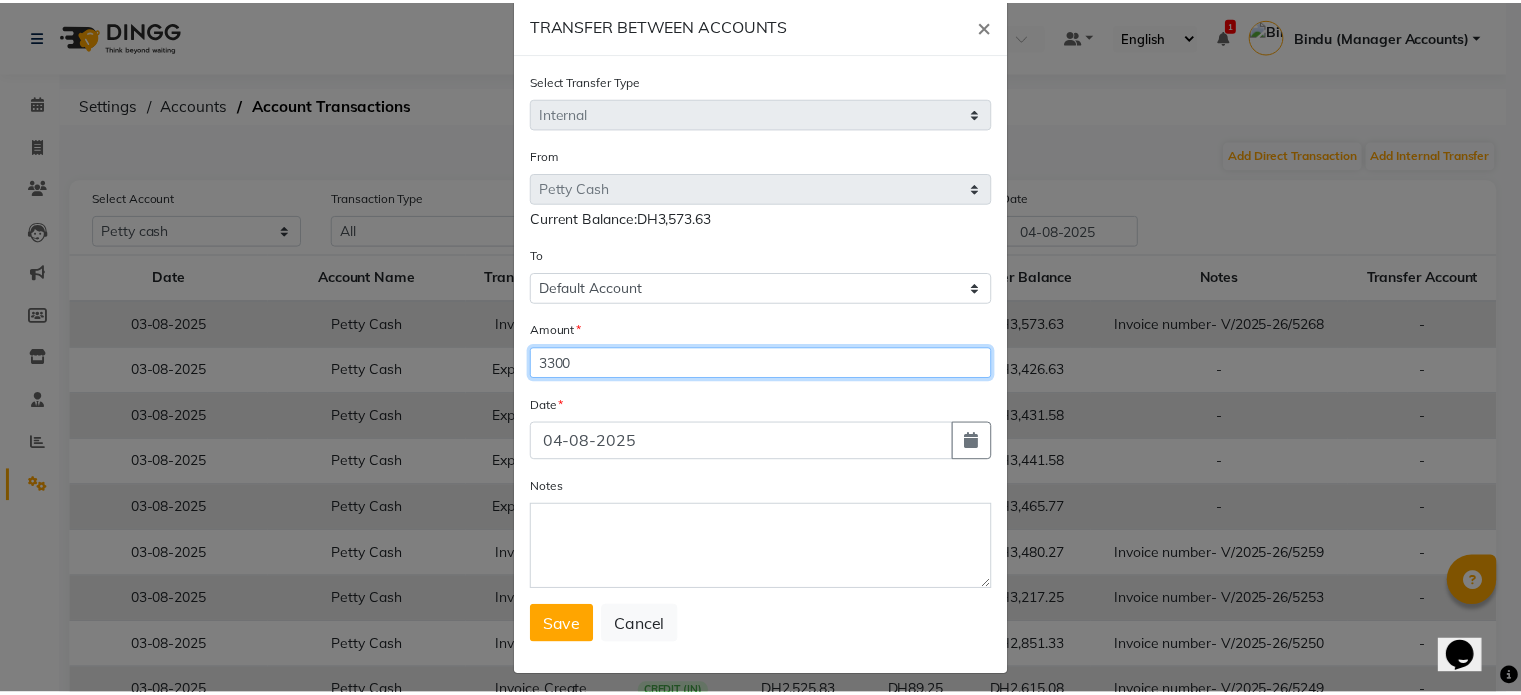 scroll, scrollTop: 48, scrollLeft: 0, axis: vertical 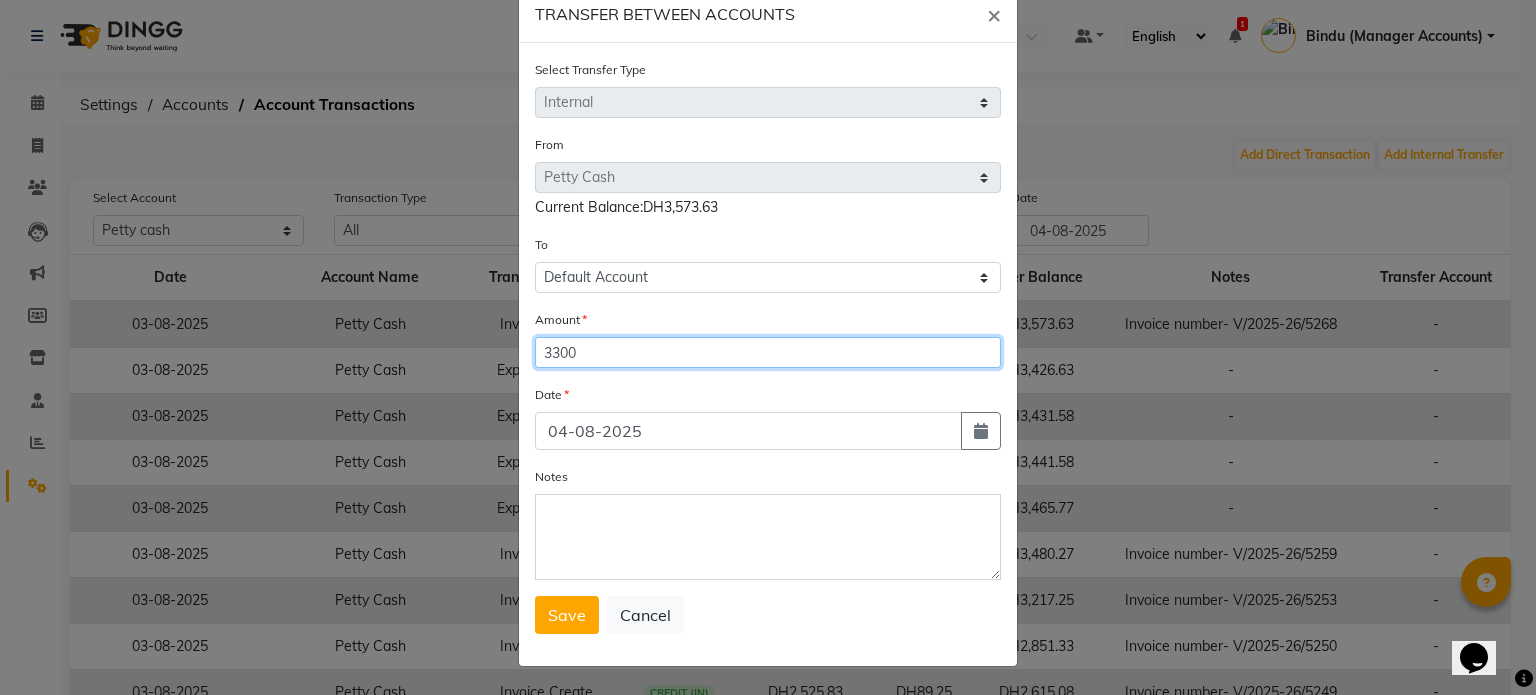 type on "3300" 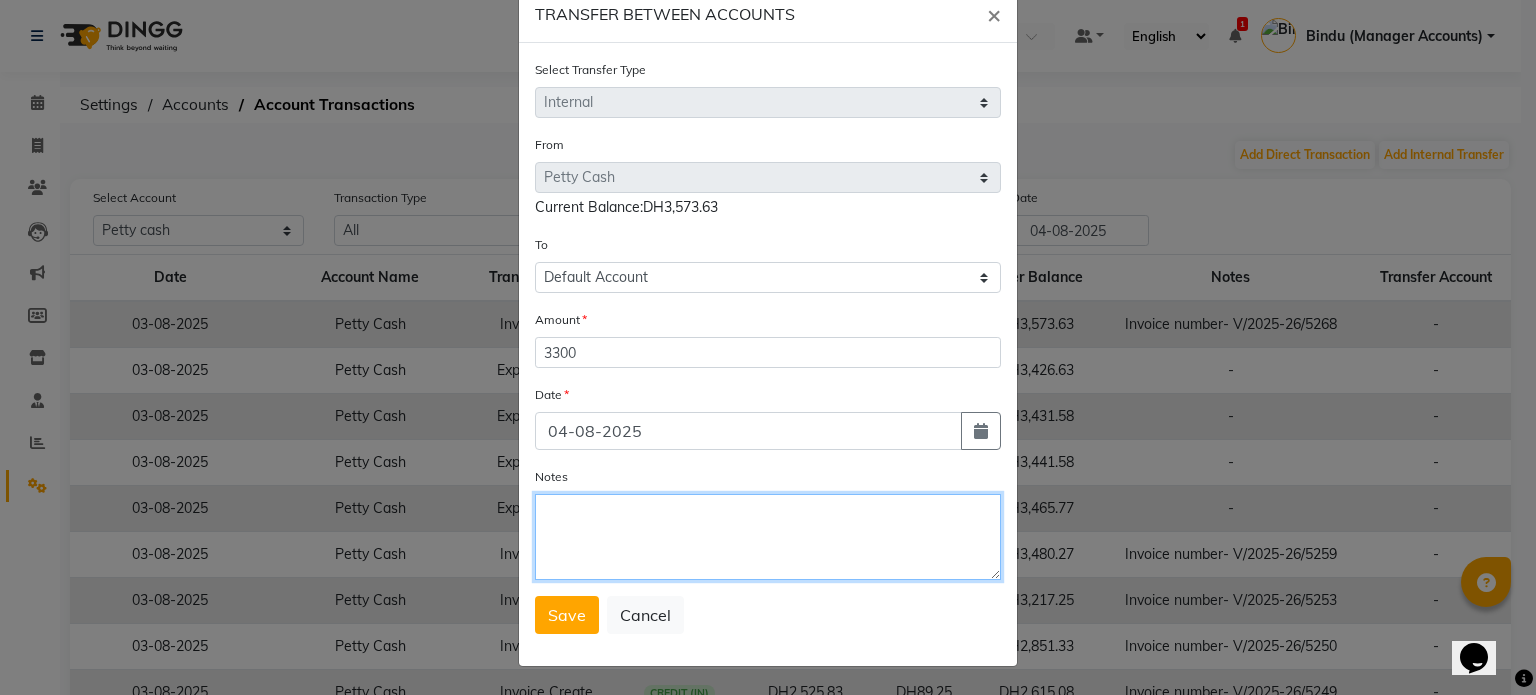 click on "Notes" at bounding box center (768, 537) 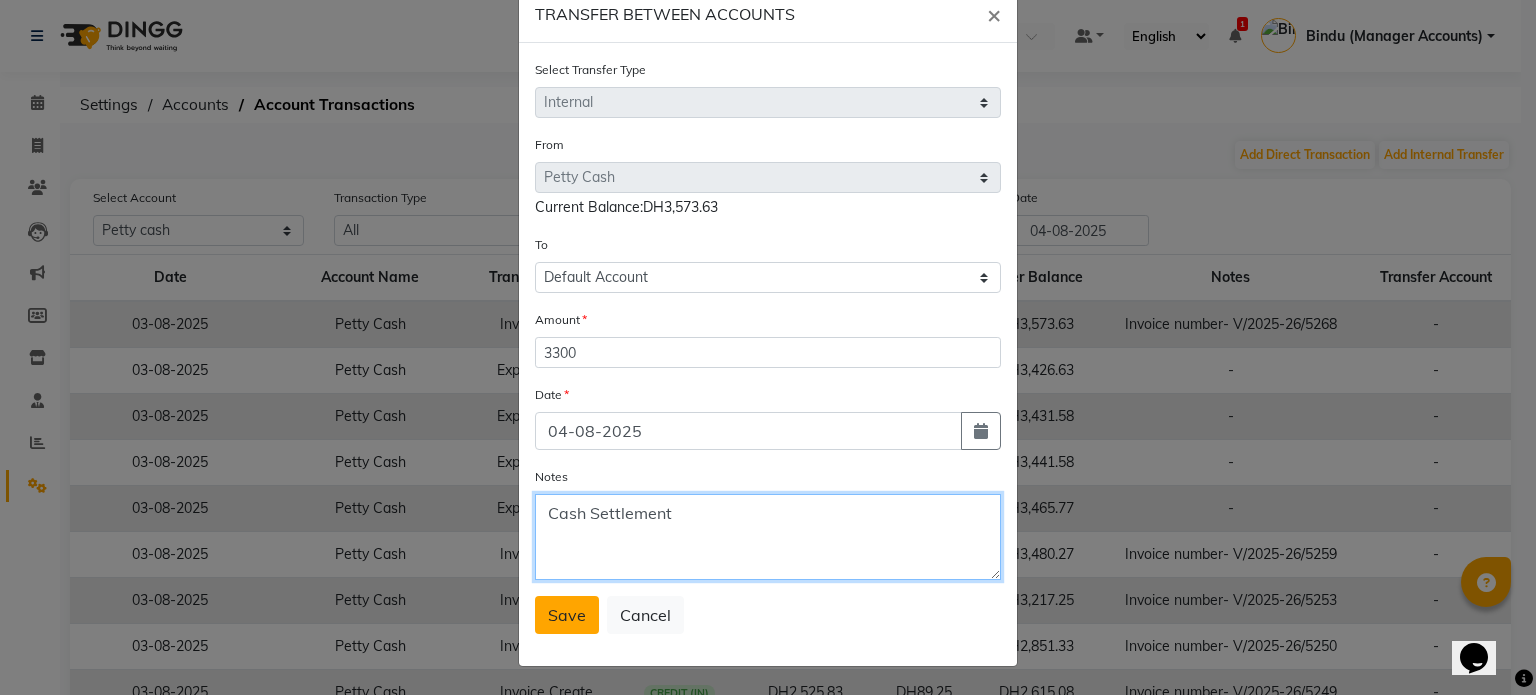 type on "Cash Settlement" 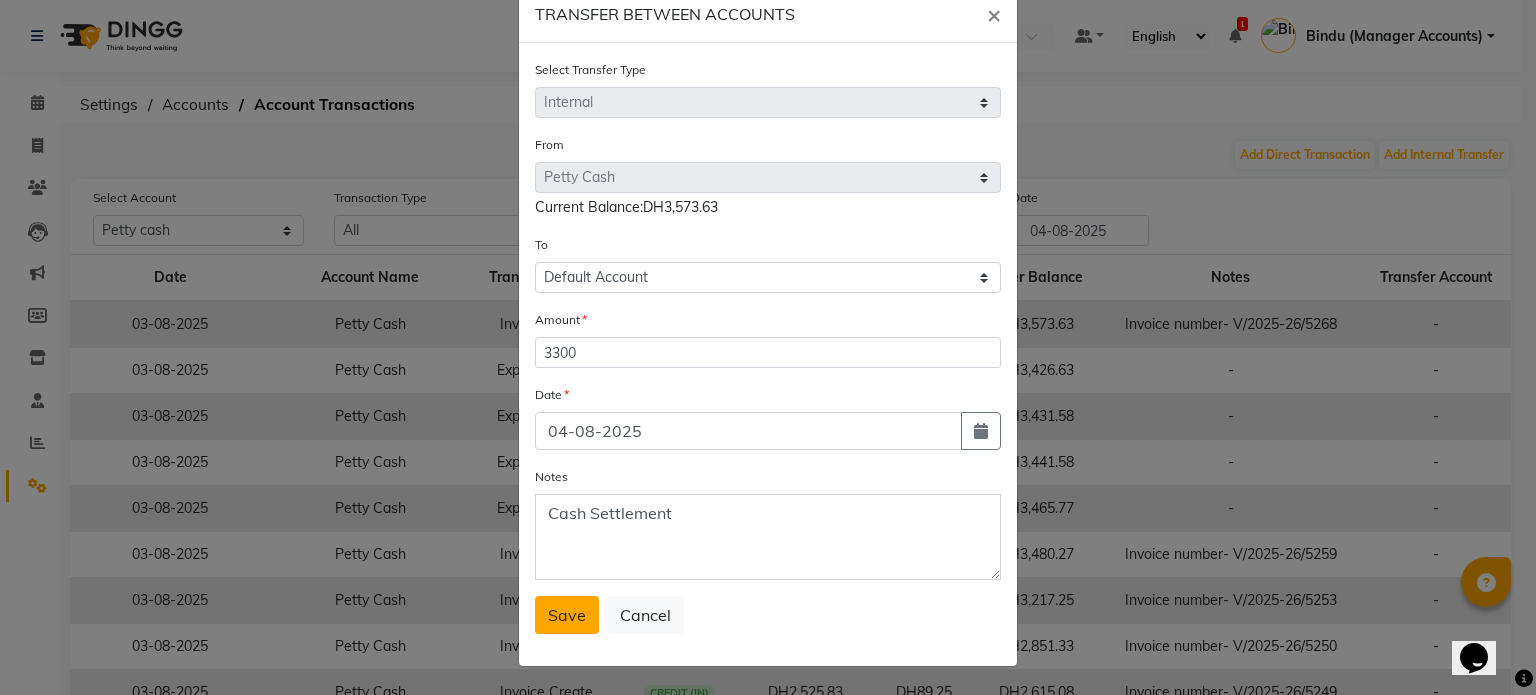 click on "Save" at bounding box center [567, 615] 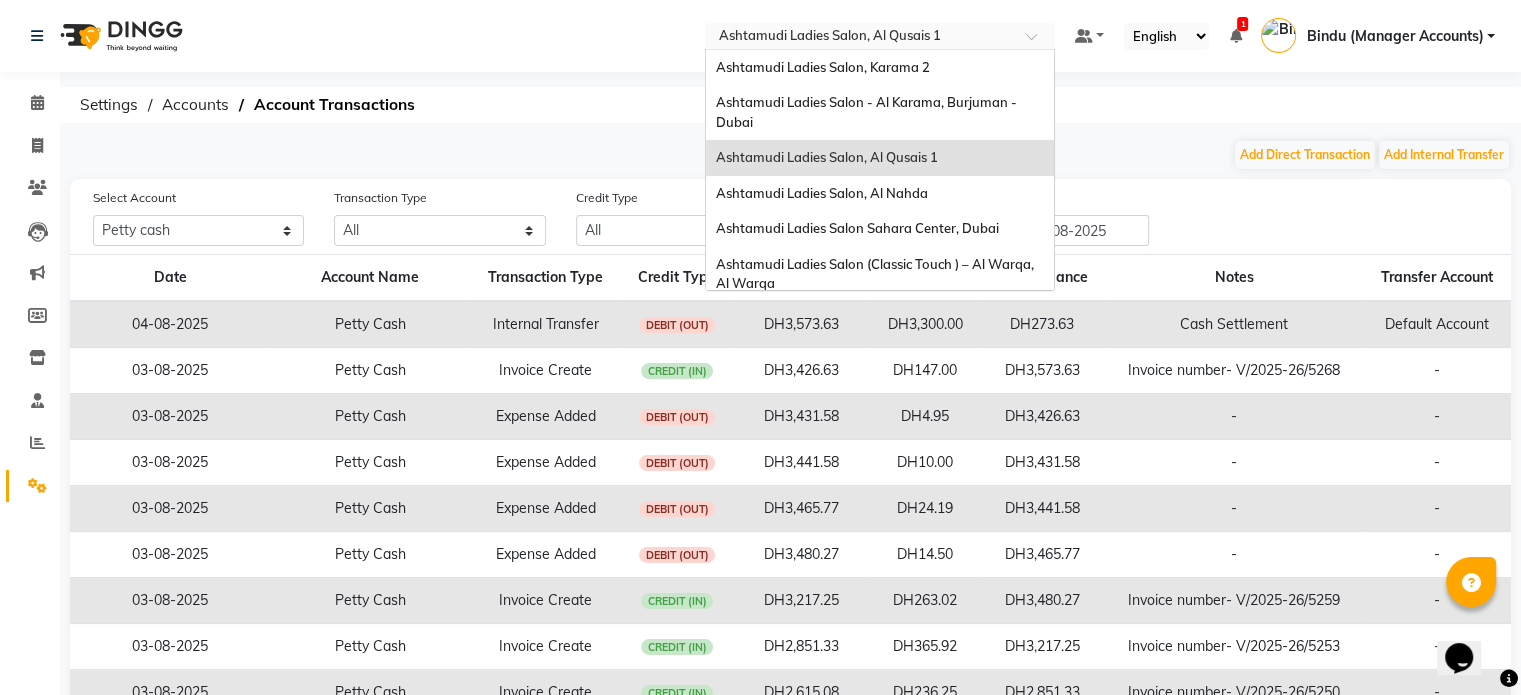 click at bounding box center [860, 38] 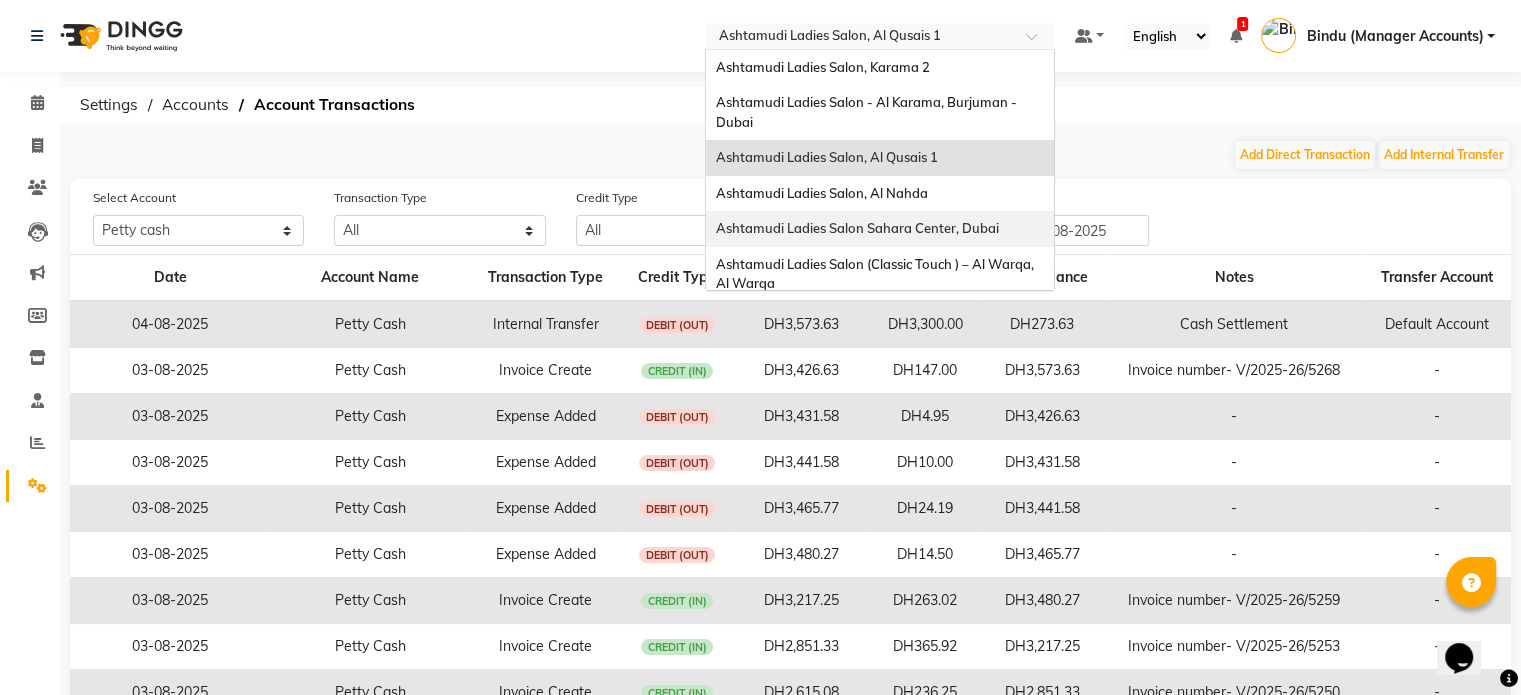 click on "Ashtamudi Ladies Salon Sahara Center, Dubai" at bounding box center (857, 228) 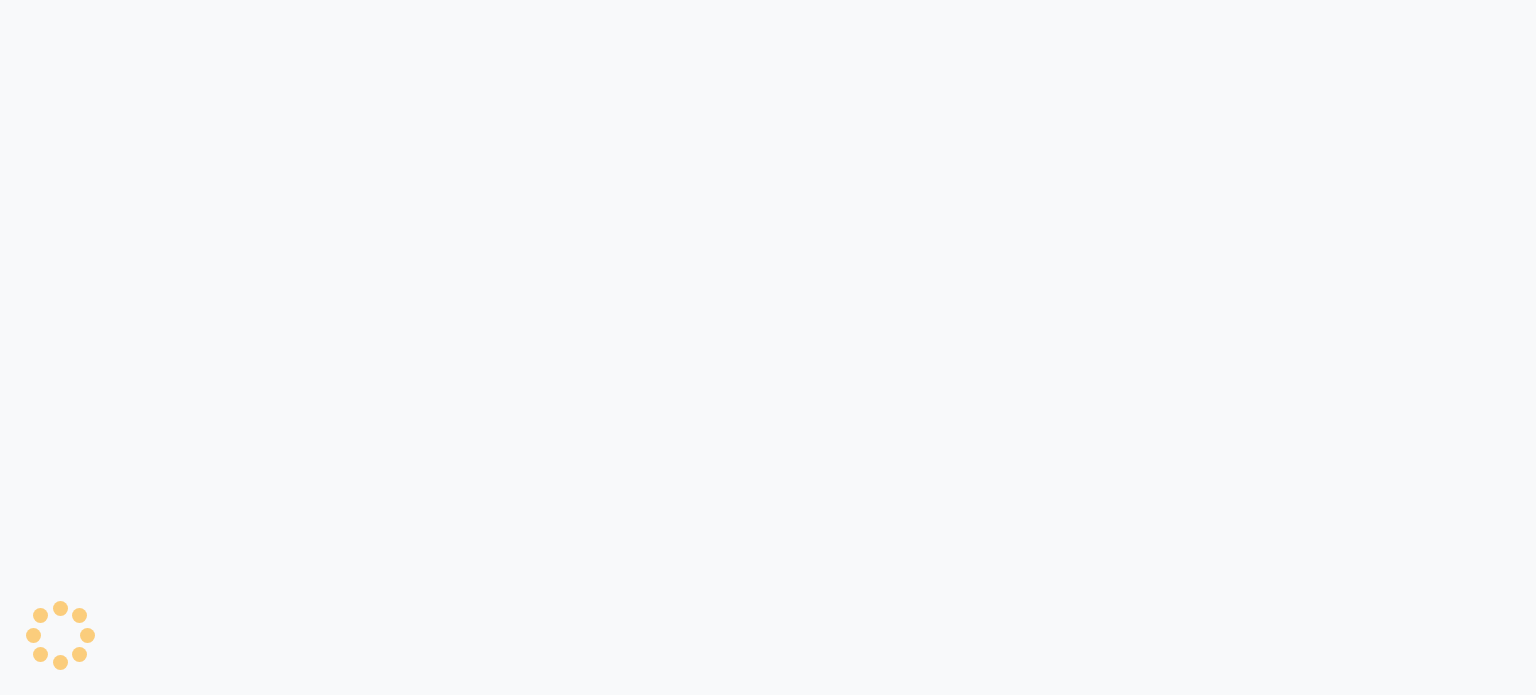 scroll, scrollTop: 0, scrollLeft: 0, axis: both 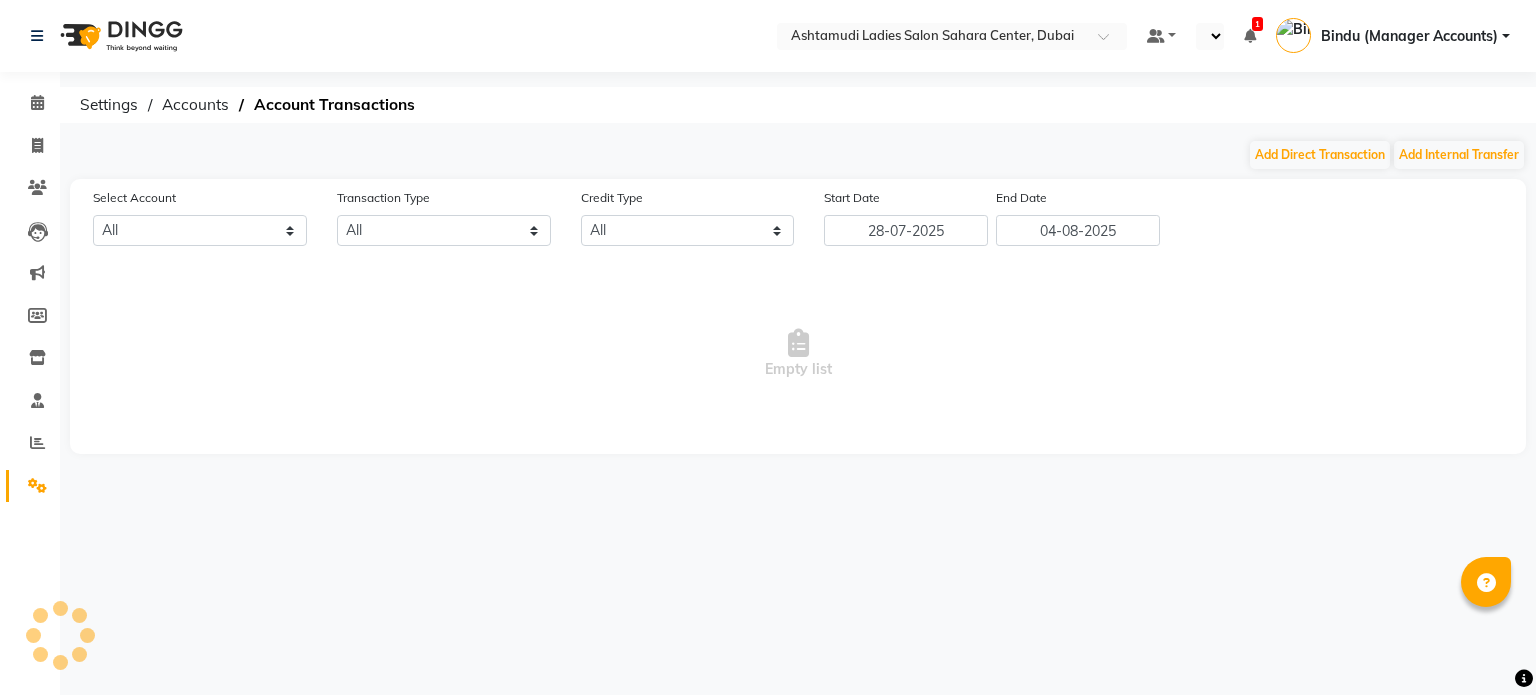 select on "en" 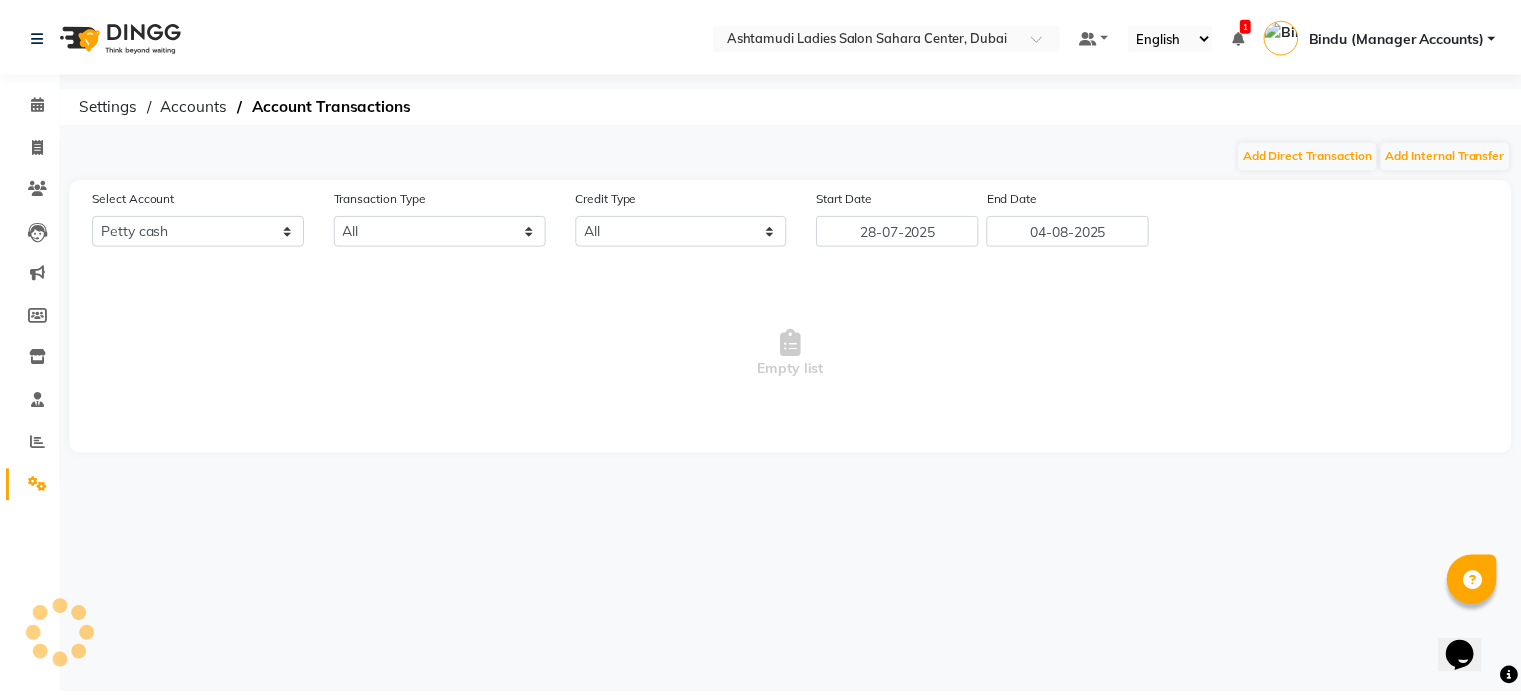 scroll, scrollTop: 0, scrollLeft: 0, axis: both 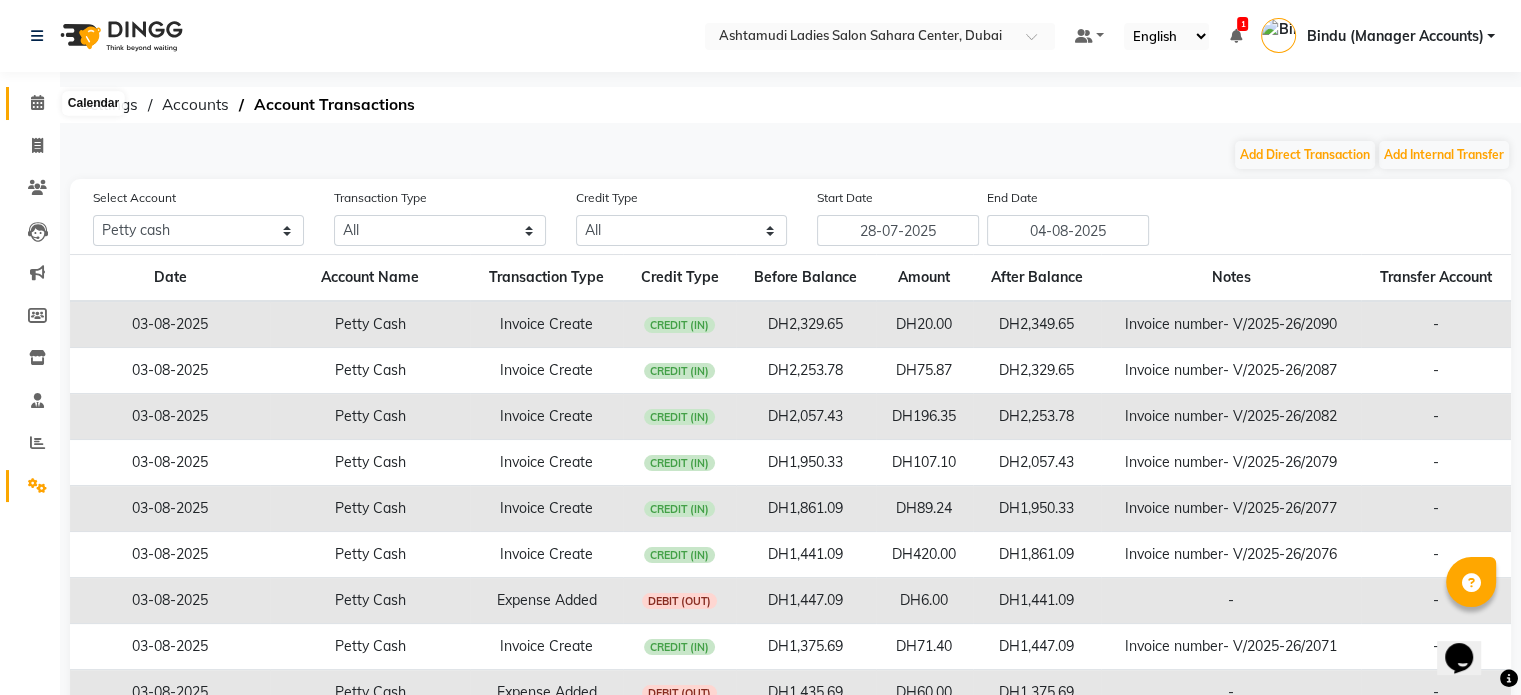 click 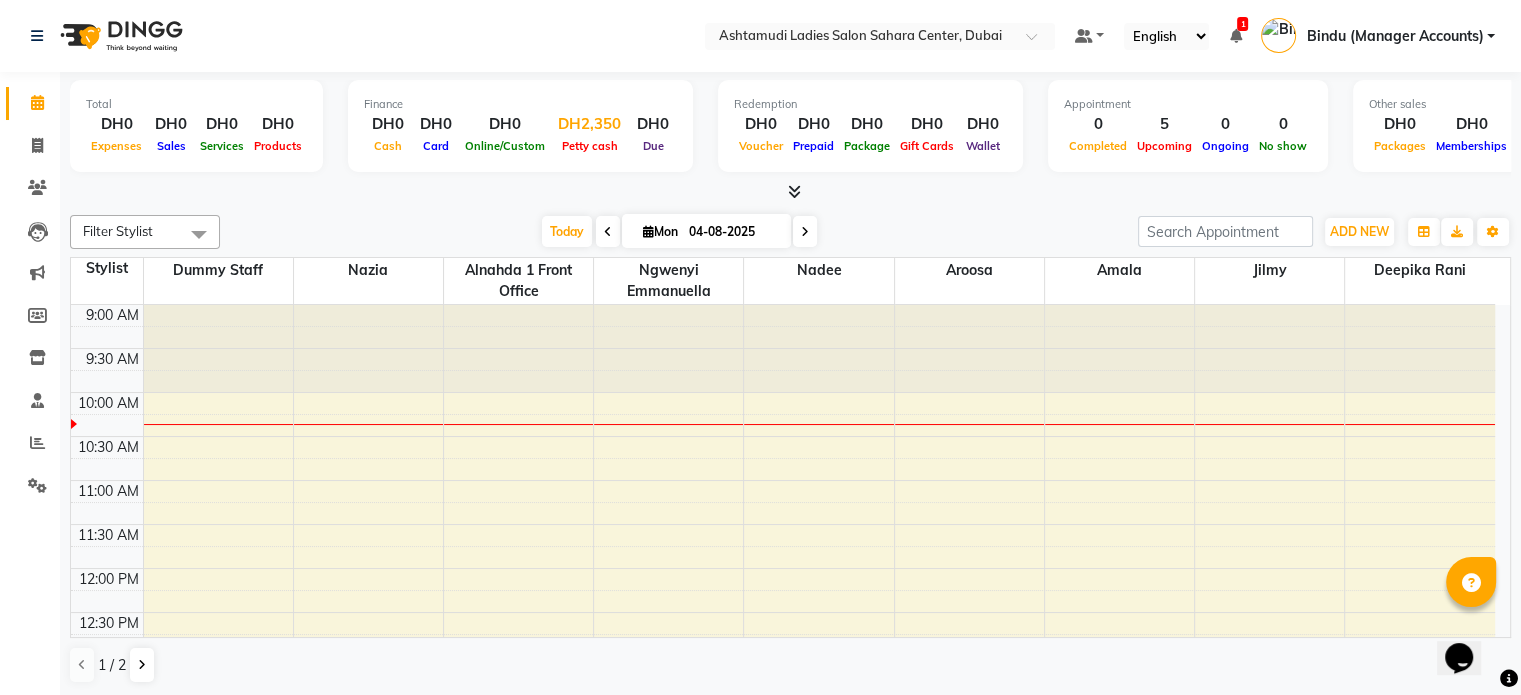 click on "Petty cash" at bounding box center (589, 145) 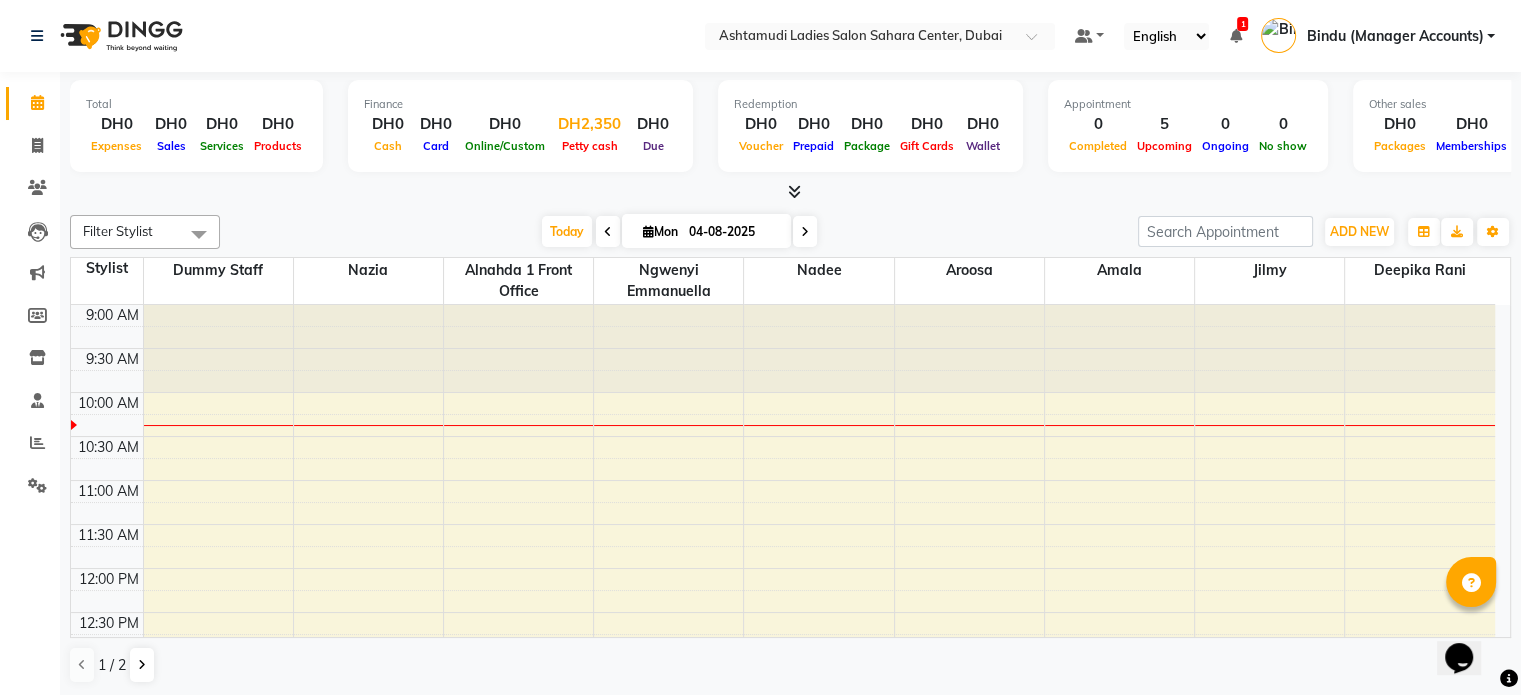 click on "Petty cash" at bounding box center (589, 145) 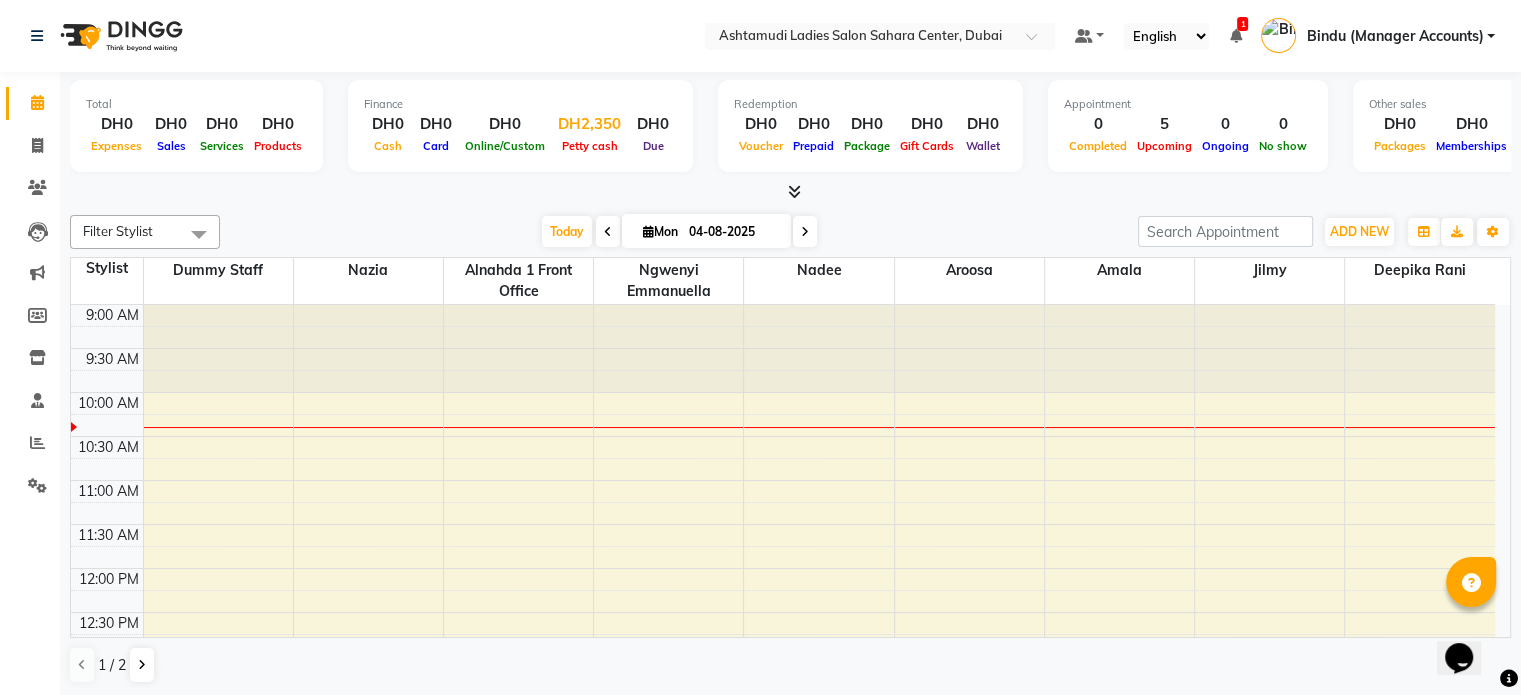 click on "DH2,350" at bounding box center [589, 124] 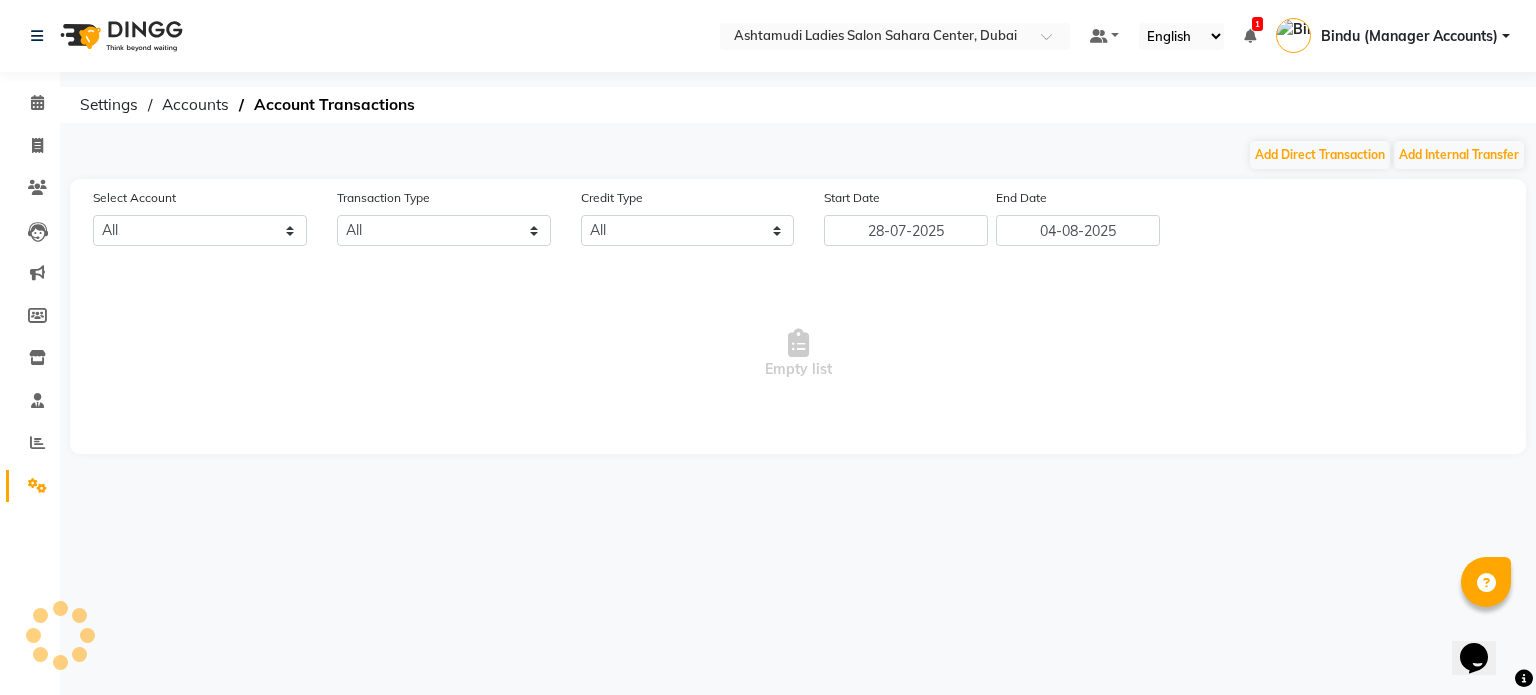 select on "6330" 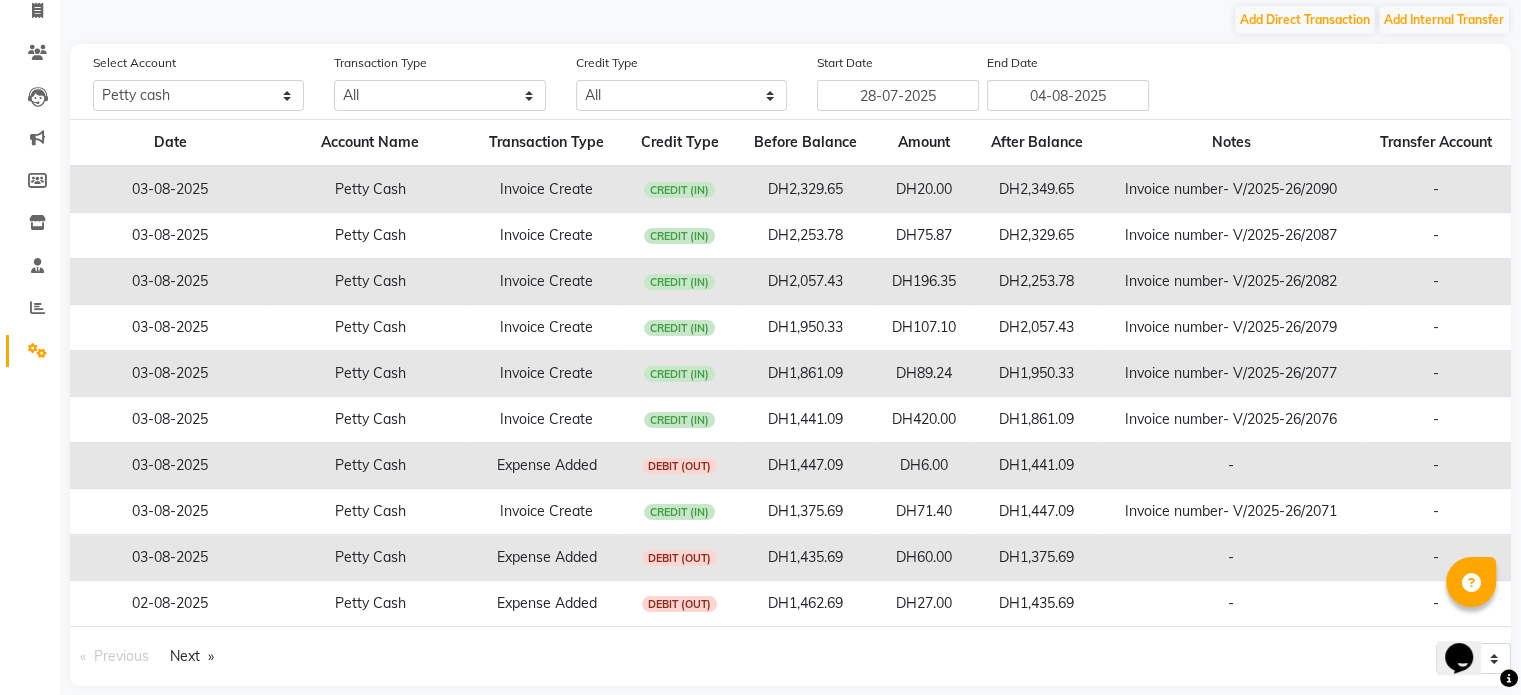 scroll, scrollTop: 154, scrollLeft: 0, axis: vertical 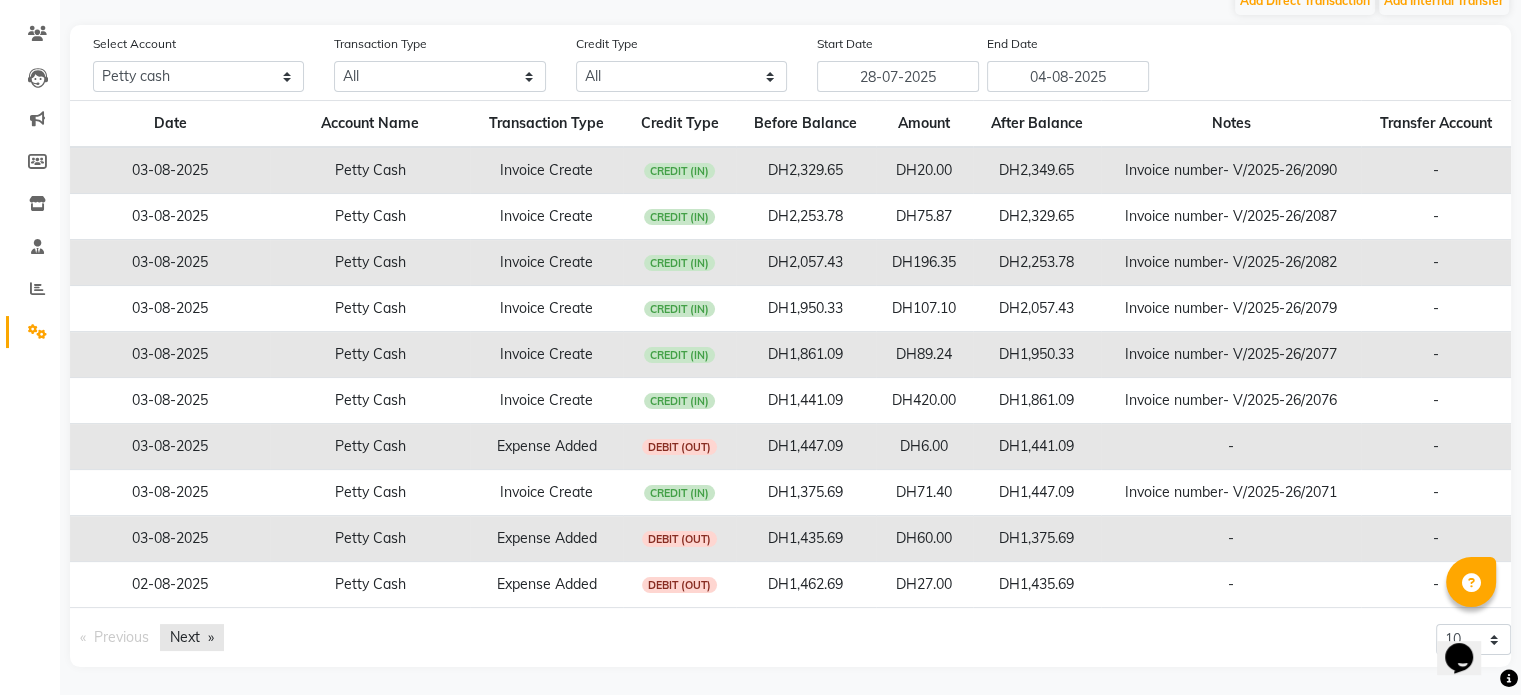 click on "Next  page" 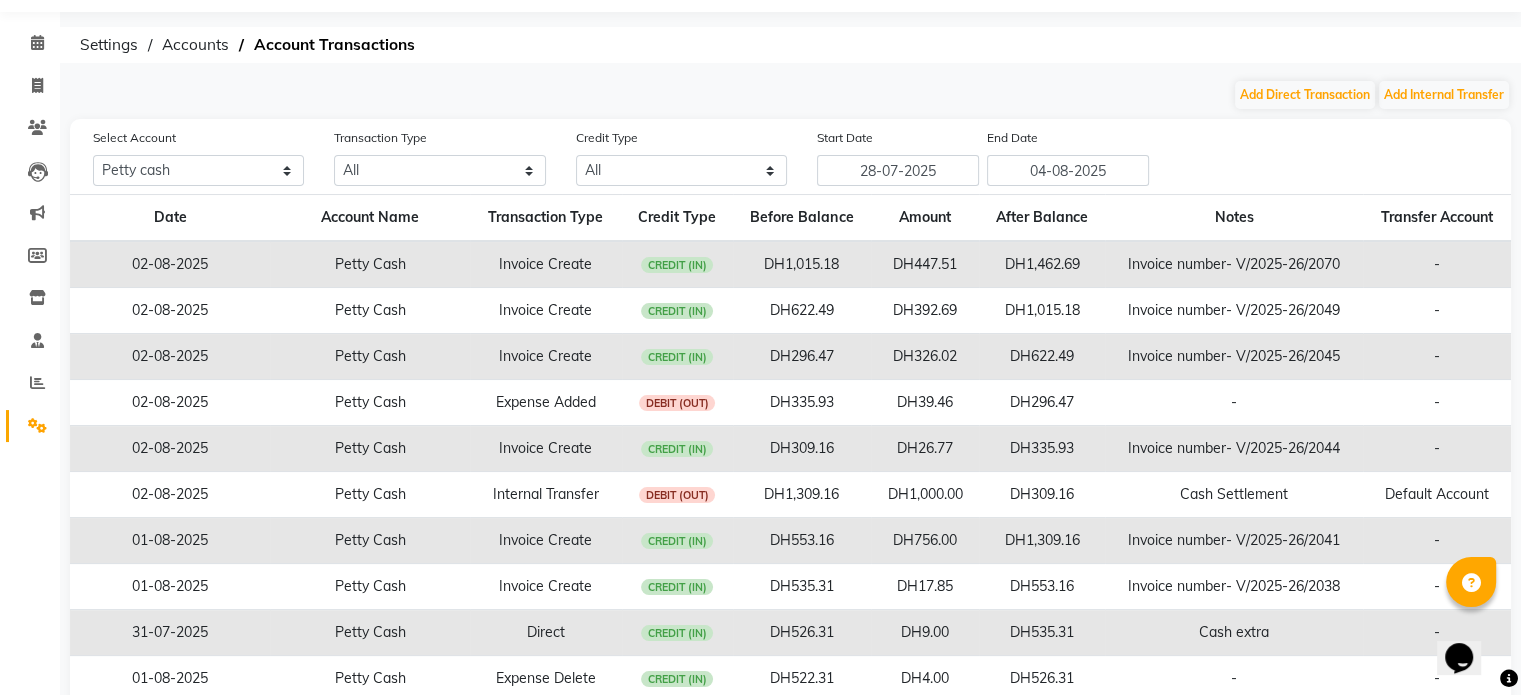 scroll, scrollTop: 0, scrollLeft: 0, axis: both 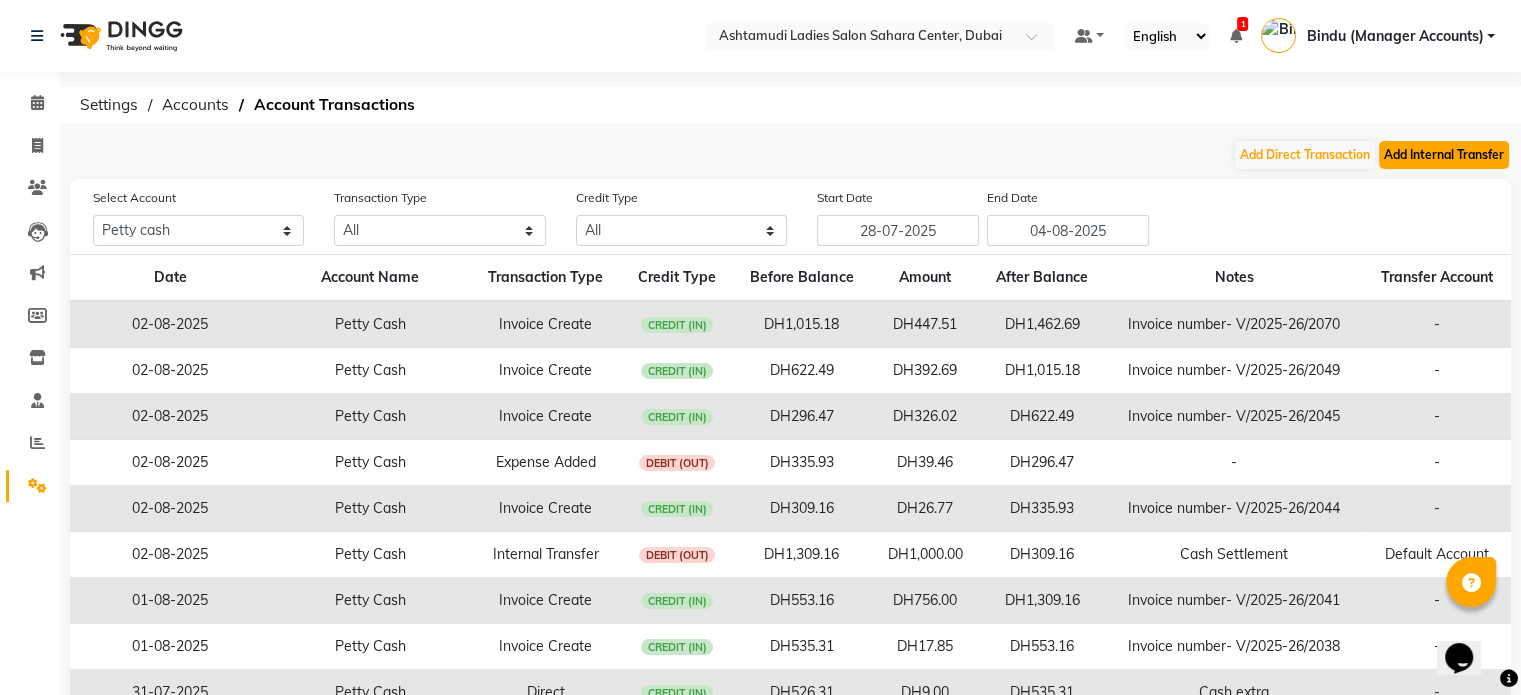 click on "Add Internal Transfer" 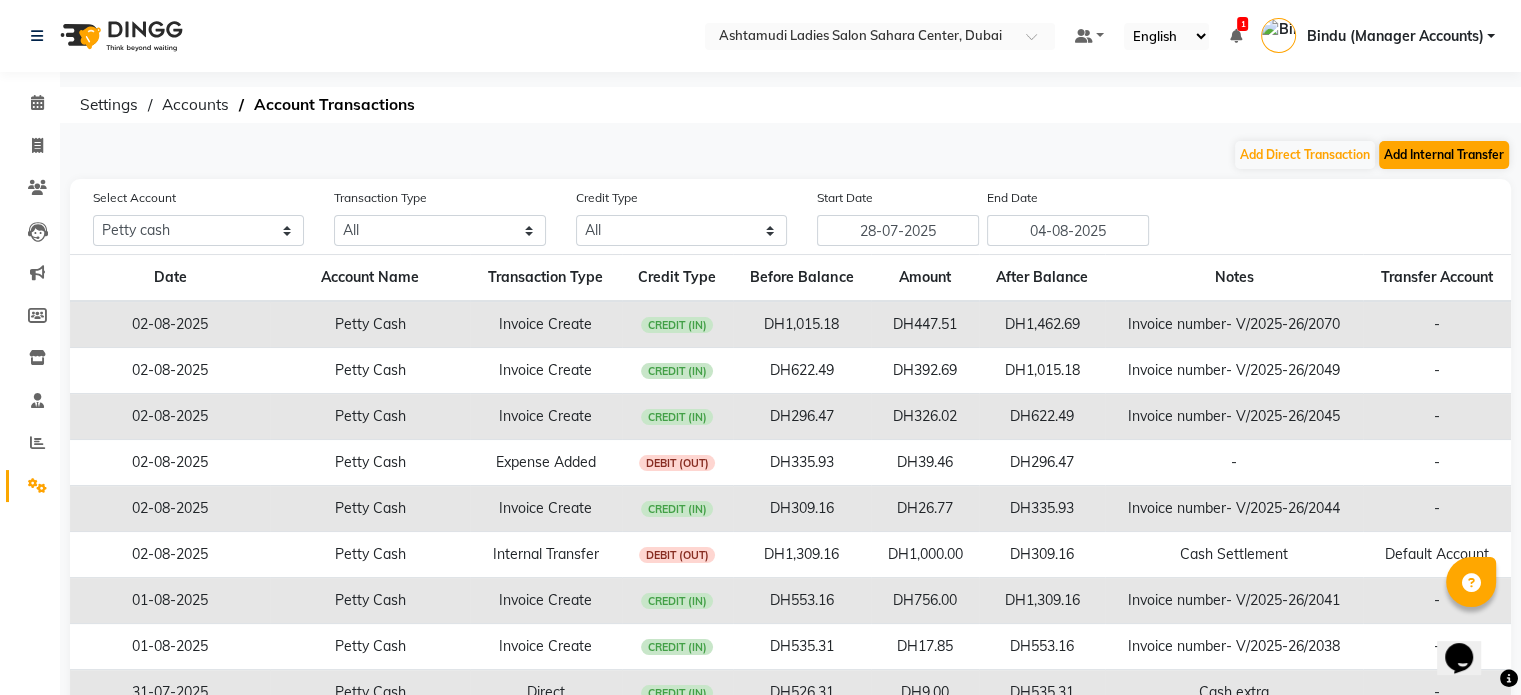 select on "internal transfer" 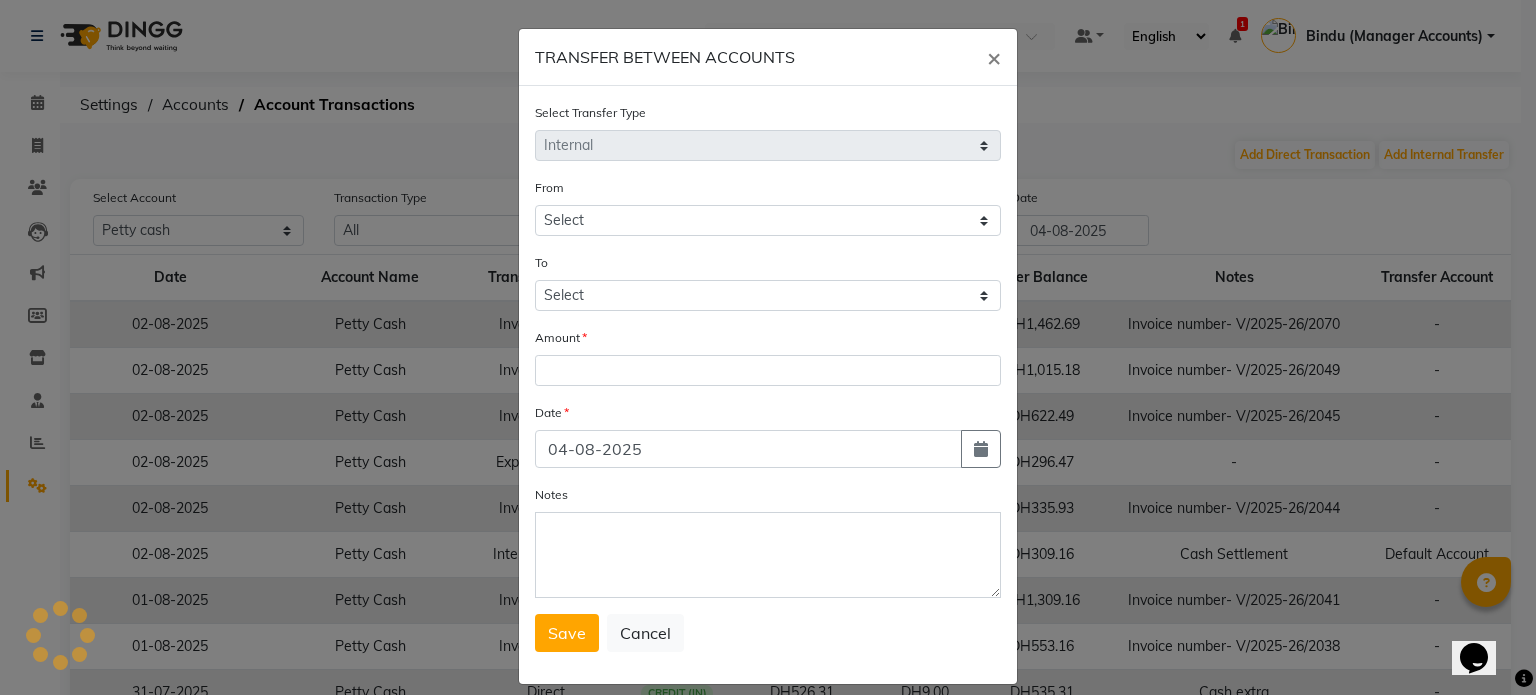 select on "6330" 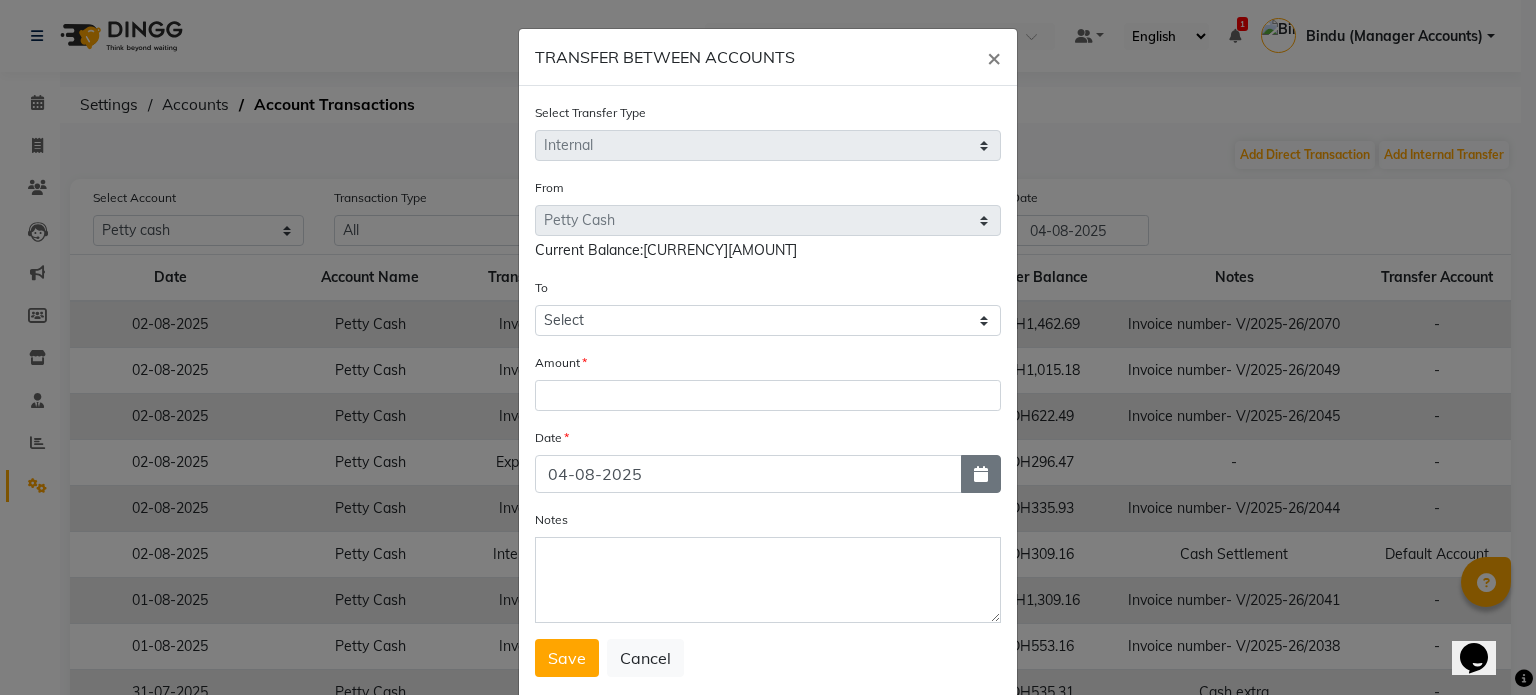 click 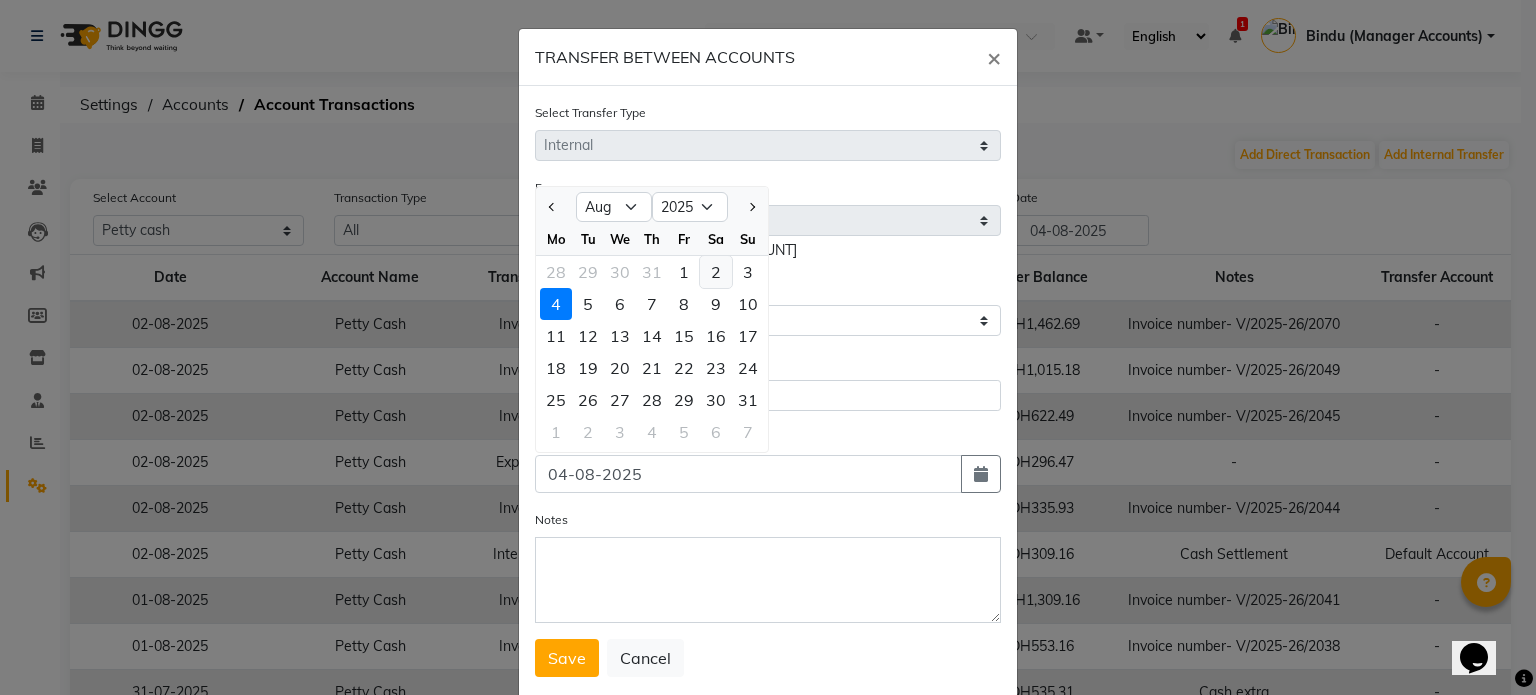 click on "2" 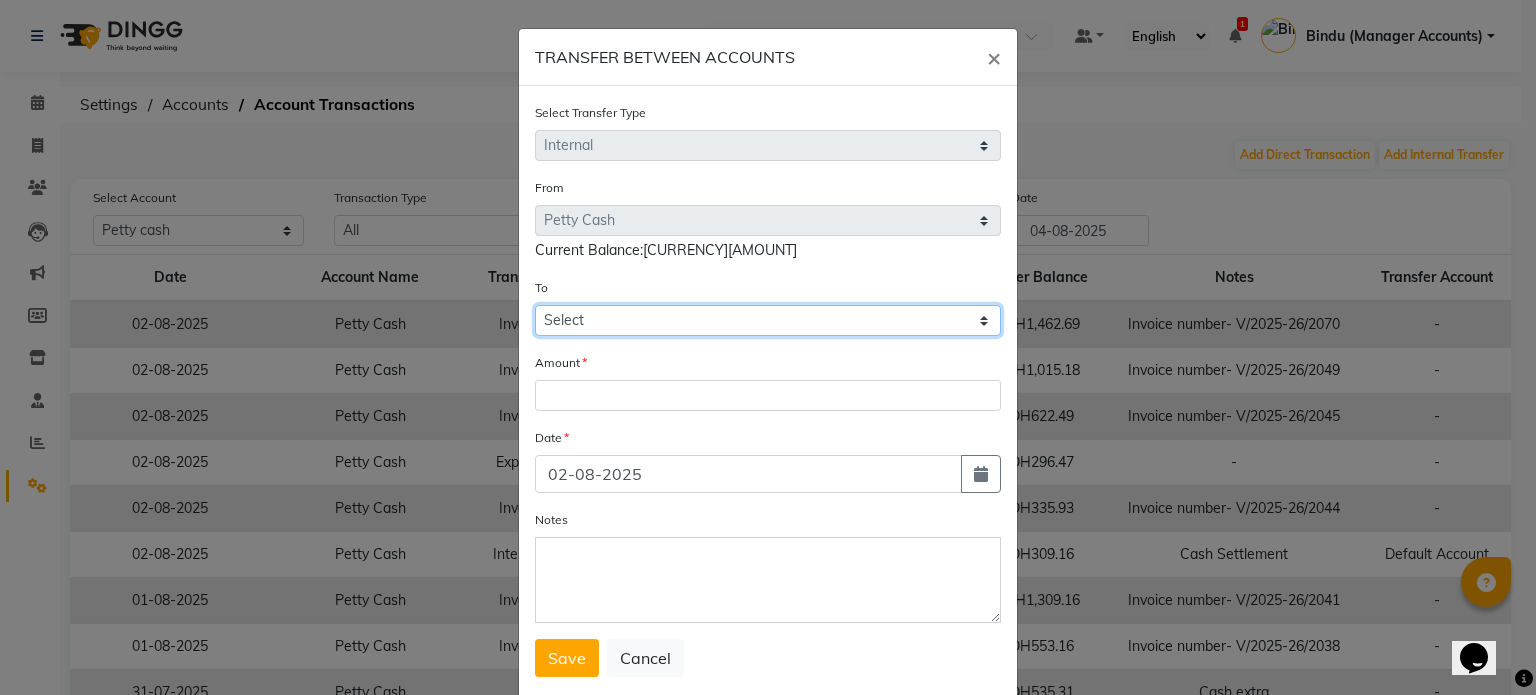 click on "Select Petty Cash Bank Account Default Account" 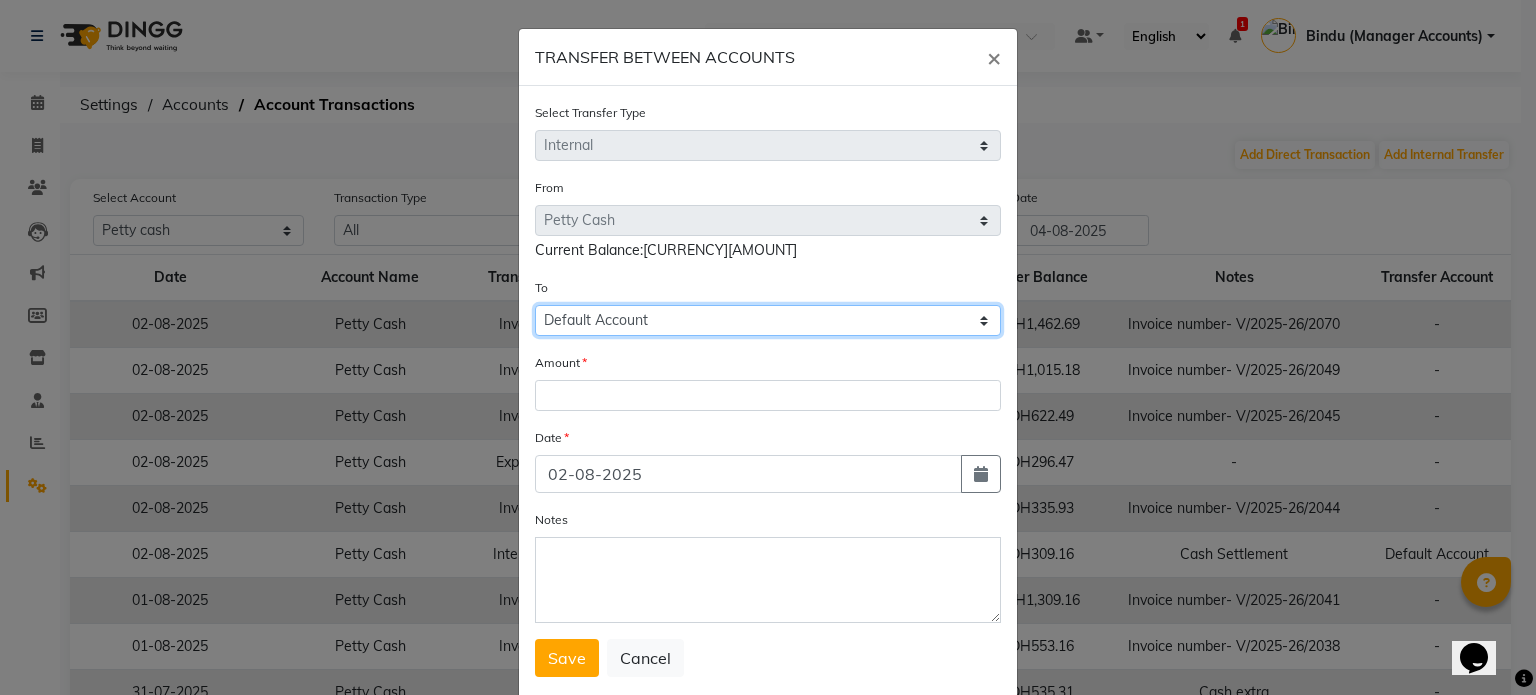 click on "Select Petty Cash Bank Account Default Account" 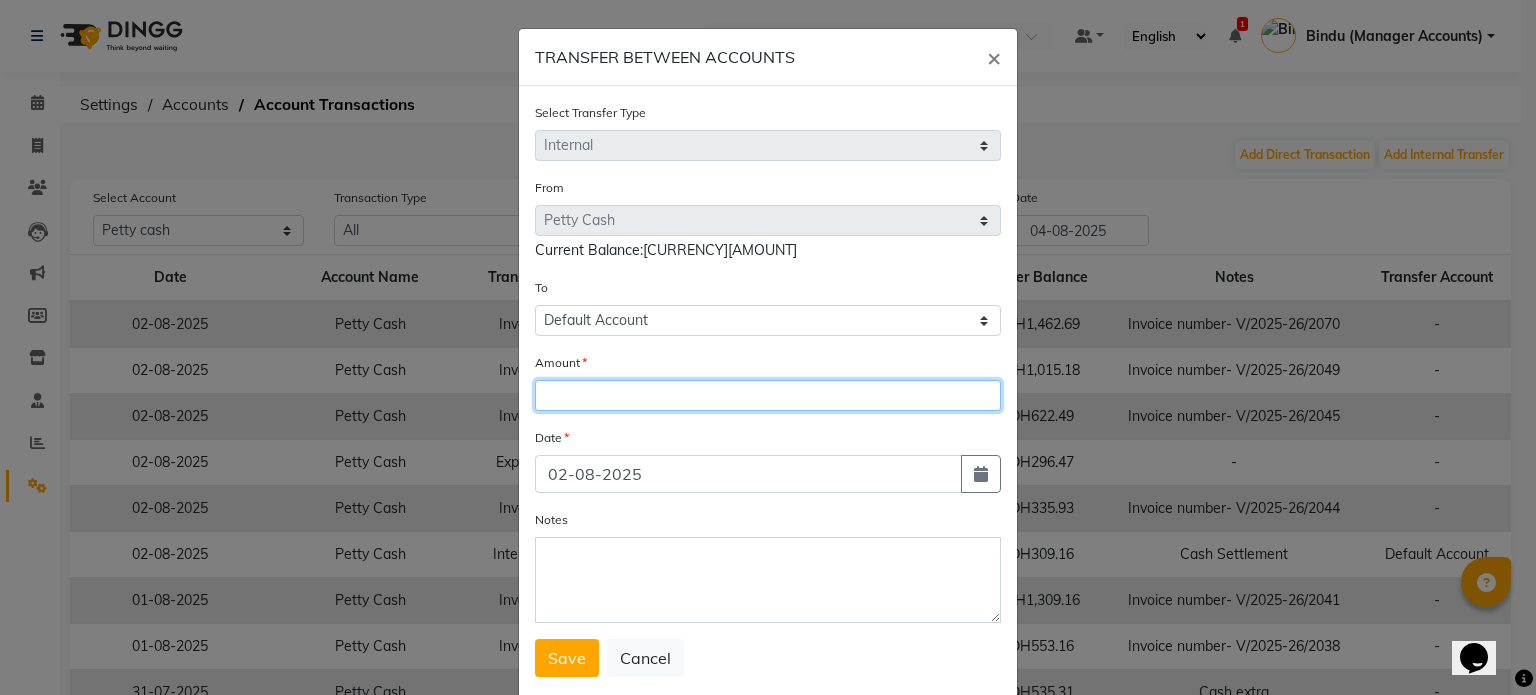 click 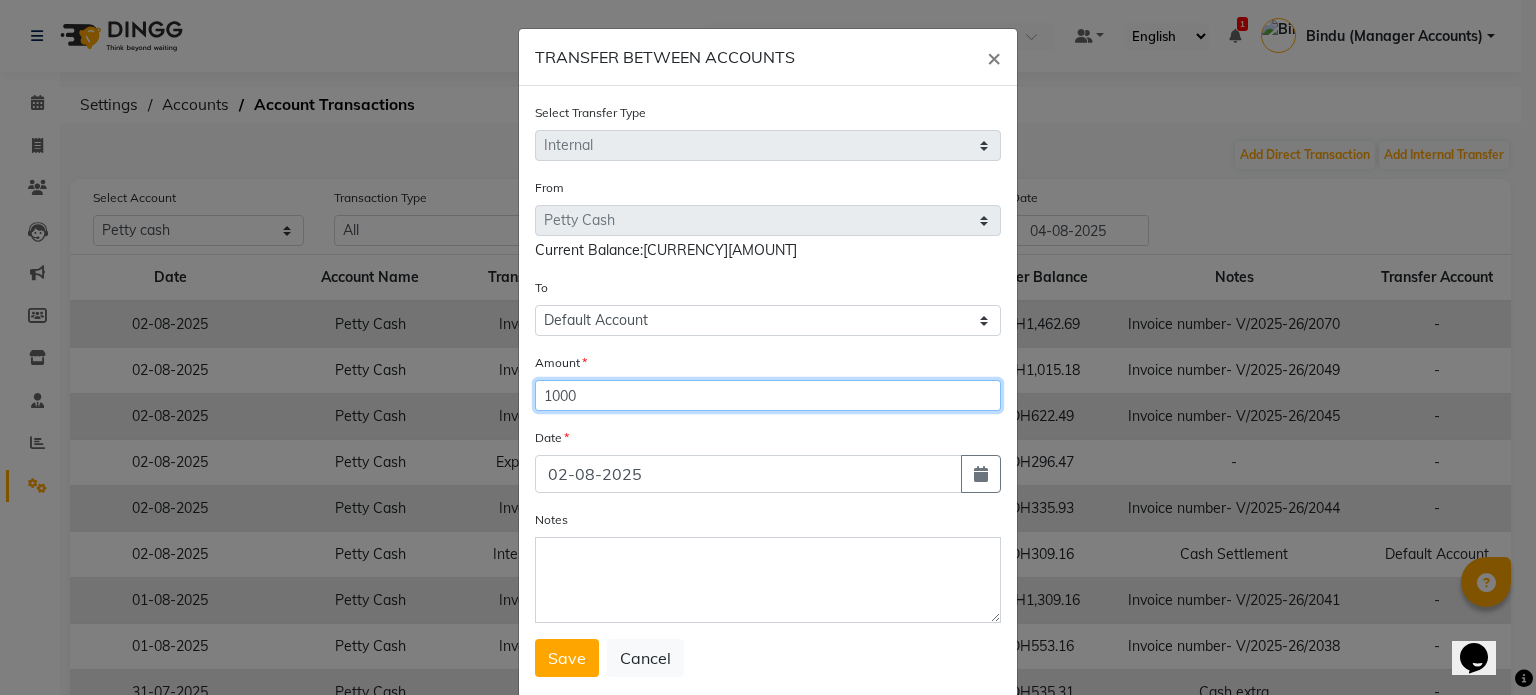 type on "1000" 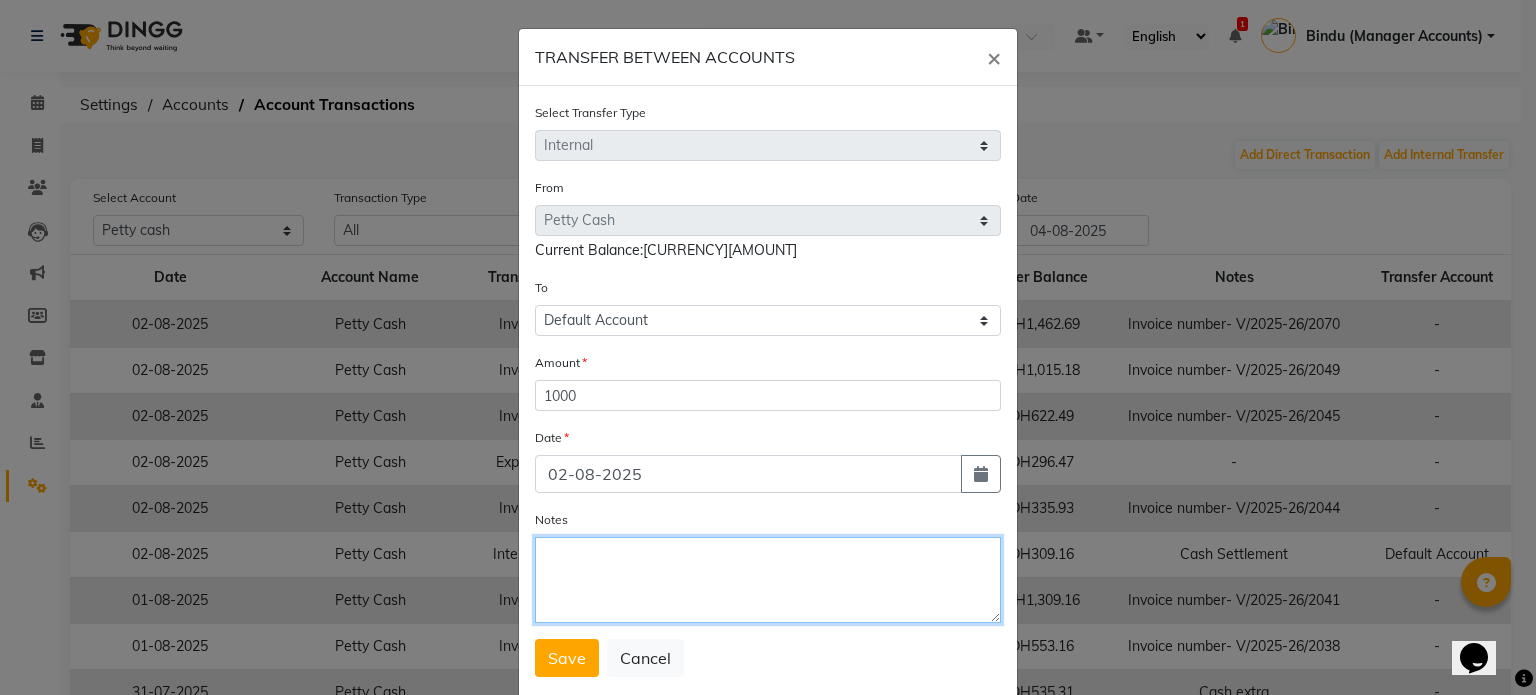 click on "Notes" at bounding box center [768, 580] 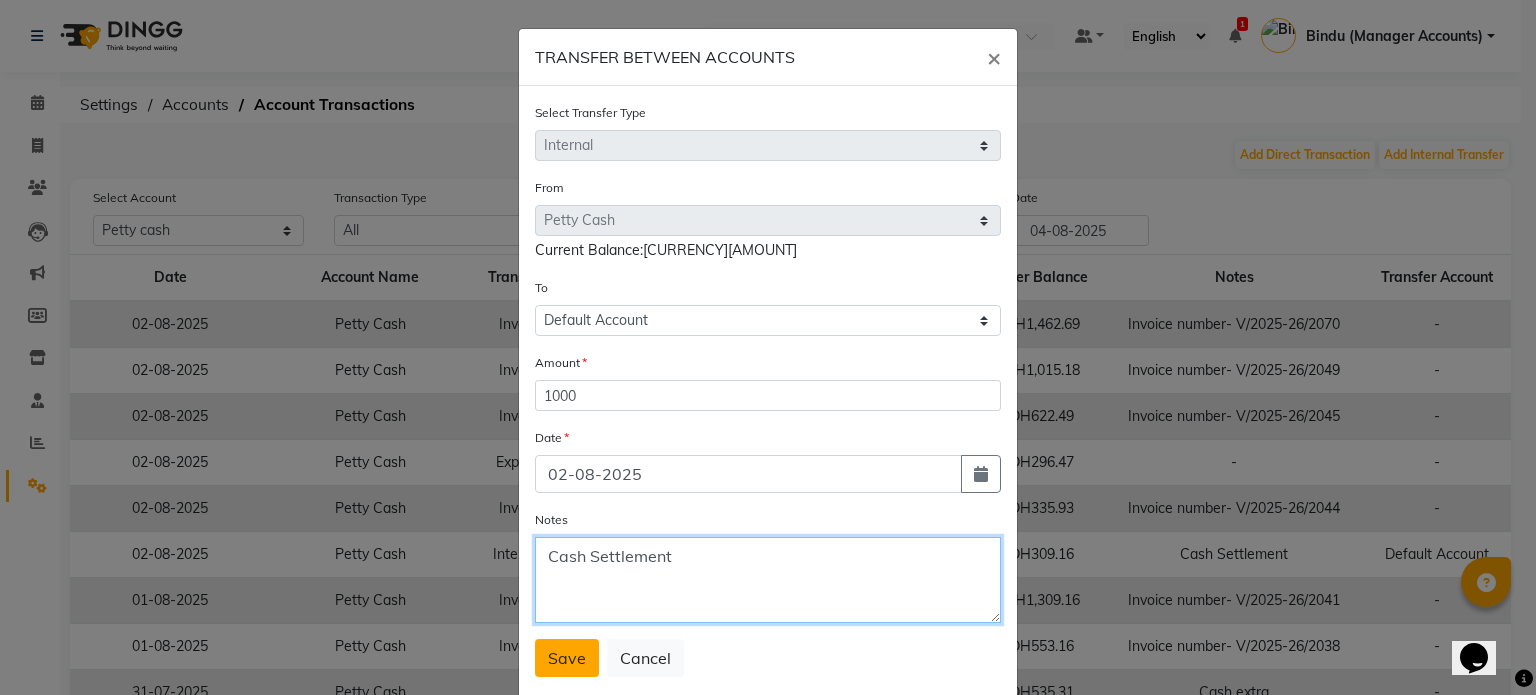 type on "Cash Settlement" 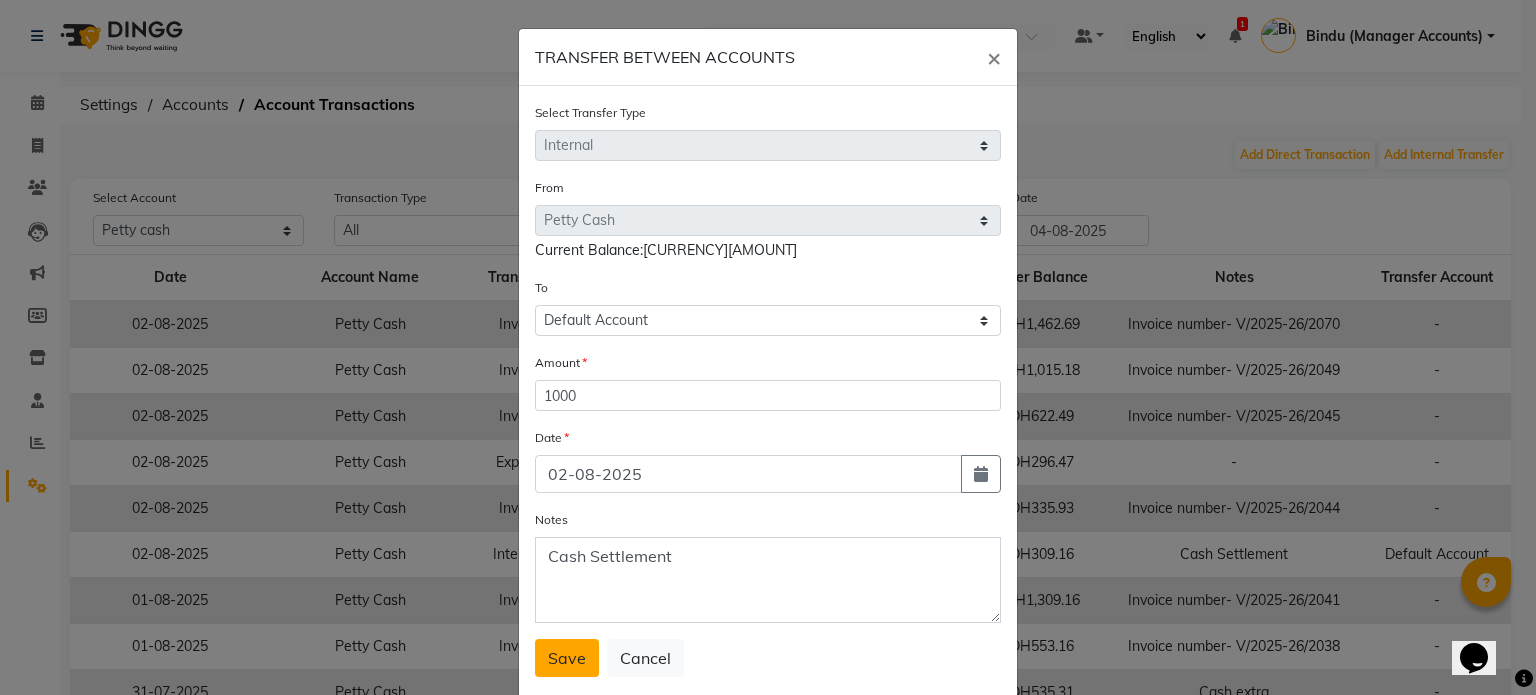 click on "Save" at bounding box center [567, 658] 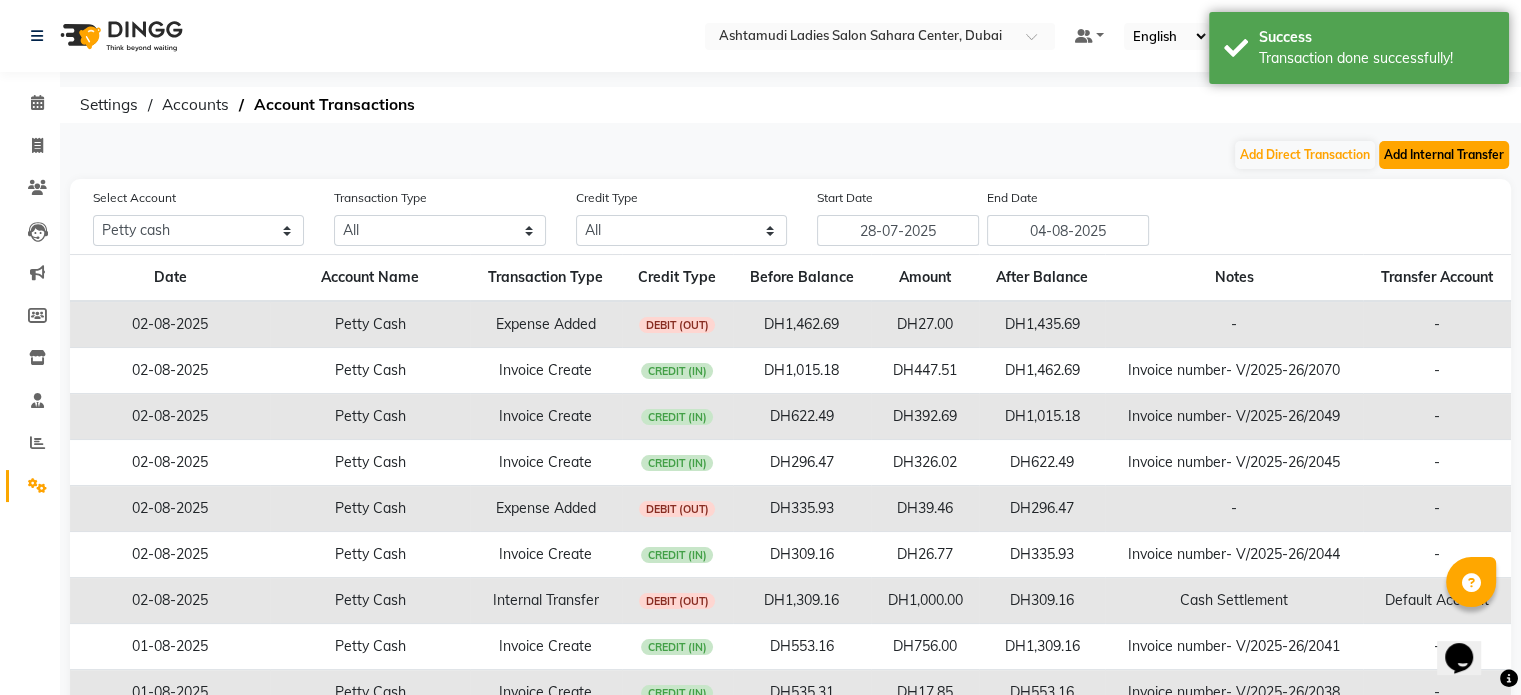 click on "Add Internal Transfer" 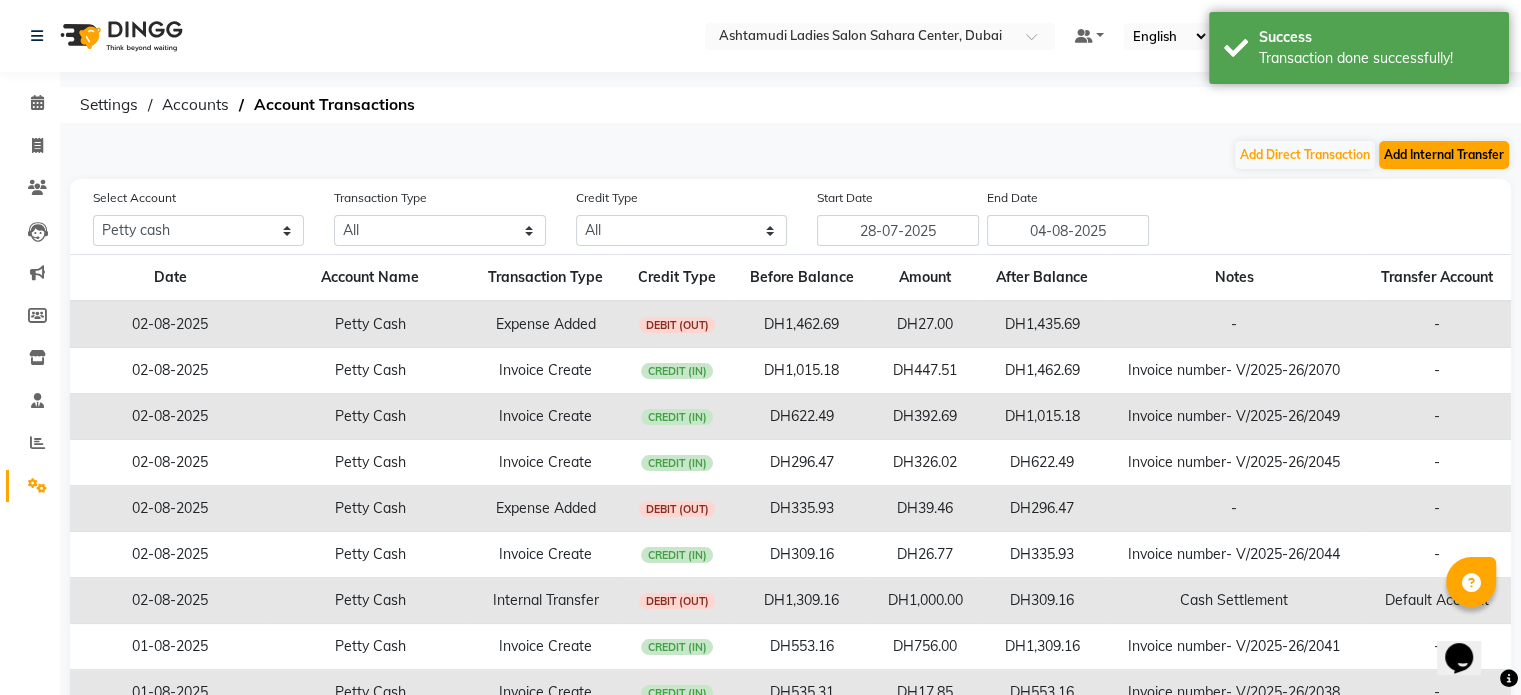 select on "internal transfer" 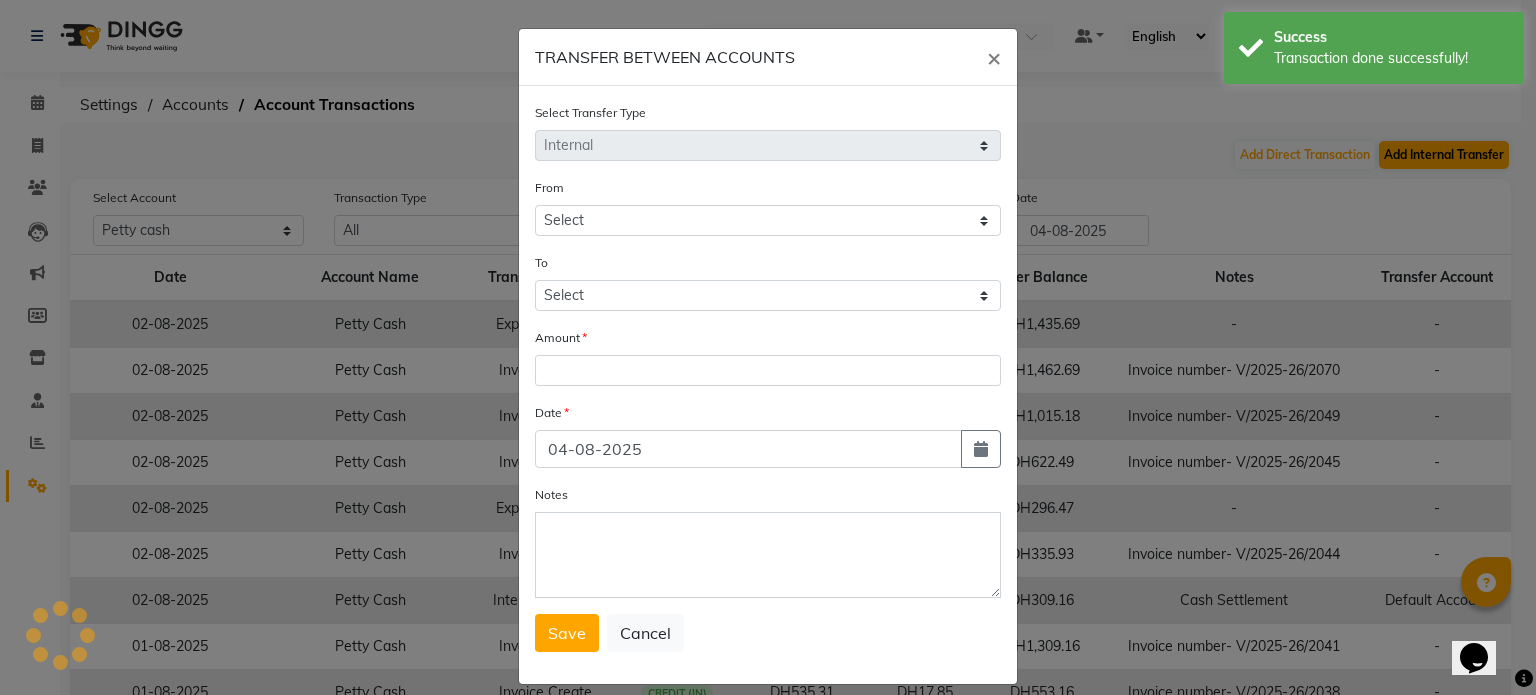 select on "6330" 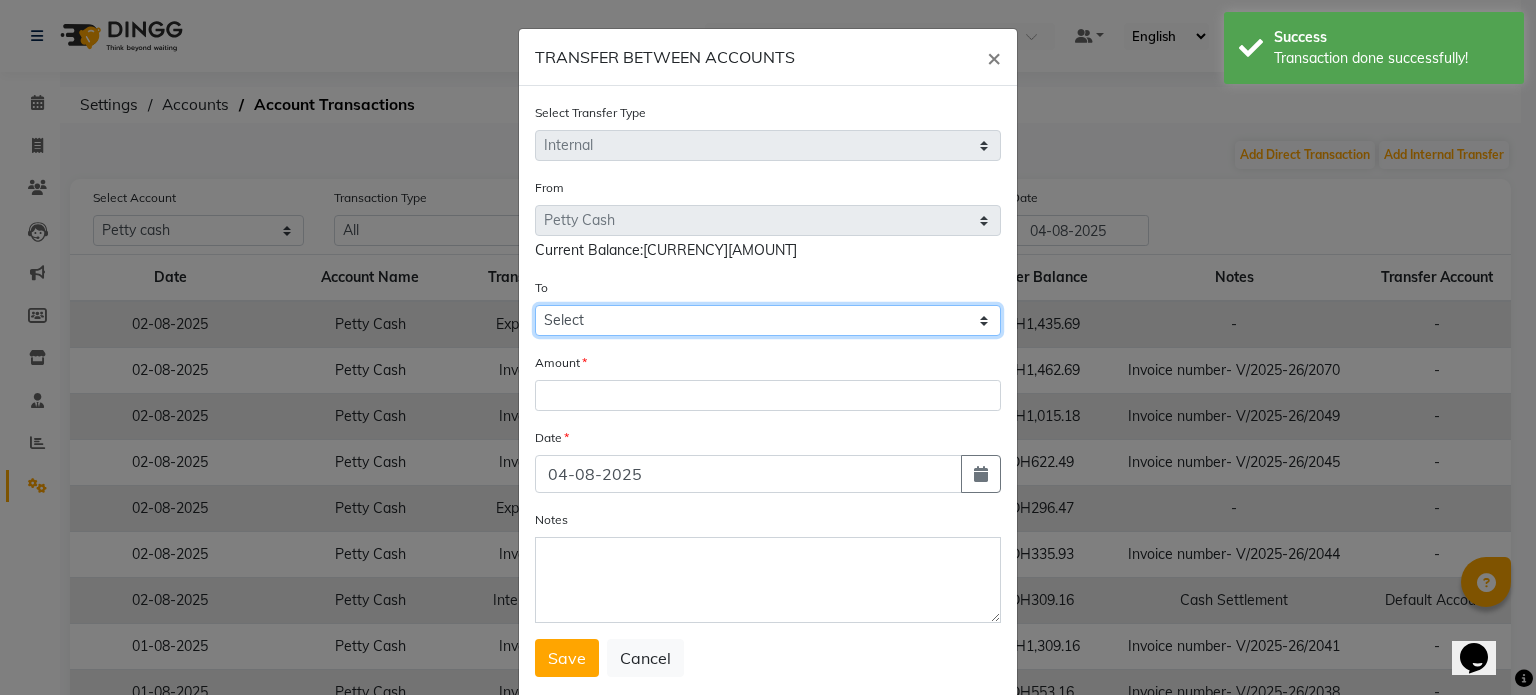 click on "Select Petty Cash Bank Account Default Account" 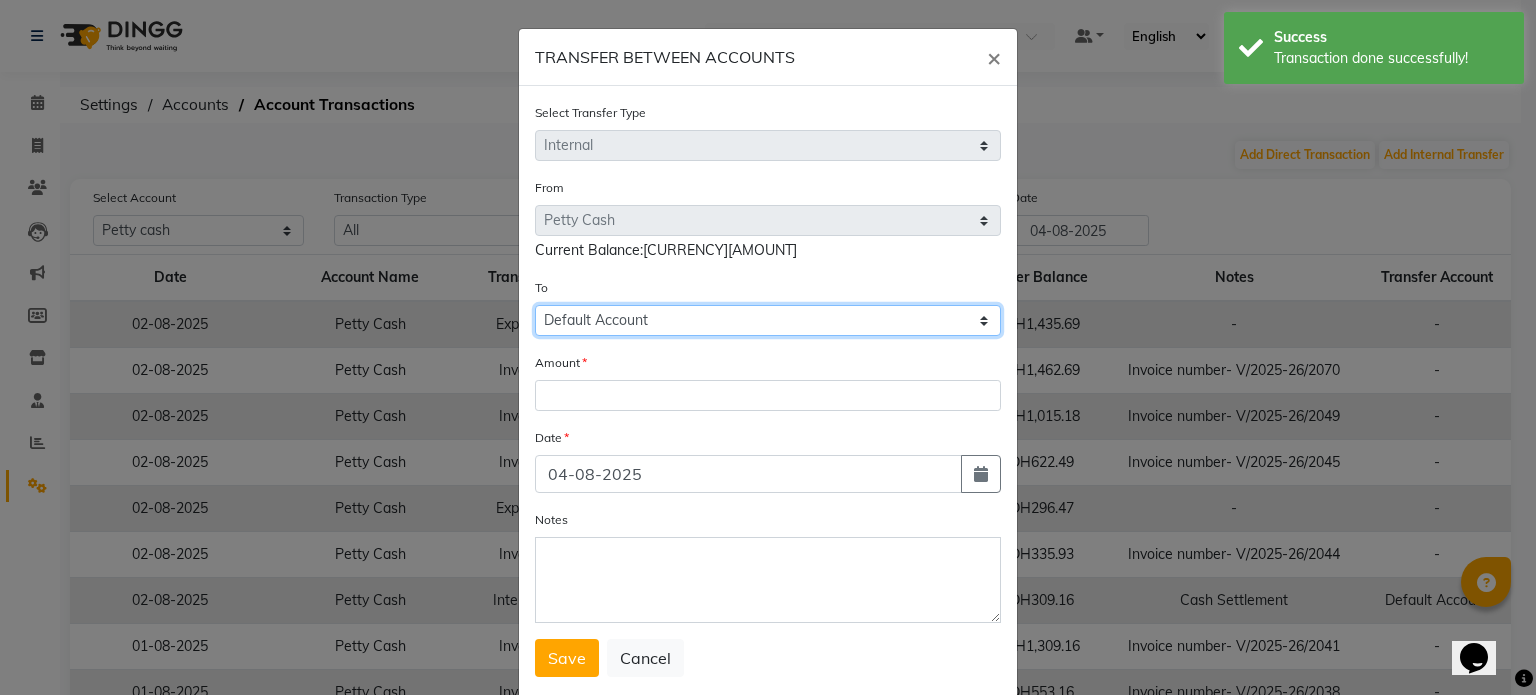 click on "Select Petty Cash Bank Account Default Account" 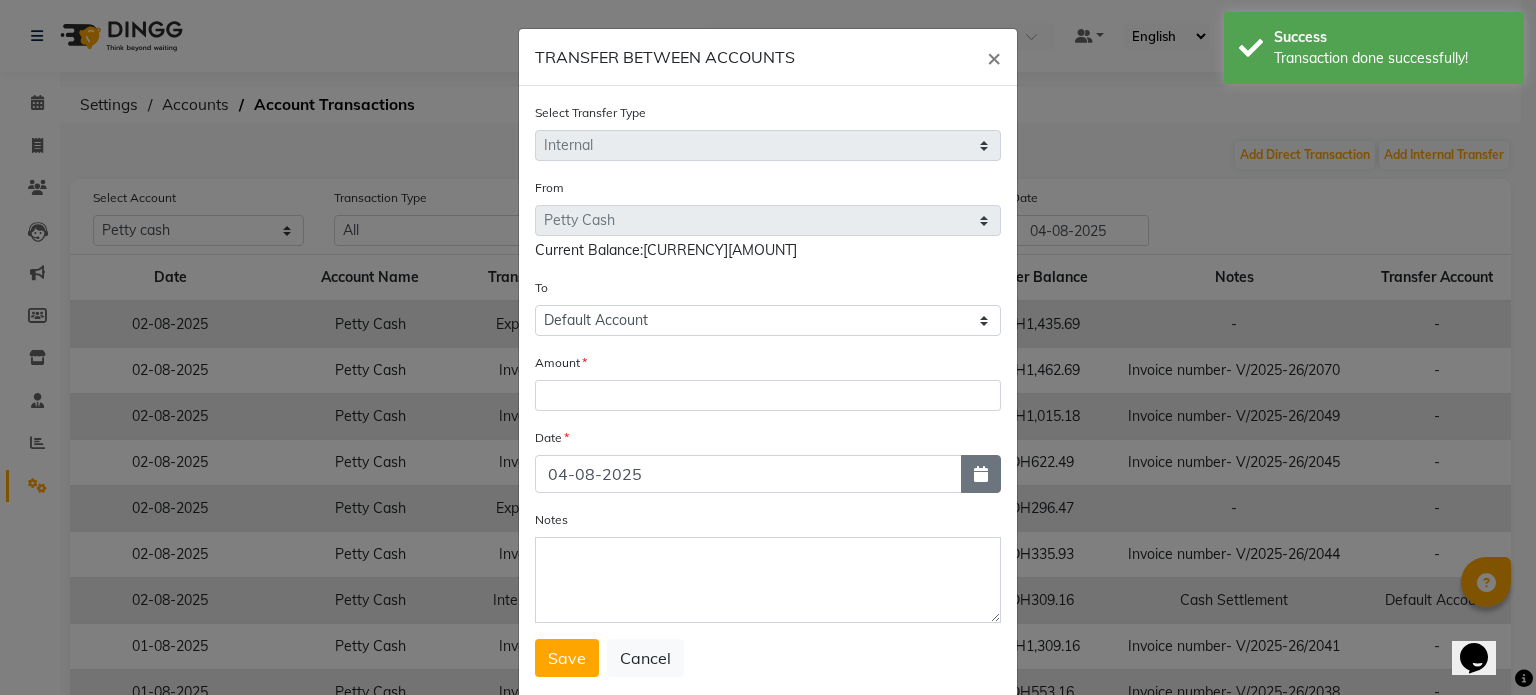 click 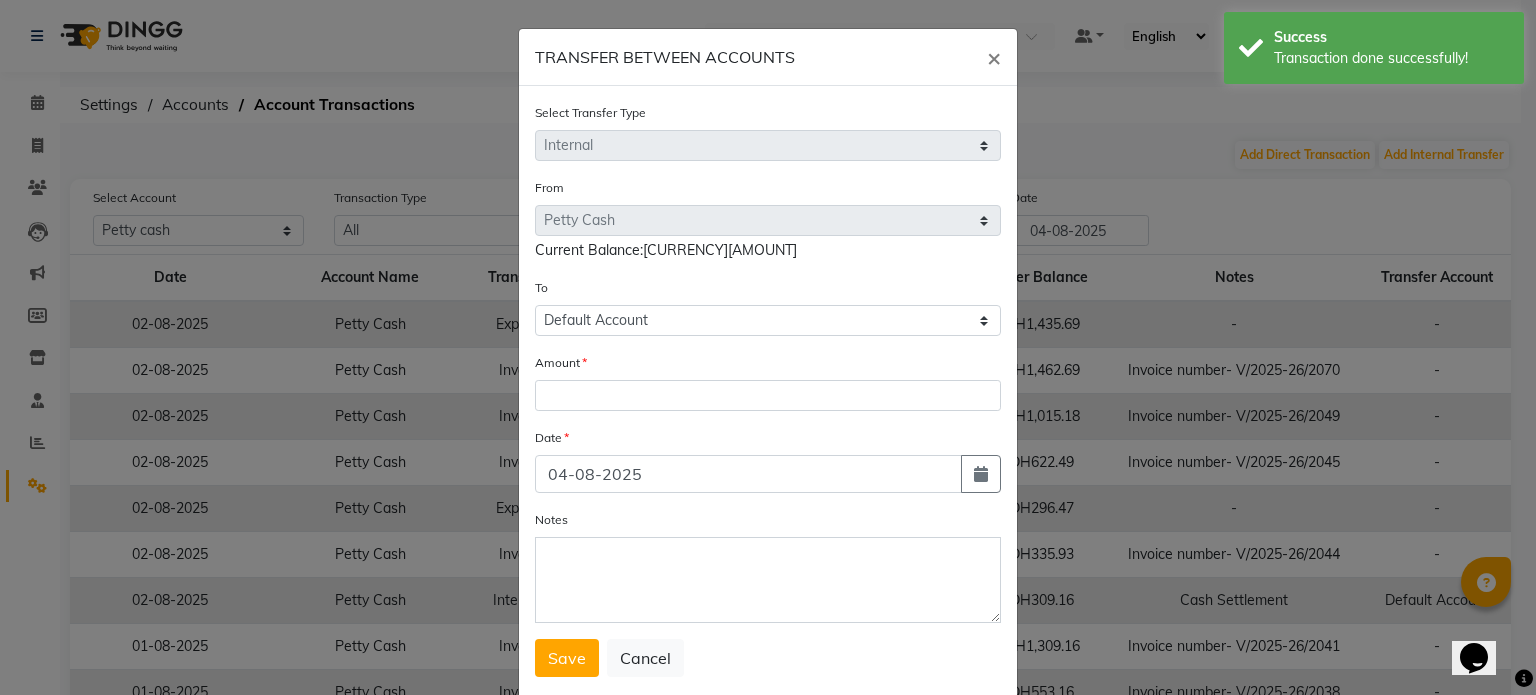 select on "8" 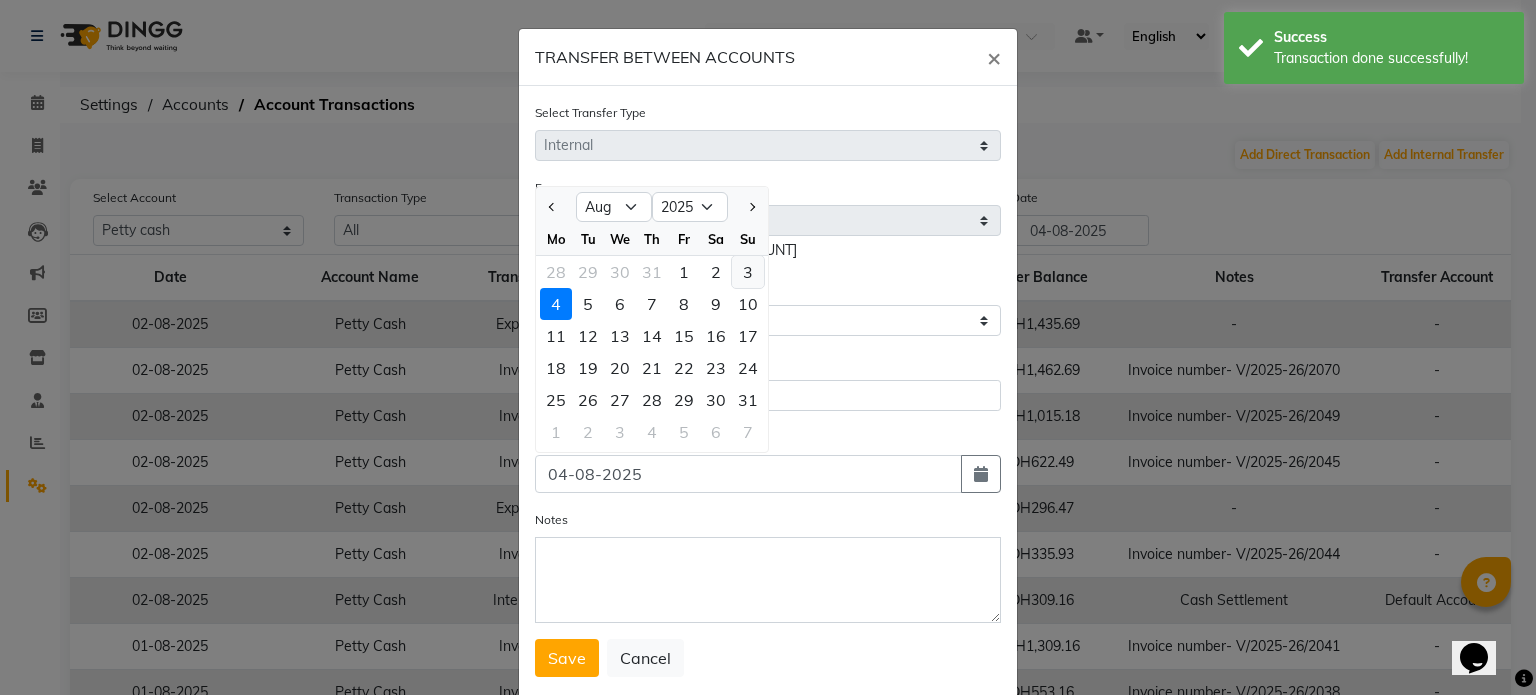 click on "3" 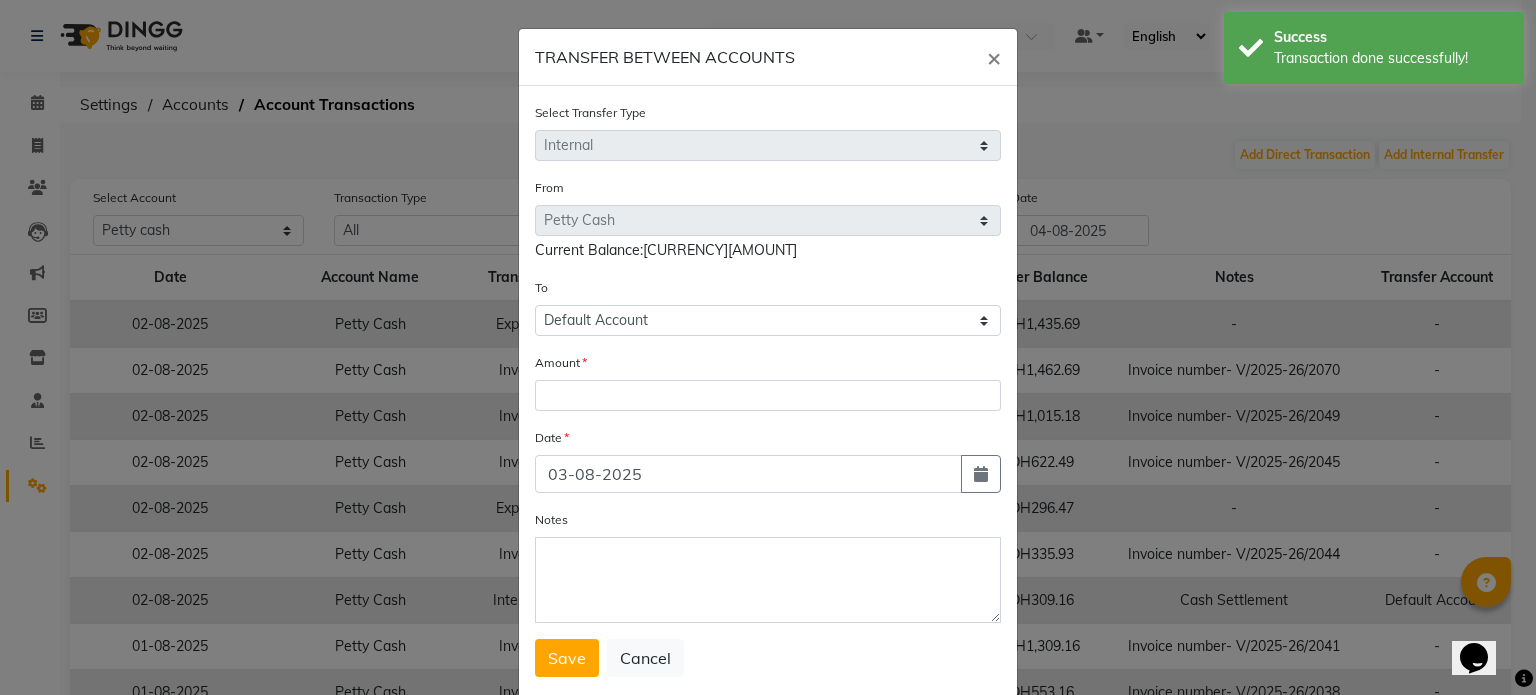 click on "Select Transfer Type Select Direct Internal From Select Petty Cash Bank Account Default Account  Current Balance:DH1,349.65 To Select Petty Cash Bank Account Default Account Amount Date 03-08-2025 Notes  Save   Cancel" 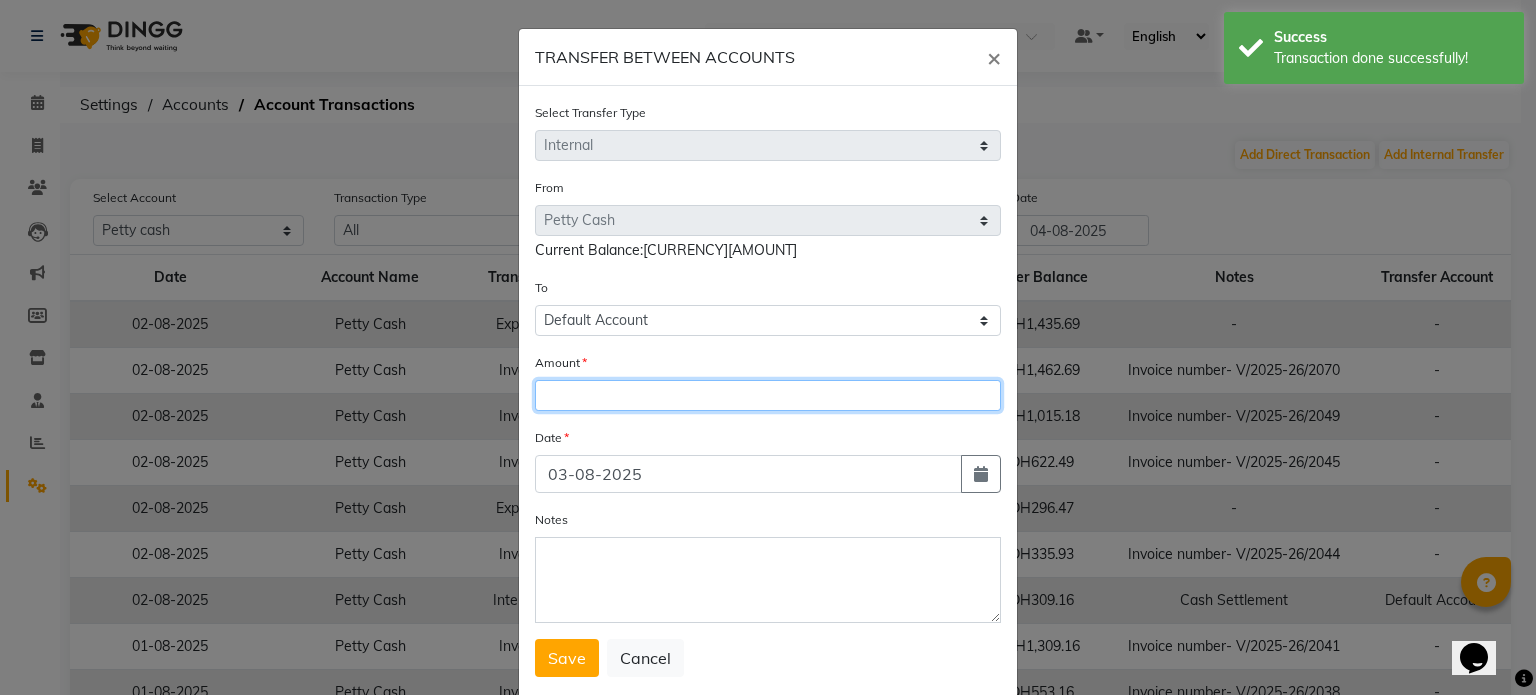click 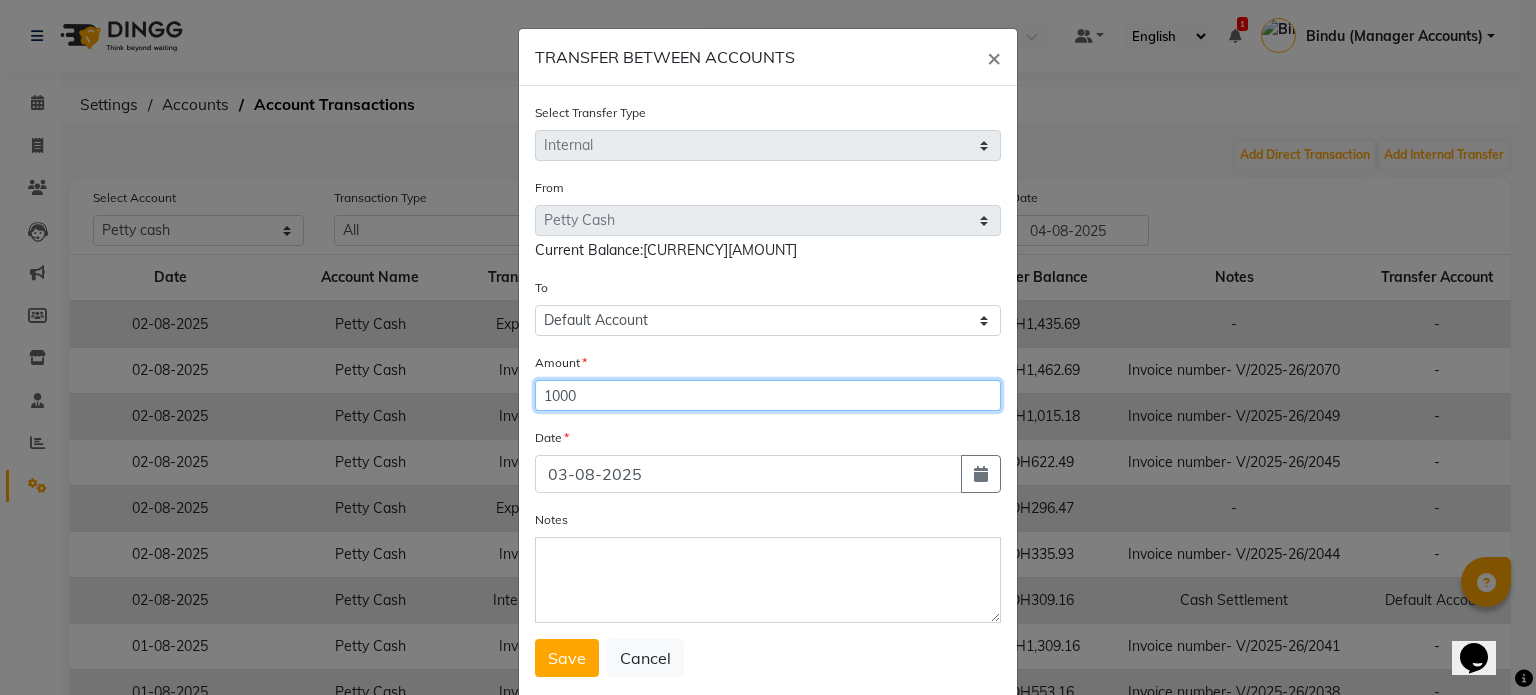 type on "1000" 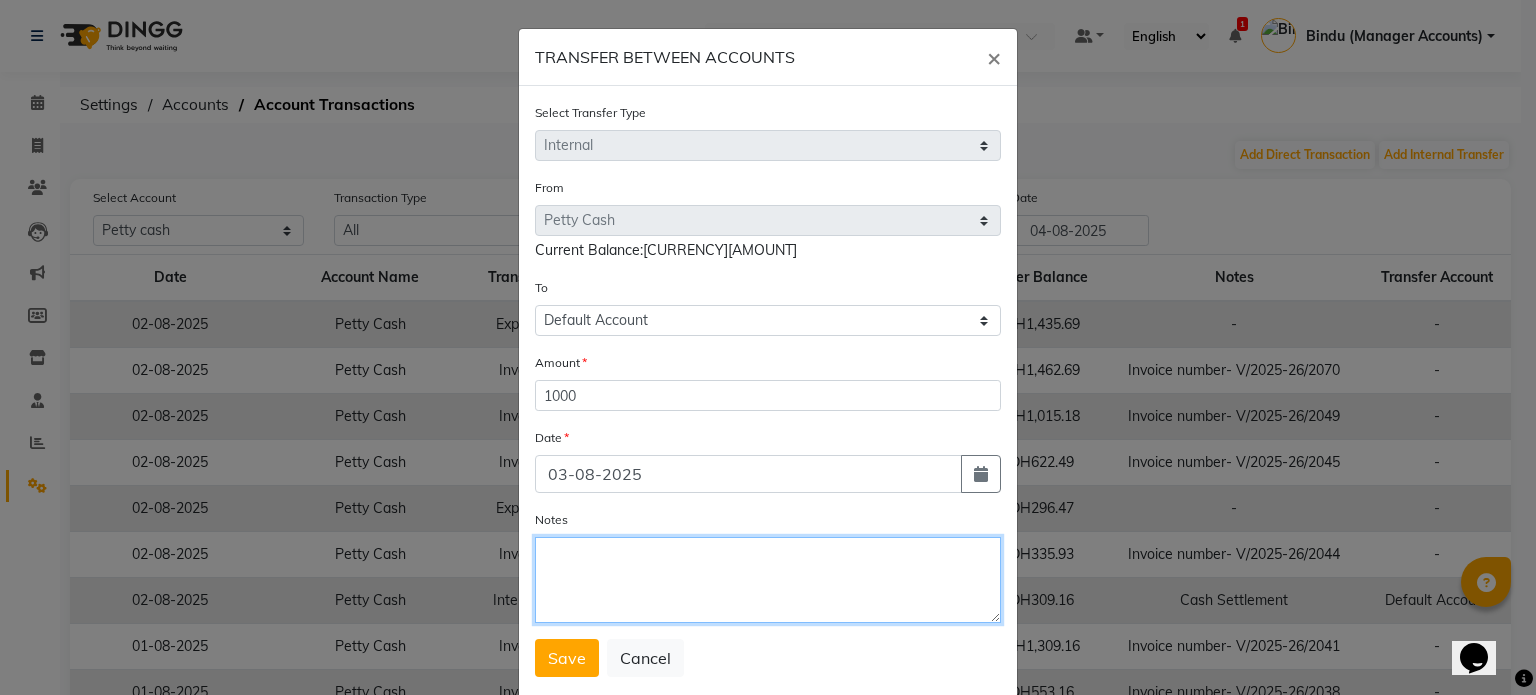 click on "Notes" at bounding box center [768, 580] 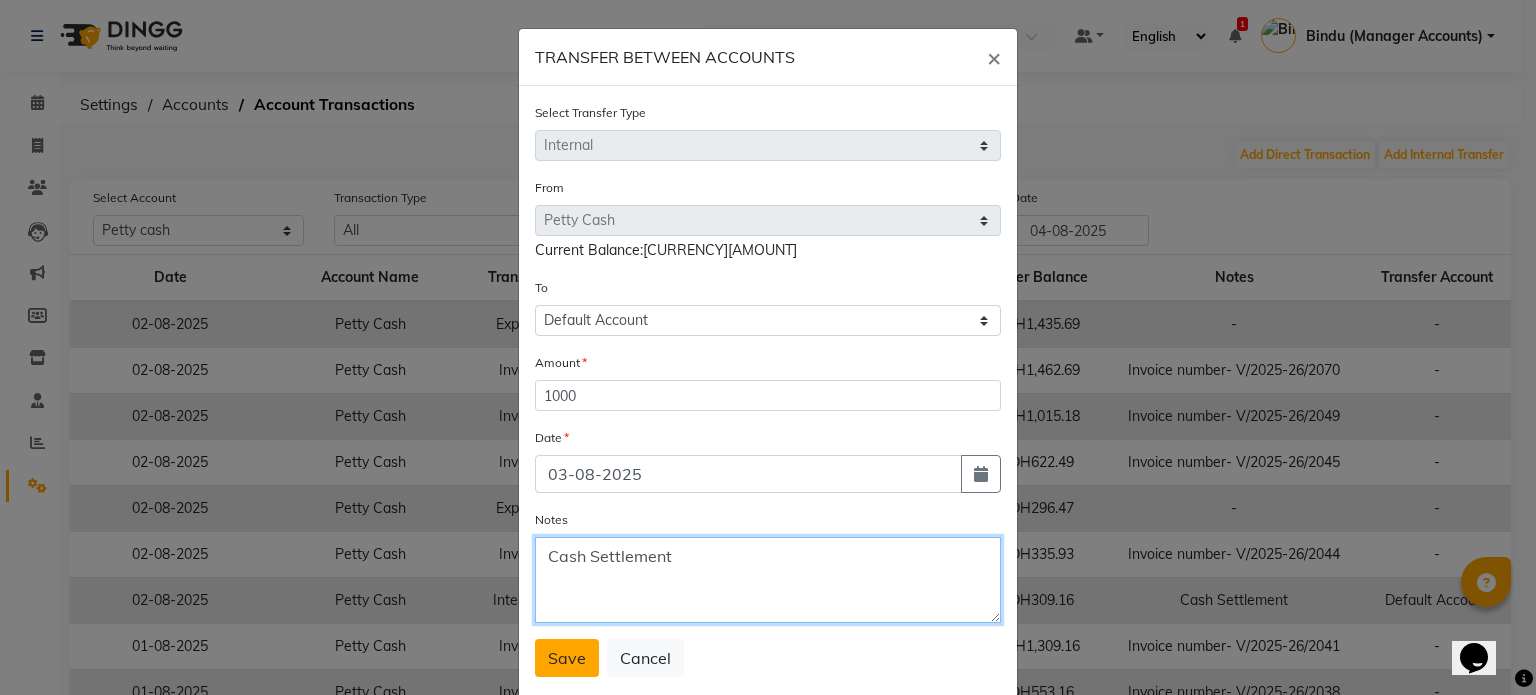 type on "Cash Settlement" 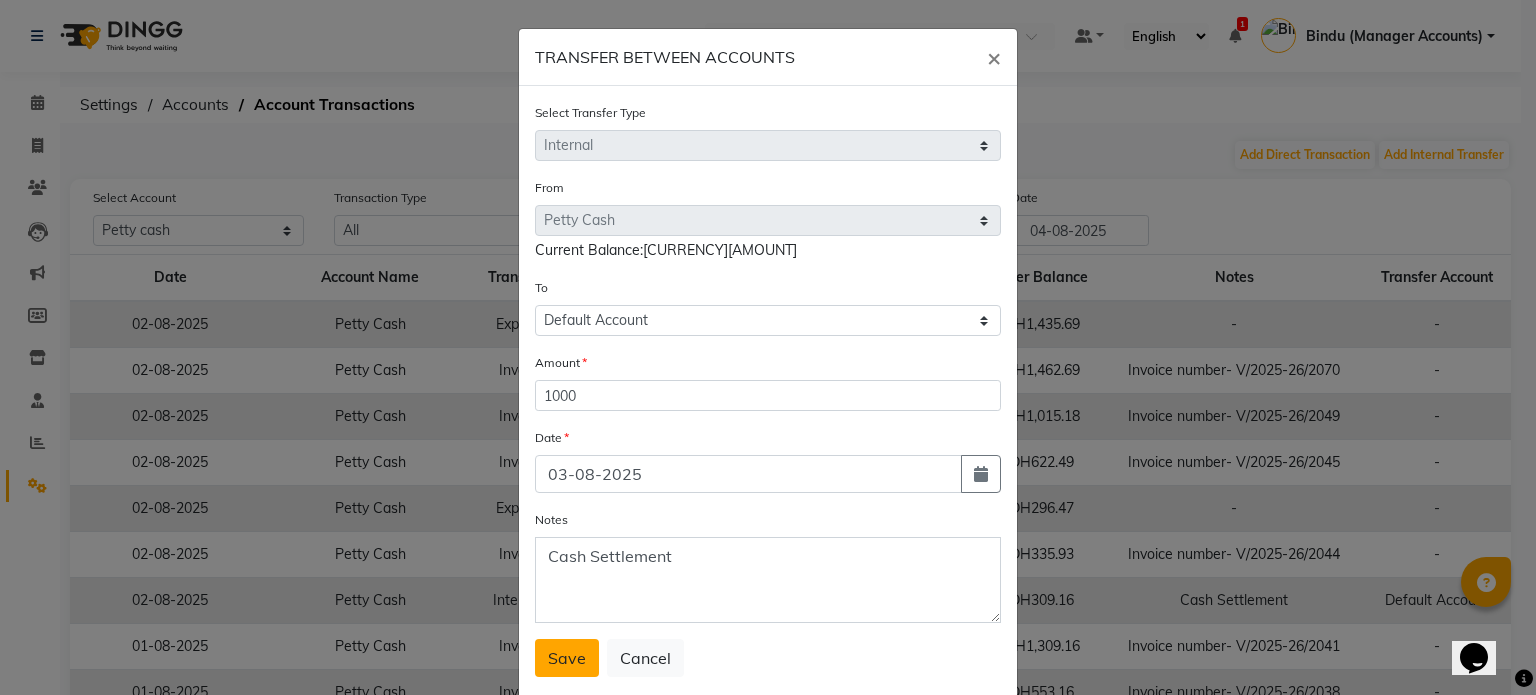 click on "Save" at bounding box center [567, 658] 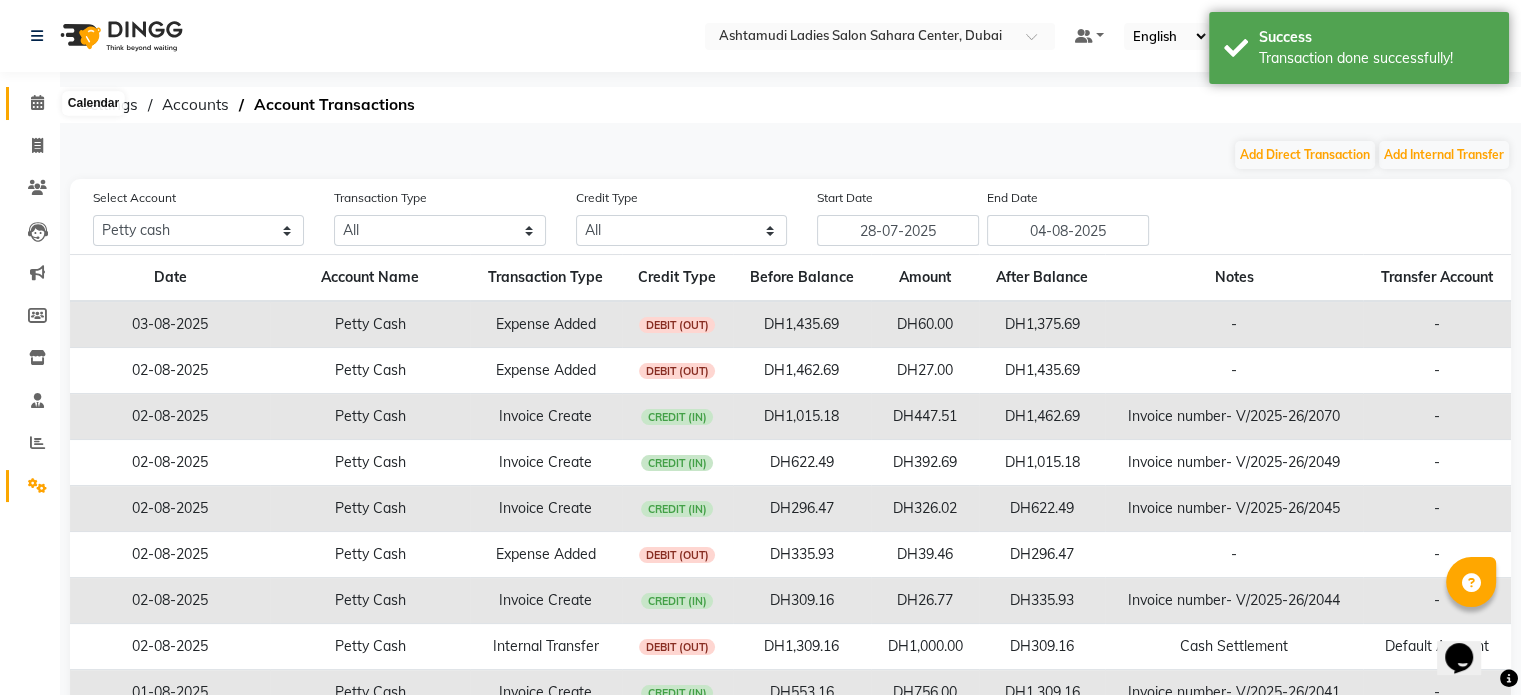 click 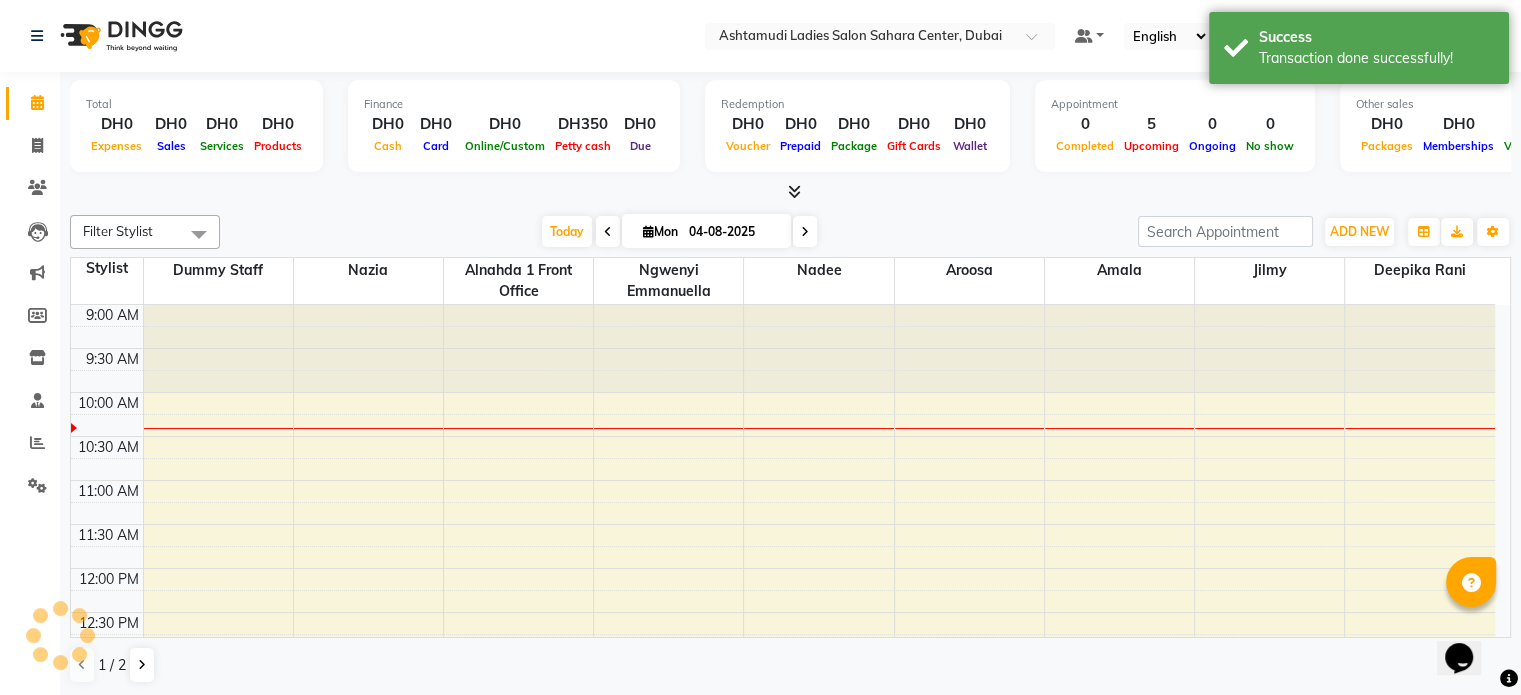 scroll, scrollTop: 0, scrollLeft: 0, axis: both 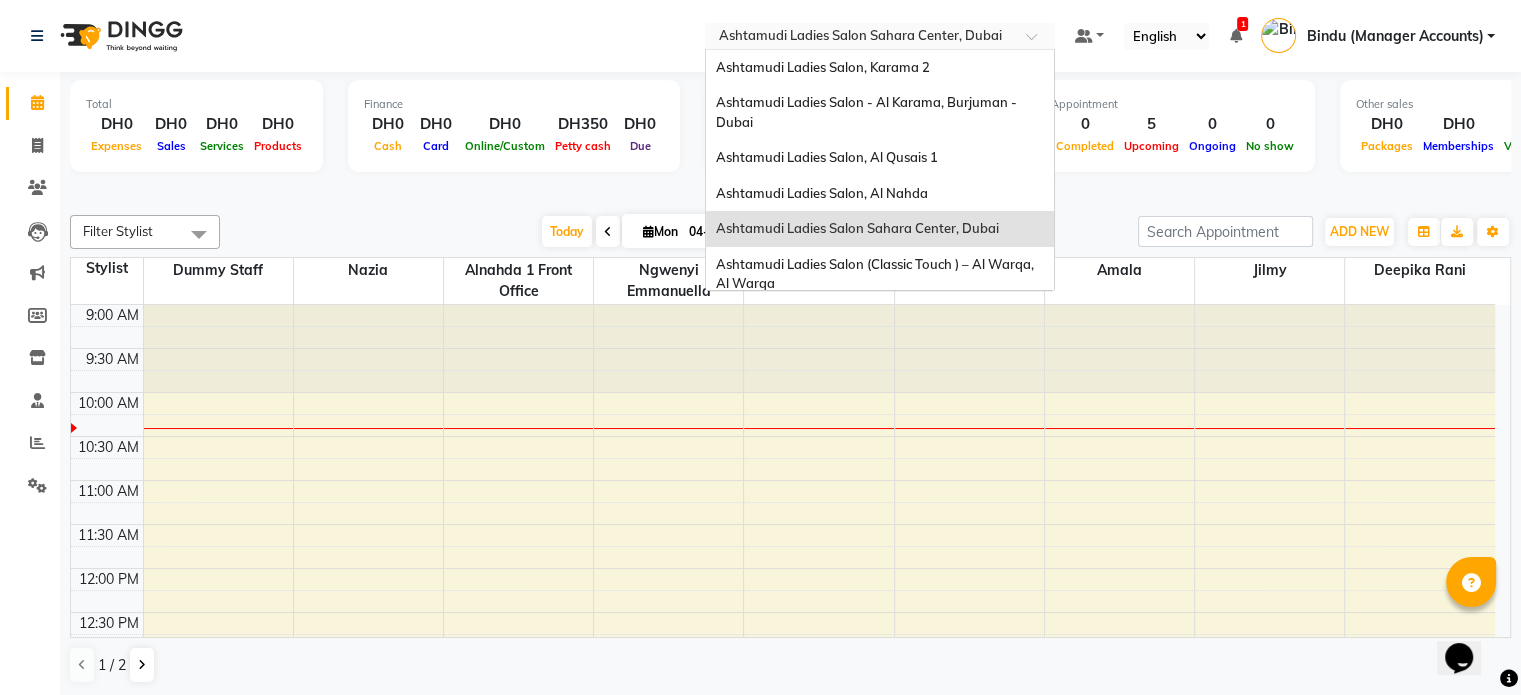 click at bounding box center [860, 38] 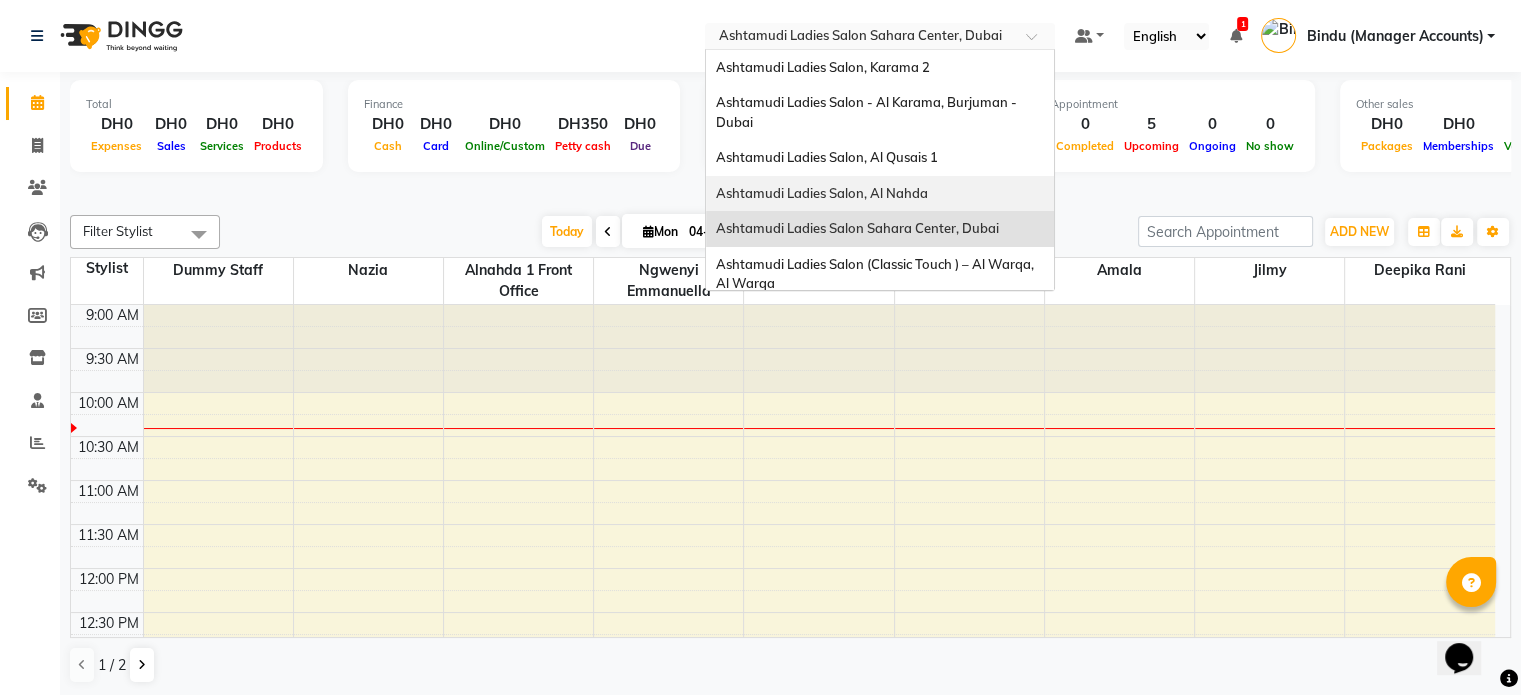 click on "Ashtamudi Ladies Salon, Al Nahda" at bounding box center [822, 193] 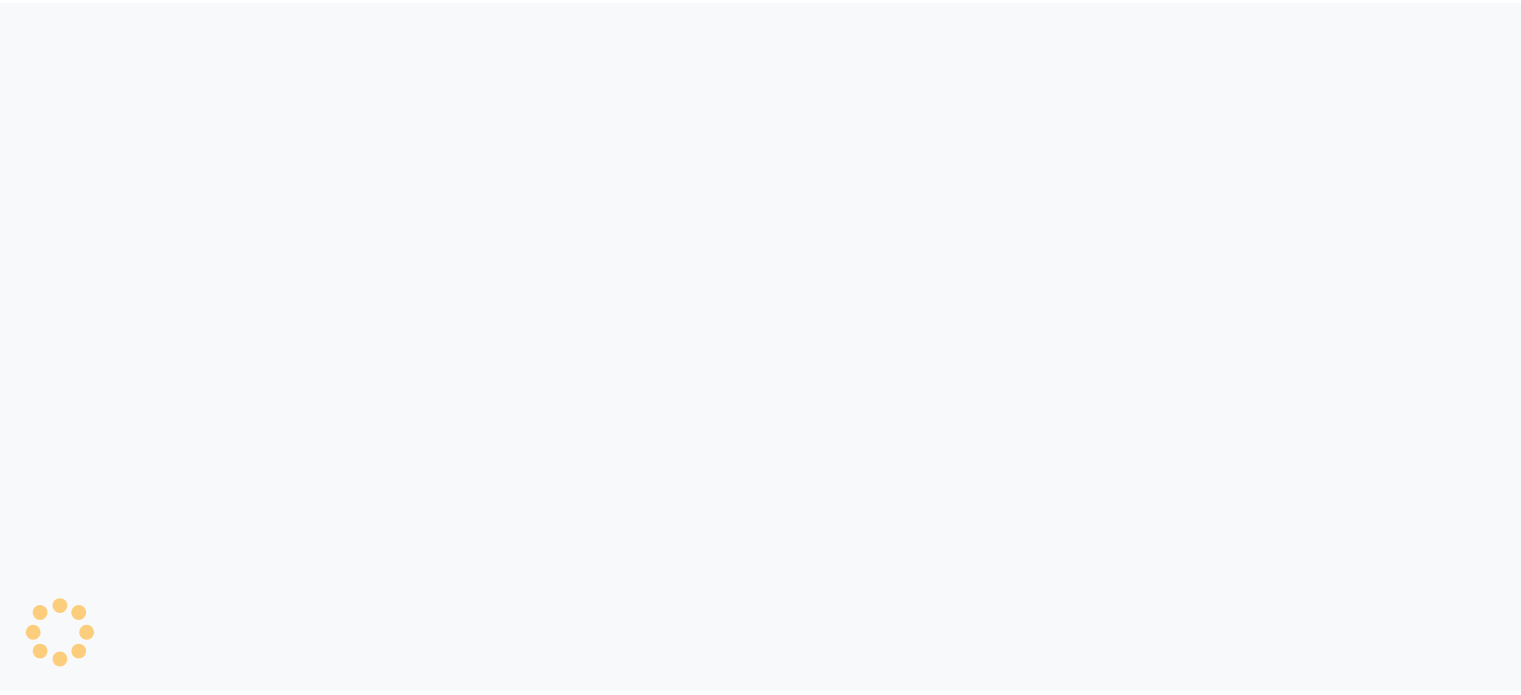 scroll, scrollTop: 0, scrollLeft: 0, axis: both 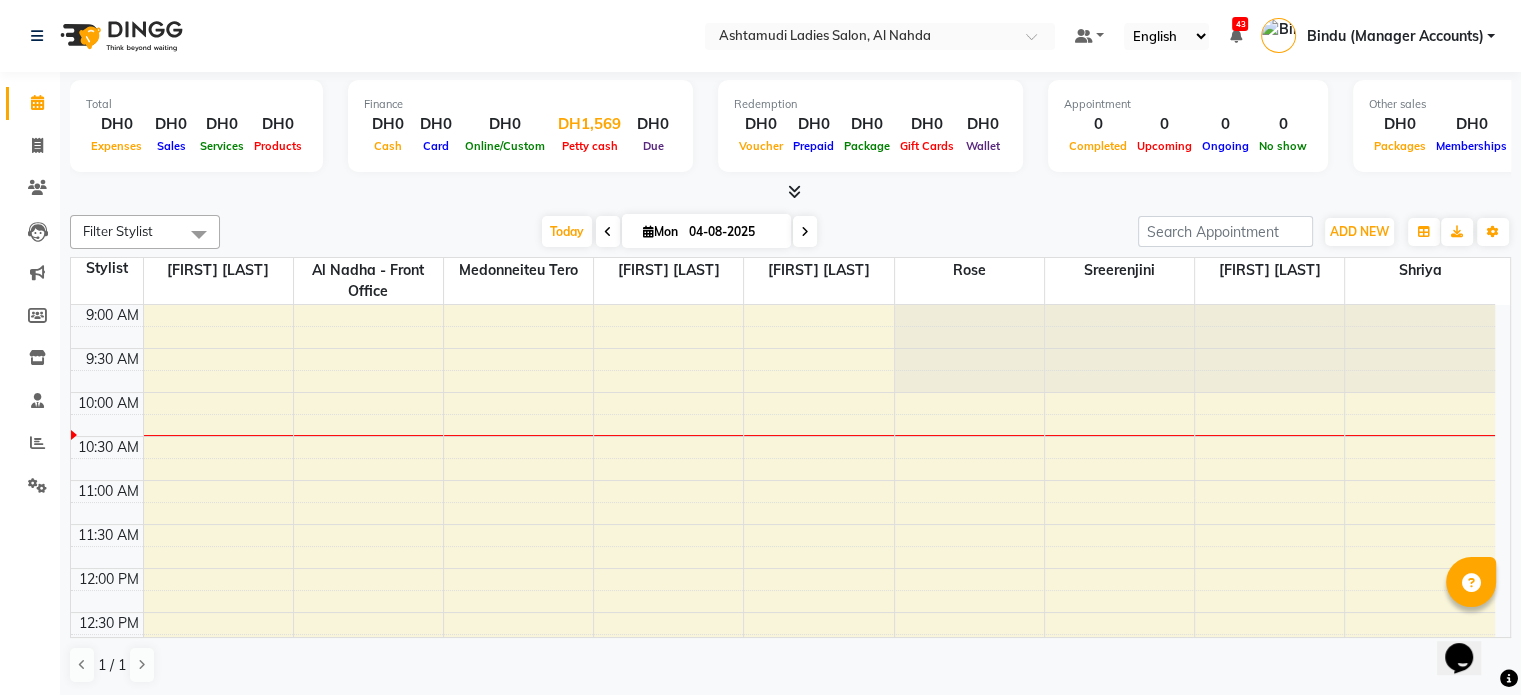 click on "DH1,569" at bounding box center [589, 124] 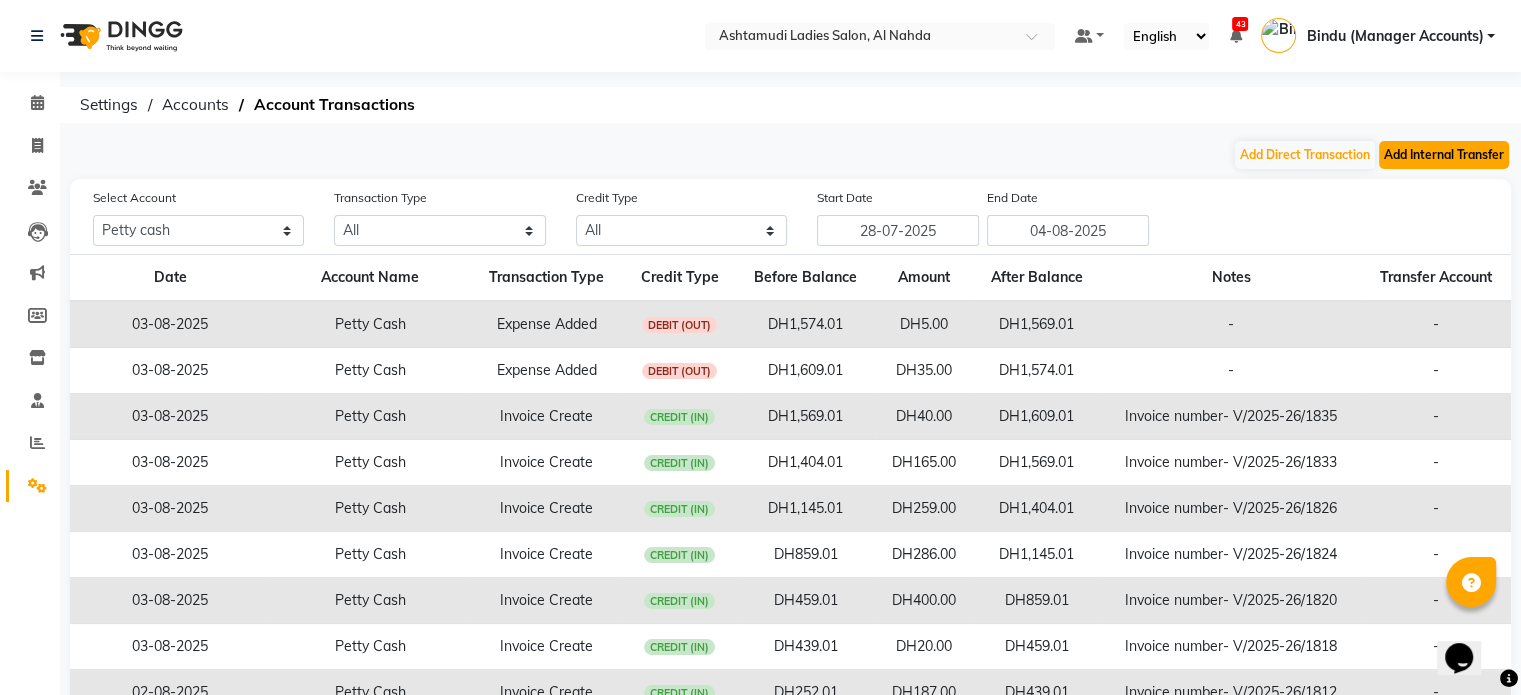 click on "Add Internal Transfer" 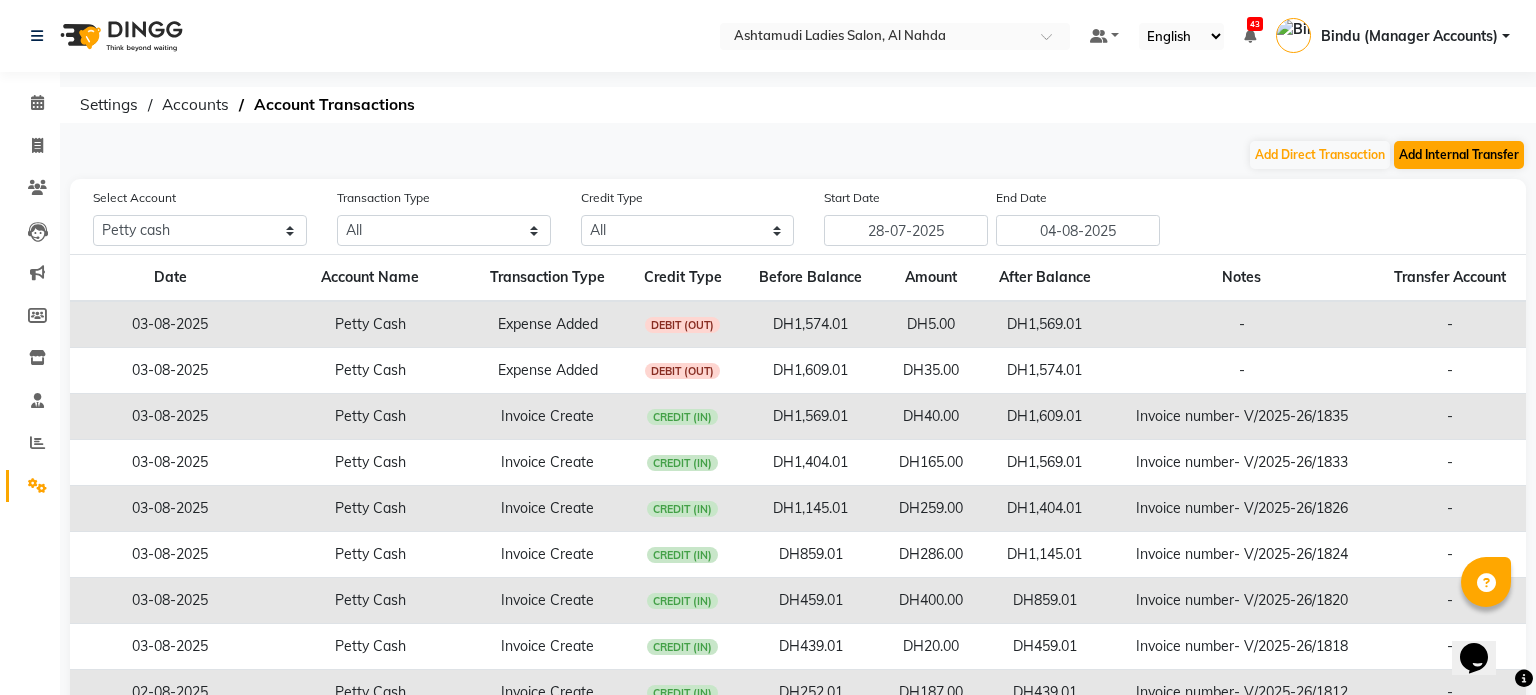 select on "internal transfer" 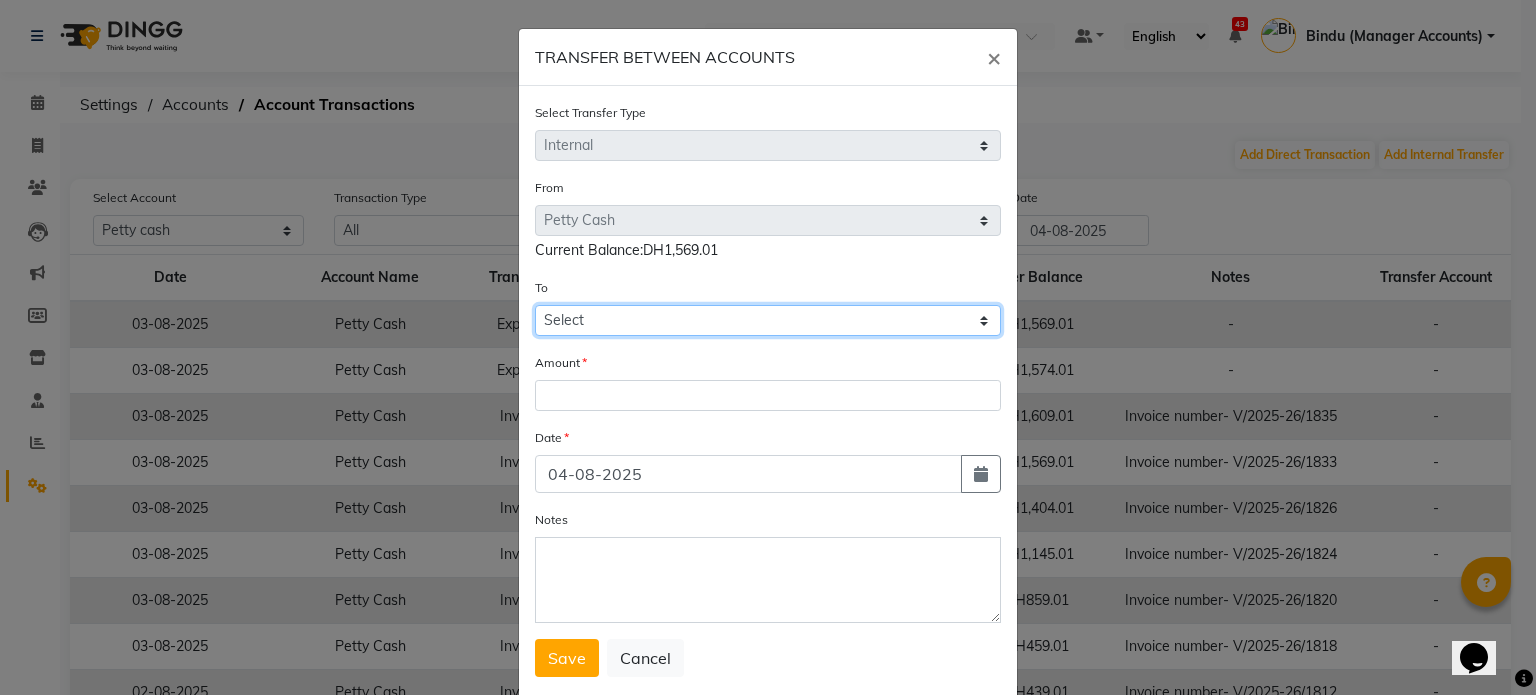 click on "Select Petty Cash Default Account Sir Maam" 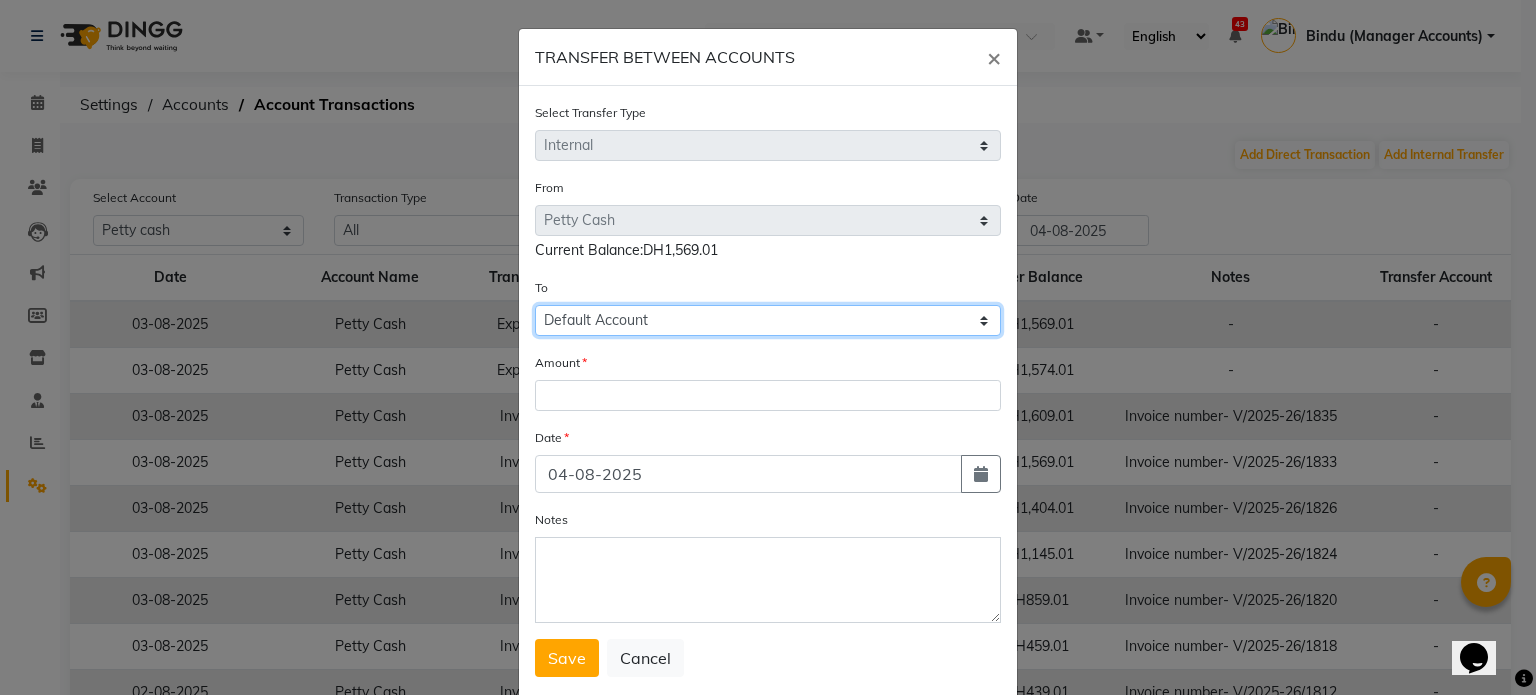 click on "Select Petty Cash Default Account Sir Maam" 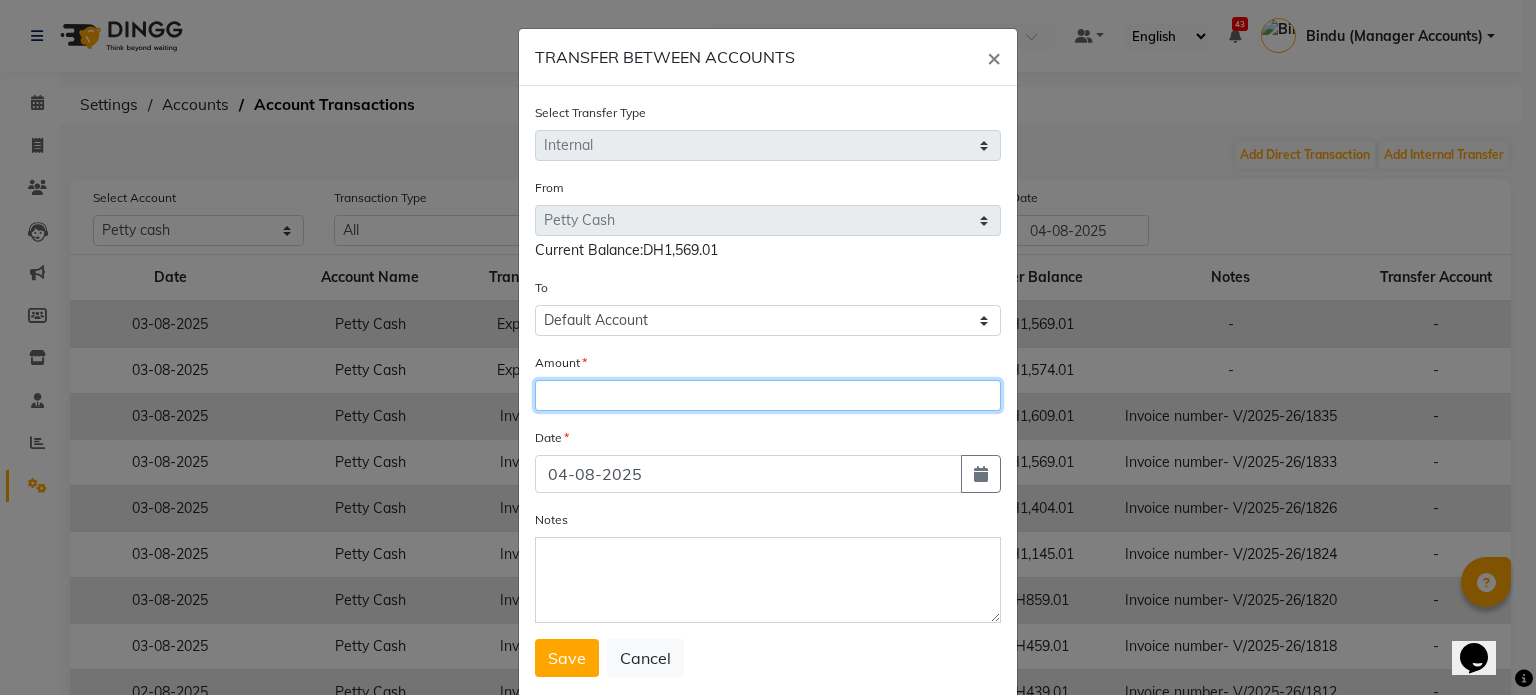 click 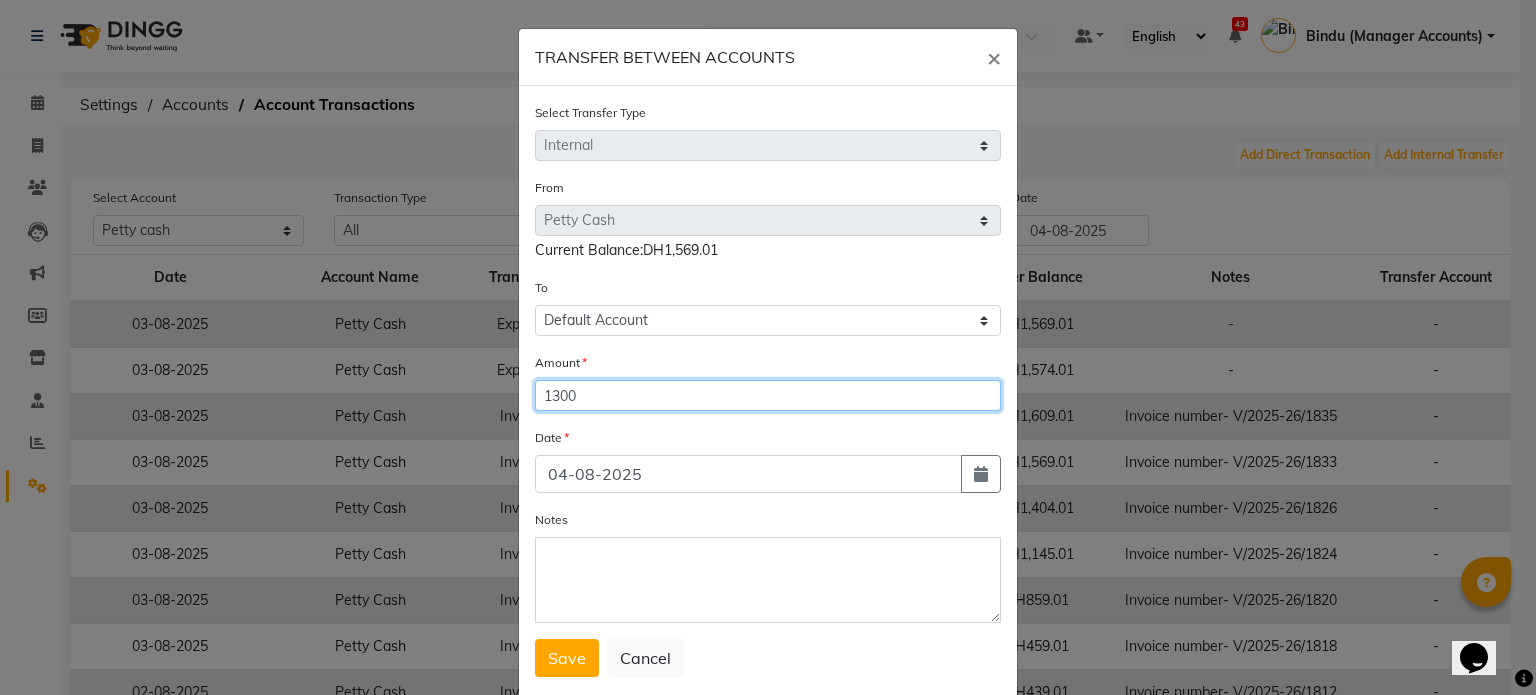 type on "1300" 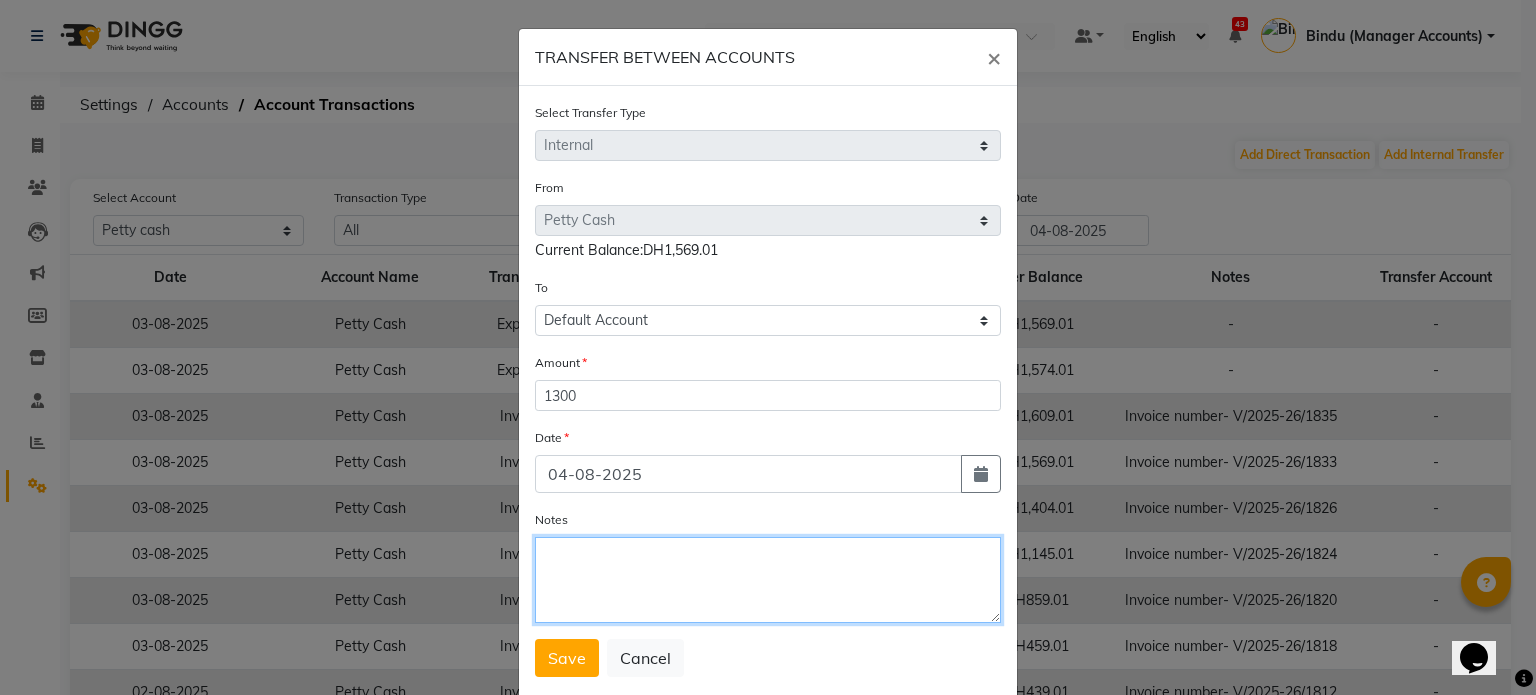 click on "Notes" at bounding box center (768, 580) 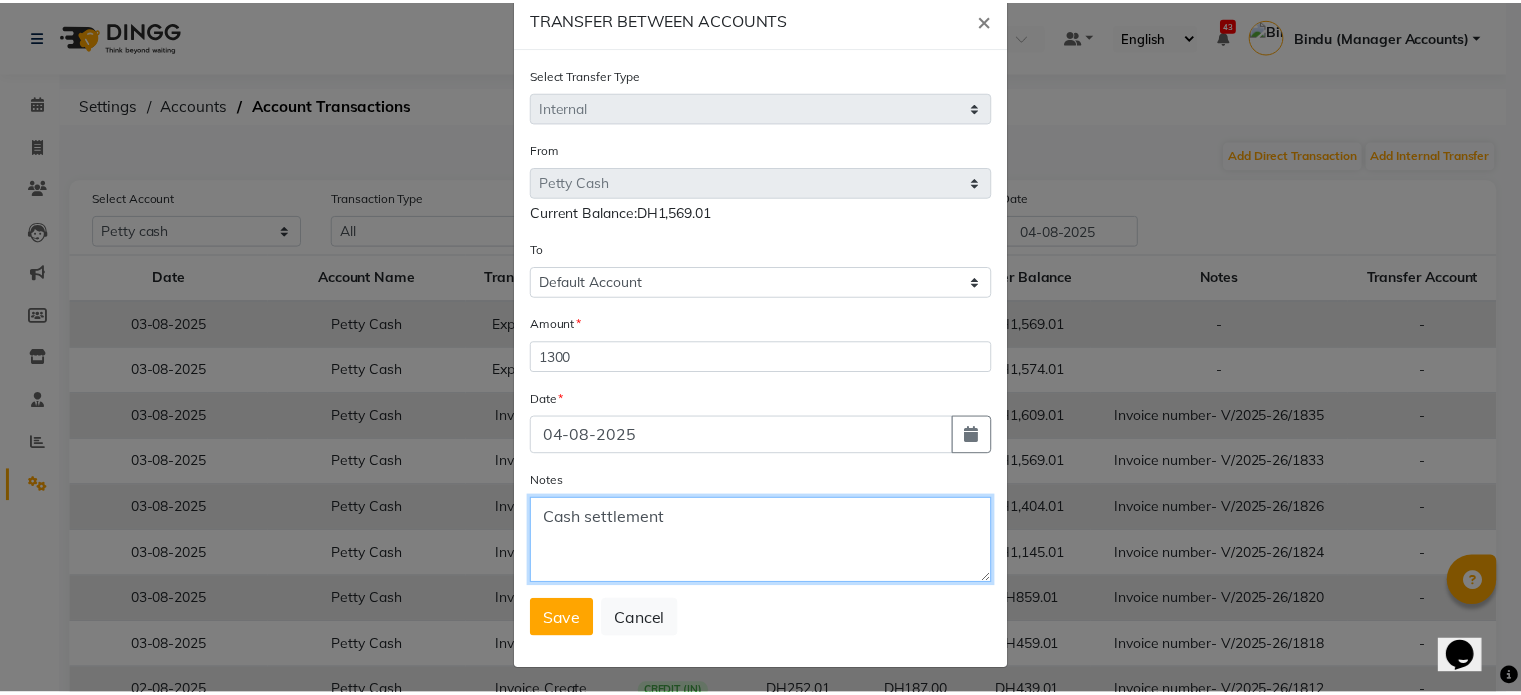 scroll, scrollTop: 48, scrollLeft: 0, axis: vertical 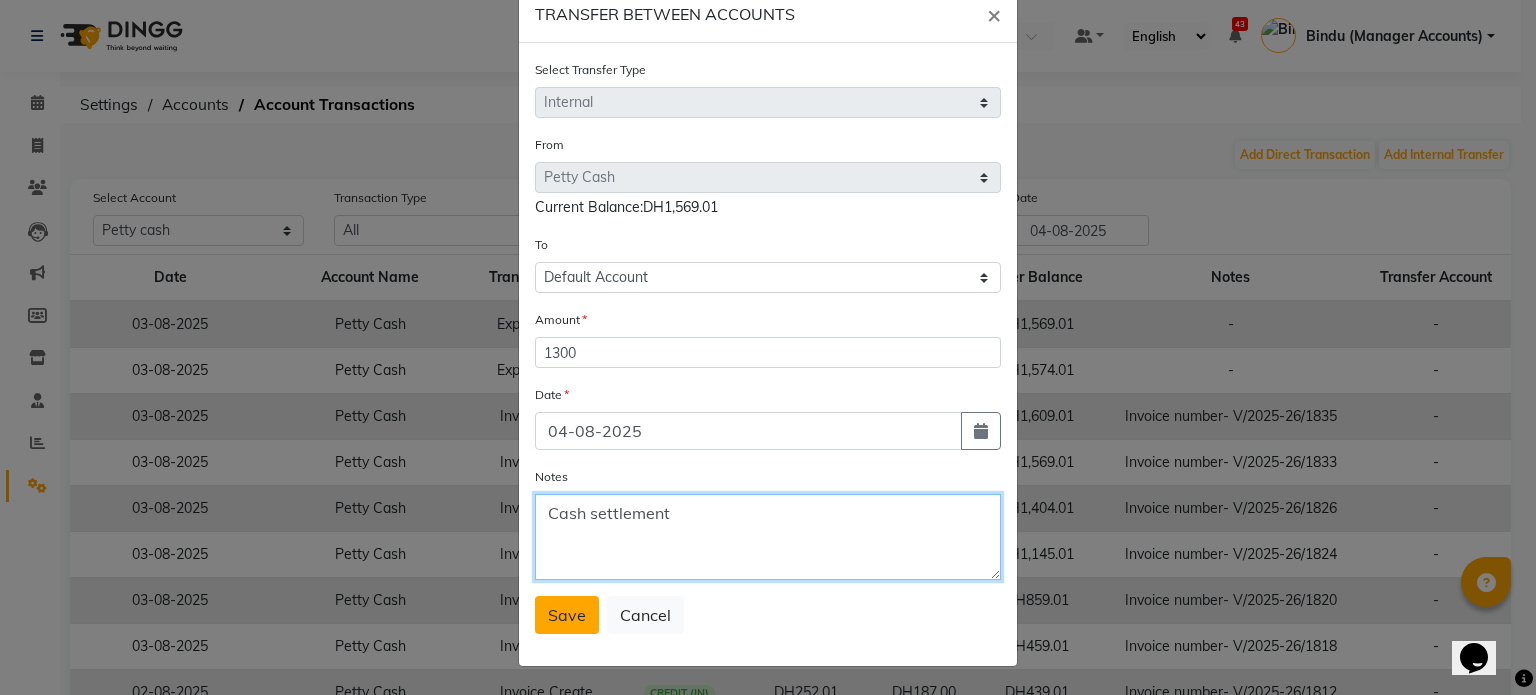 type on "Cash settlement" 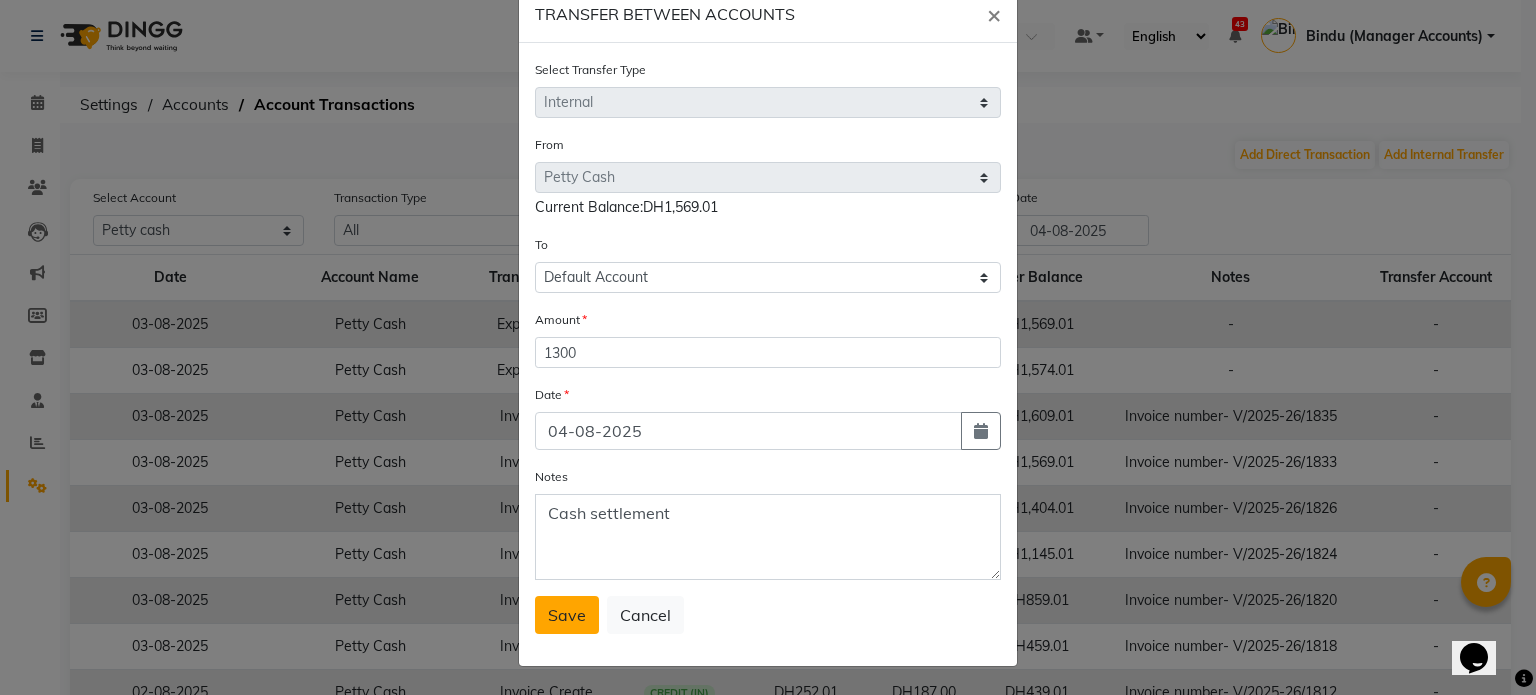 click on "Save" at bounding box center (567, 615) 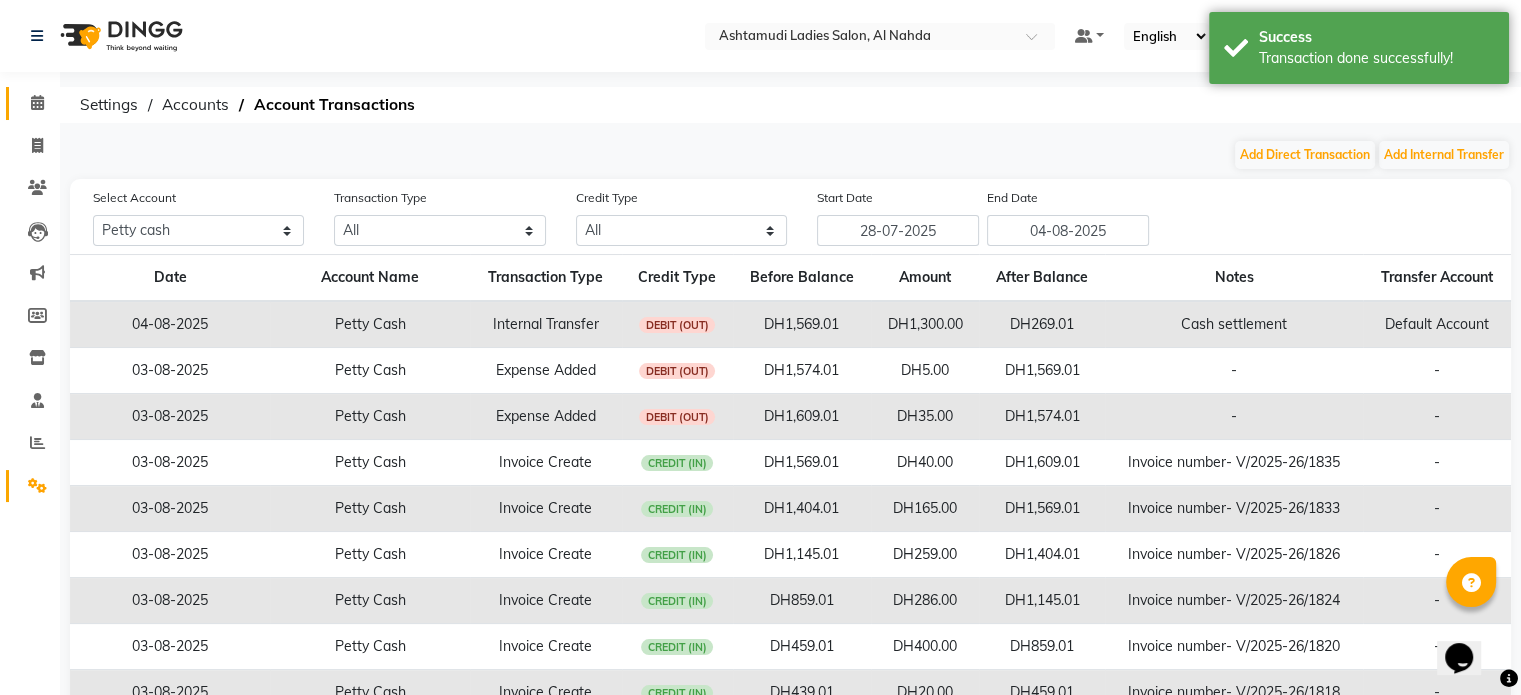 click 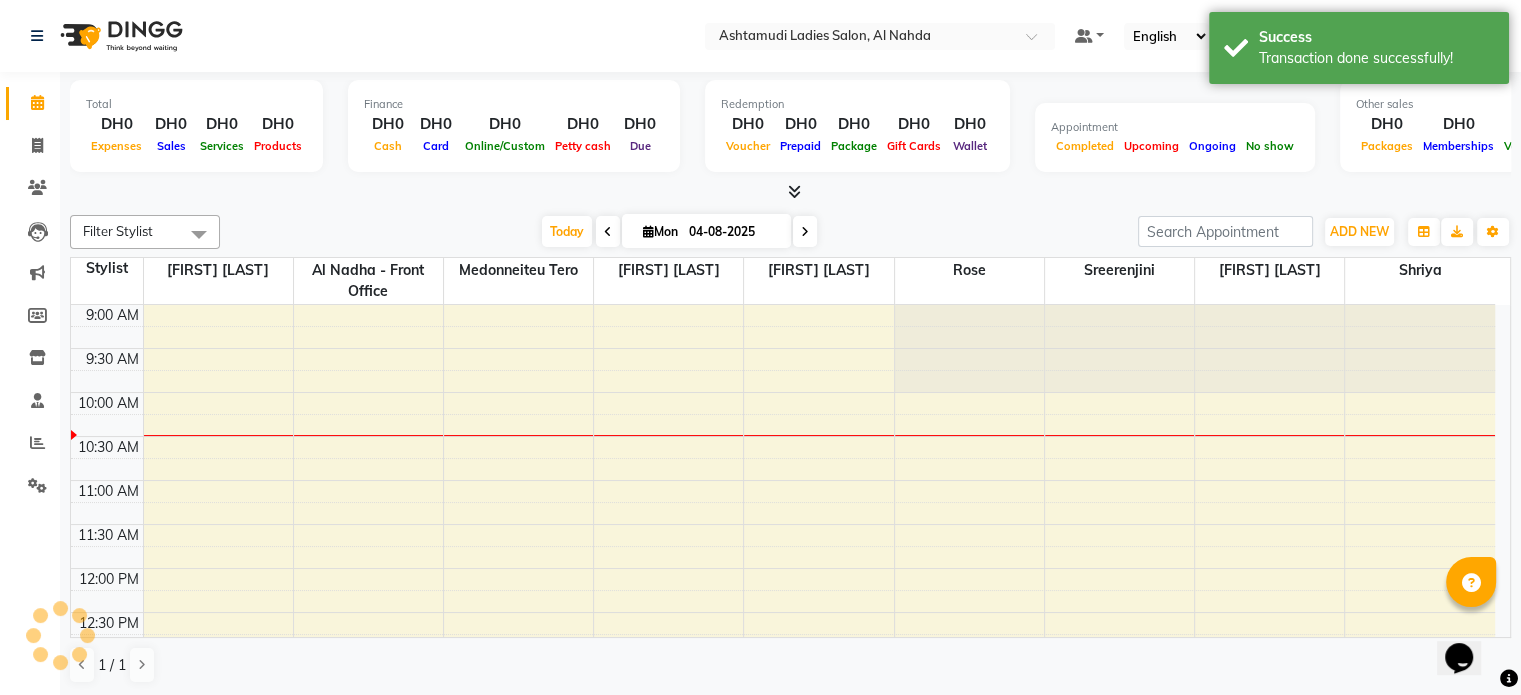 scroll, scrollTop: 0, scrollLeft: 0, axis: both 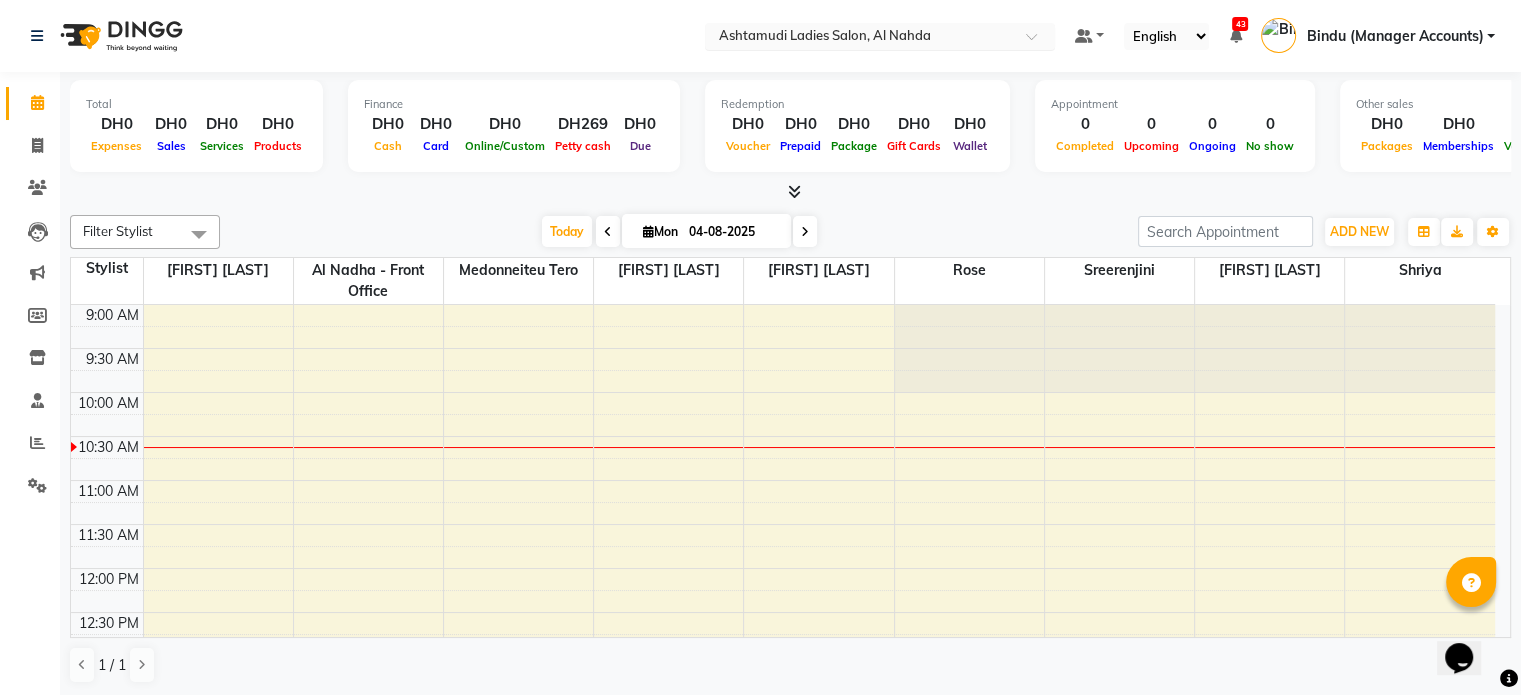 click at bounding box center [860, 38] 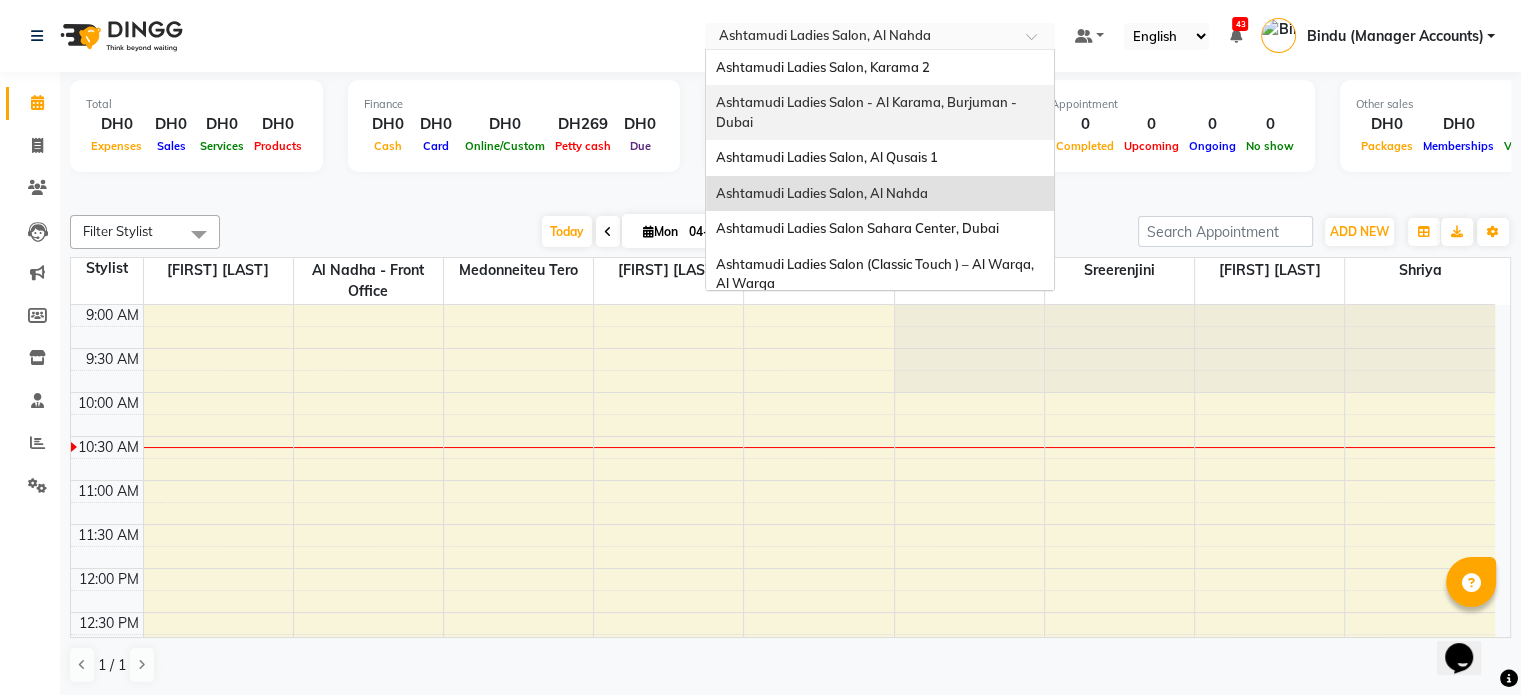 click on "Ashtamudi Ladies Salon - Al Karama, Burjuman -Dubai" at bounding box center [866, 112] 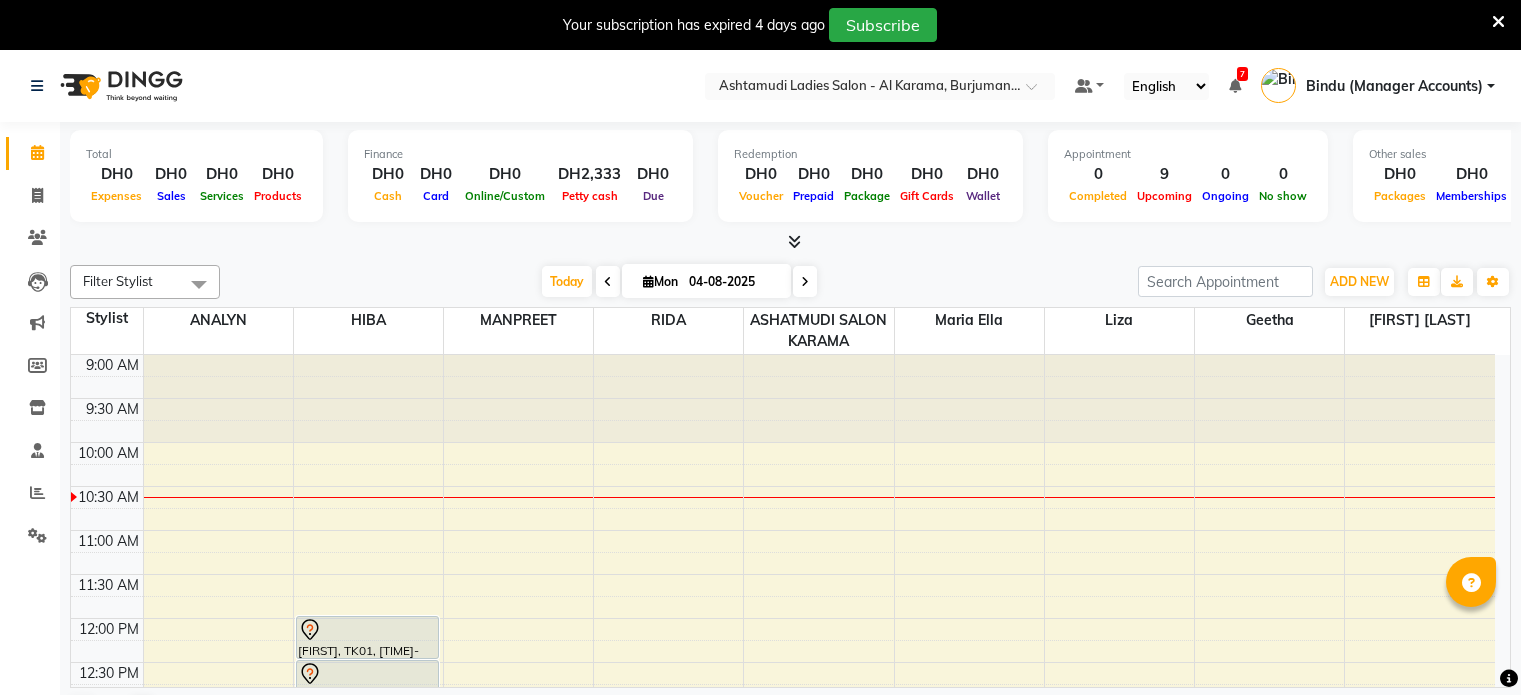 scroll, scrollTop: 0, scrollLeft: 0, axis: both 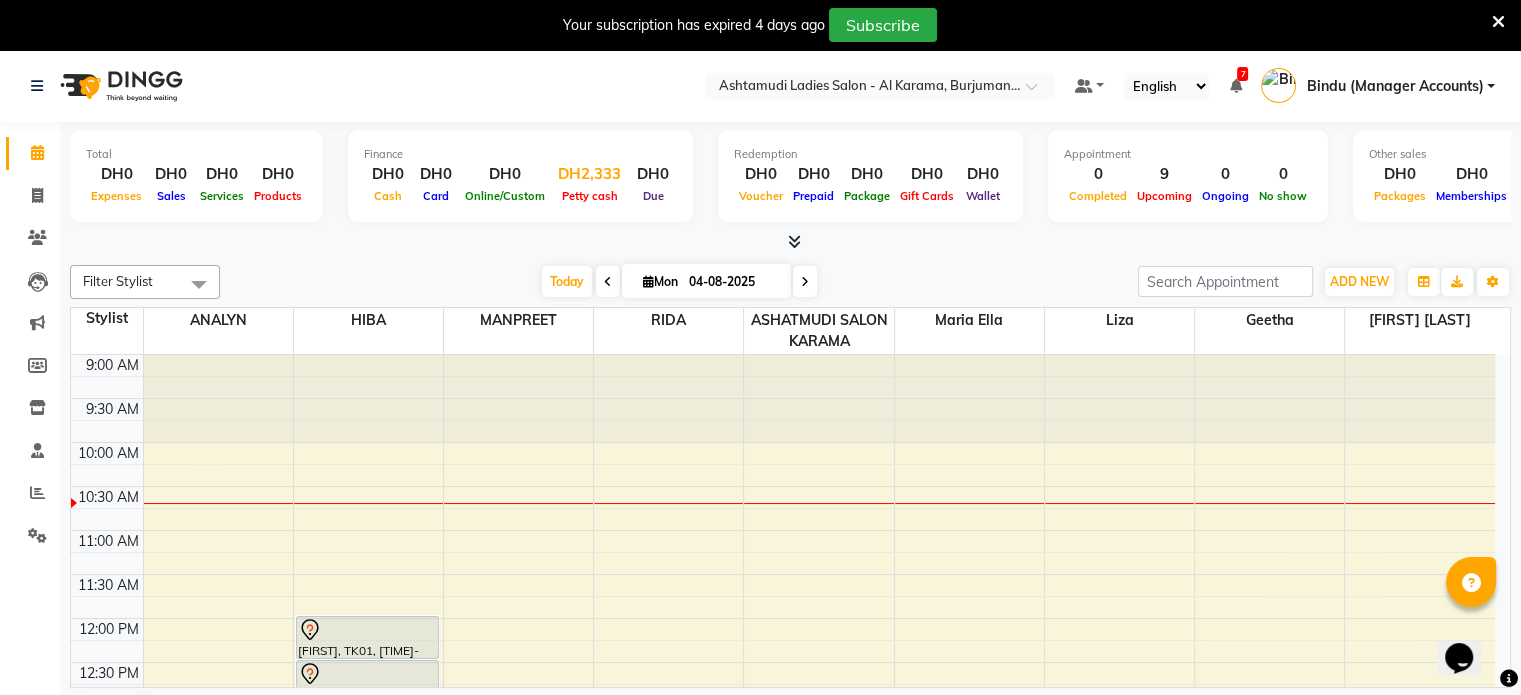 click on "DH2,333" at bounding box center [589, 174] 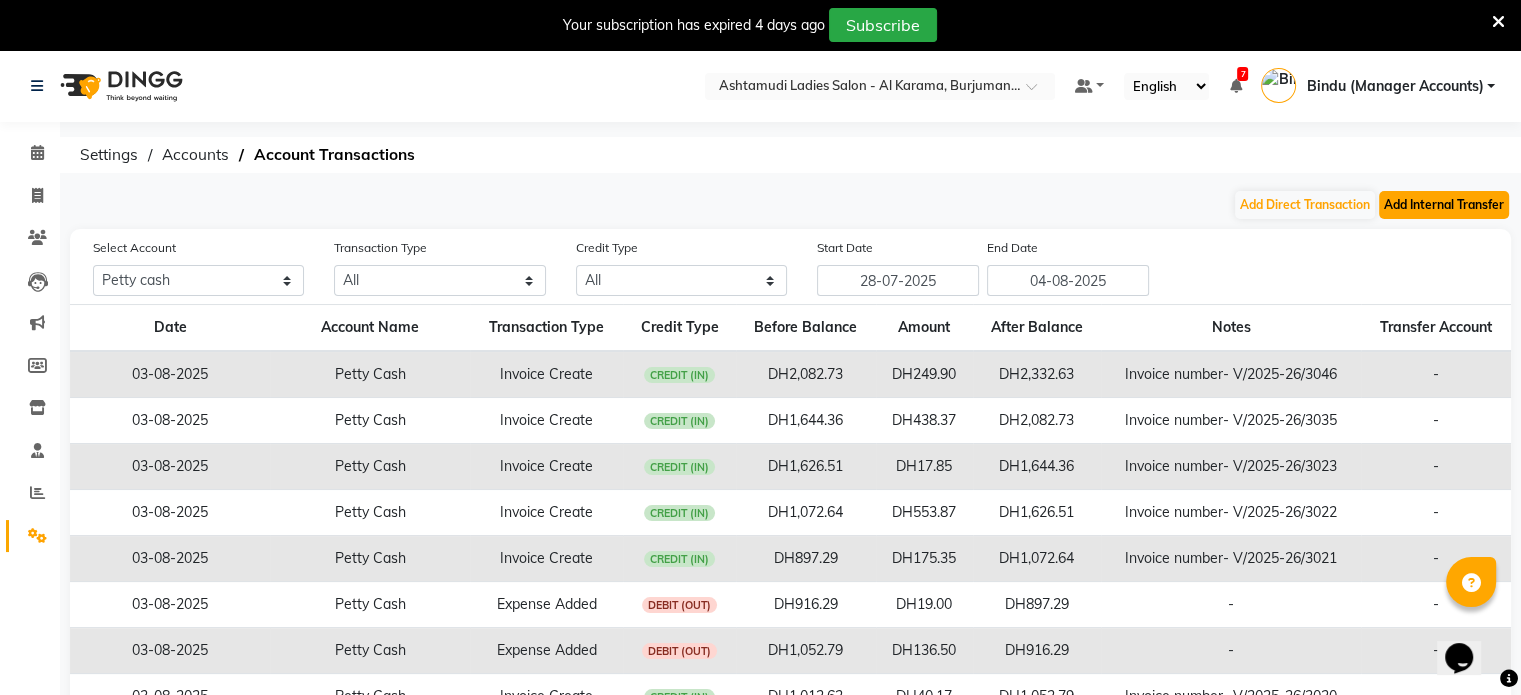 click on "Add Internal Transfer" 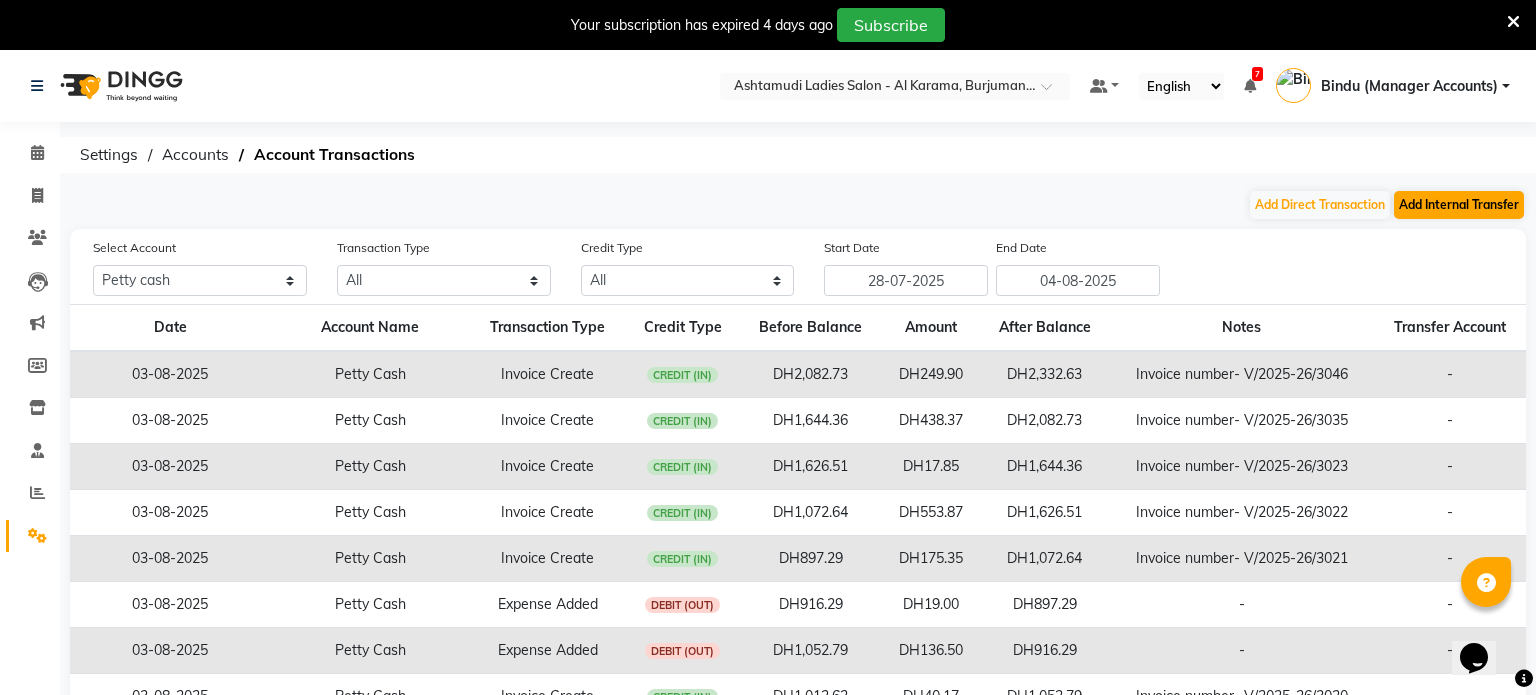 select on "internal transfer" 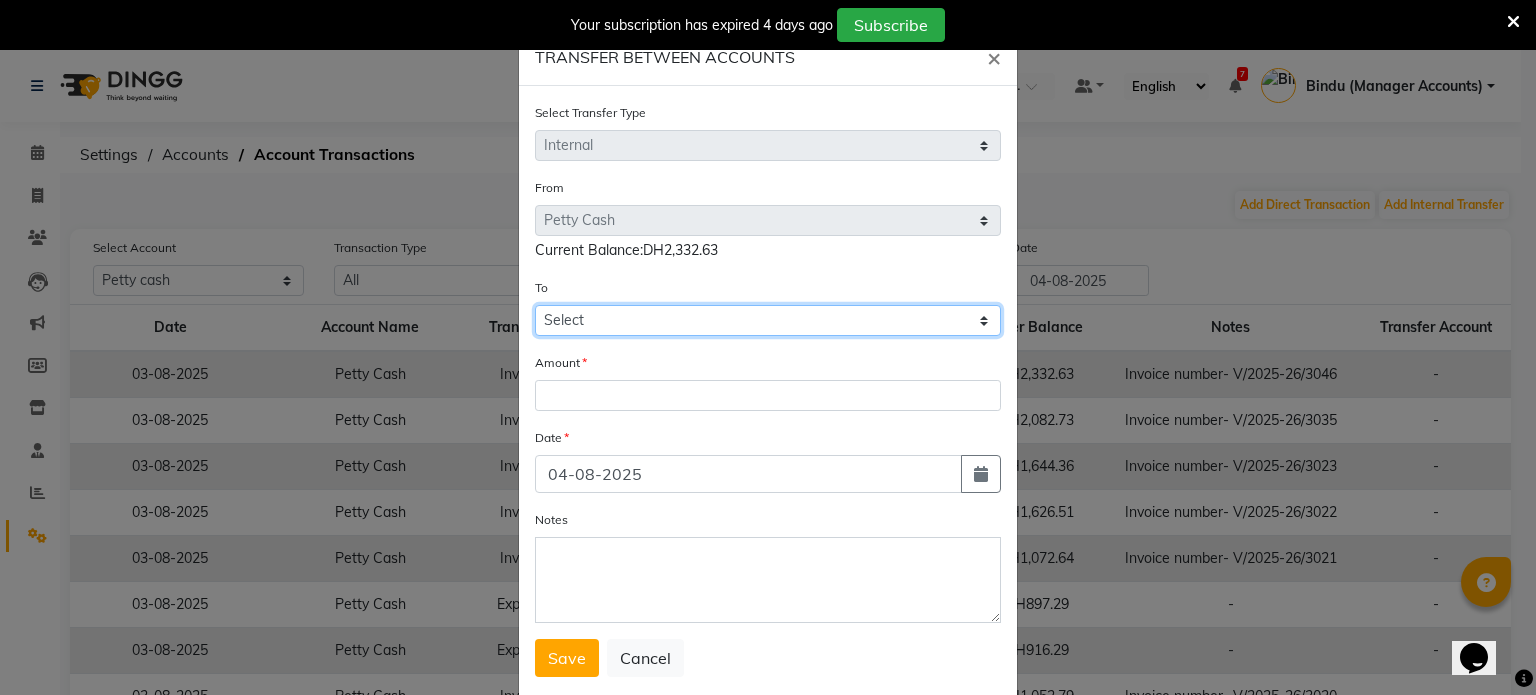 click on "Select Petty Cash Default Account Sir Maam" 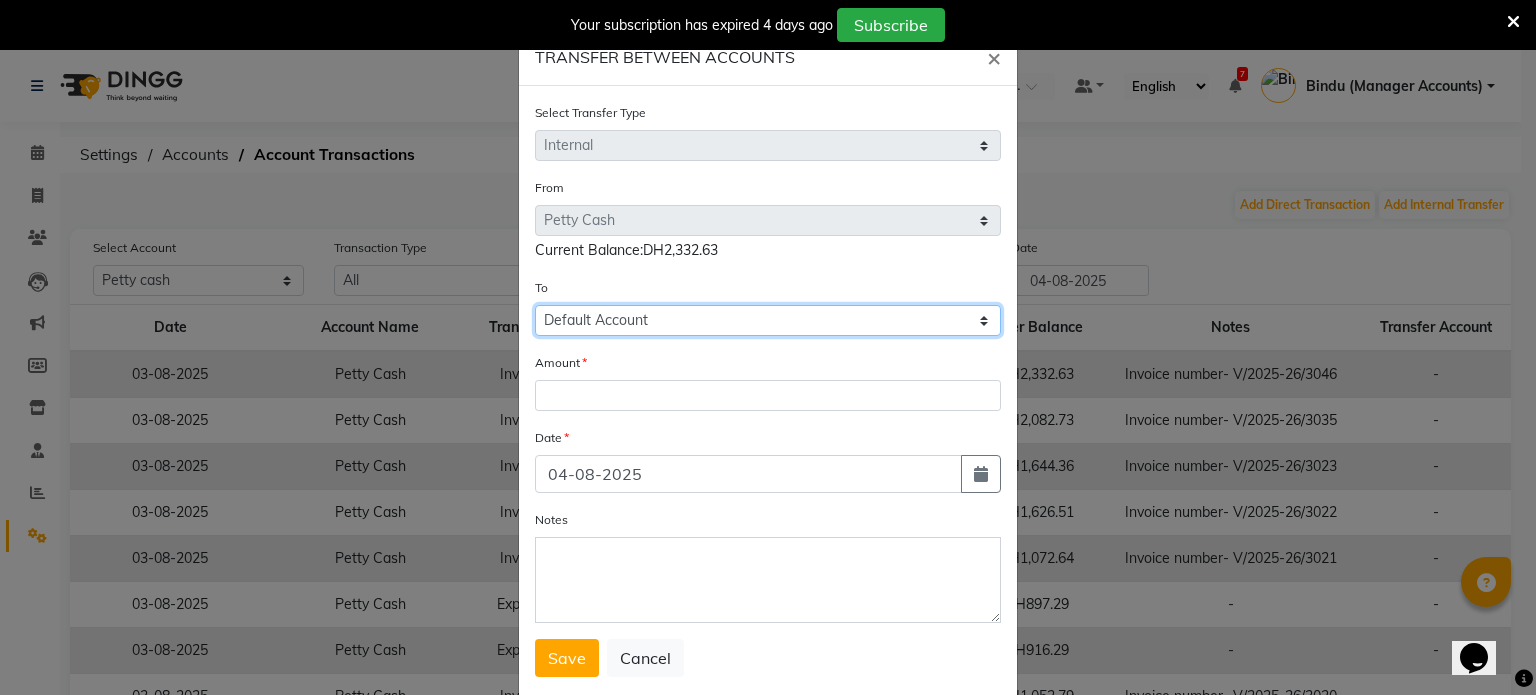 click on "Select Petty Cash Default Account Sir Maam" 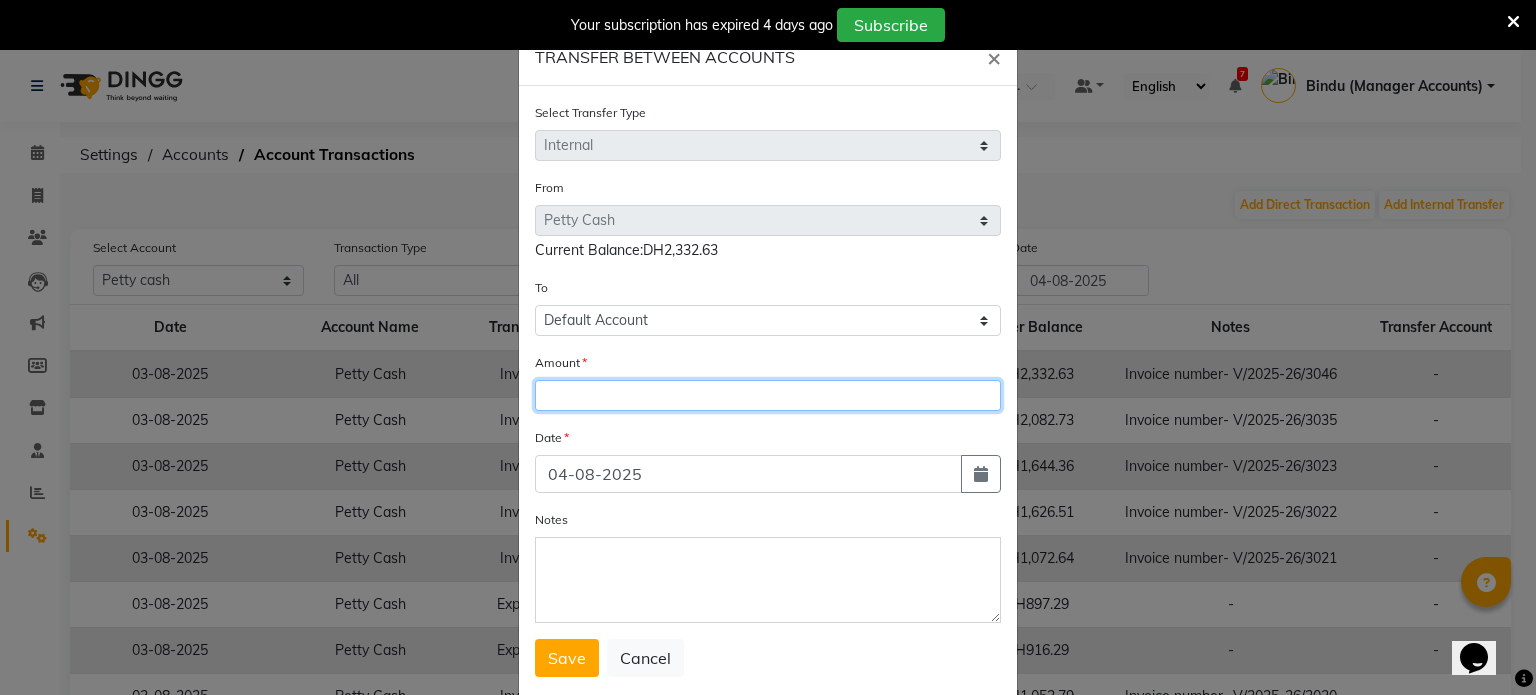click 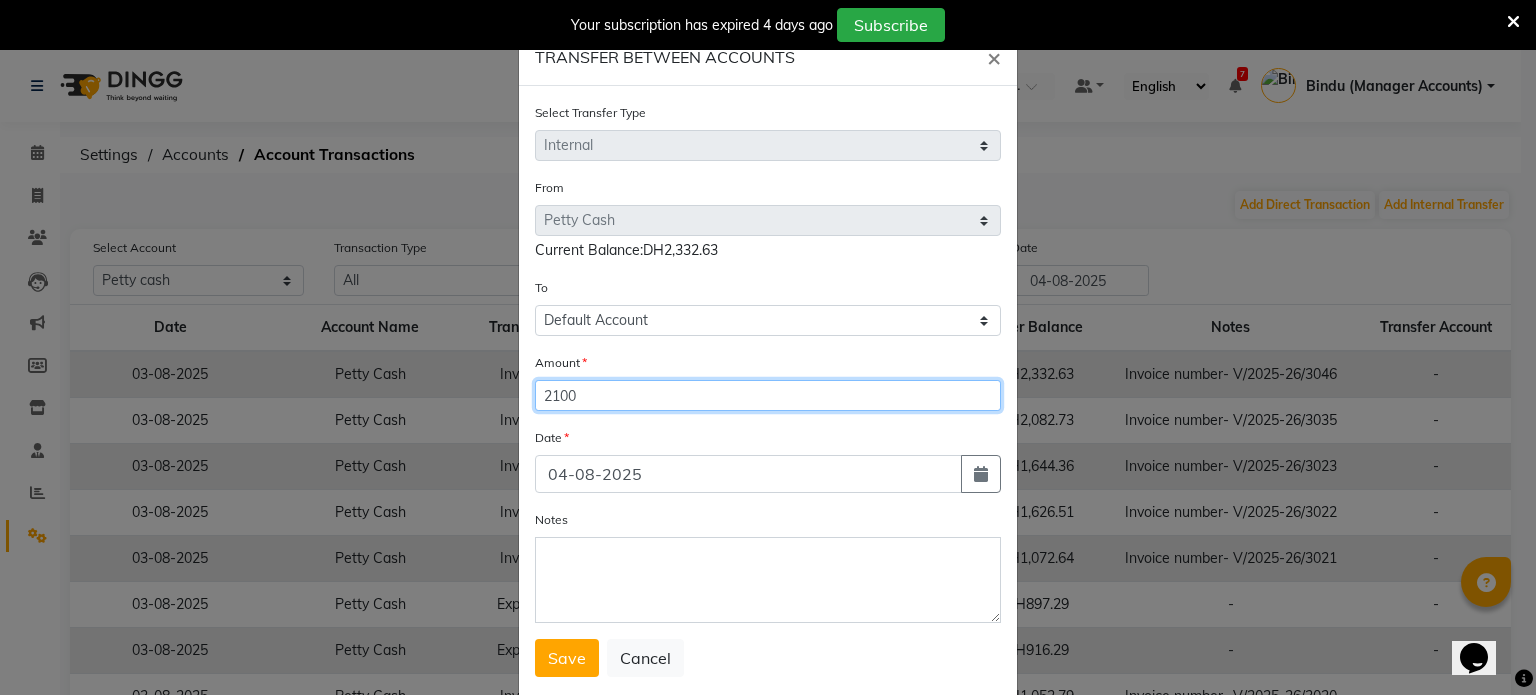 type on "2100" 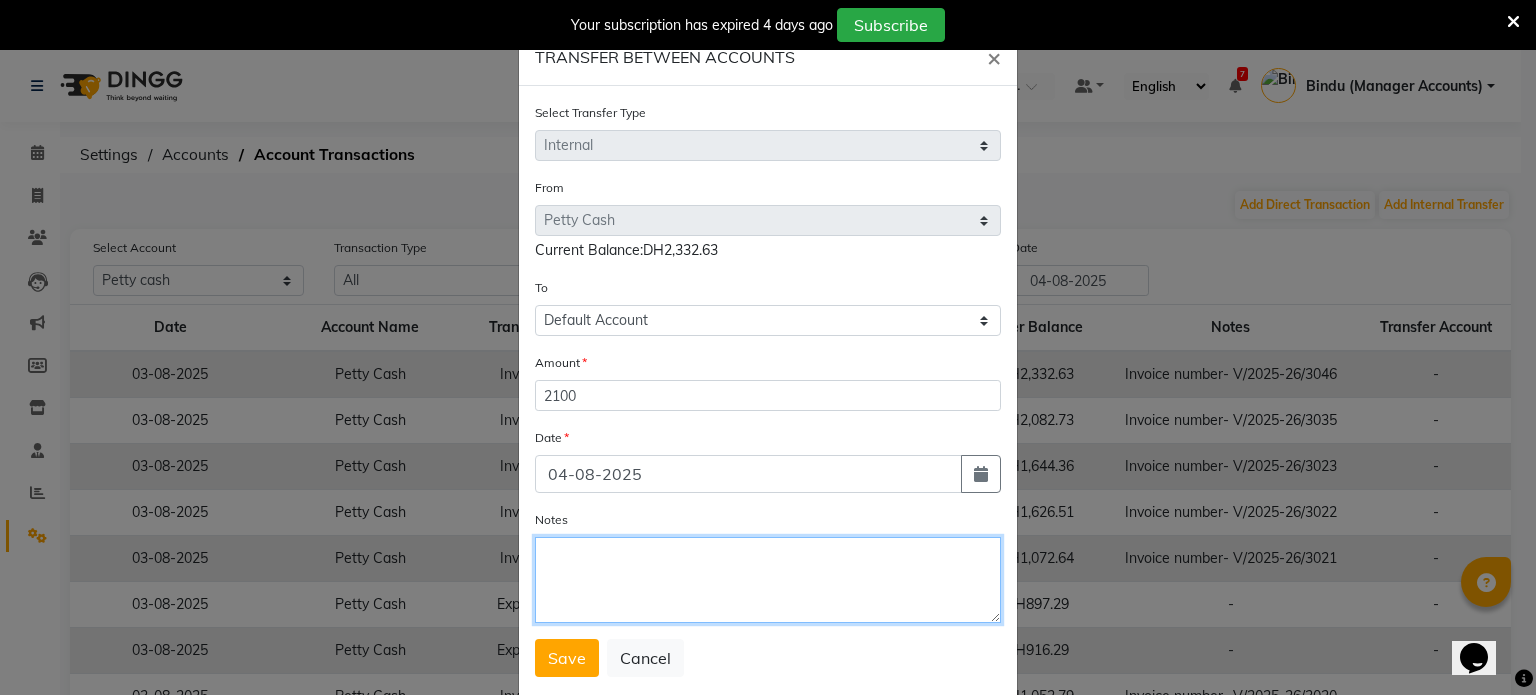 click on "Notes" at bounding box center [768, 580] 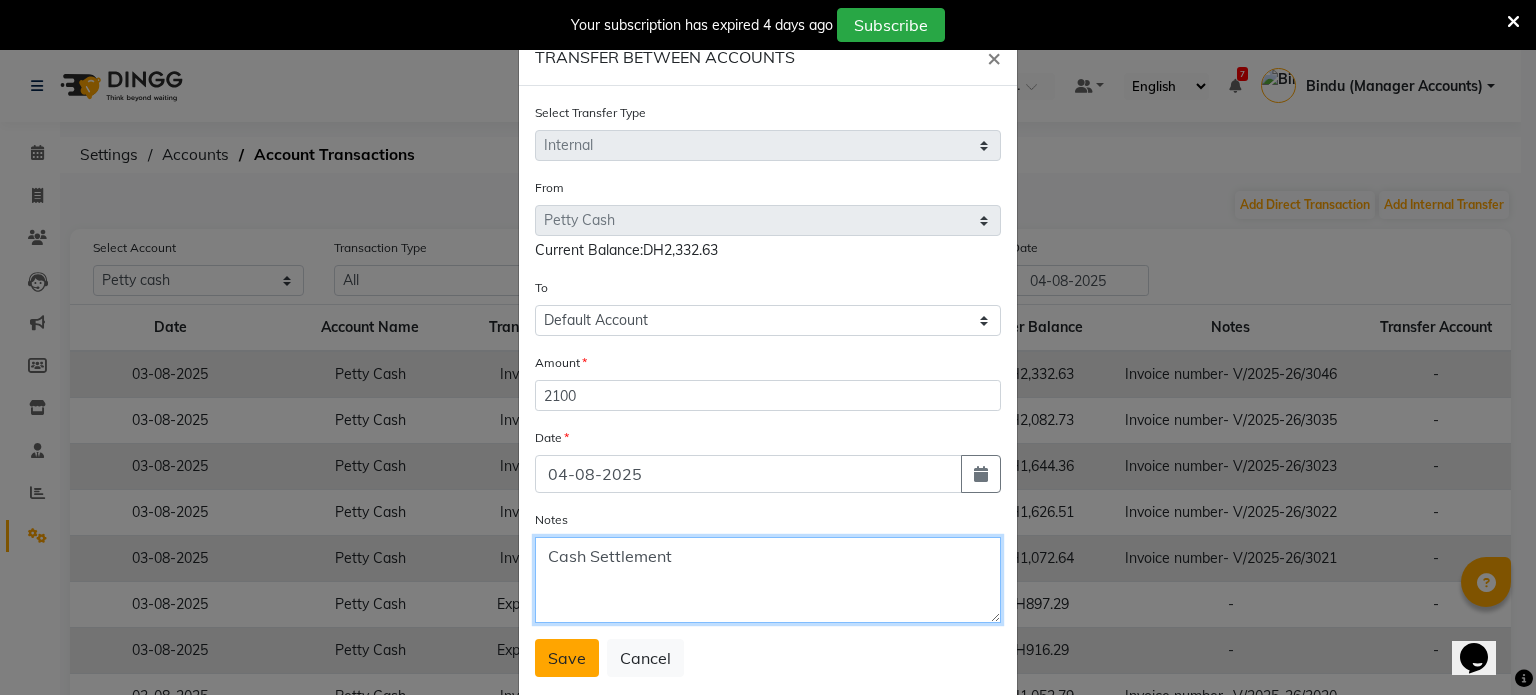 type on "Cash Settlement" 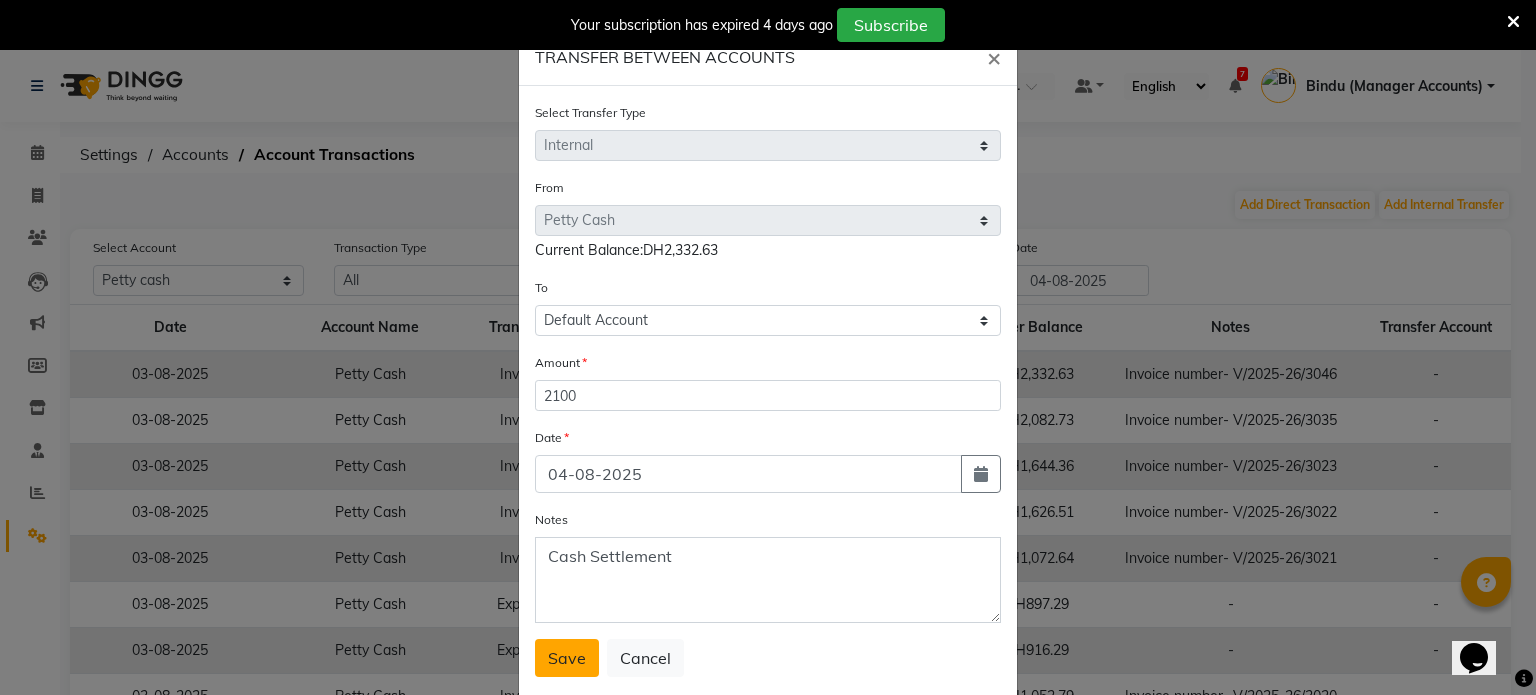 click on "Save" at bounding box center (567, 658) 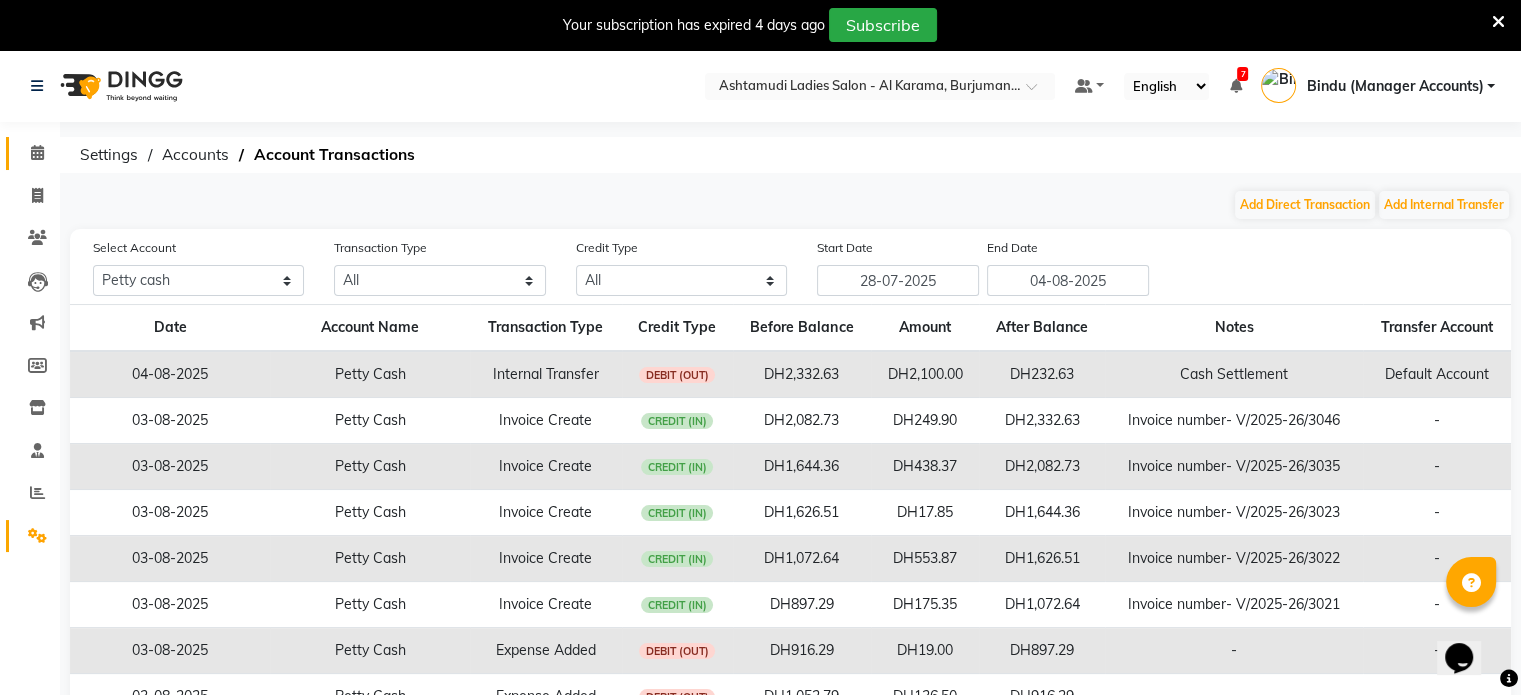 click 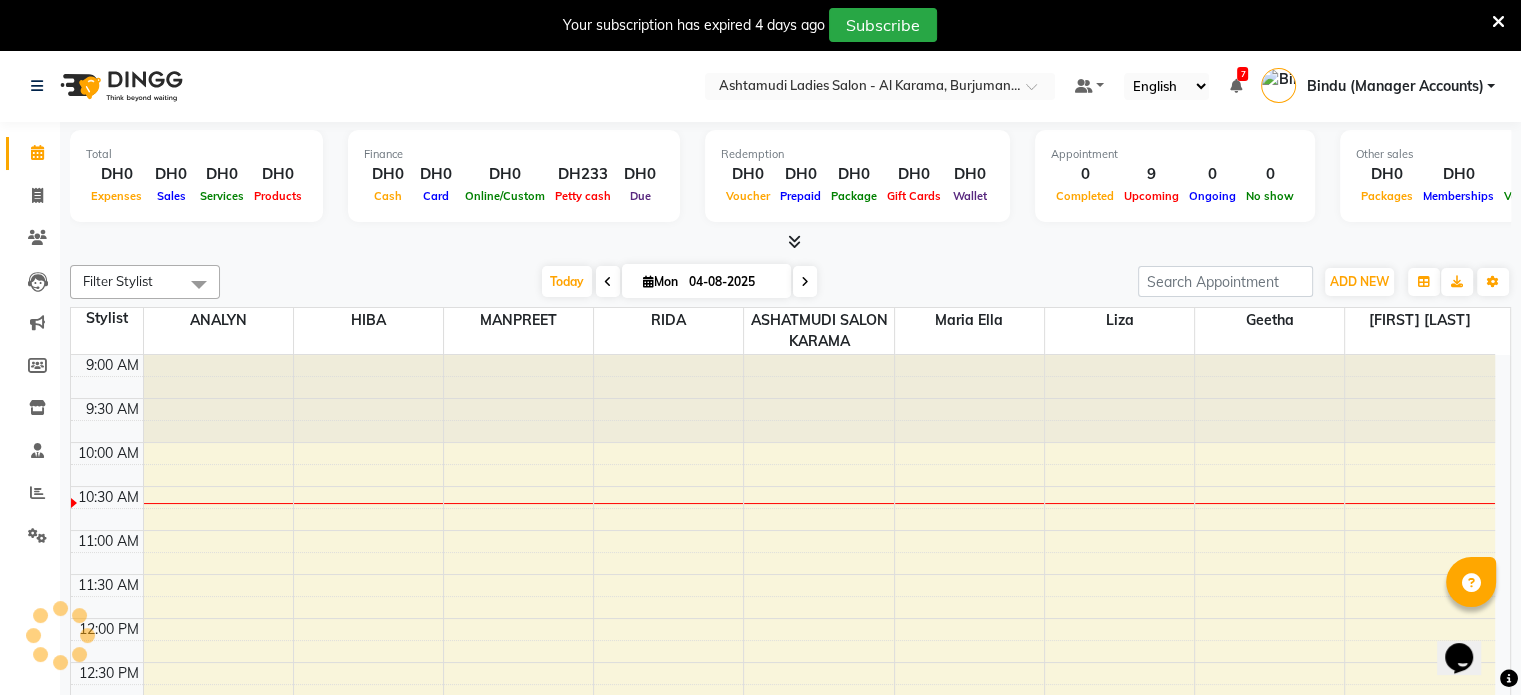 scroll, scrollTop: 0, scrollLeft: 0, axis: both 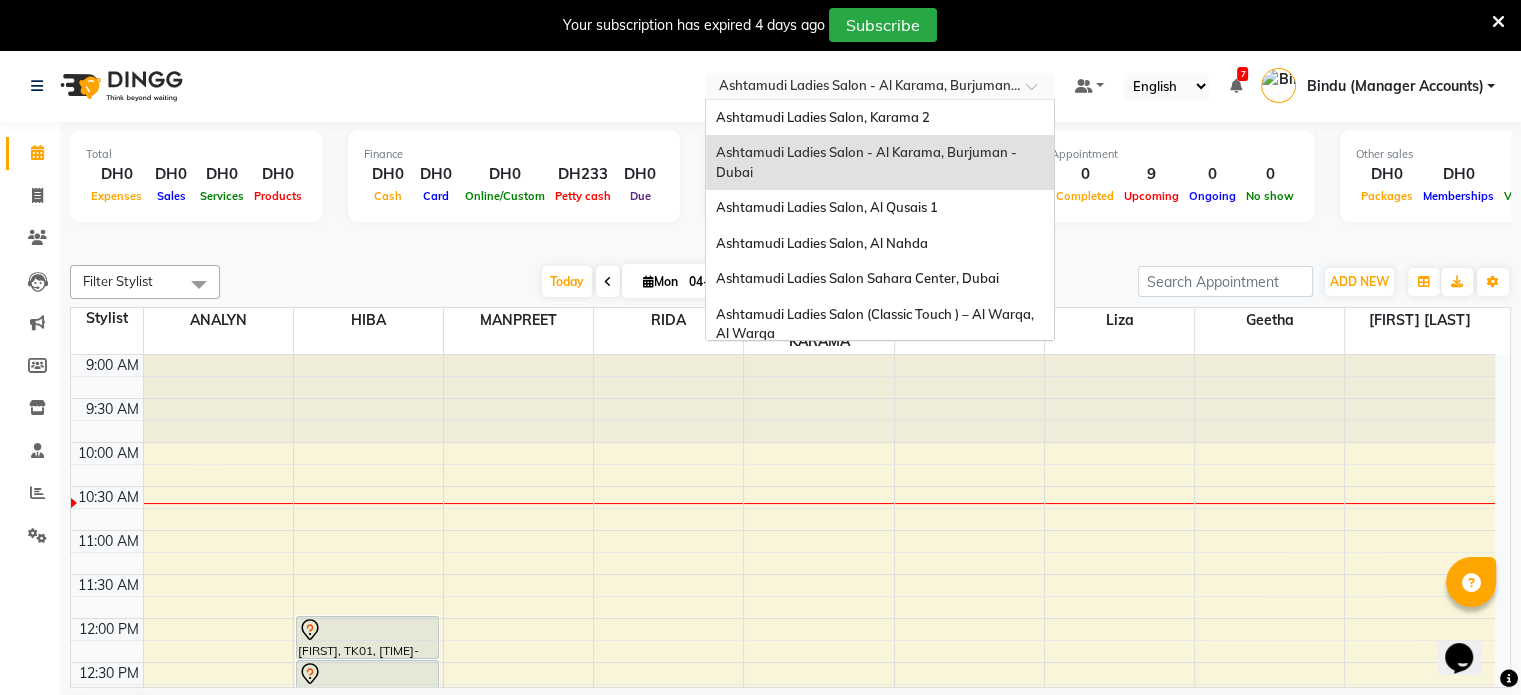 click at bounding box center (860, 88) 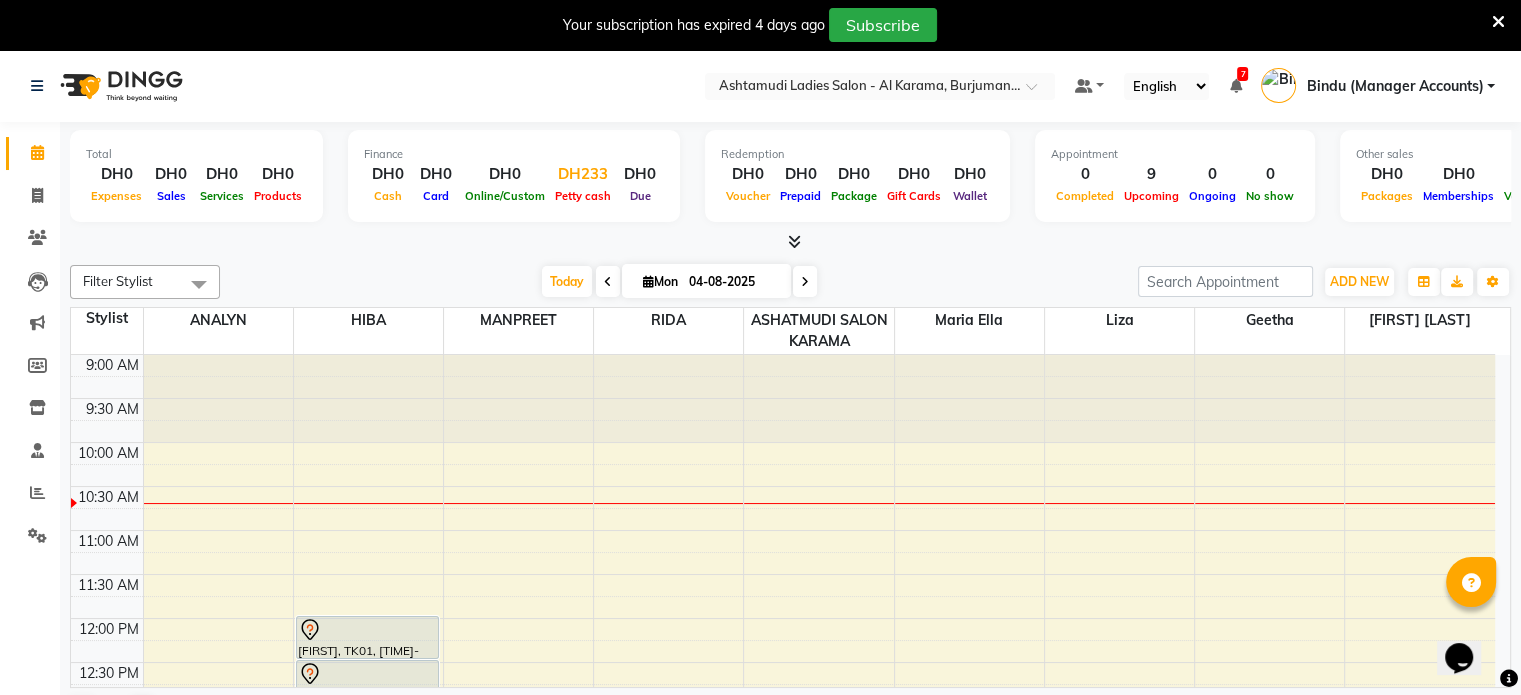 click on "DH233" at bounding box center [583, 174] 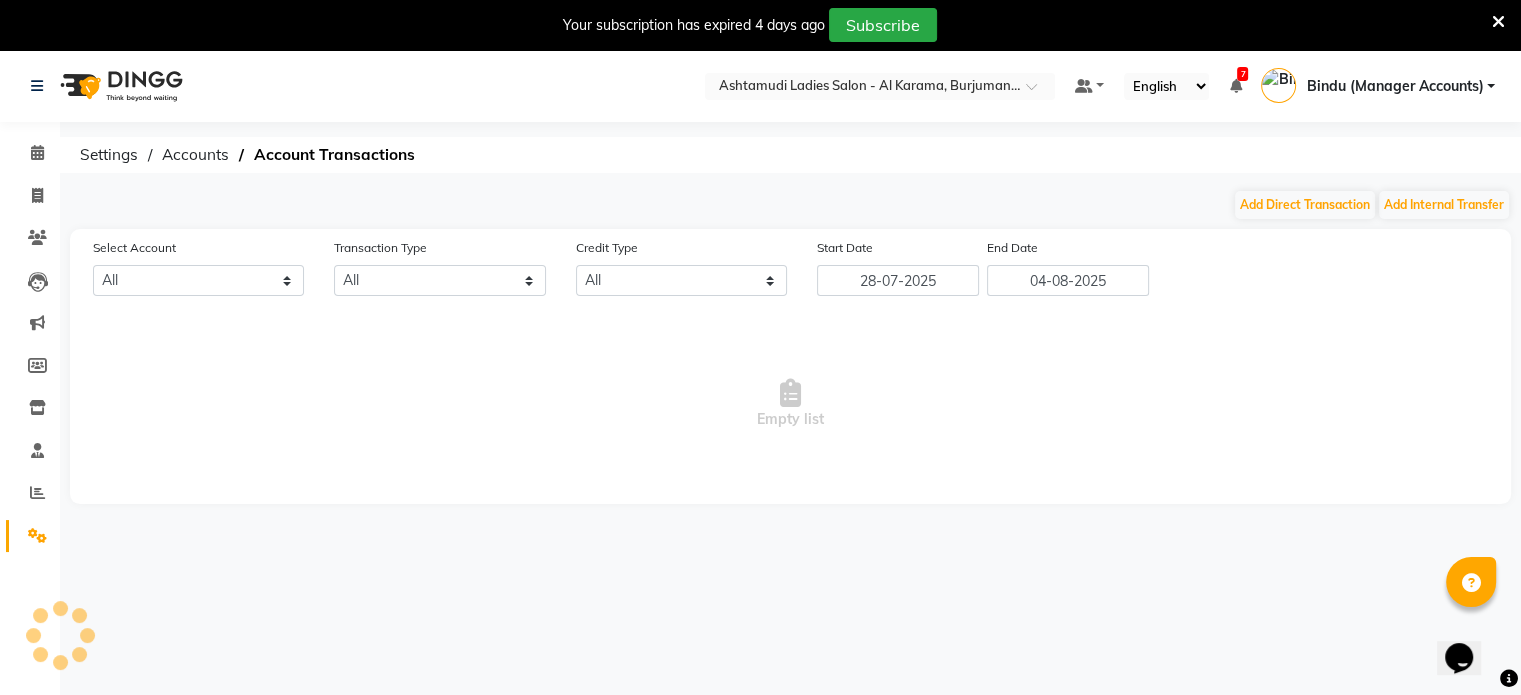 select on "5681" 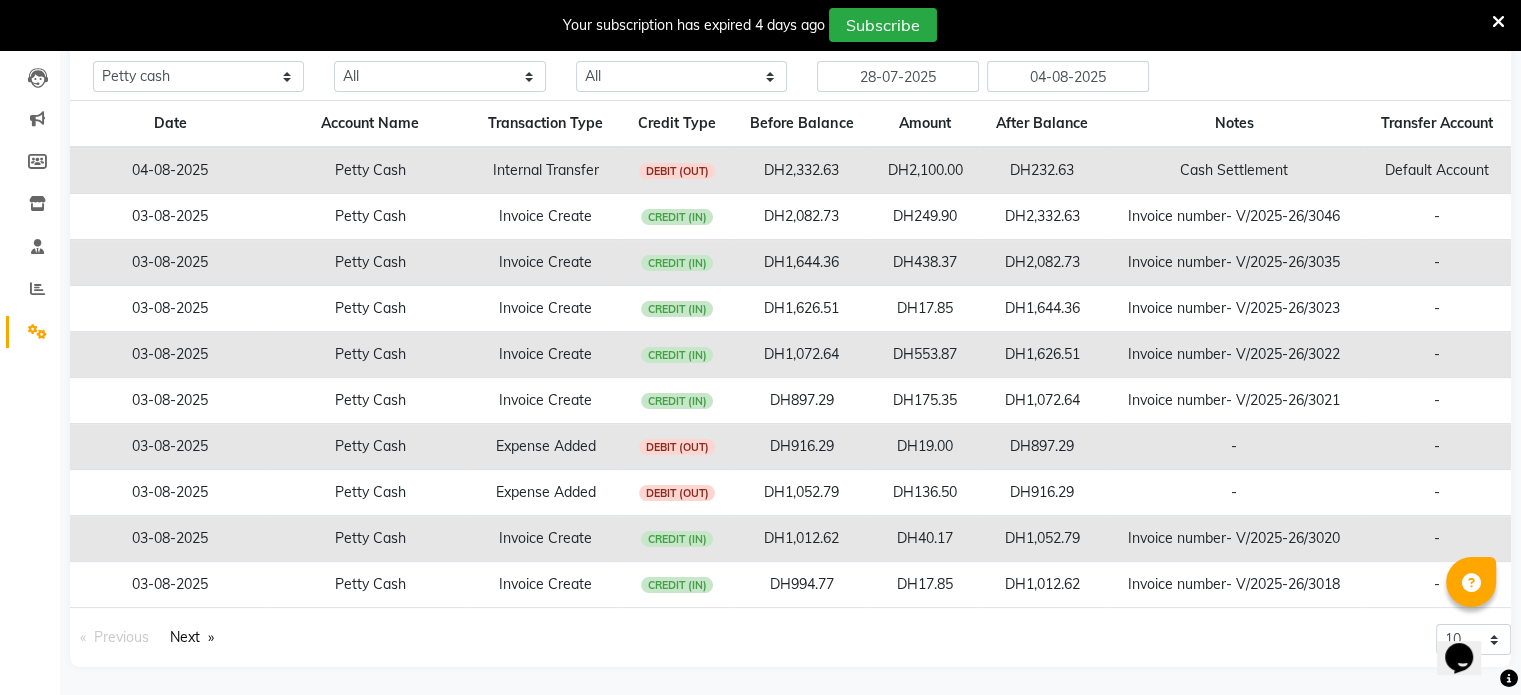 scroll, scrollTop: 204, scrollLeft: 0, axis: vertical 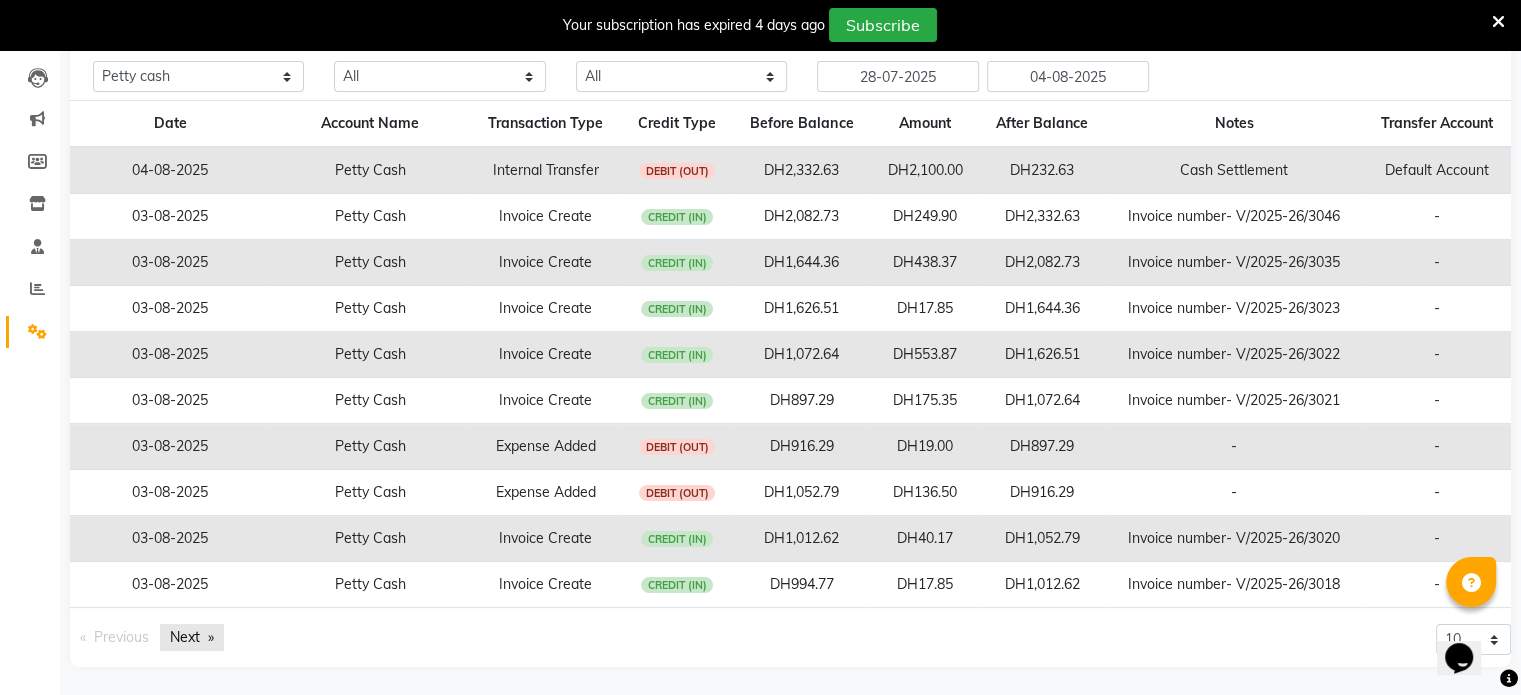 click on "Next  page" 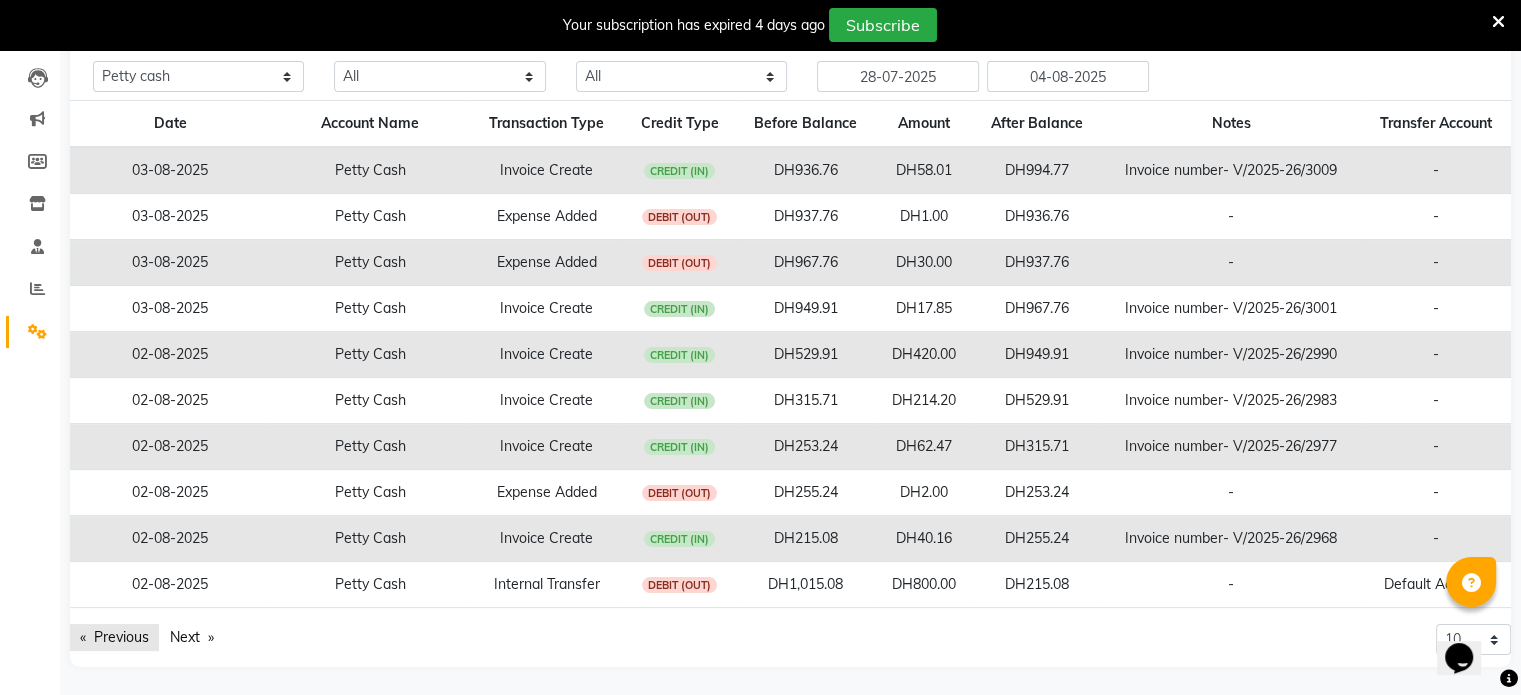 click on "Previous  page" 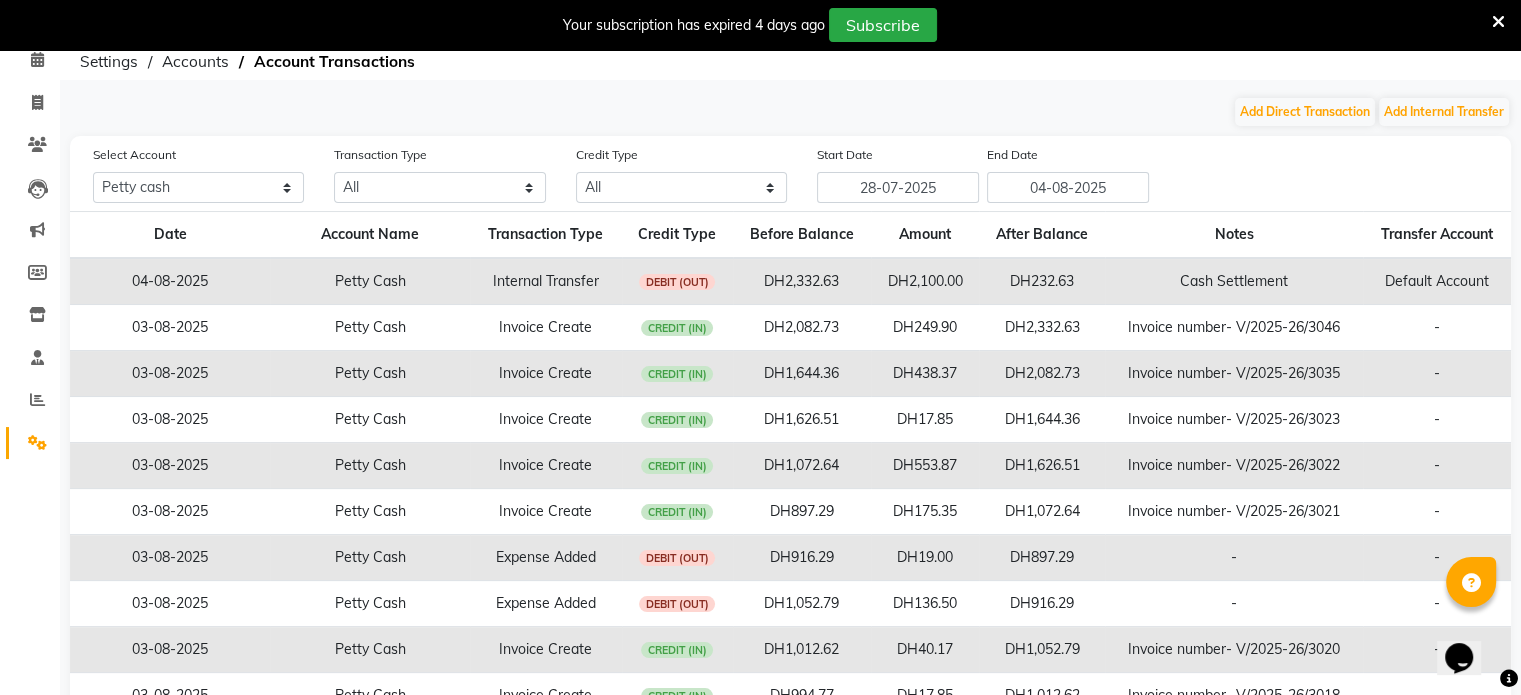 scroll, scrollTop: 0, scrollLeft: 0, axis: both 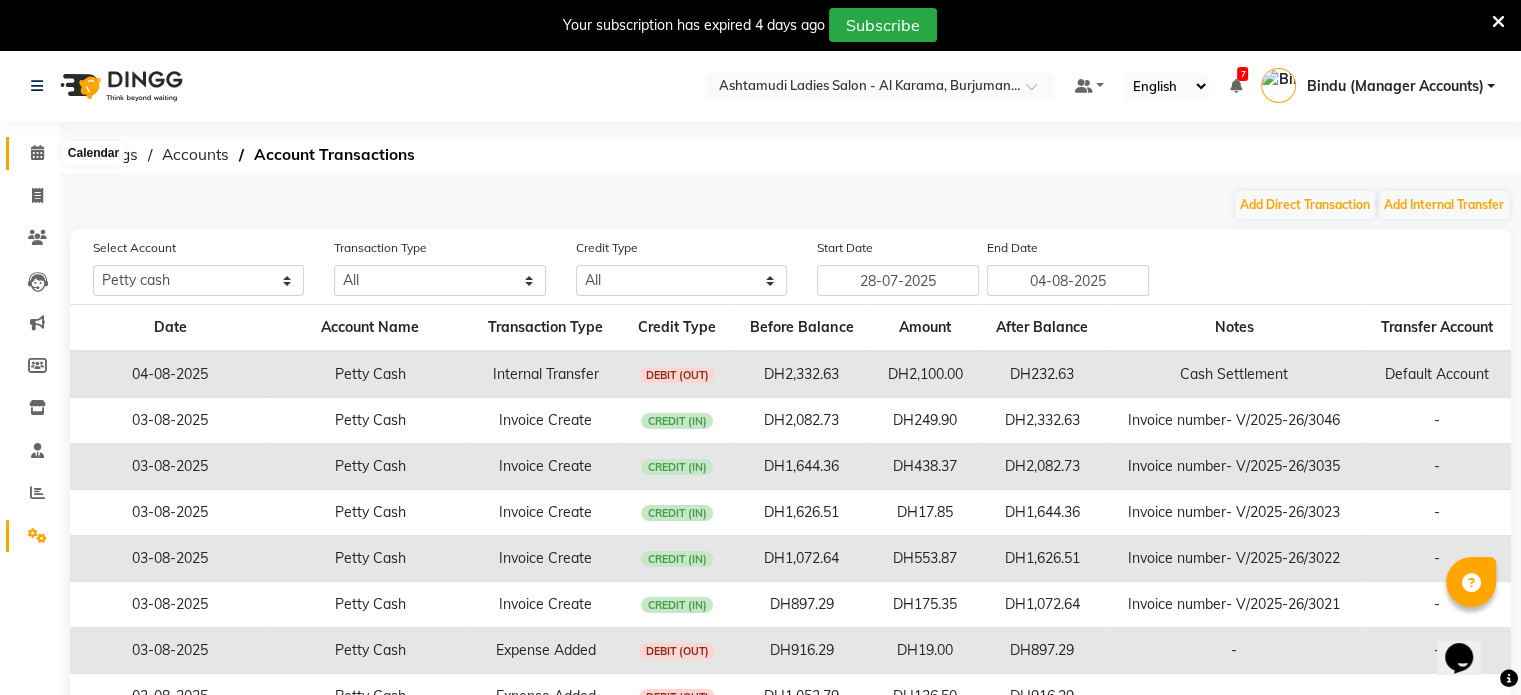click 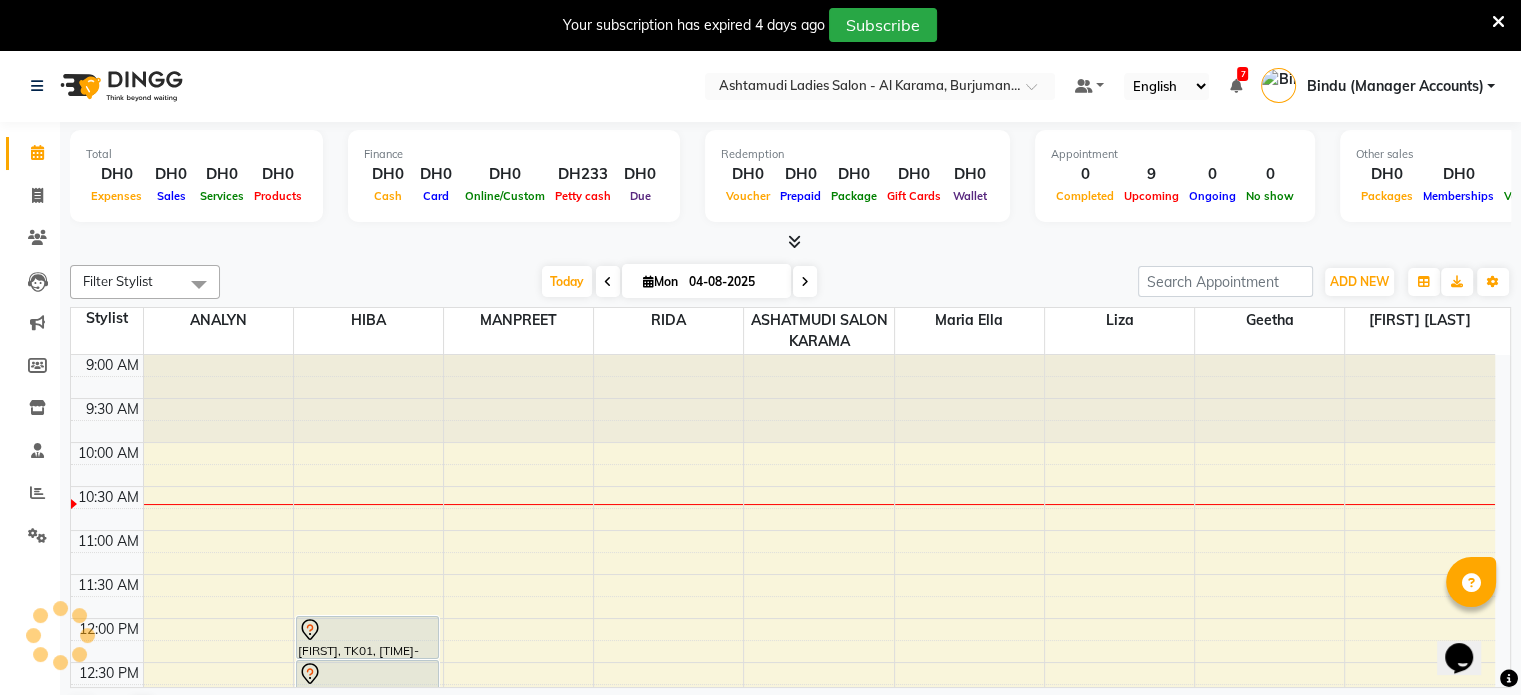 scroll, scrollTop: 0, scrollLeft: 0, axis: both 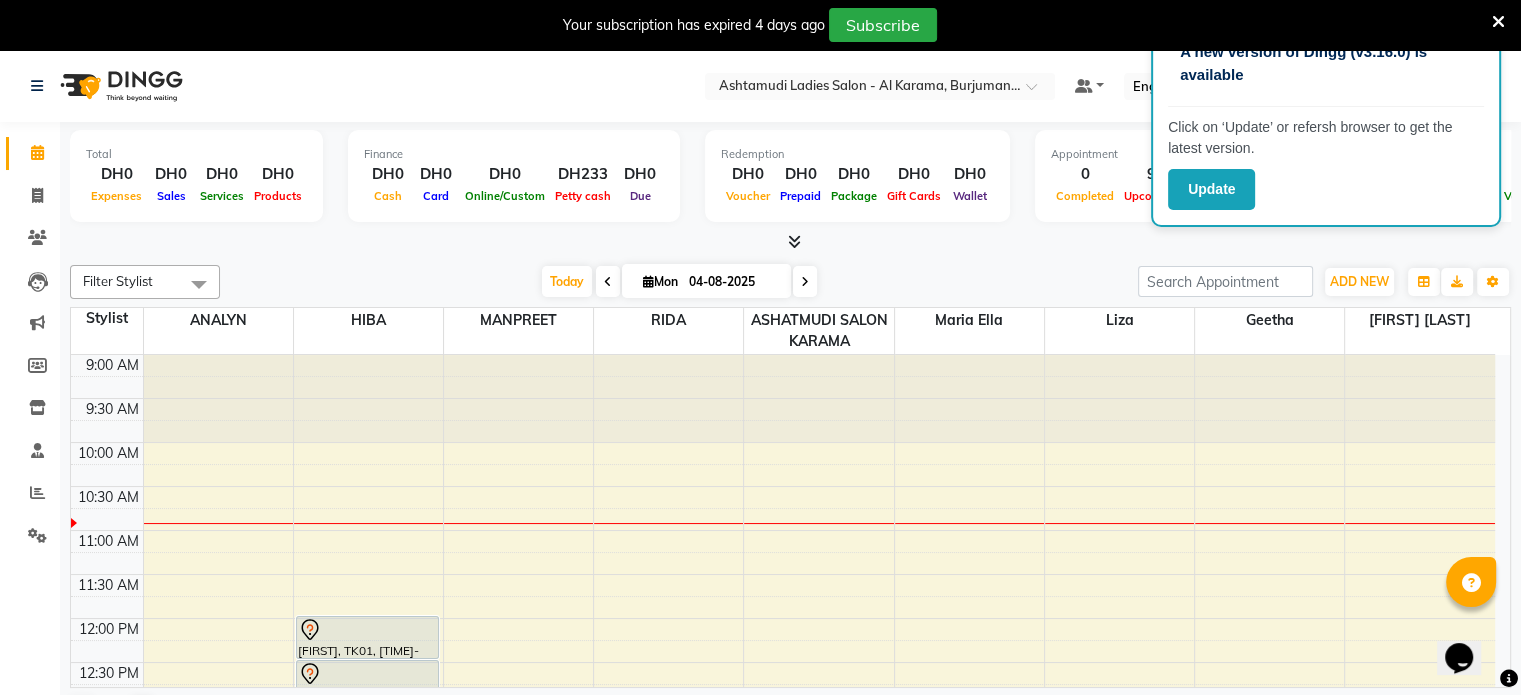 click at bounding box center (1498, 22) 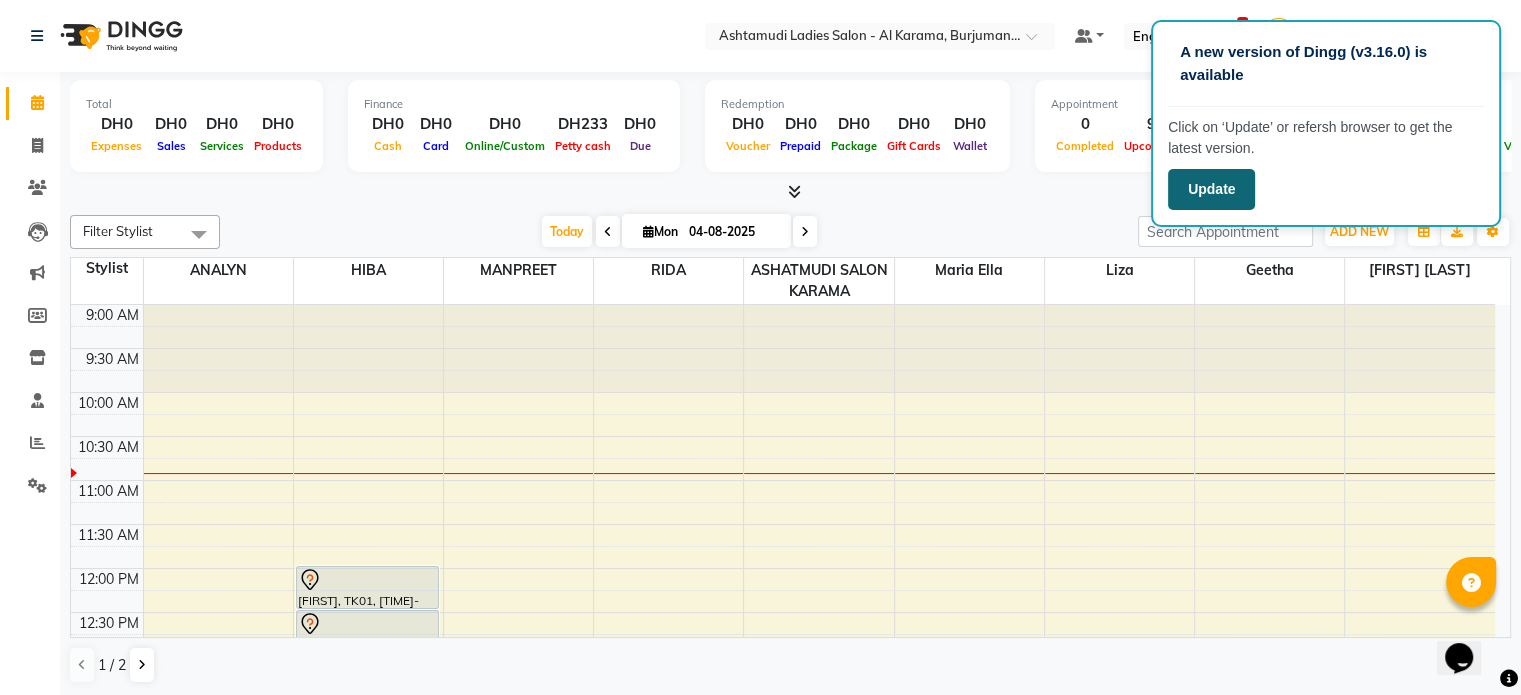 click on "Update" 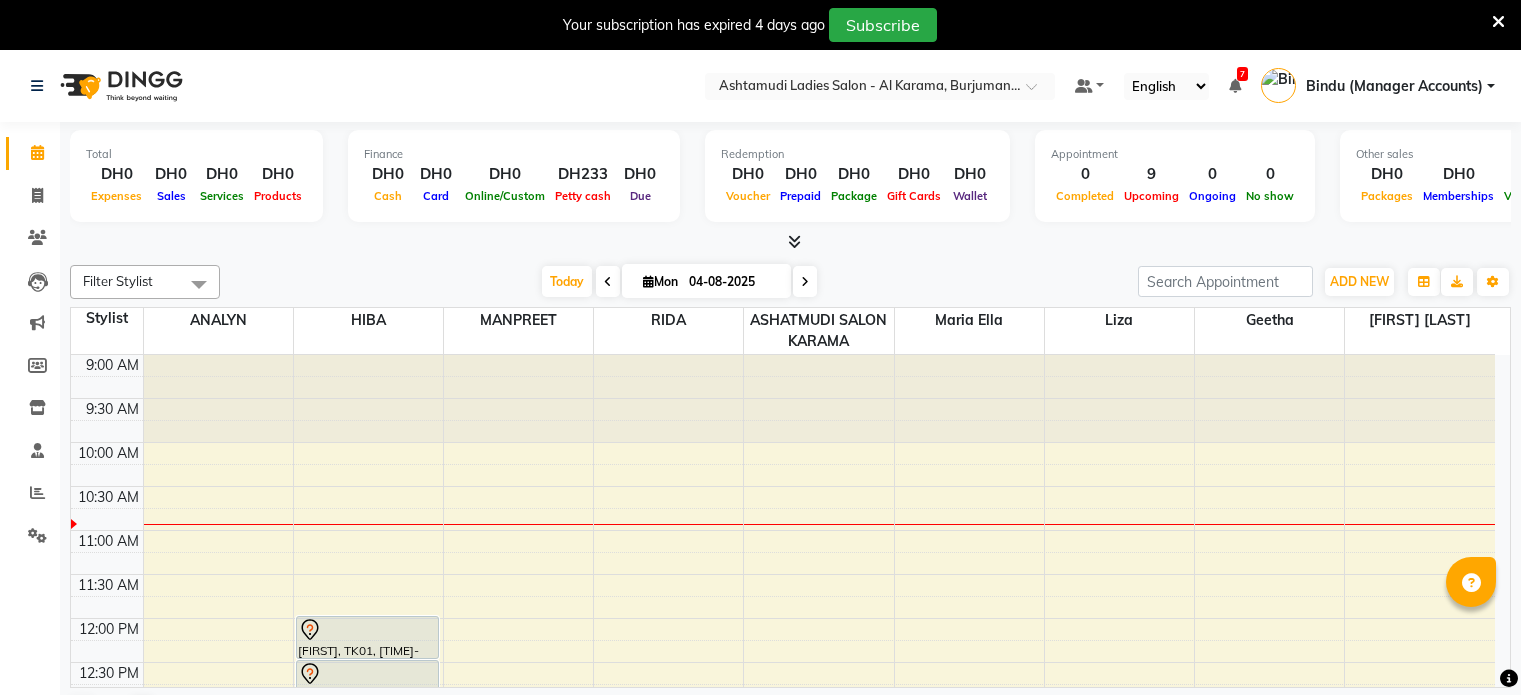 scroll, scrollTop: 0, scrollLeft: 0, axis: both 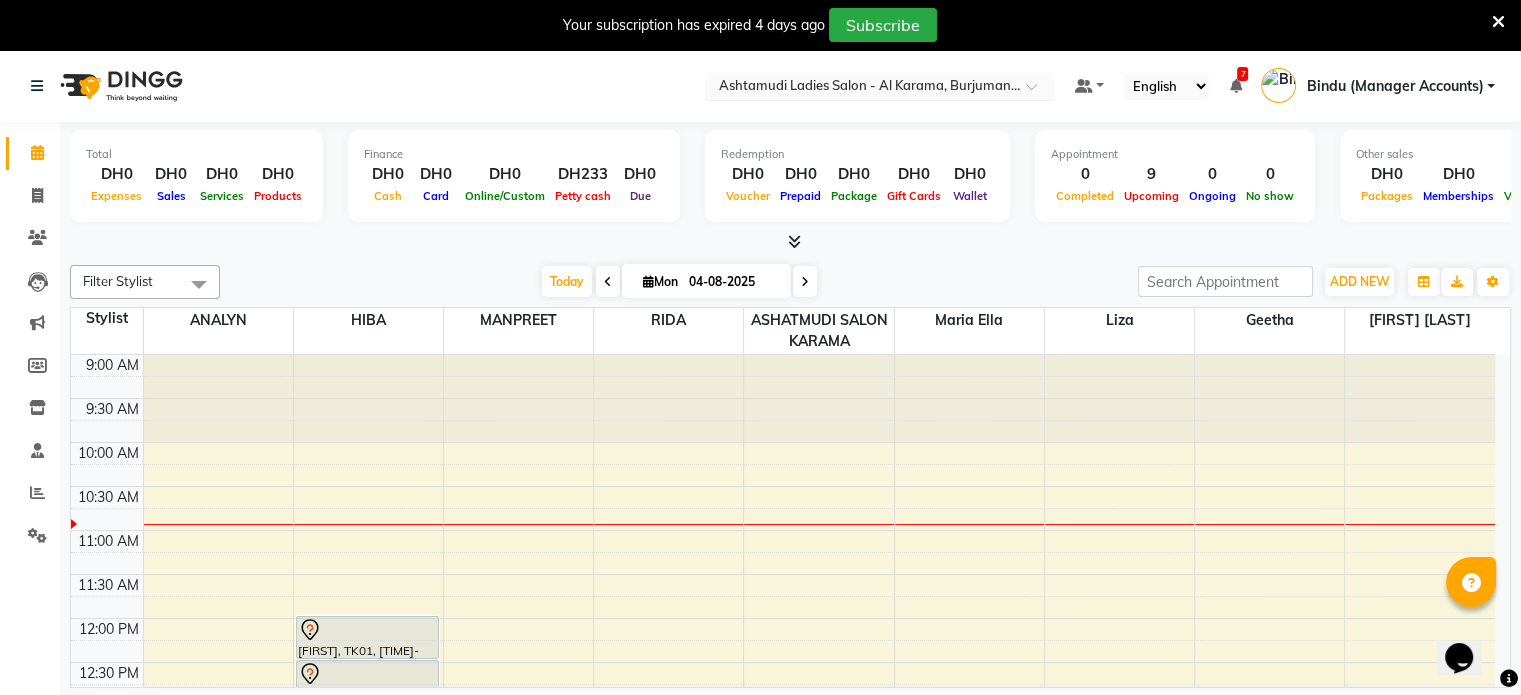 click at bounding box center [860, 88] 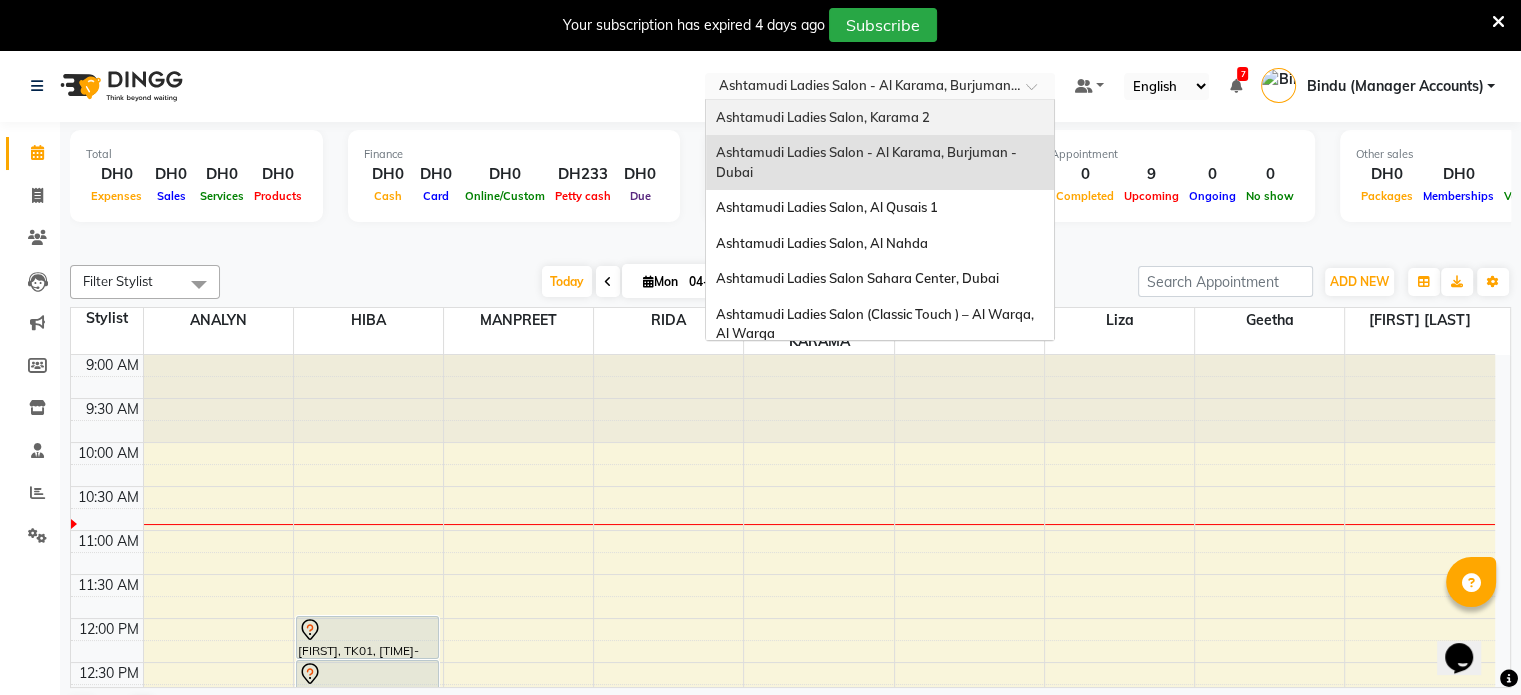 click on "Ashtamudi Ladies Salon, Karama 2" at bounding box center [880, 118] 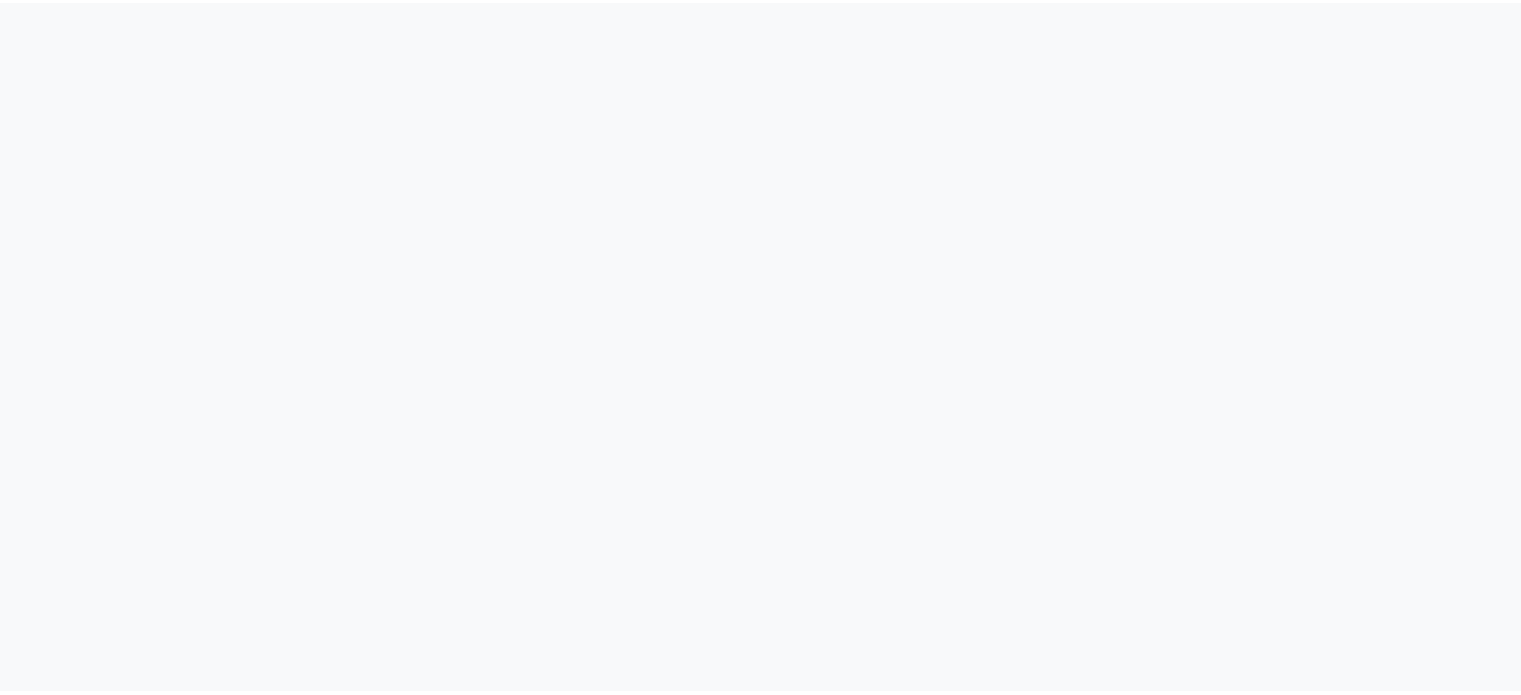 scroll, scrollTop: 0, scrollLeft: 0, axis: both 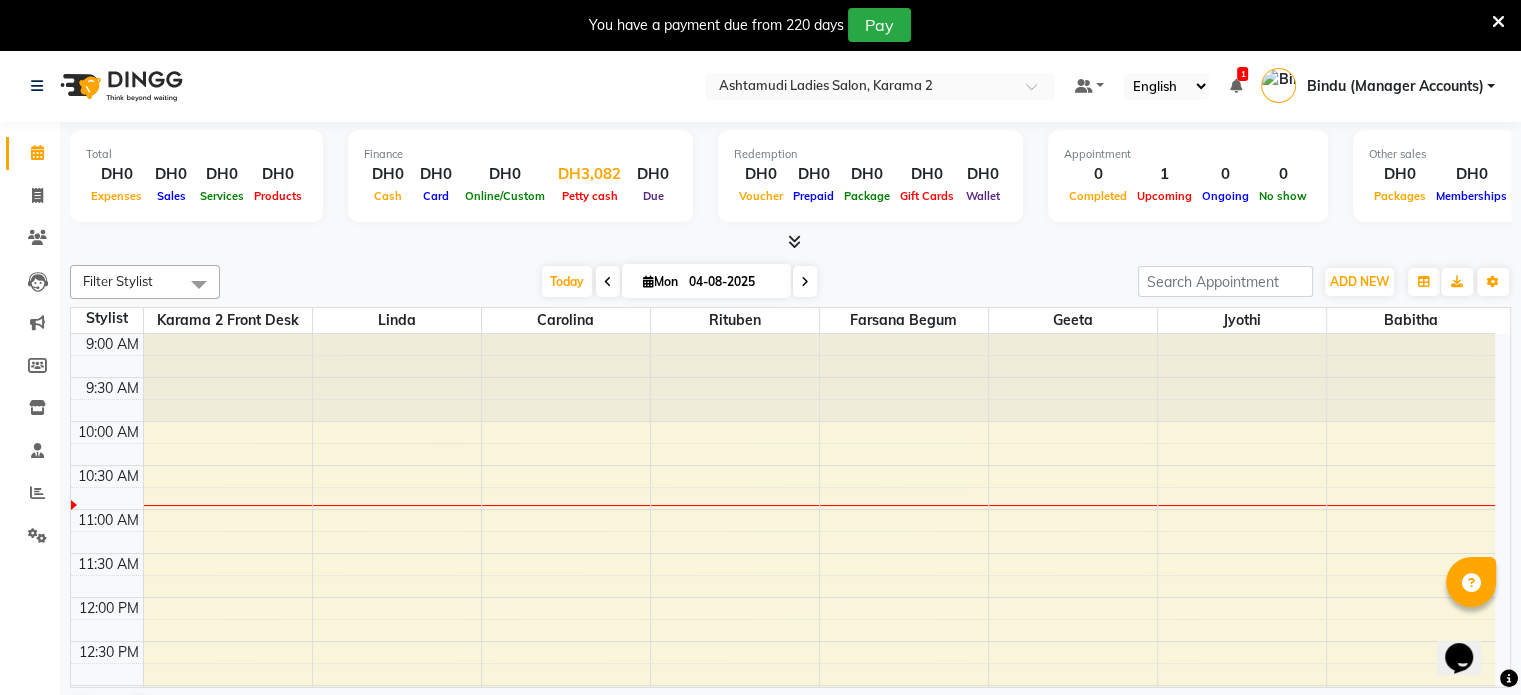 click on "Petty cash" at bounding box center [589, 195] 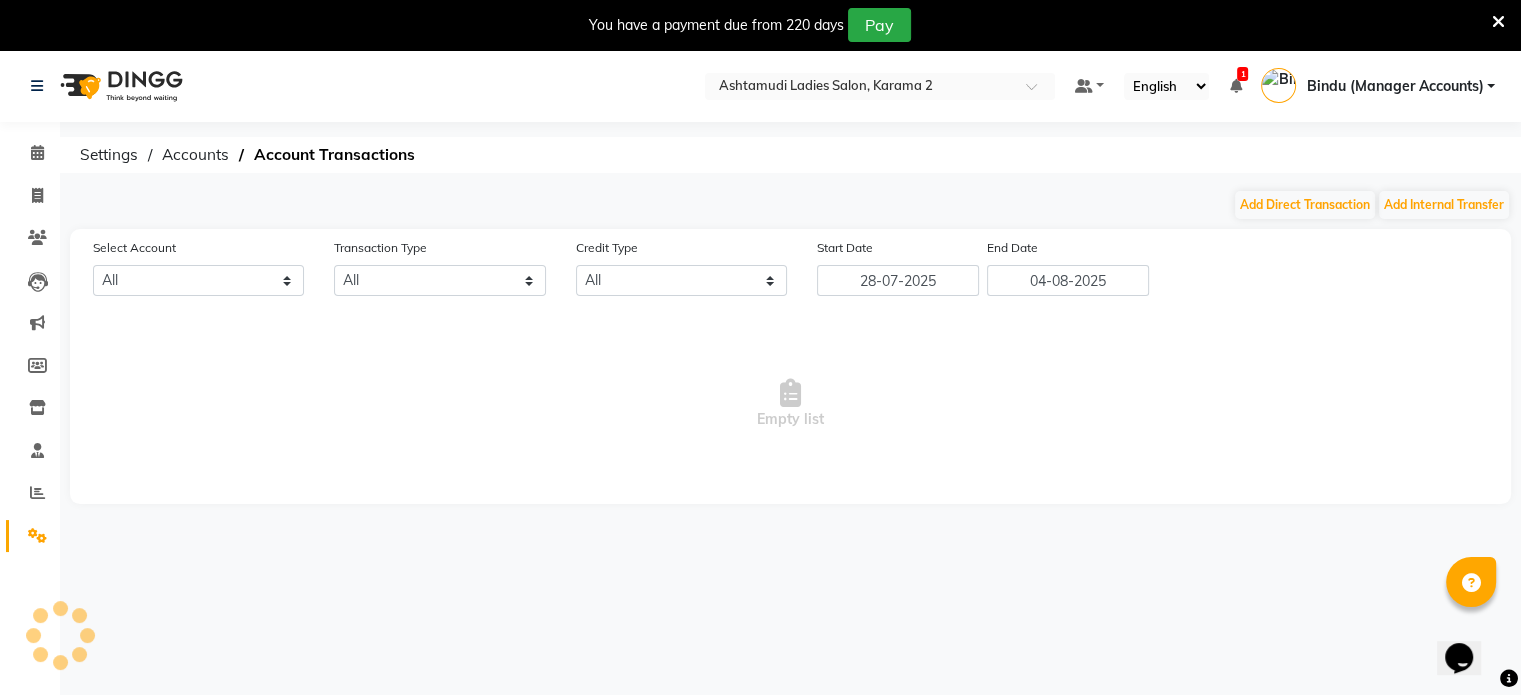 select on "6528" 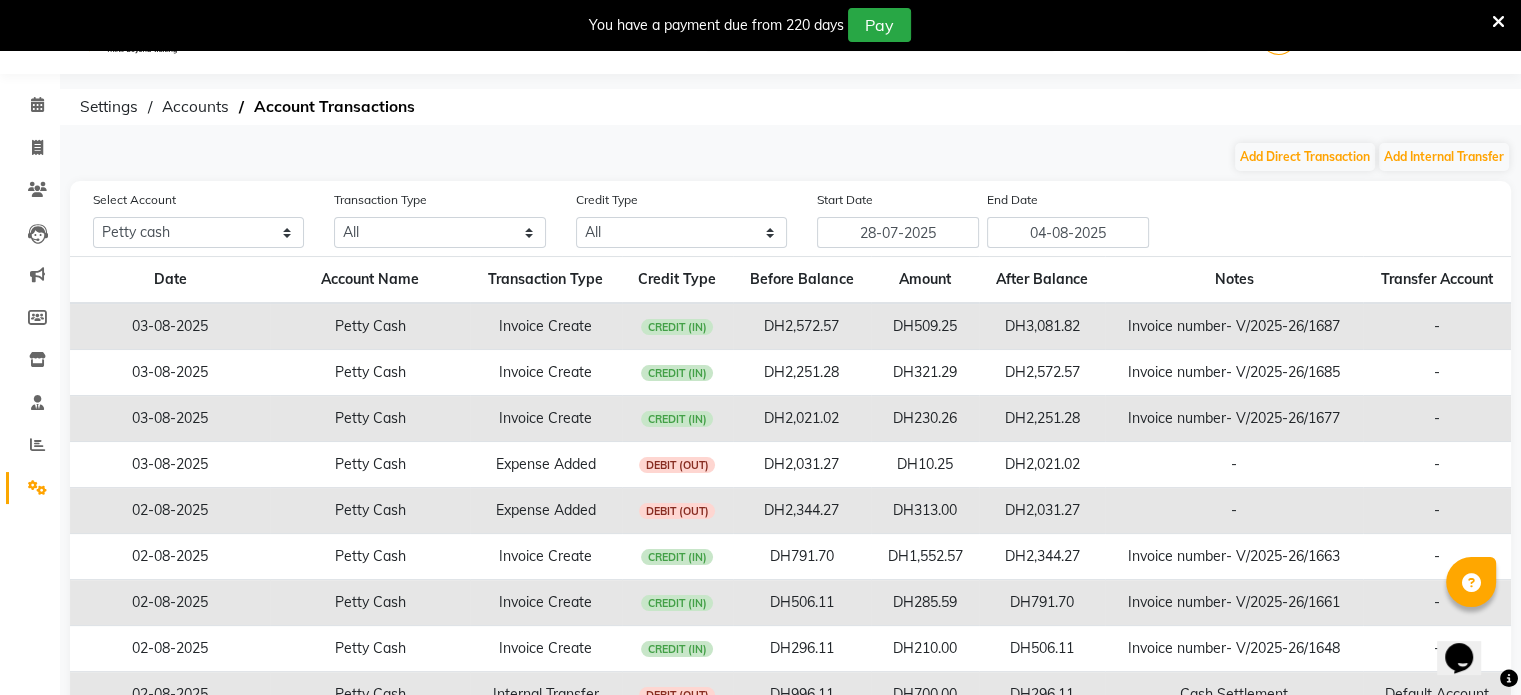 scroll, scrollTop: 0, scrollLeft: 0, axis: both 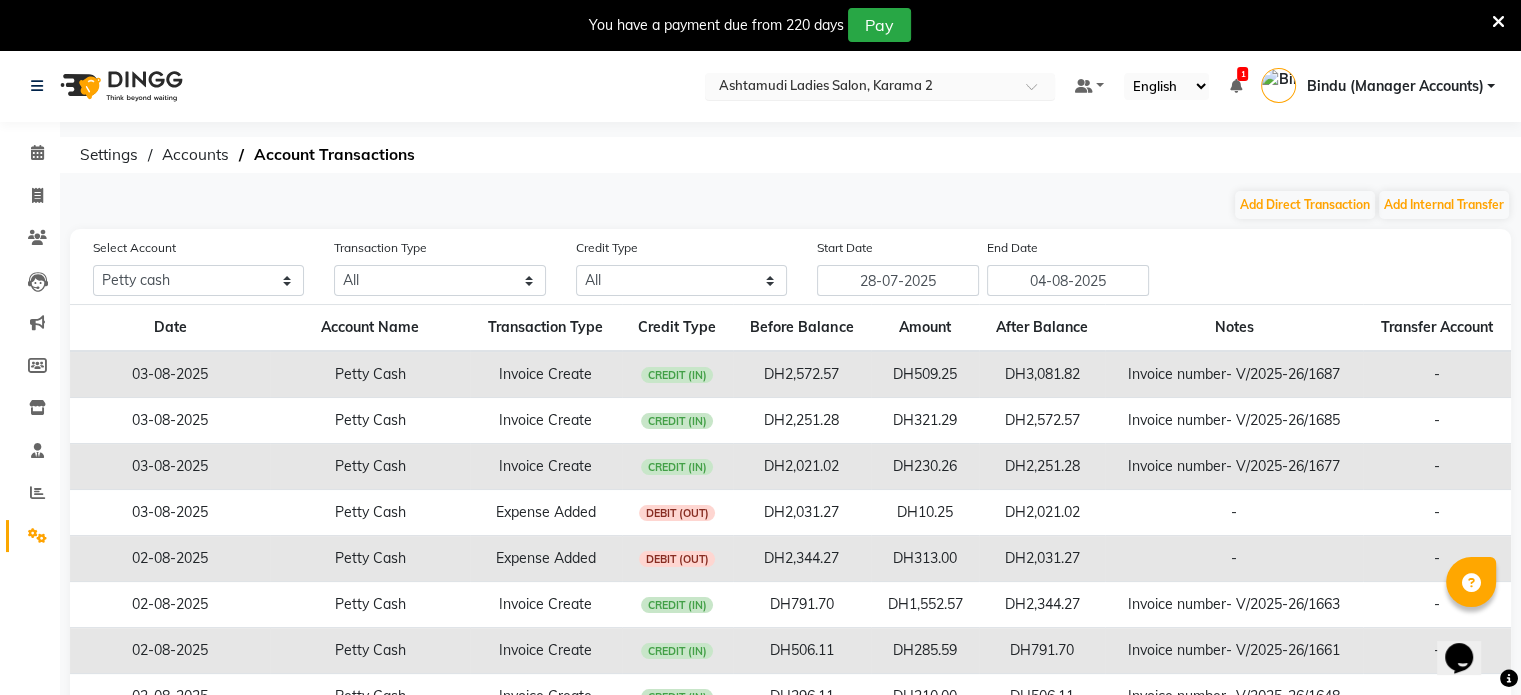 click at bounding box center (860, 88) 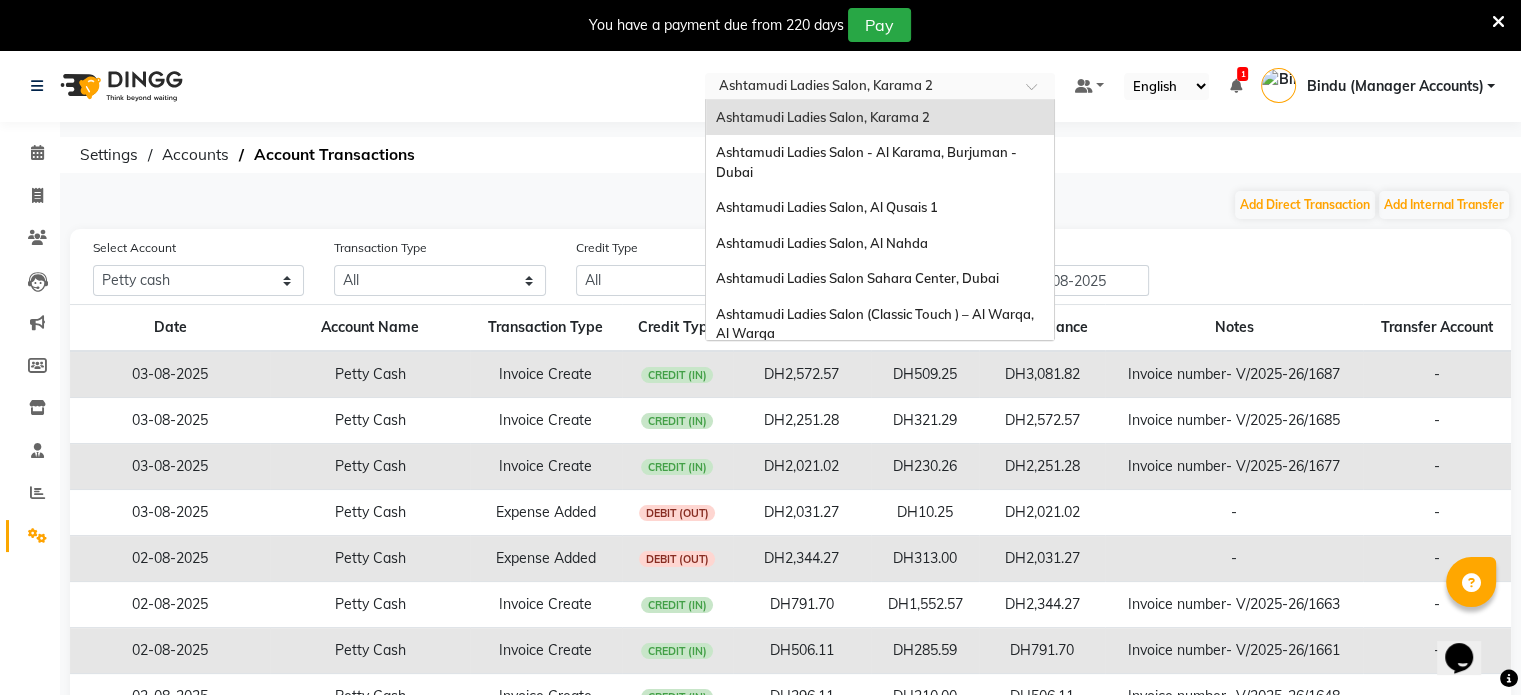 drag, startPoint x: 859, startPoint y: 119, endPoint x: 719, endPoint y: 117, distance: 140.01428 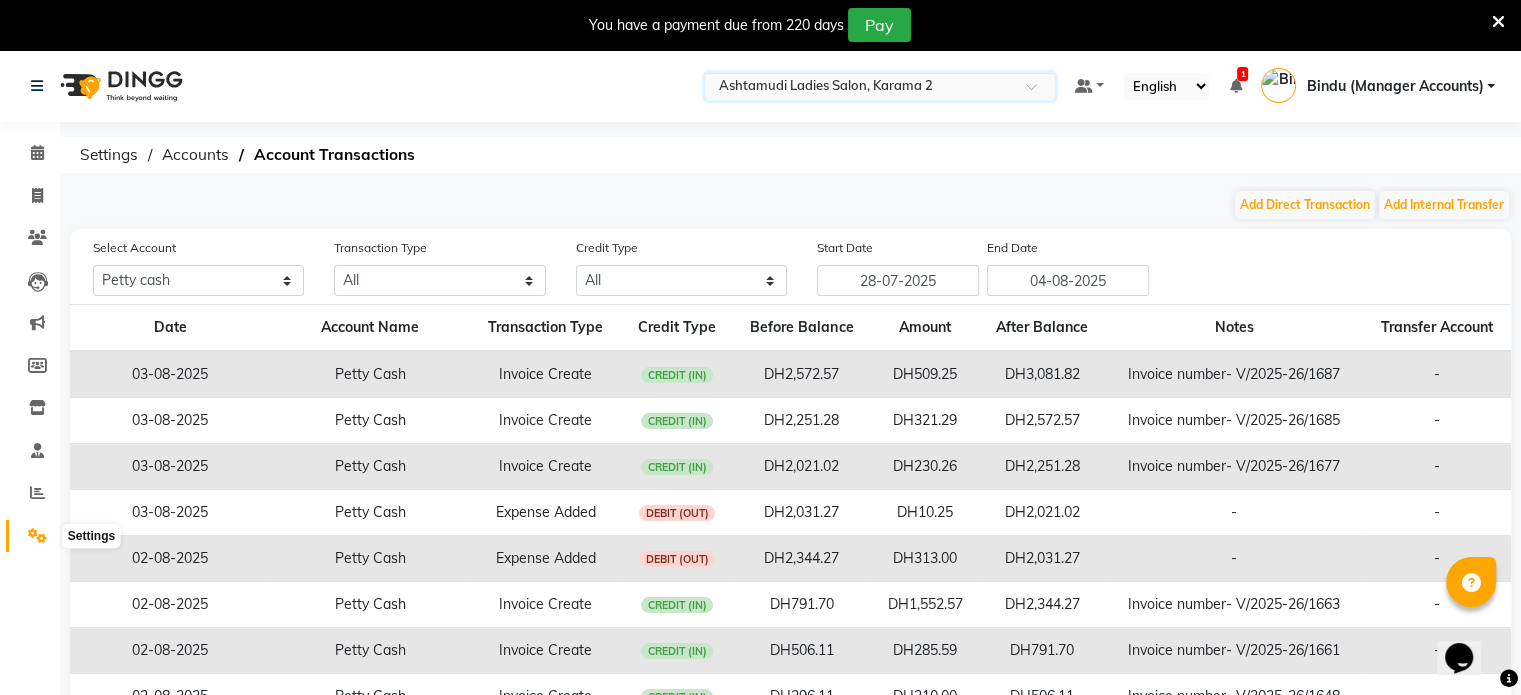 click 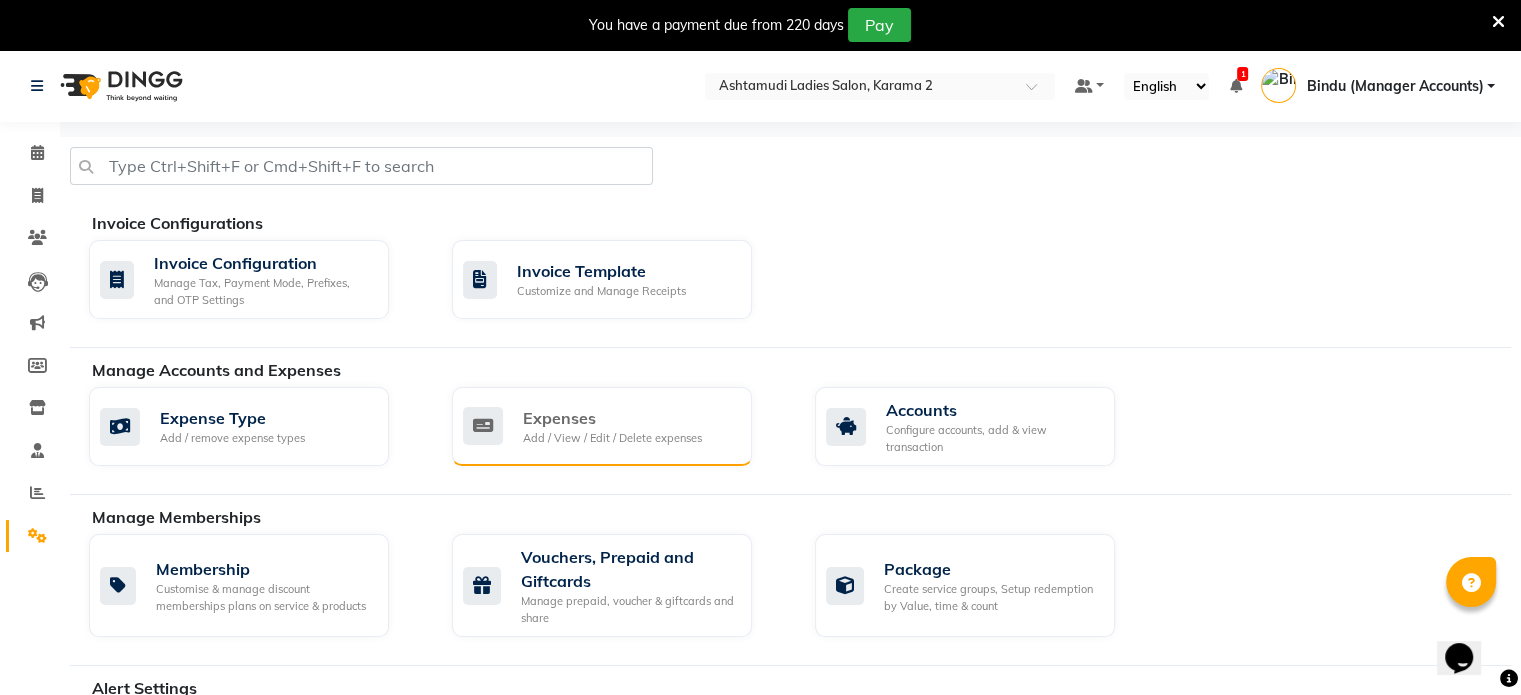 click on "Expenses" 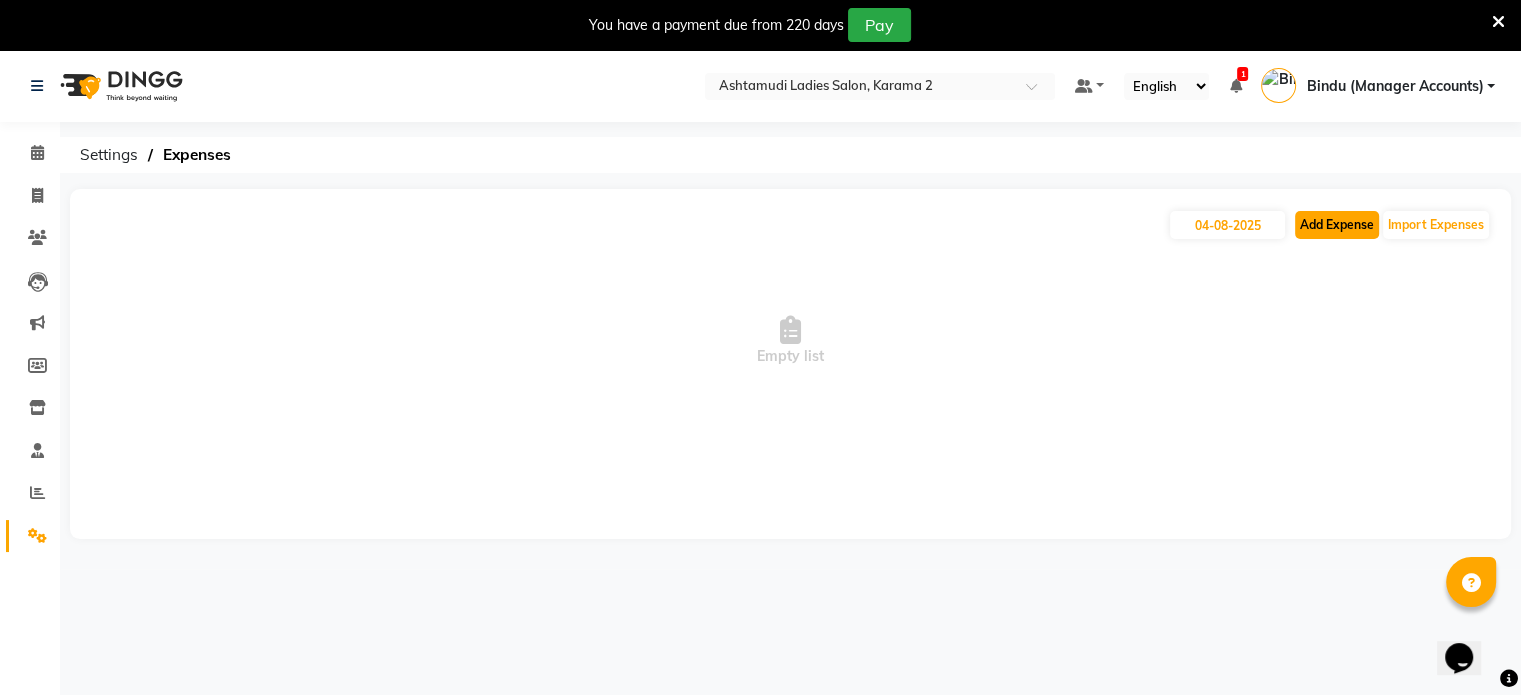 click on "Add Expense" 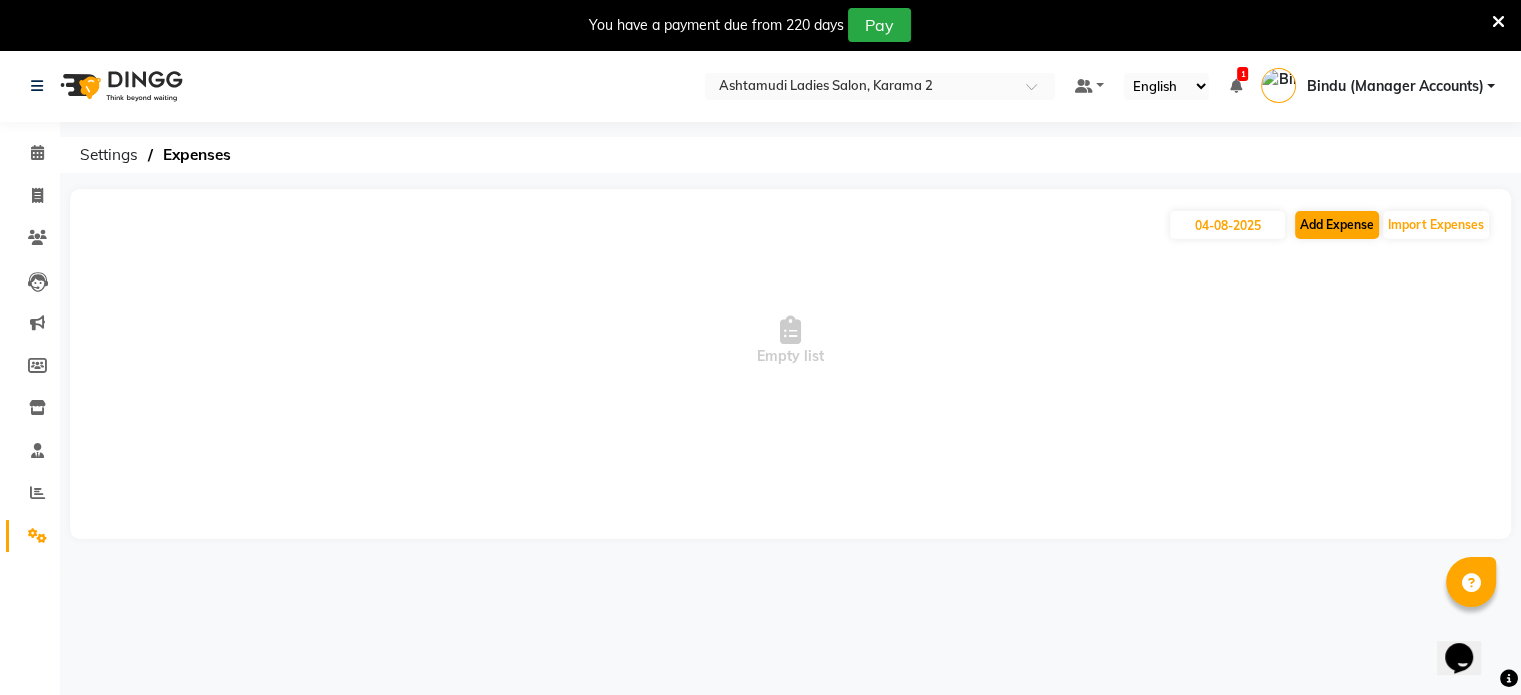select on "1" 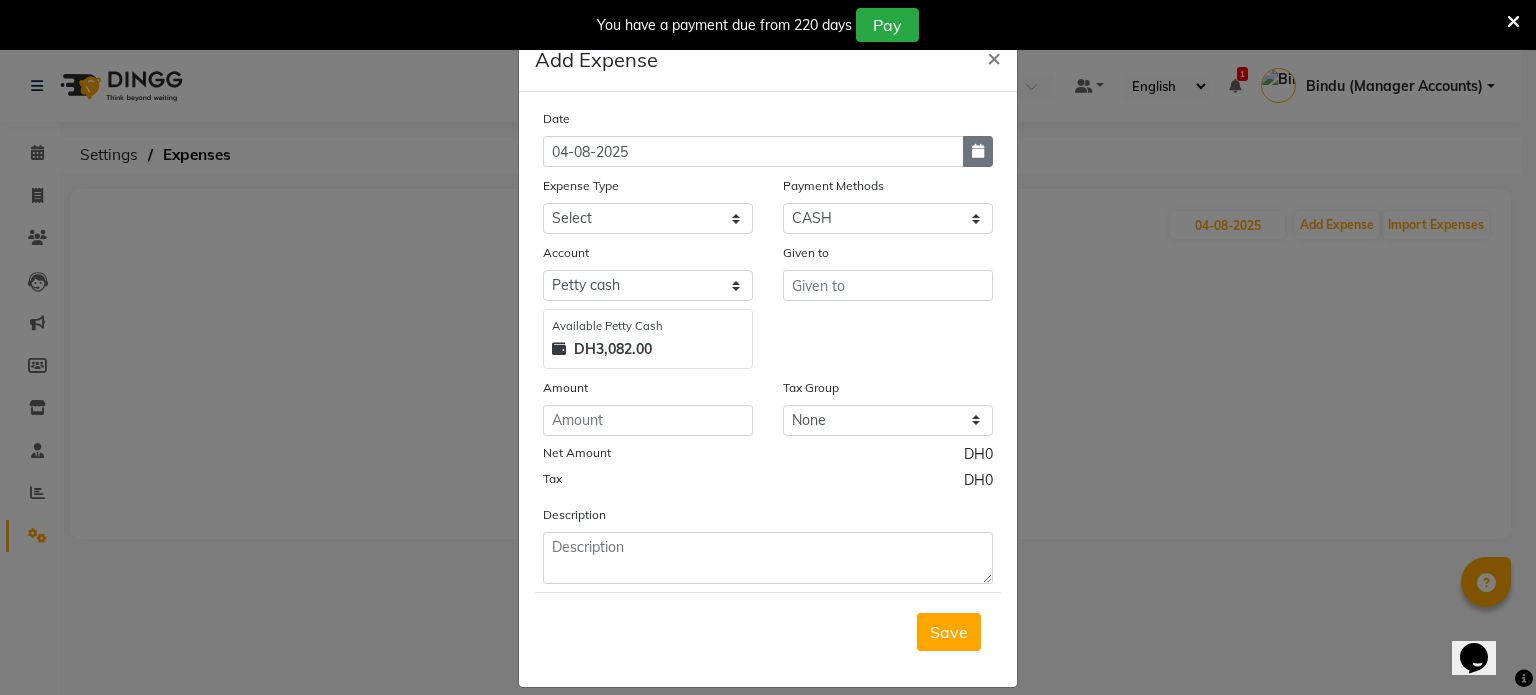 click 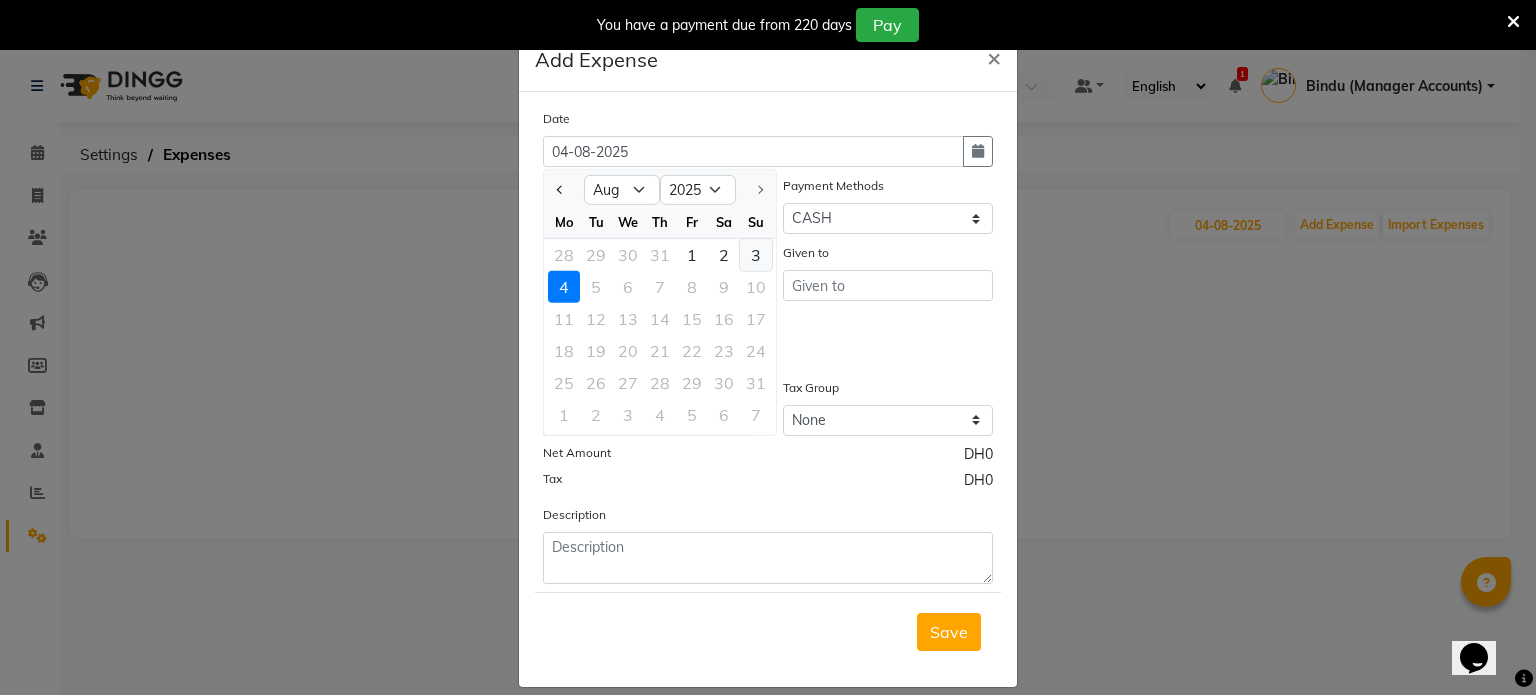 click on "3" 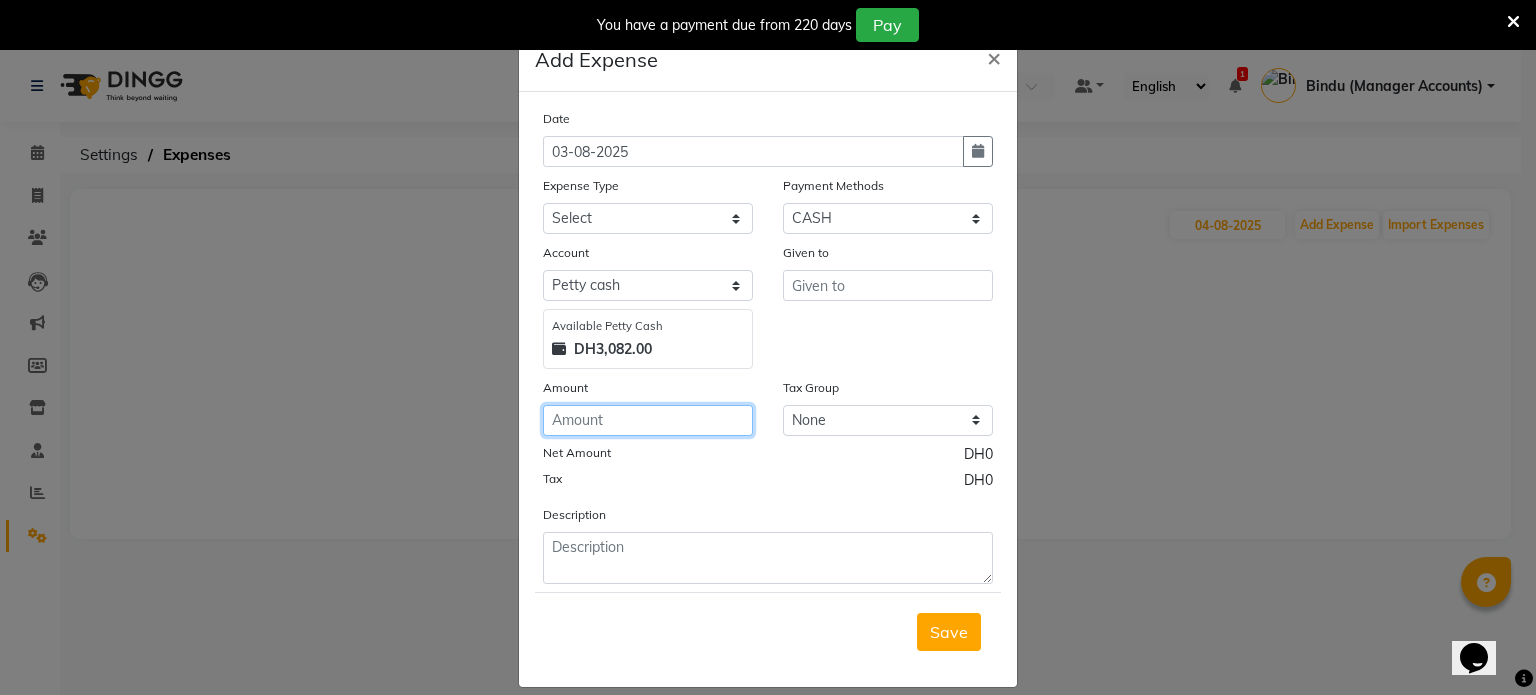click 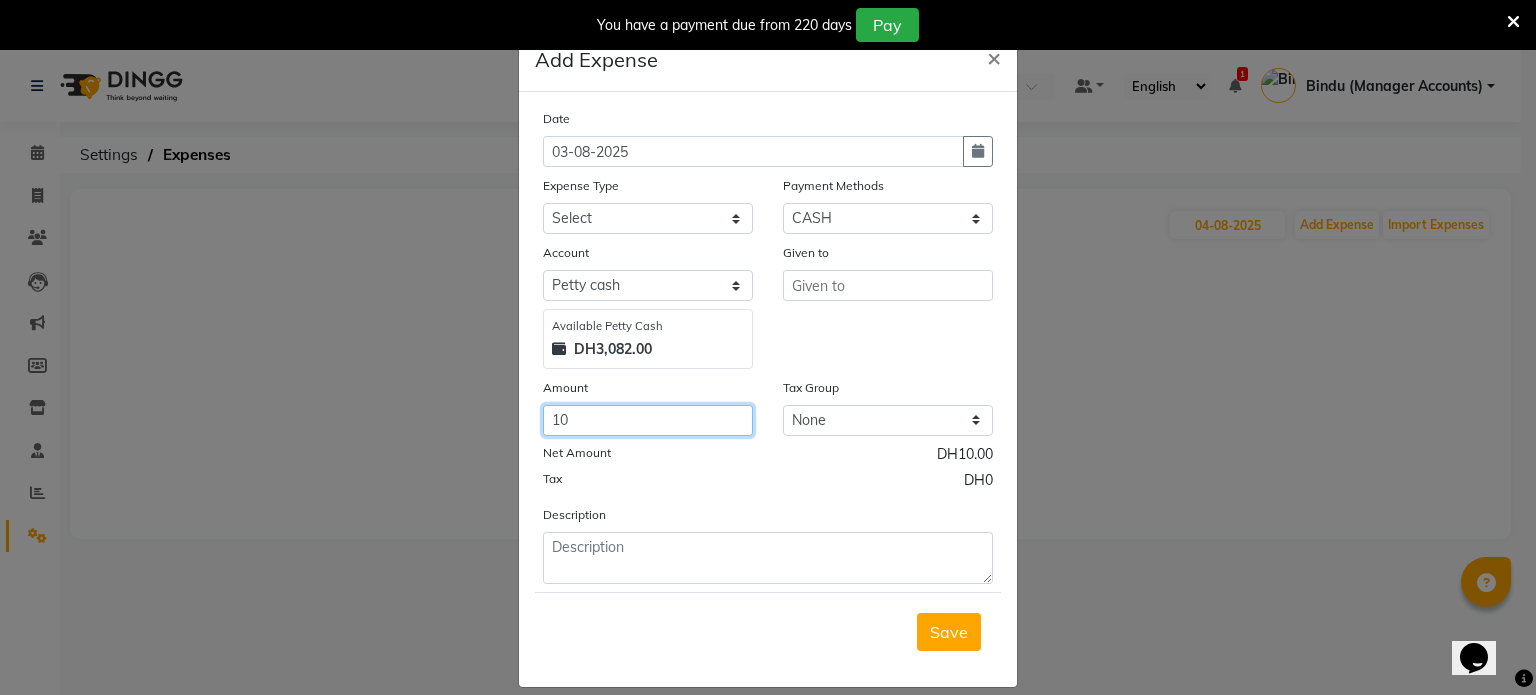 type on "10" 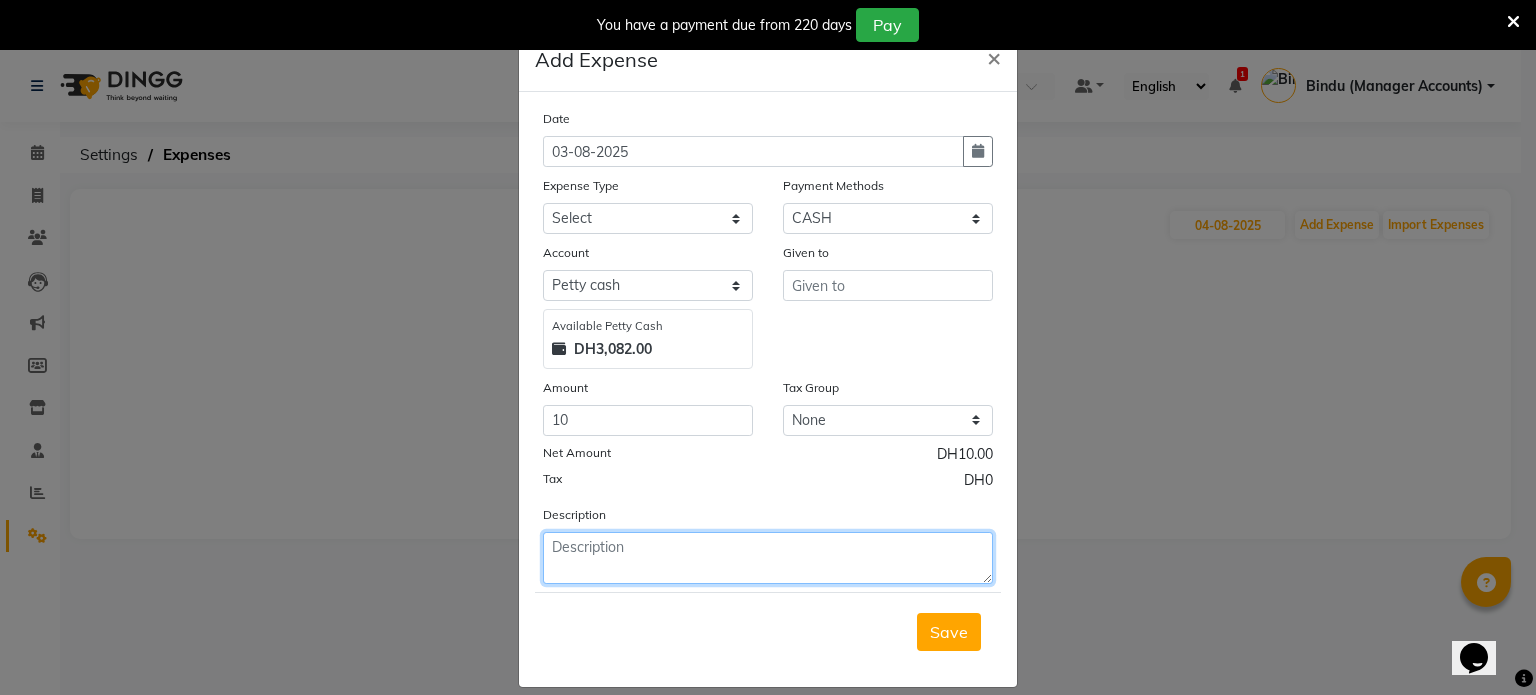 click 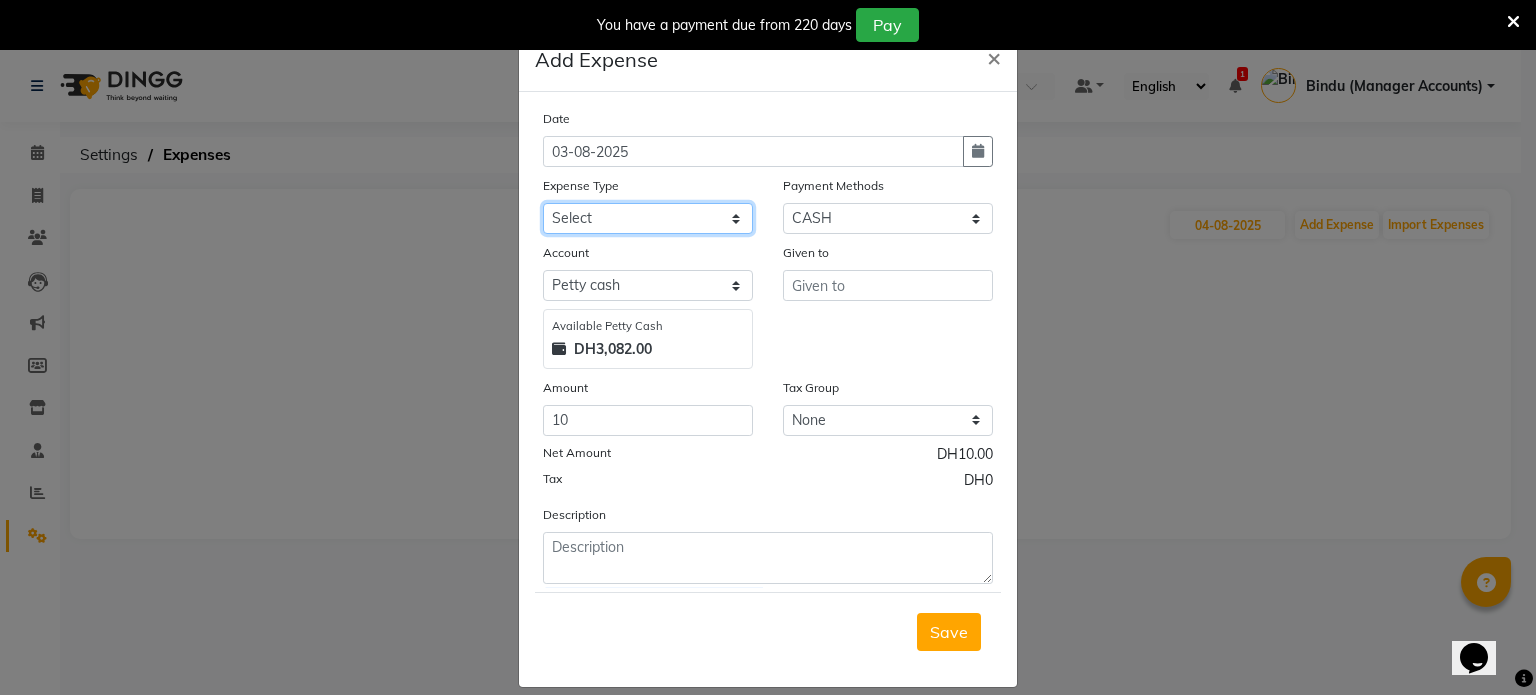 click on "Select ACCOMODATION EXPENSES ADVERTISEMENT SALES PROMOTIONAL EXPENSES Bonus BRIDAL ACCESSORIES REFUND BRIDAL COMMISSION BRIDAL FOOD BRIDAL INCENTIVES BRIDAL ORNAMENTS REFUND BRIDAL TA CASH DEPOSIT RAK BANK COMPUTER ACCESSORIES MOBILE PHONE Donation and Charity Expenses ELECTRICITY CHARGES ELECTRONICS FITTINGS Event Expense FISH FOOD EXPENSES FOOD REFRESHMENT FOR CLIENTS FOOD REFRESHMENT FOR STAFFS Freight And Forwarding Charges FUEL FOR GENERATOR FURNITURE AND EQUIPMENTS Gifts for Clients GIFTS FOR STAFFS GOKULAM CHITS HOSTEL RENT LAUNDRY EXPENSES LICENSE OTHER FEES LOADING UNLOADING CHARGES Medical Expenses MEHNDI PAYMENTS MISCELLANEOUS EXPENSES NEWSPAPER PERIODICALS Ornaments Maintenance Expense OVERTIME ALLOWANCES Payment For Pest Control Perfomance based incentives POSTAGE COURIER CHARGES Printing PRINTING STATIONERY EXPENSES PROFESSIONAL TAX REPAIRS MAINTENANCE ROUND OFF Salary SALARY ADVANCE Sales Incentives Membership Card SALES INCENTIVES PRODUCT SALES INCENTIVES SERVICES SALON ESSENTIALS SALON RENT" 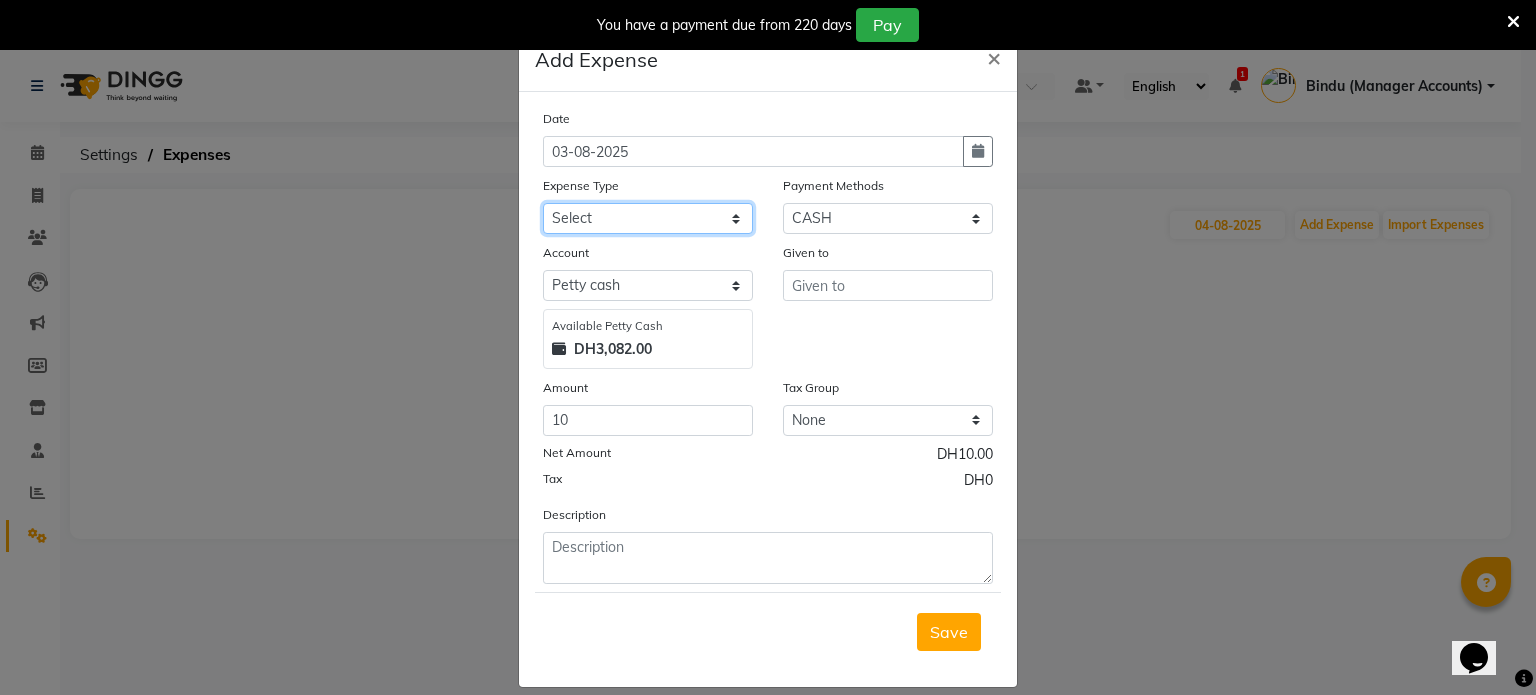 select on "6232" 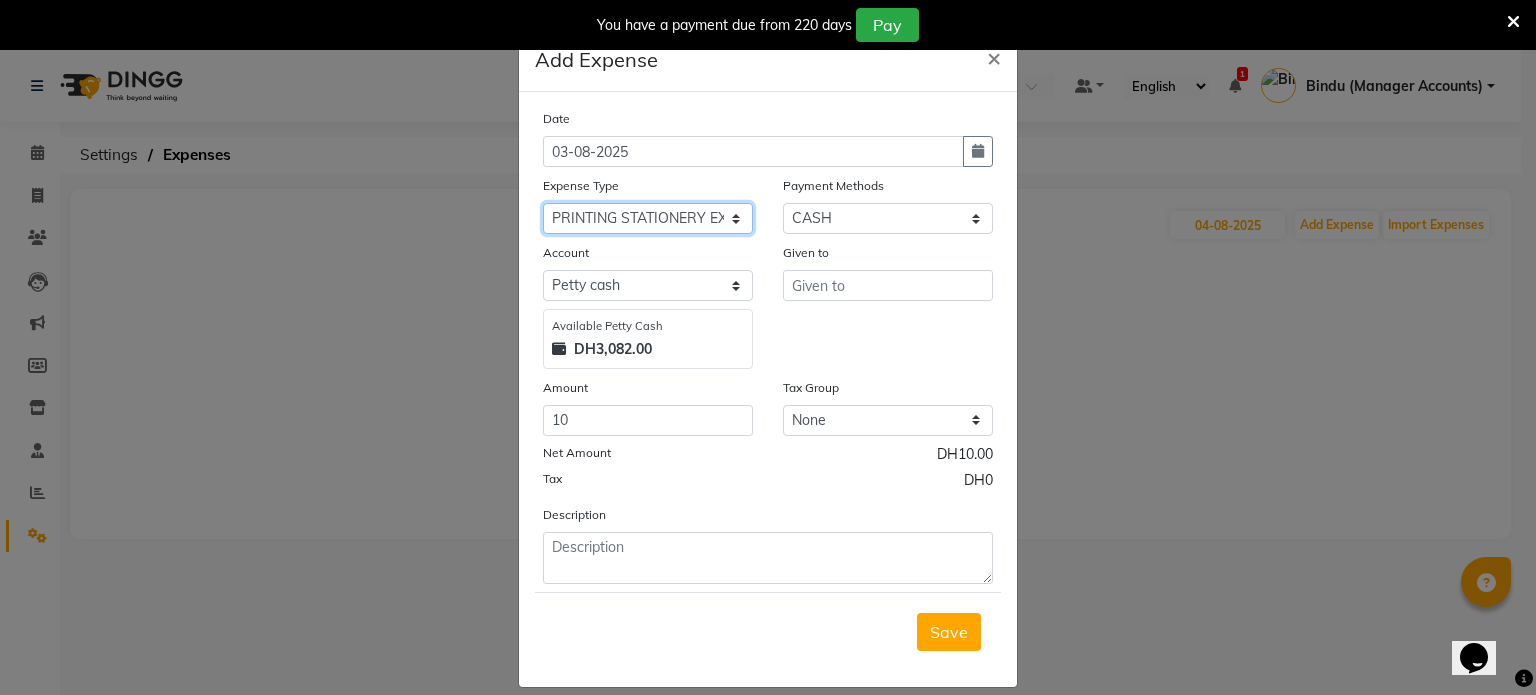 click on "Select ACCOMODATION EXPENSES ADVERTISEMENT SALES PROMOTIONAL EXPENSES Bonus BRIDAL ACCESSORIES REFUND BRIDAL COMMISSION BRIDAL FOOD BRIDAL INCENTIVES BRIDAL ORNAMENTS REFUND BRIDAL TA CASH DEPOSIT RAK BANK COMPUTER ACCESSORIES MOBILE PHONE Donation and Charity Expenses ELECTRICITY CHARGES ELECTRONICS FITTINGS Event Expense FISH FOOD EXPENSES FOOD REFRESHMENT FOR CLIENTS FOOD REFRESHMENT FOR STAFFS Freight And Forwarding Charges FUEL FOR GENERATOR FURNITURE AND EQUIPMENTS Gifts for Clients GIFTS FOR STAFFS GOKULAM CHITS HOSTEL RENT LAUNDRY EXPENSES LICENSE OTHER FEES LOADING UNLOADING CHARGES Medical Expenses MEHNDI PAYMENTS MISCELLANEOUS EXPENSES NEWSPAPER PERIODICALS Ornaments Maintenance Expense OVERTIME ALLOWANCES Payment For Pest Control Perfomance based incentives POSTAGE COURIER CHARGES Printing PRINTING STATIONERY EXPENSES PROFESSIONAL TAX REPAIRS MAINTENANCE ROUND OFF Salary SALARY ADVANCE Sales Incentives Membership Card SALES INCENTIVES PRODUCT SALES INCENTIVES SERVICES SALON ESSENTIALS SALON RENT" 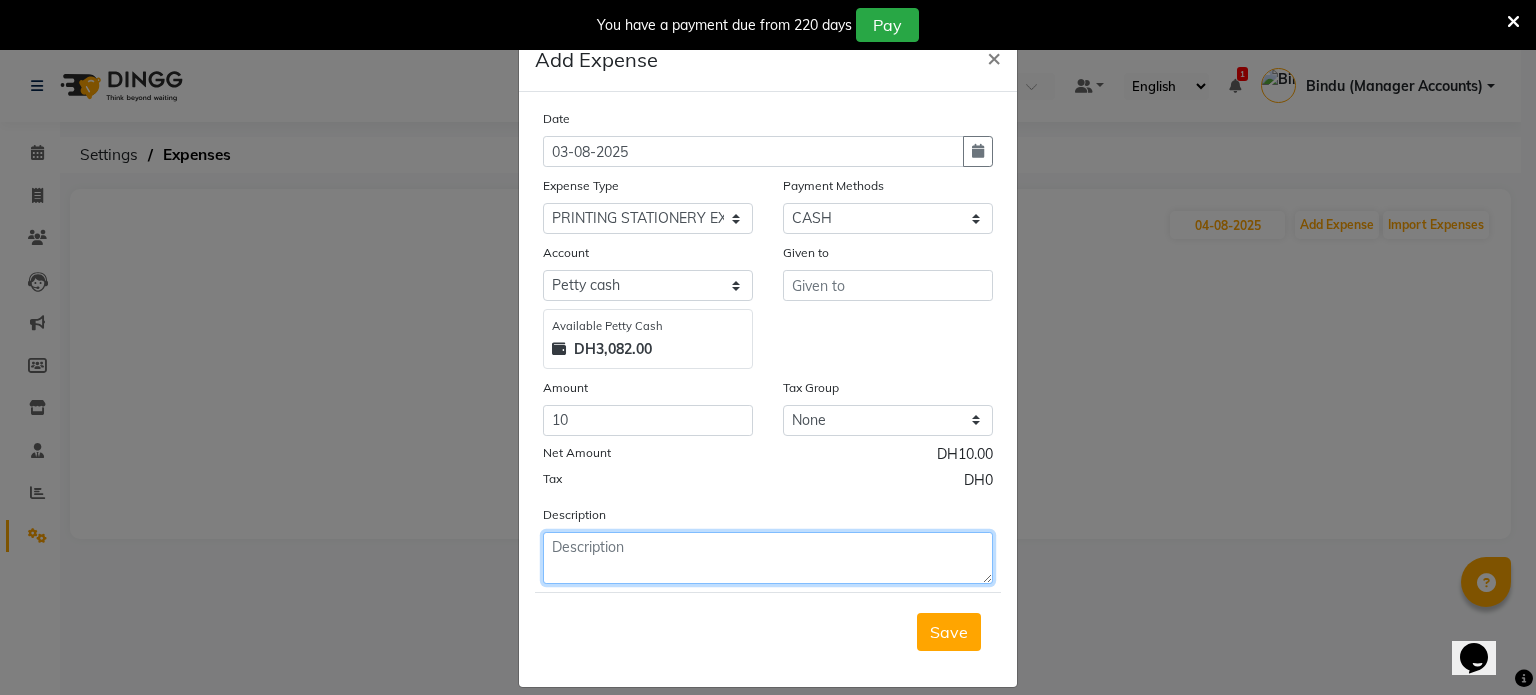 click 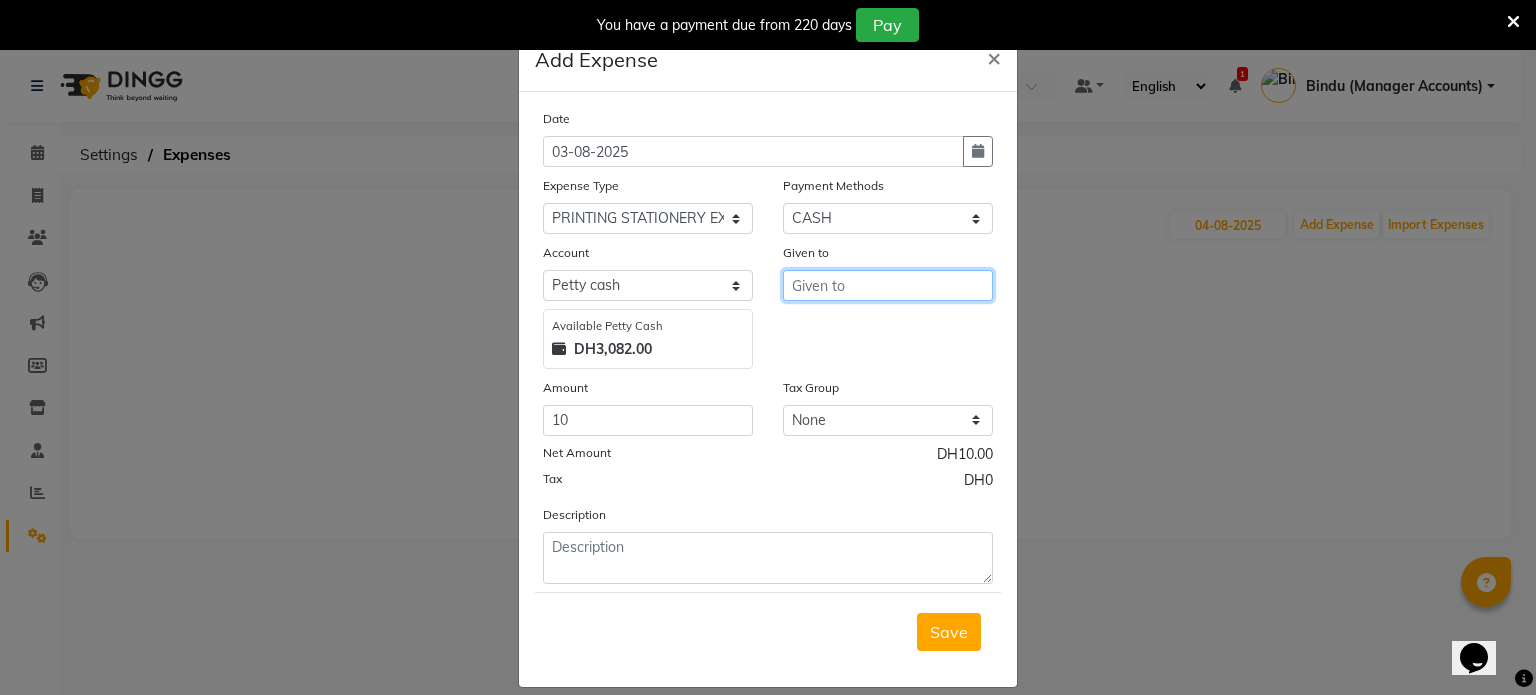 click at bounding box center [888, 285] 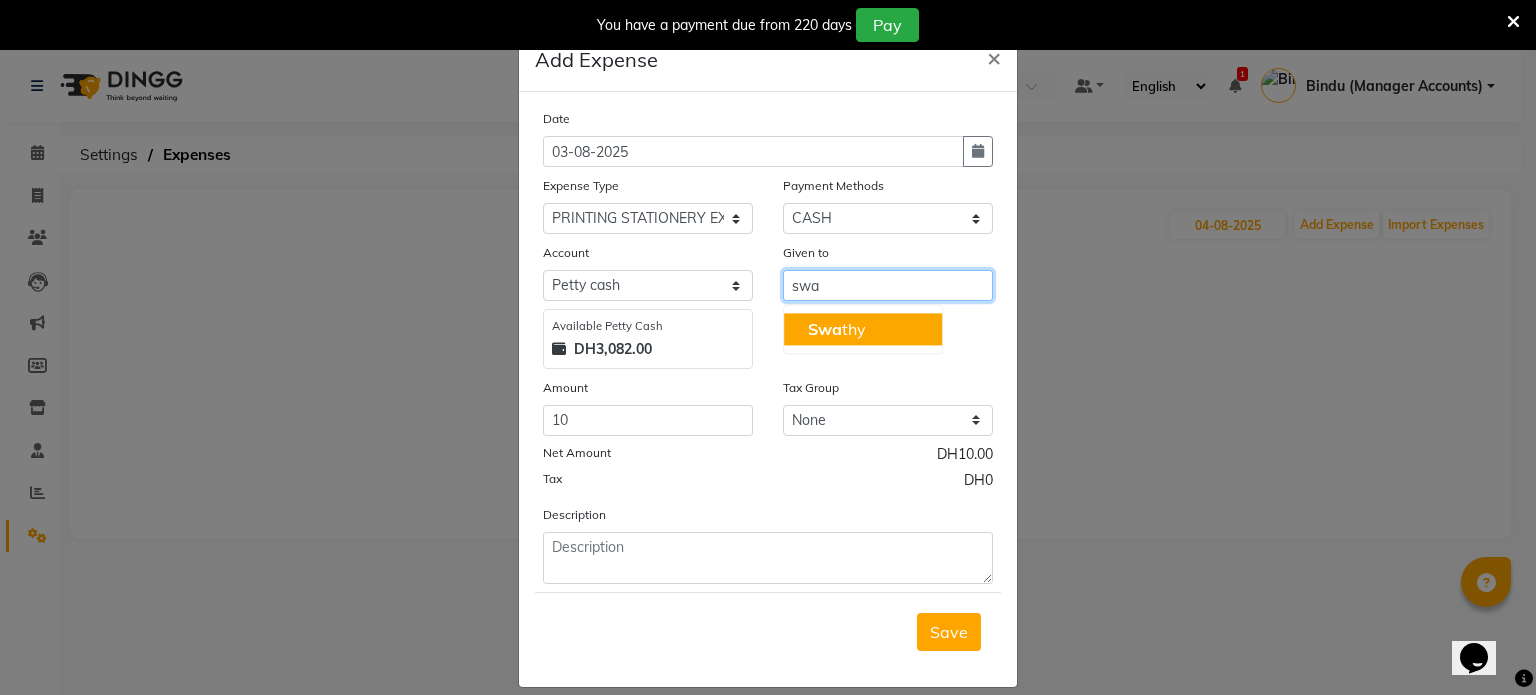 click on "Swa thy" at bounding box center [837, 329] 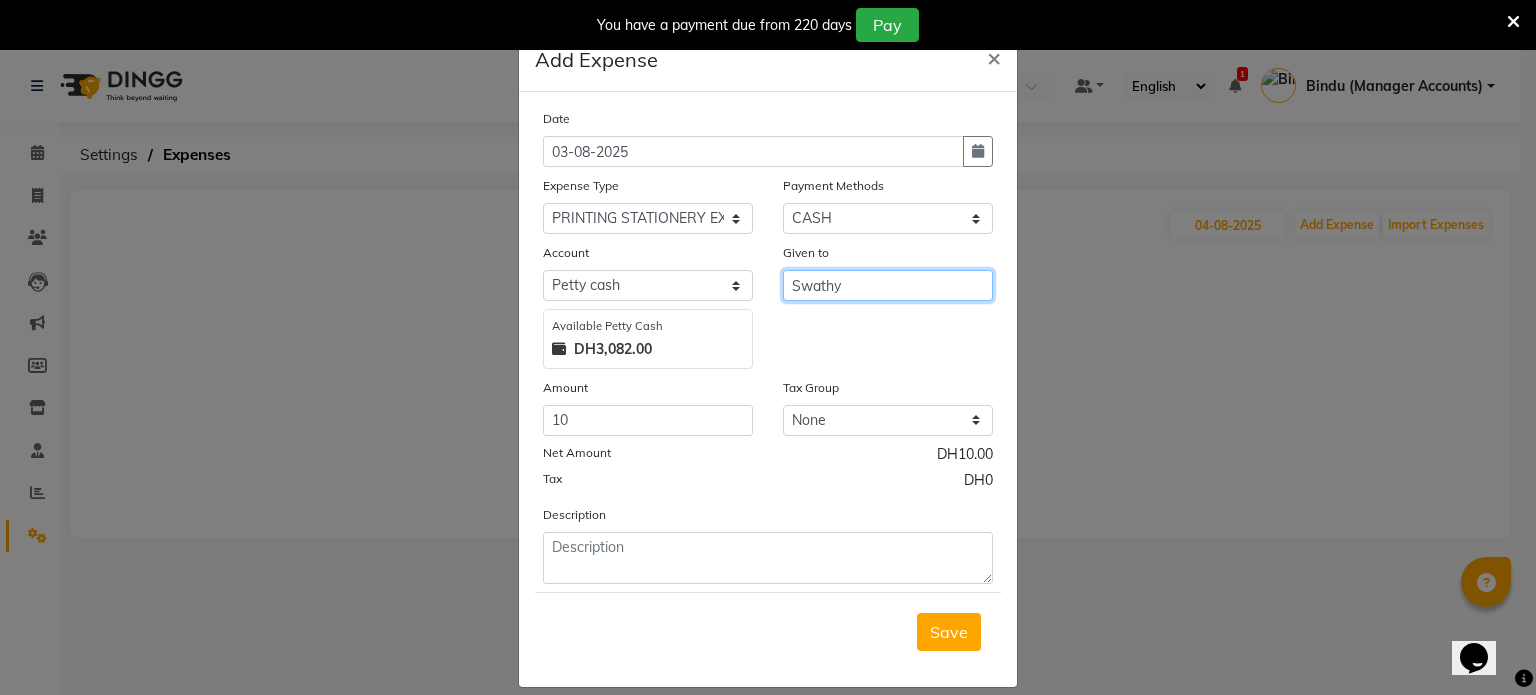 type on "Swathy" 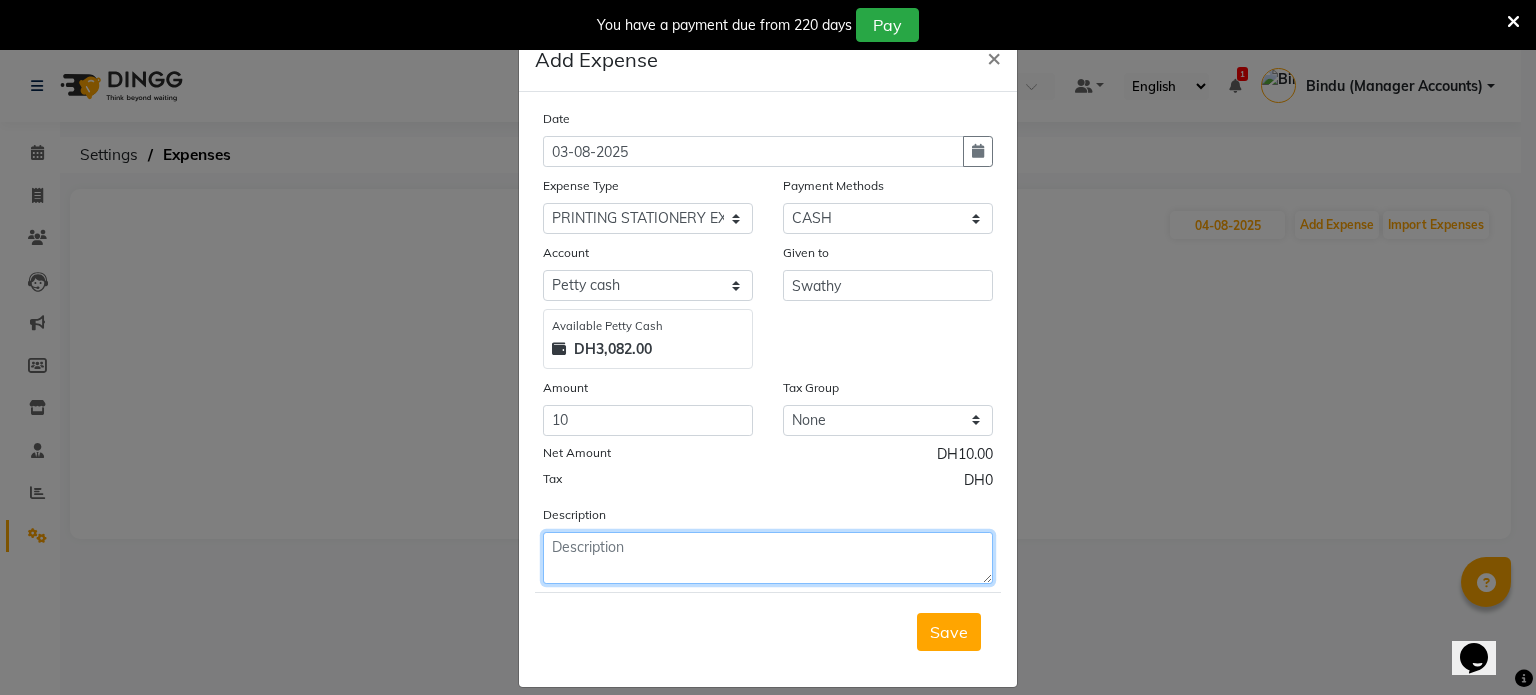 click 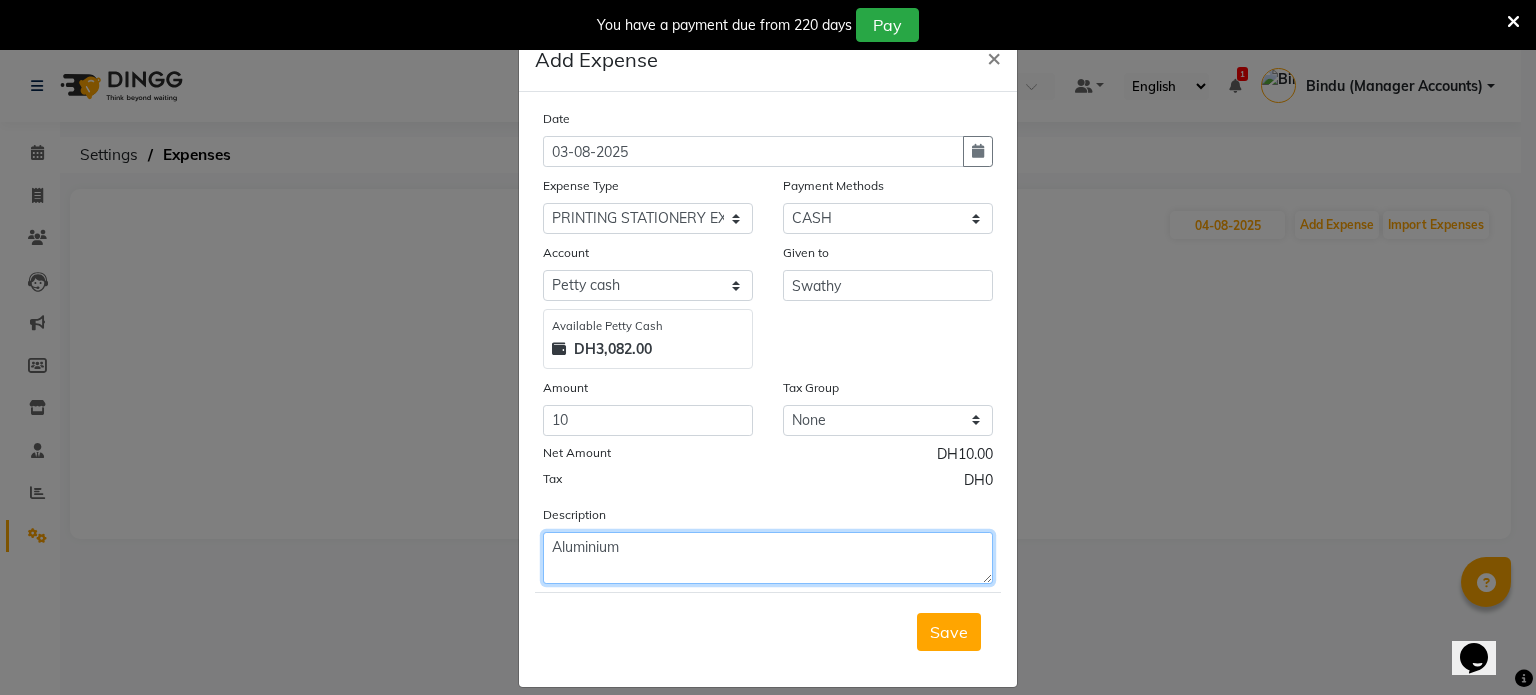 click on "Aluminium" 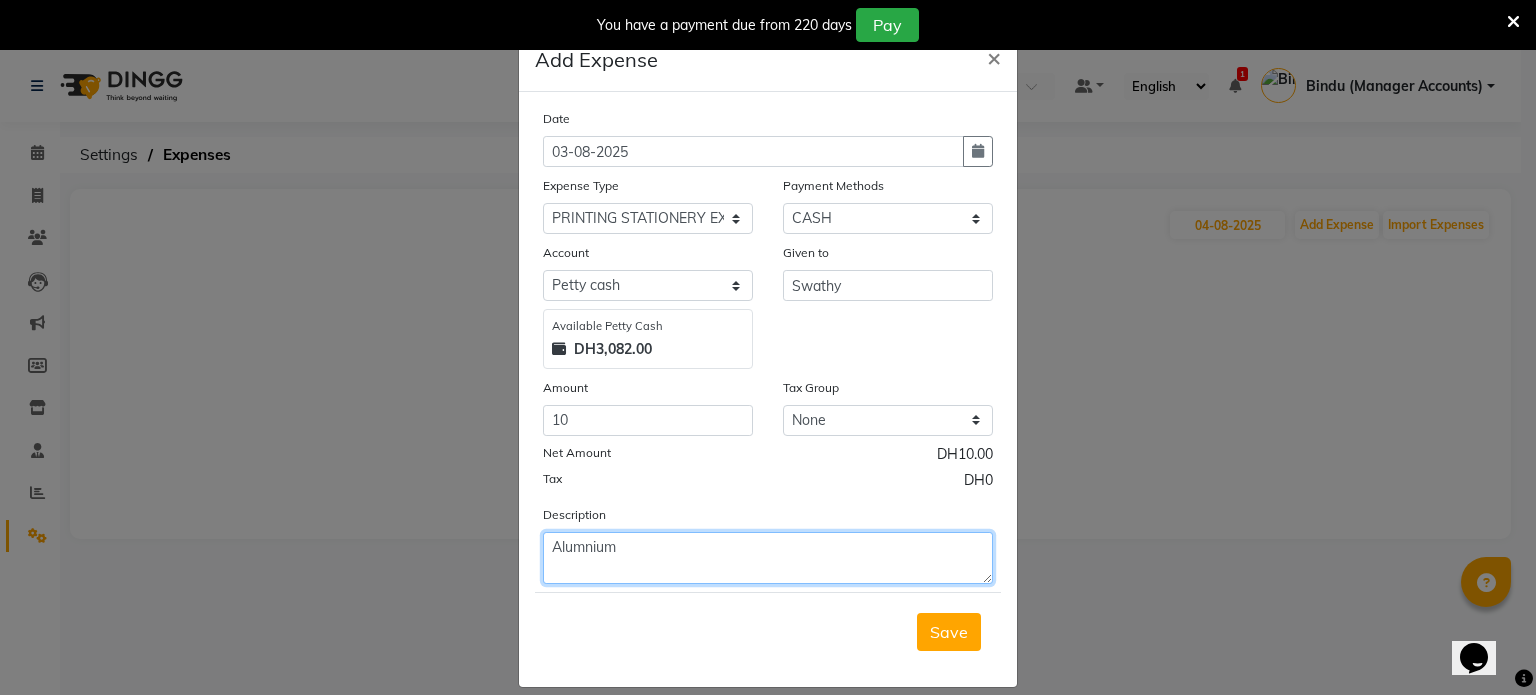 click on "Alumnium" 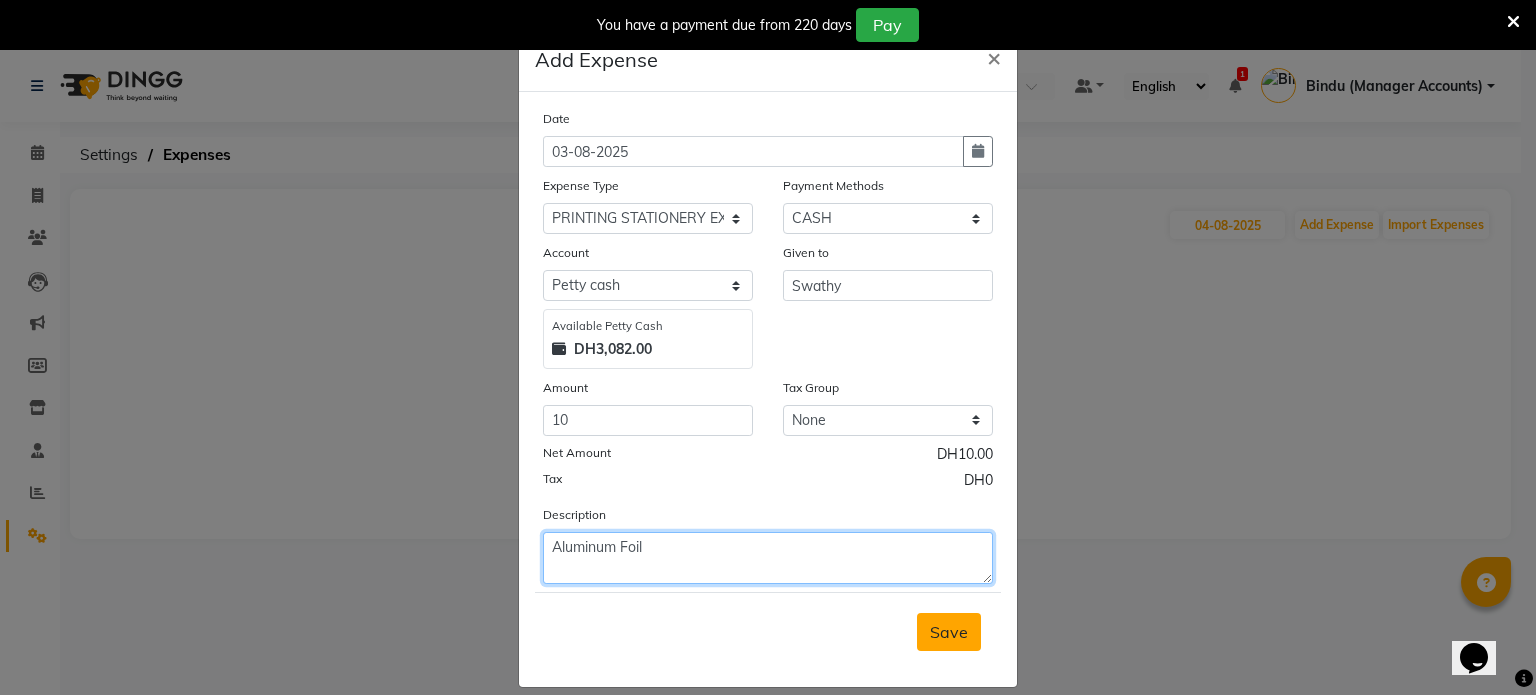 type on "Aluminum Foil" 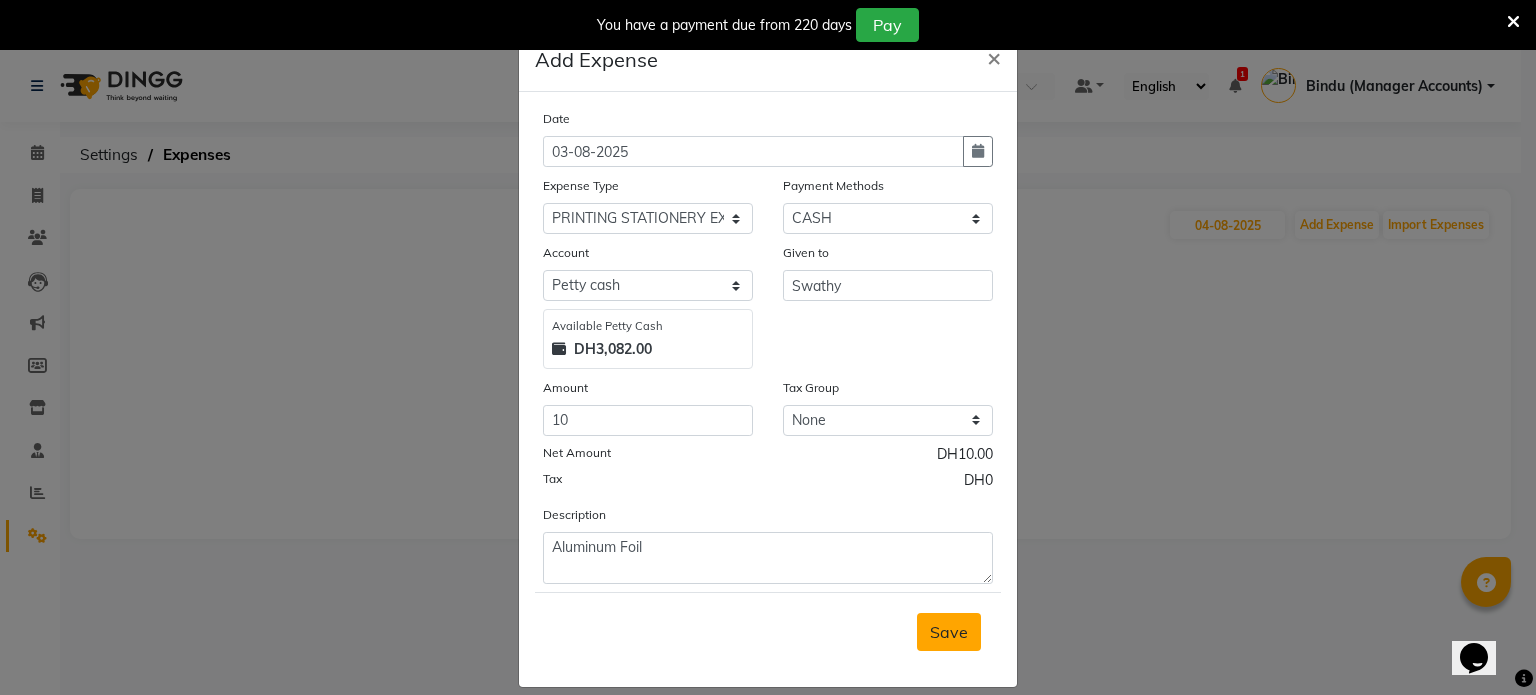 click on "Save" at bounding box center [949, 632] 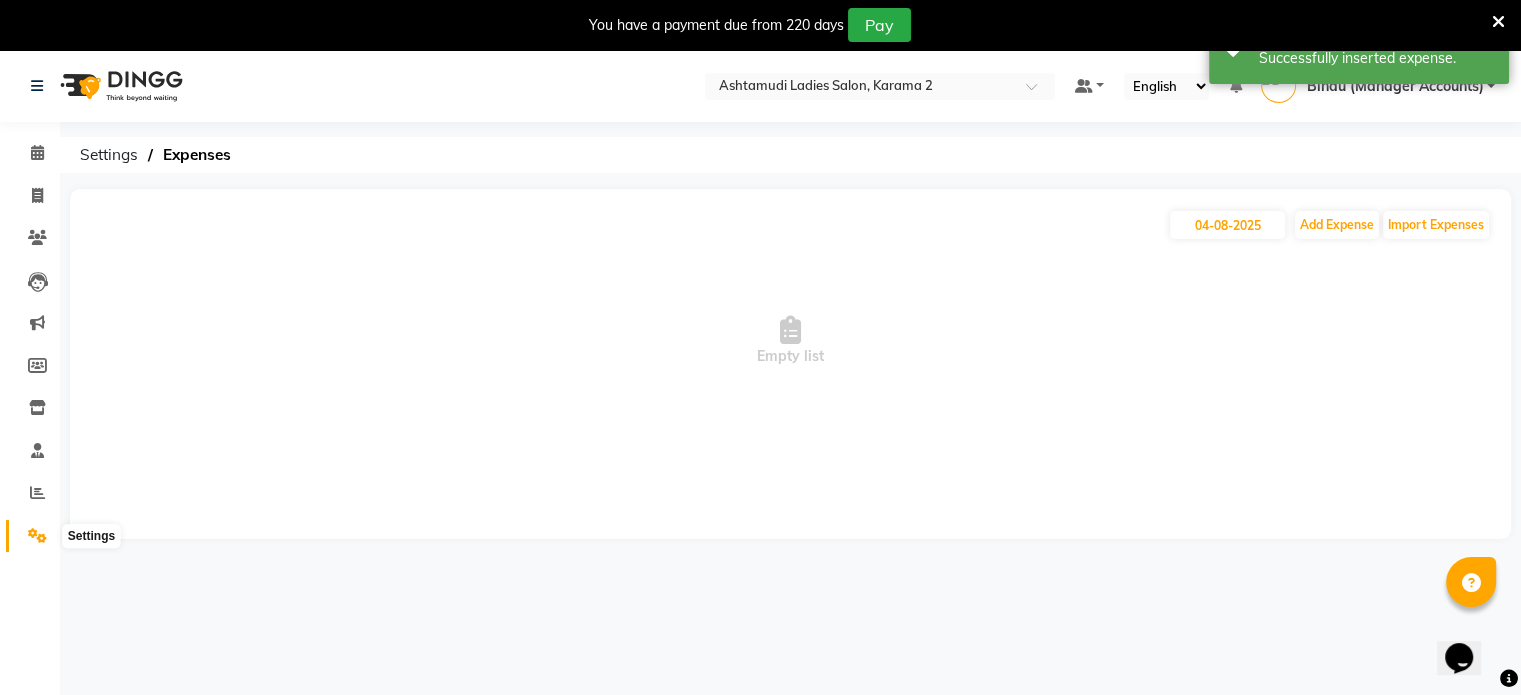 click 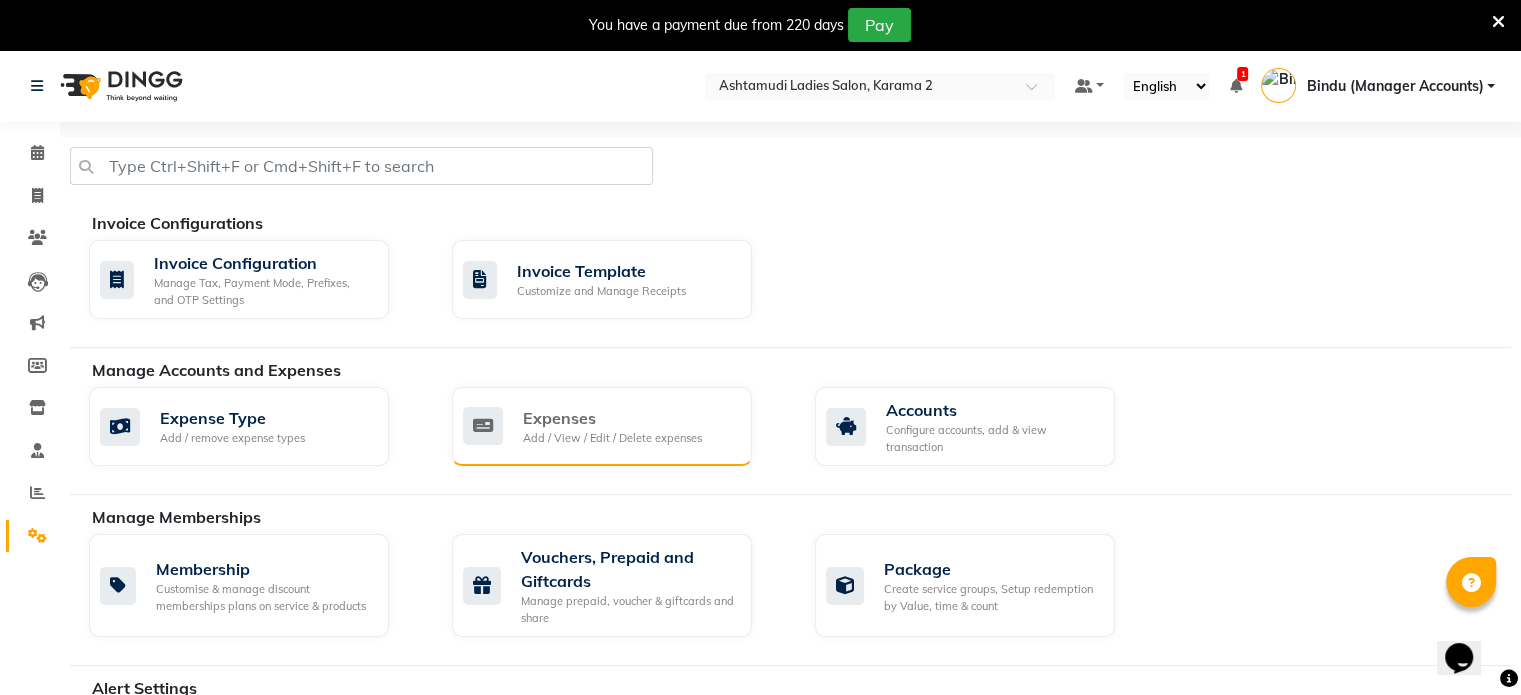 click on "Expenses" 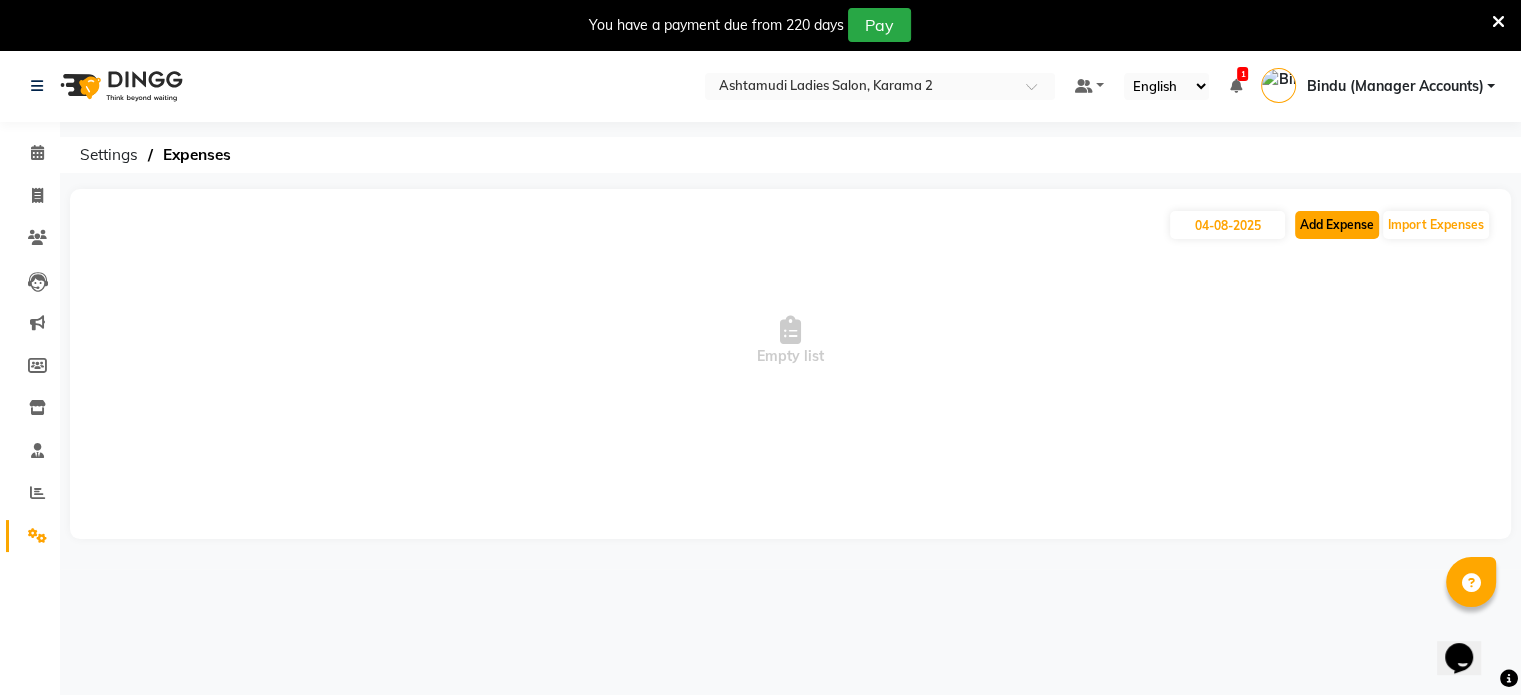 click on "Add Expense" 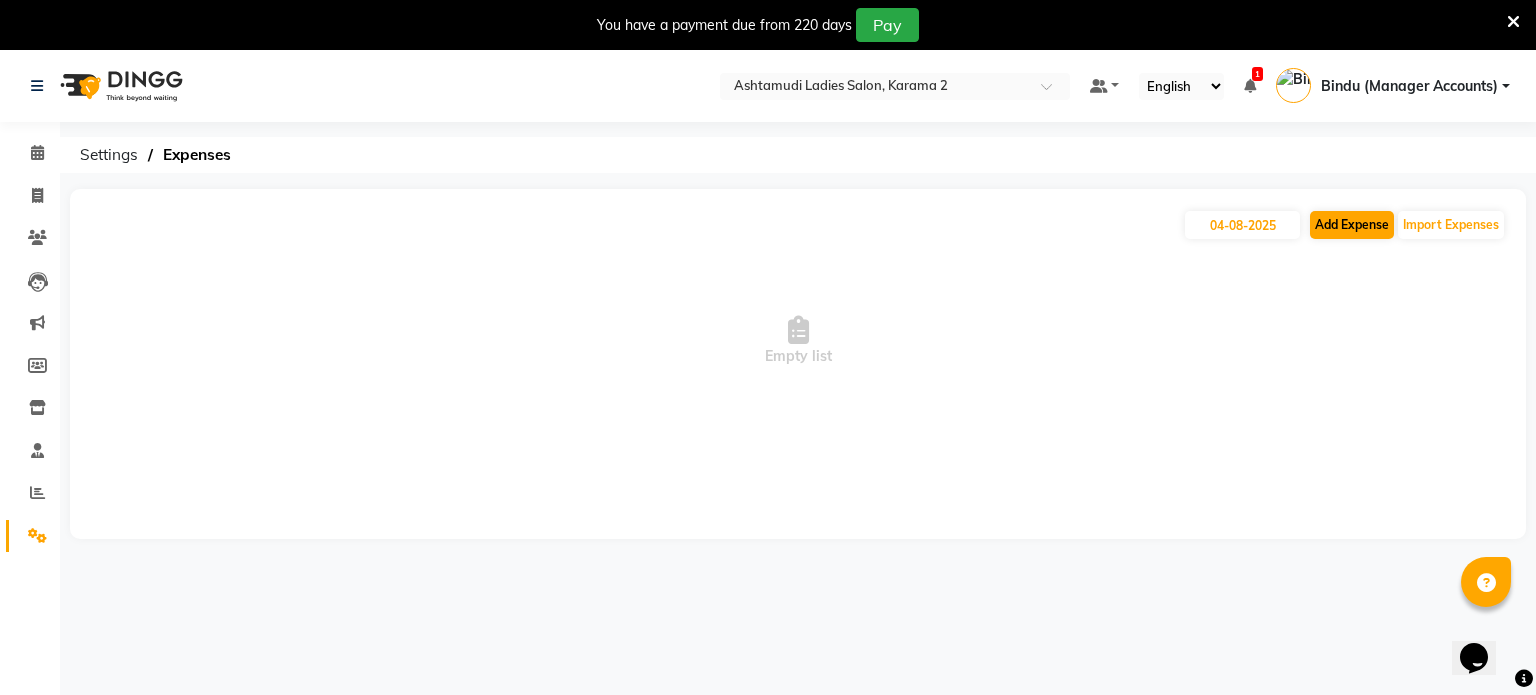 select on "1" 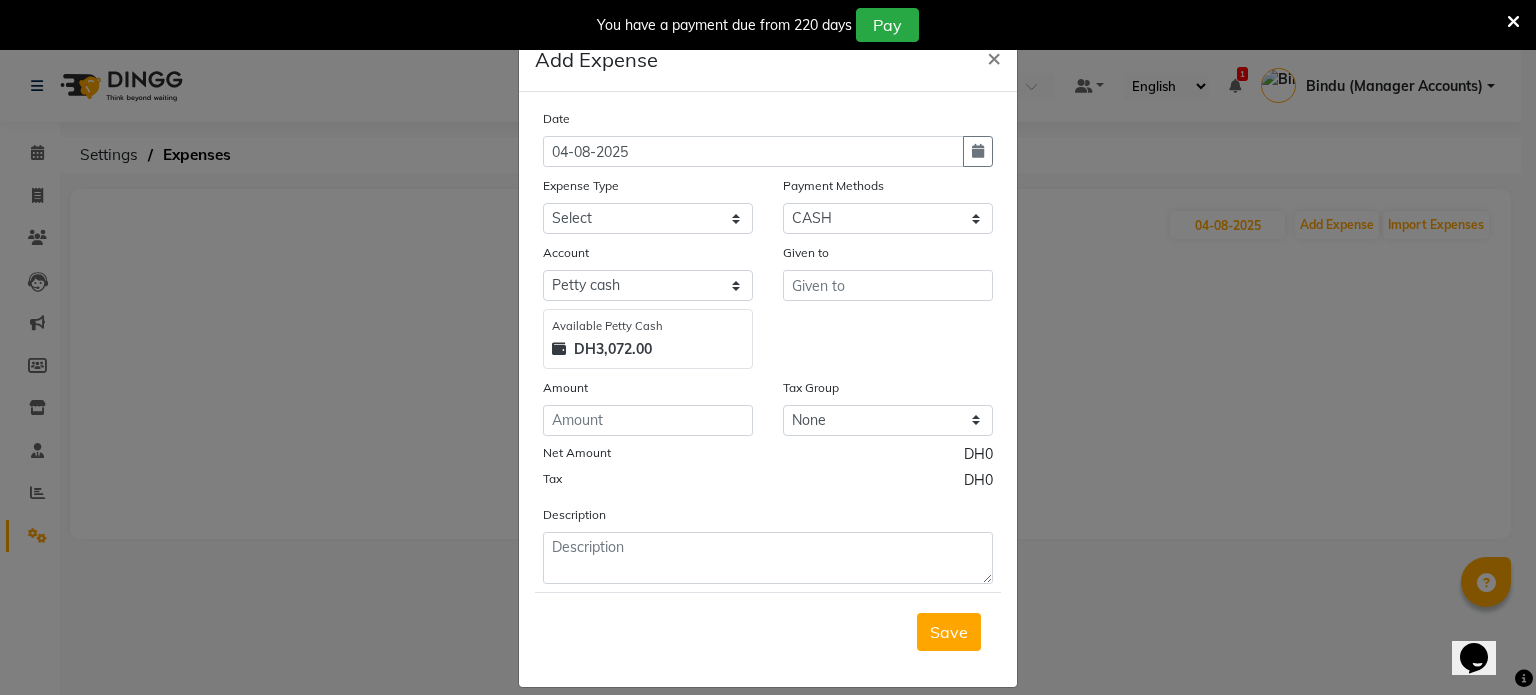 click on "You have a payment due from 220 days   Pay" at bounding box center [768, 25] 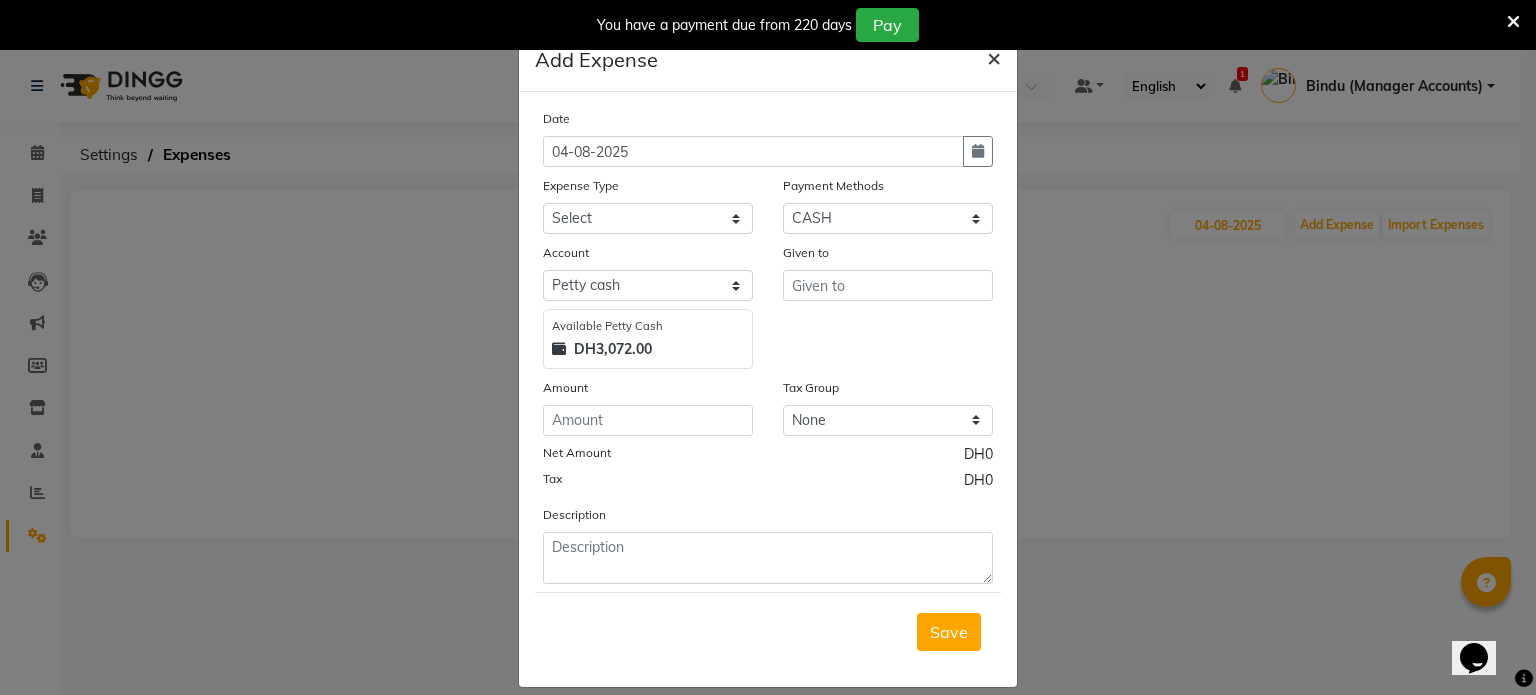 click on "×" 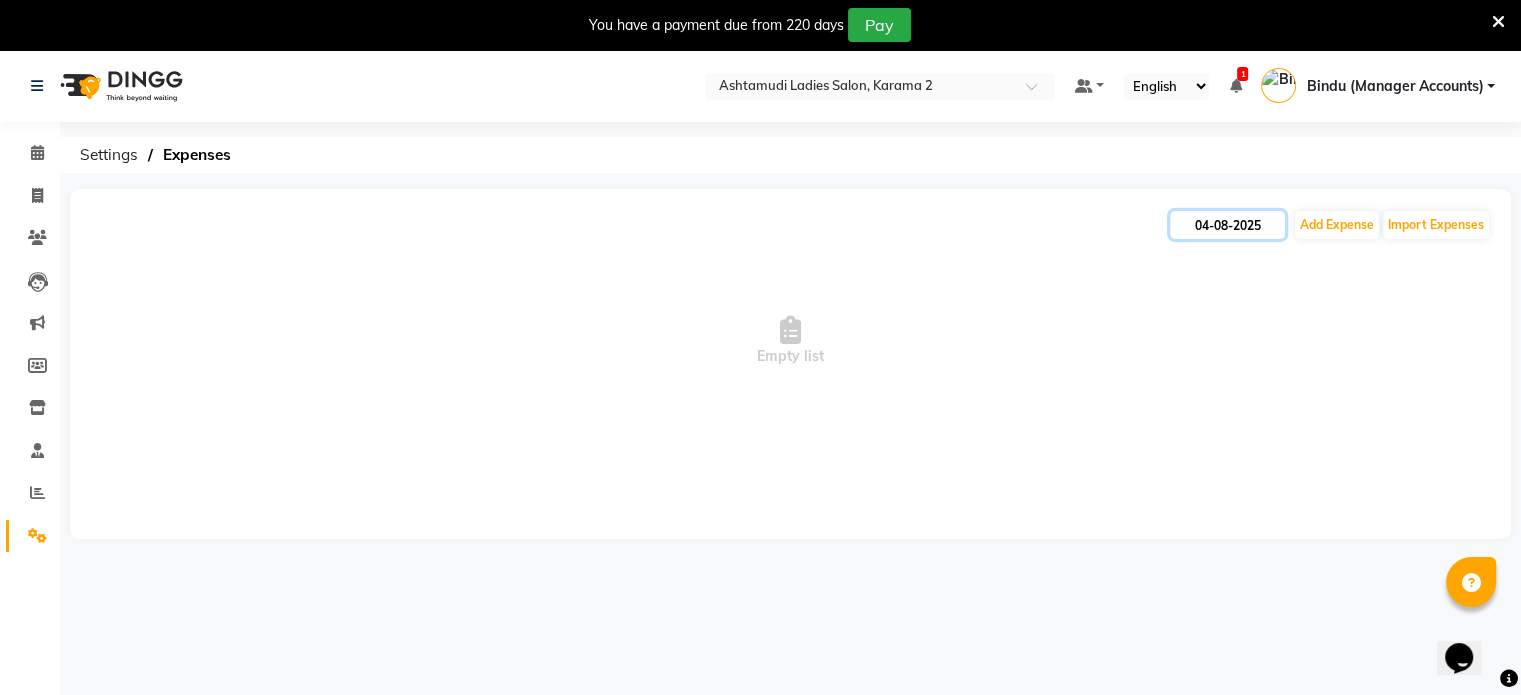 click on "04-08-2025" 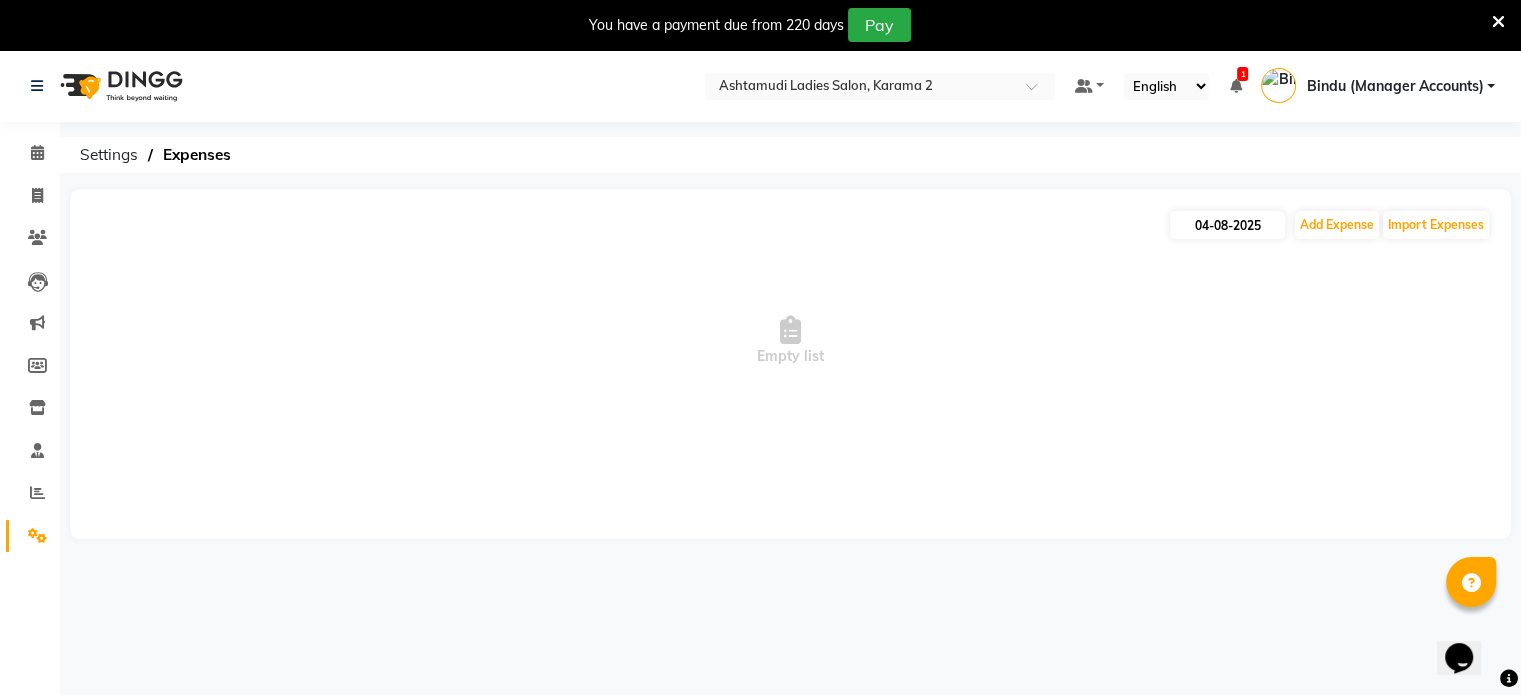 select on "8" 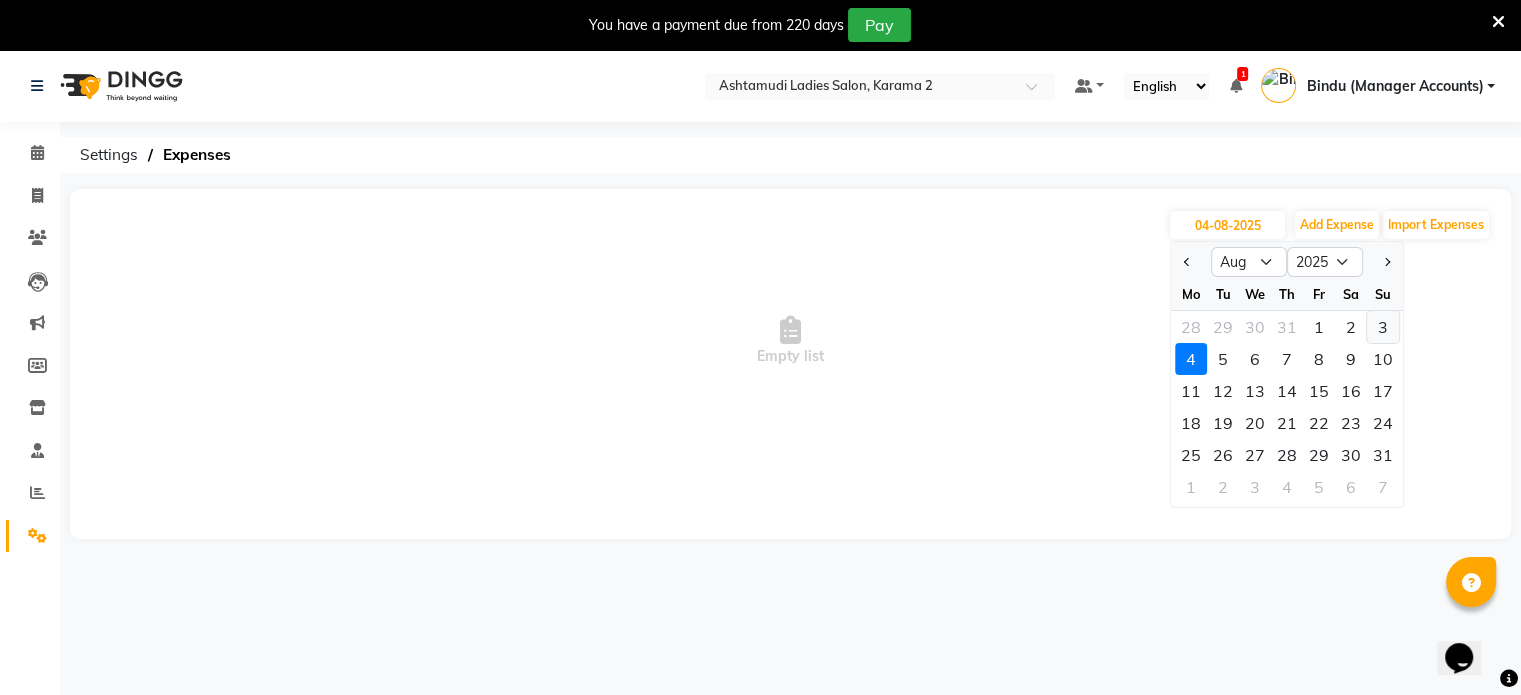 click on "3" 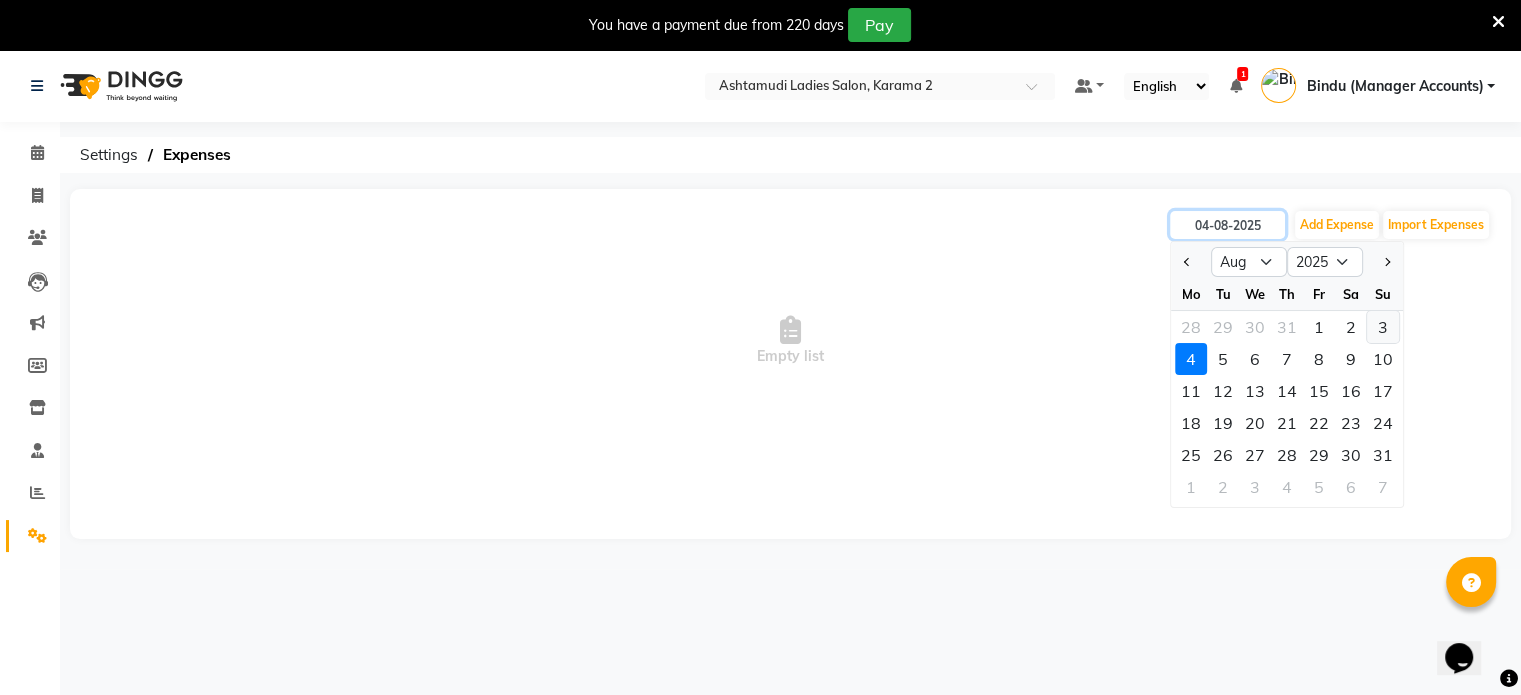type on "03-08-2025" 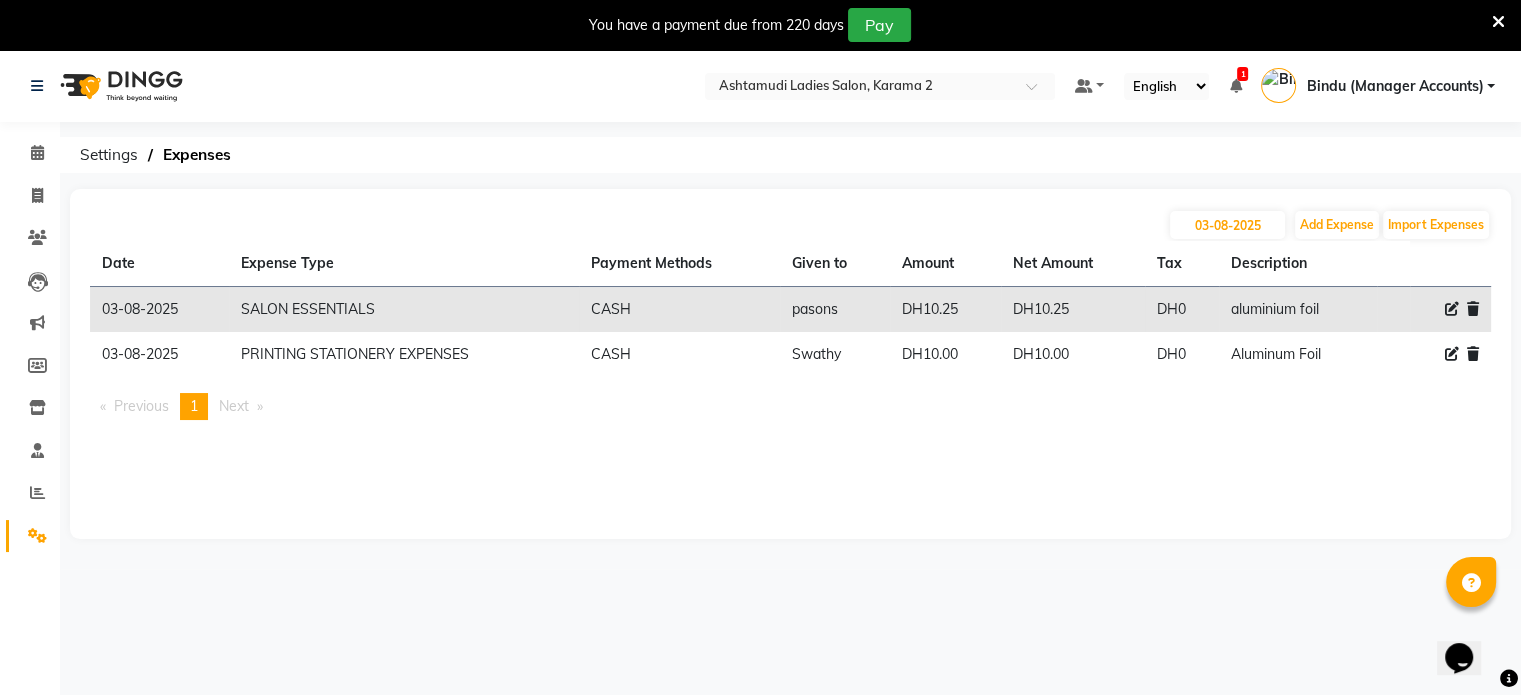 click 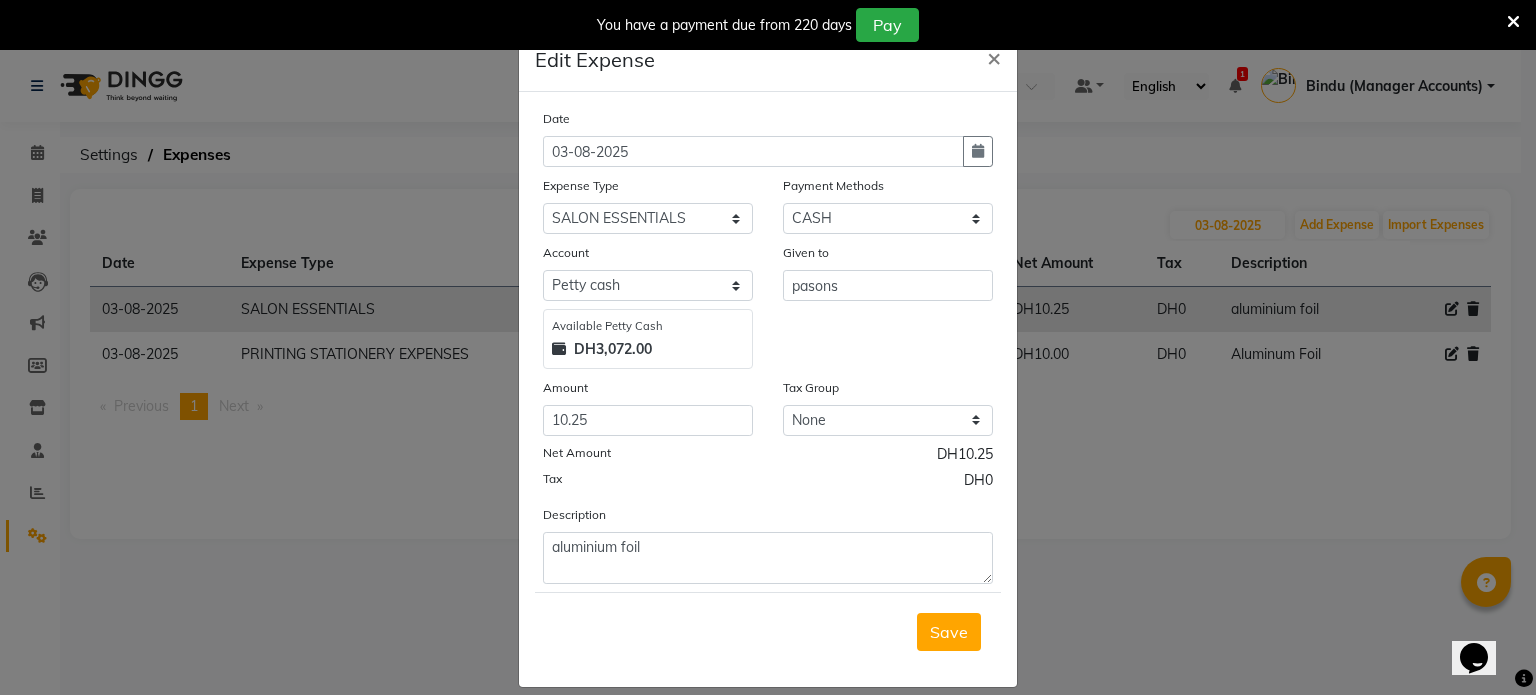 type 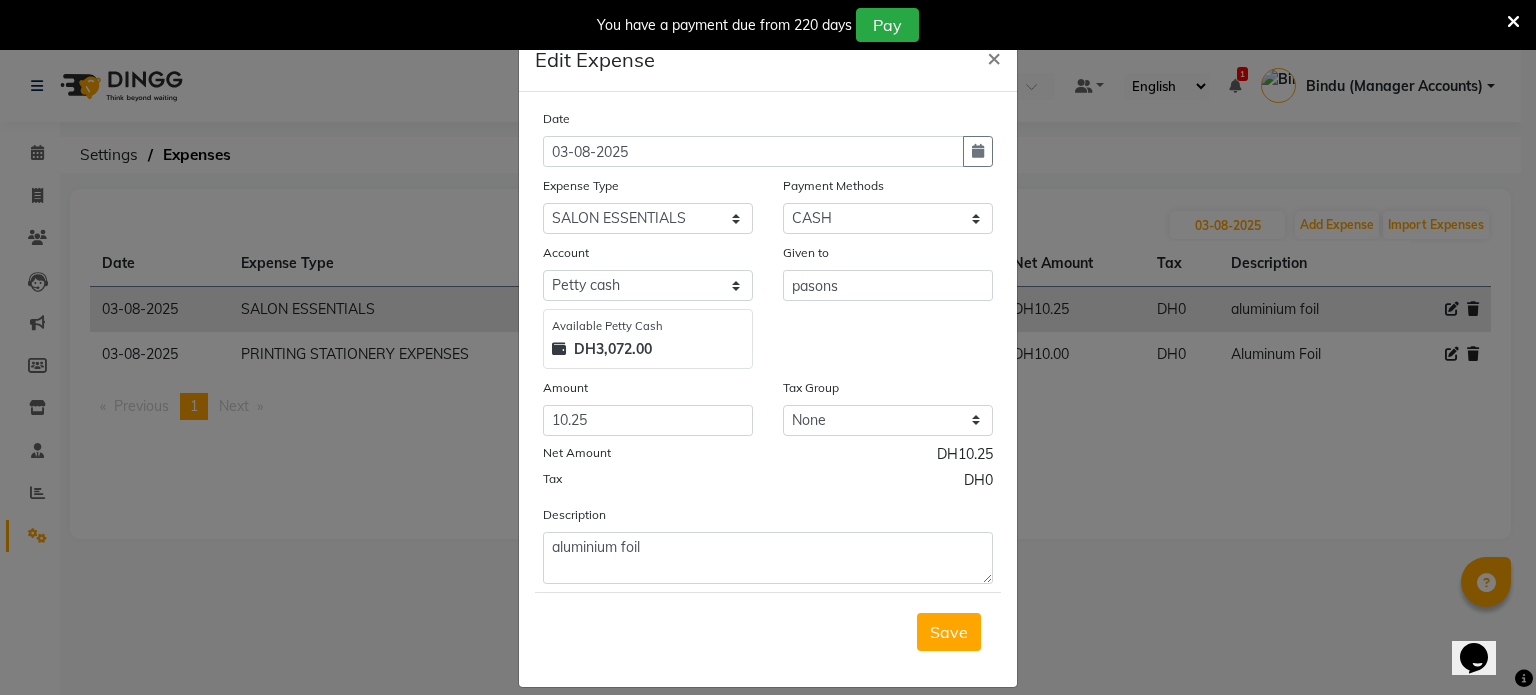 click on "Edit Expense  × Date 03-08-2025 Expense Type Select ACCOMODATION EXPENSES ADVERTISEMENT SALES PROMOTIONAL EXPENSES Bonus BRIDAL ACCESSORIES REFUND BRIDAL COMMISSION BRIDAL FOOD BRIDAL INCENTIVES BRIDAL ORNAMENTS REFUND BRIDAL TA CASH DEPOSIT RAK BANK COMPUTER ACCESSORIES MOBILE PHONE Donation and Charity Expenses ELECTRICITY CHARGES ELECTRONICS FITTINGS Event Expense FISH FOOD EXPENSES FOOD REFRESHMENT FOR CLIENTS FOOD REFRESHMENT FOR STAFFS Freight And Forwarding Charges FUEL FOR GENERATOR FURNITURE AND EQUIPMENTS Gifts for Clients GIFTS FOR STAFFS GOKULAM CHITS HOSTEL RENT LAUNDRY EXPENSES LICENSE OTHER FEES LOADING UNLOADING CHARGES Medical Expenses MEHNDI PAYMENTS MISCELLANEOUS EXPENSES NEWSPAPER PERIODICALS Ornaments Maintenance Expense OVERTIME ALLOWANCES Payment For Pest Control Perfomance based incentives POSTAGE COURIER CHARGES Printing PRINTING STATIONERY EXPENSES PROFESSIONAL TAX REPAIRS MAINTENANCE ROUND OFF Salary SALARY ADVANCE Sales Incentives Membership Card SALES INCENTIVES PRODUCT Select" 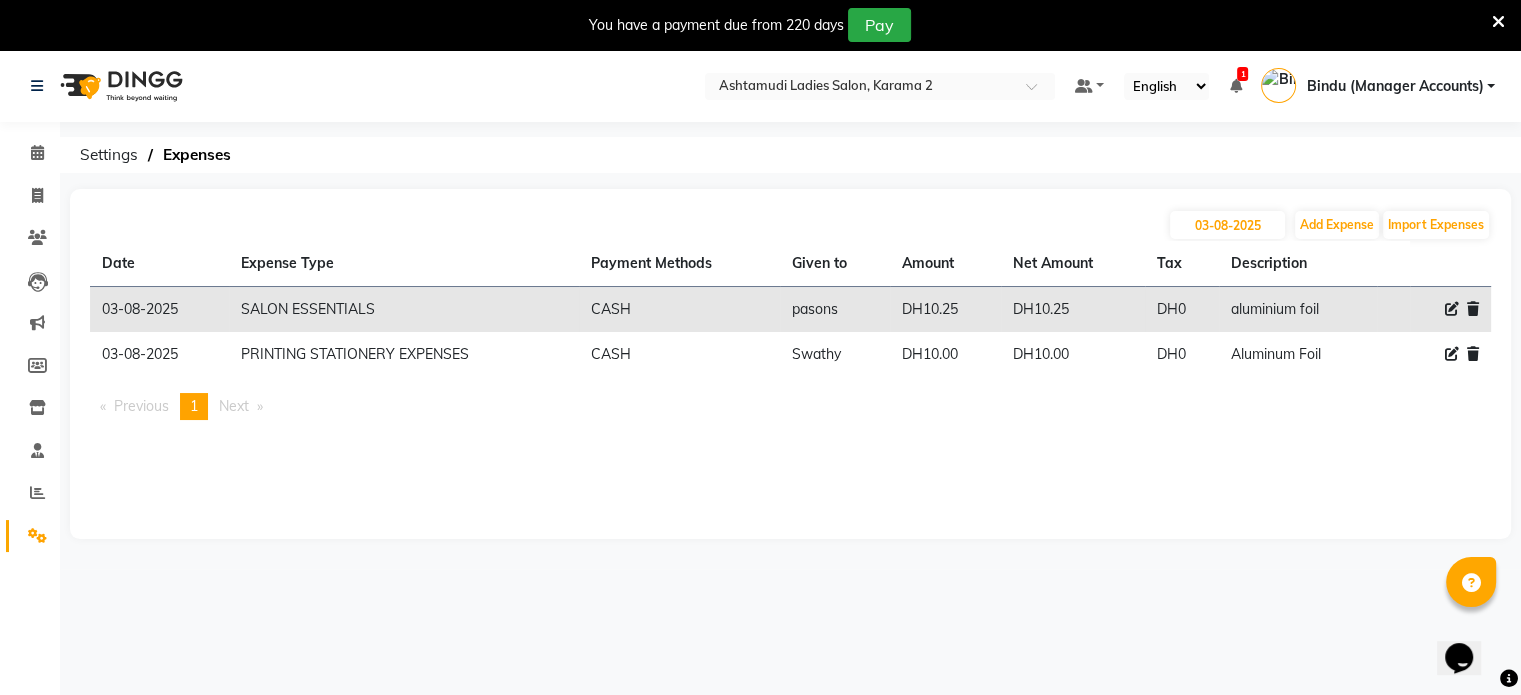 click 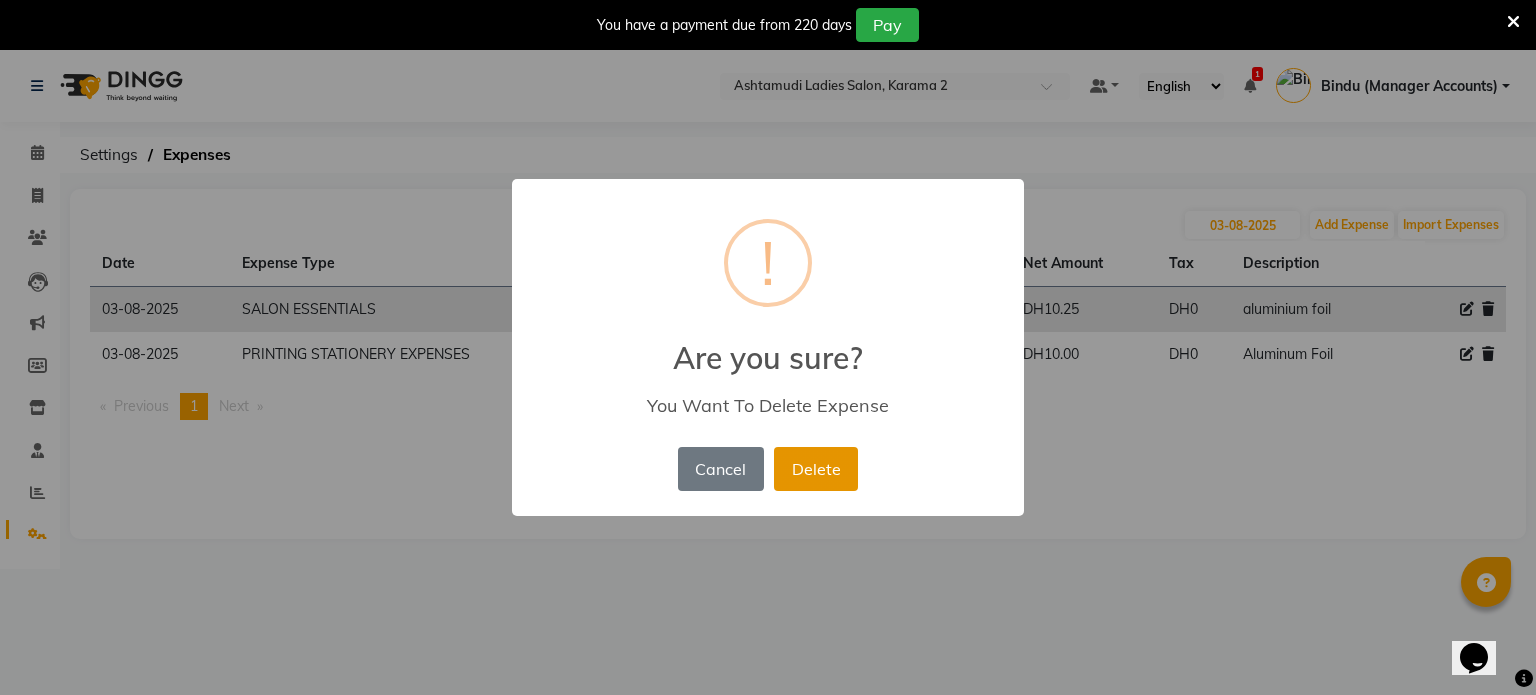 click on "Delete" at bounding box center [816, 469] 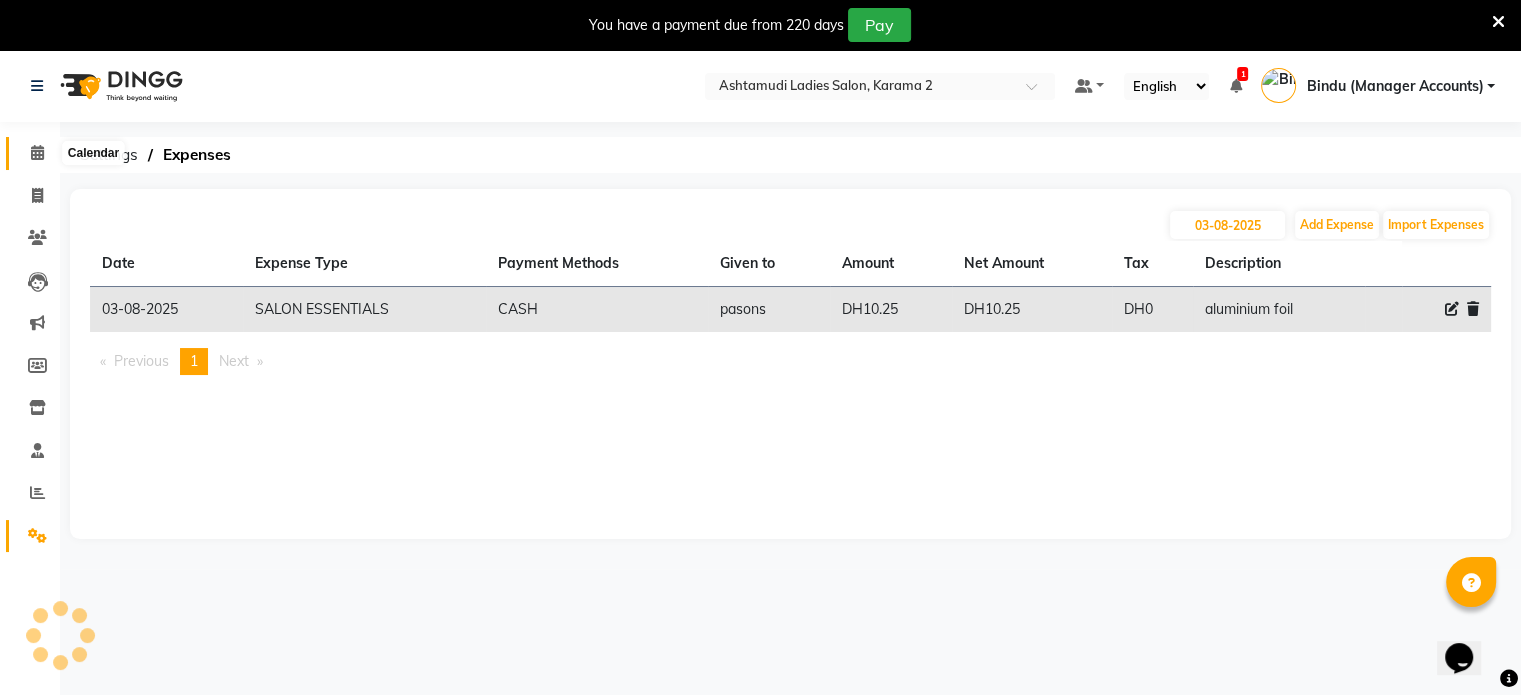 click 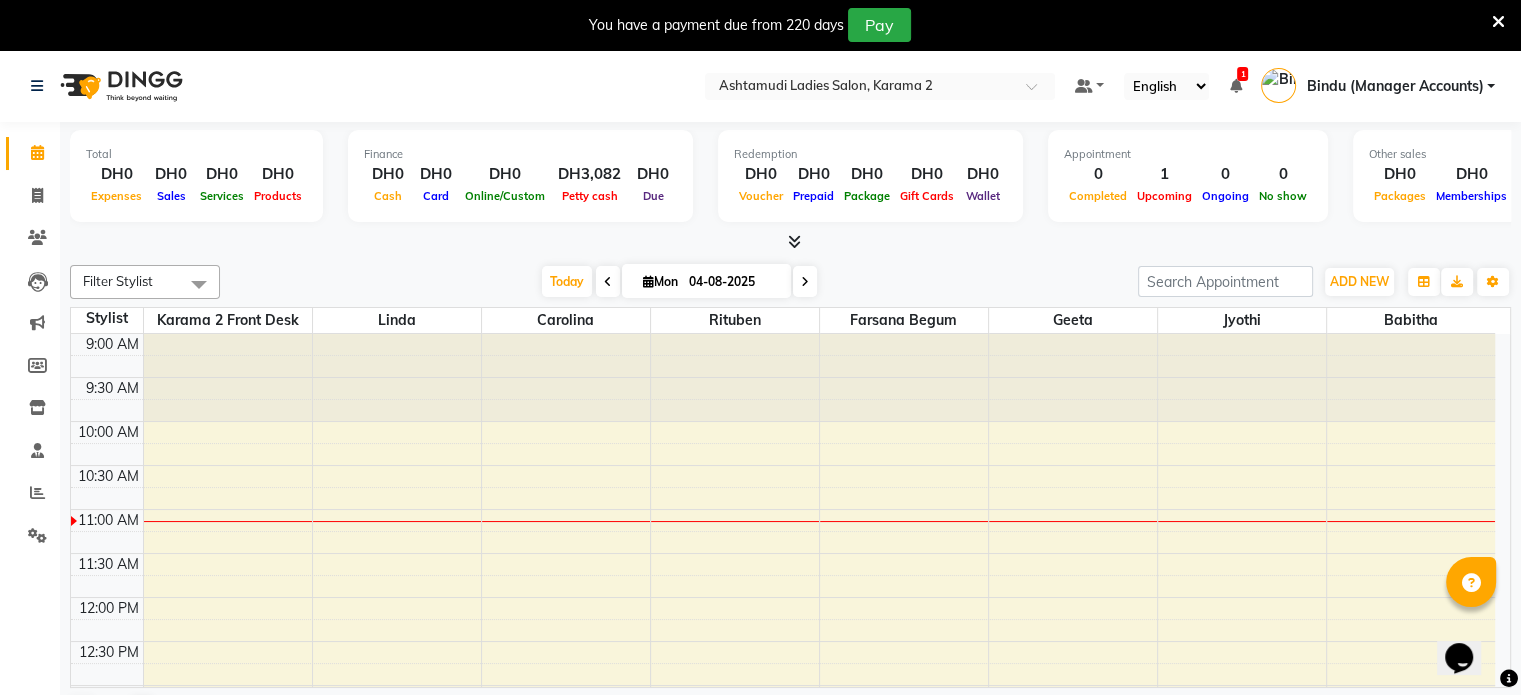 scroll, scrollTop: 0, scrollLeft: 0, axis: both 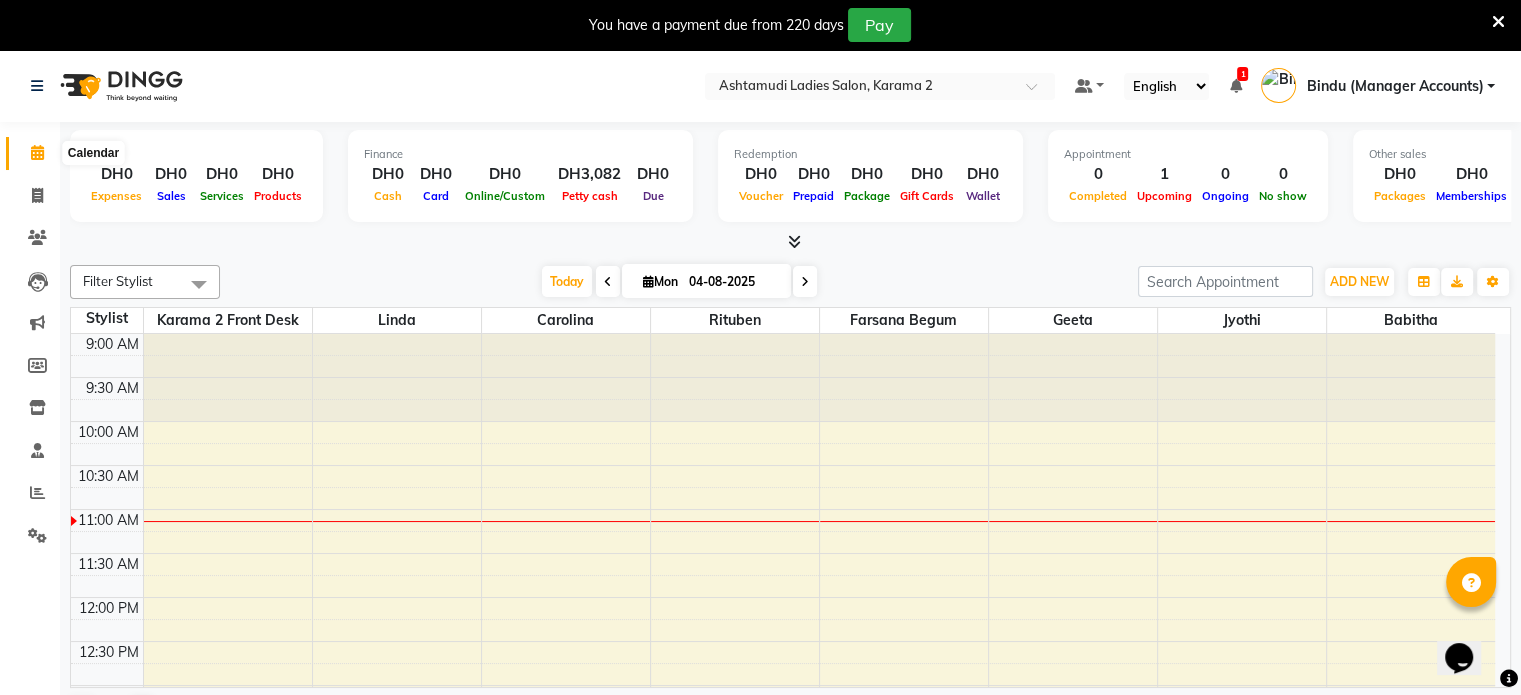 click 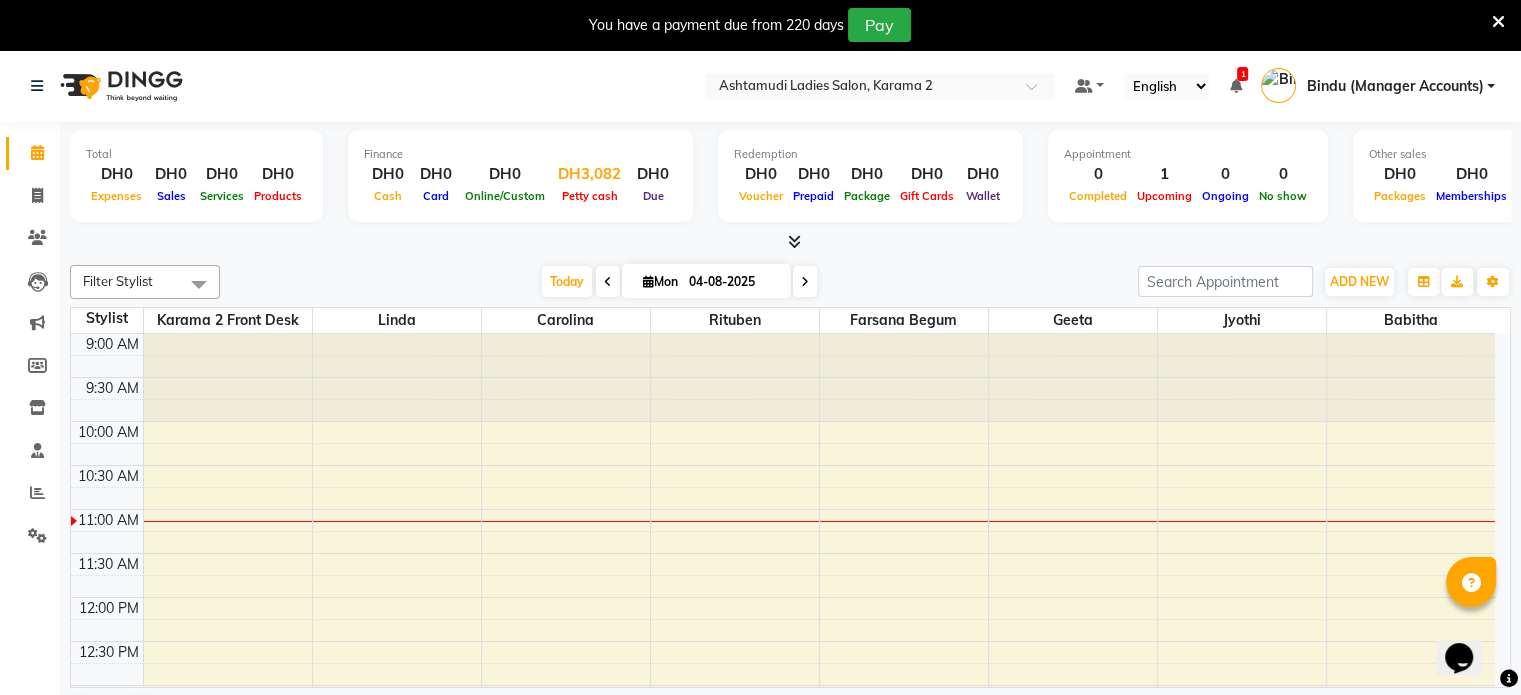 click on "Petty cash" at bounding box center [589, 195] 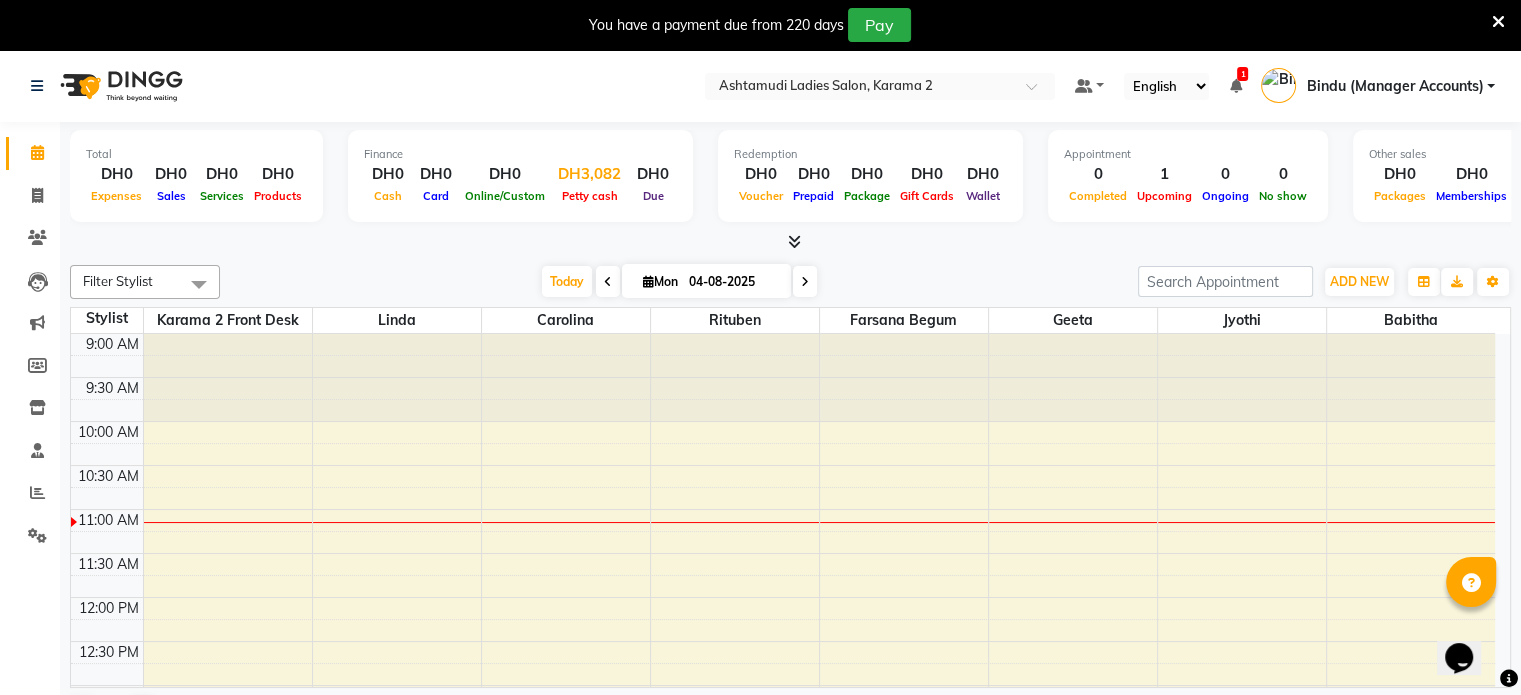 click on "Petty cash" at bounding box center (590, 196) 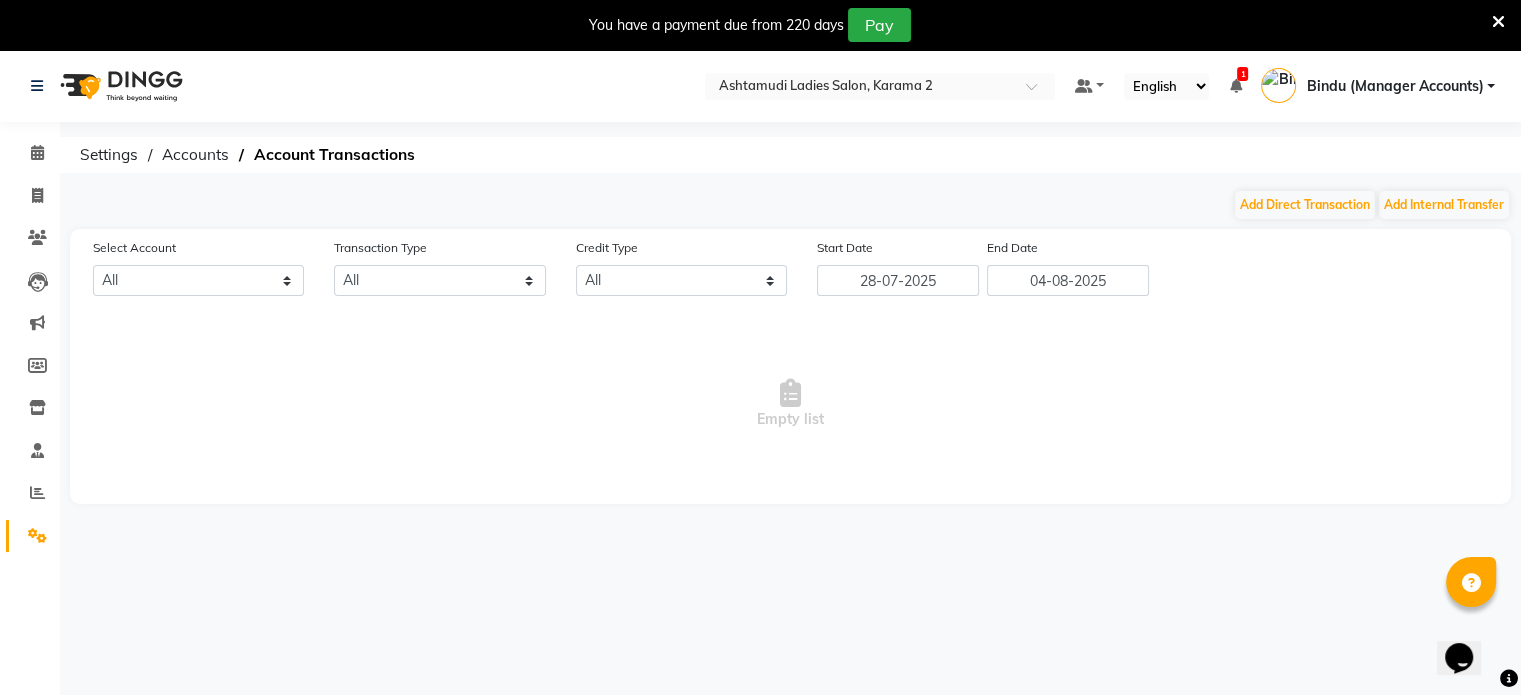 select on "6528" 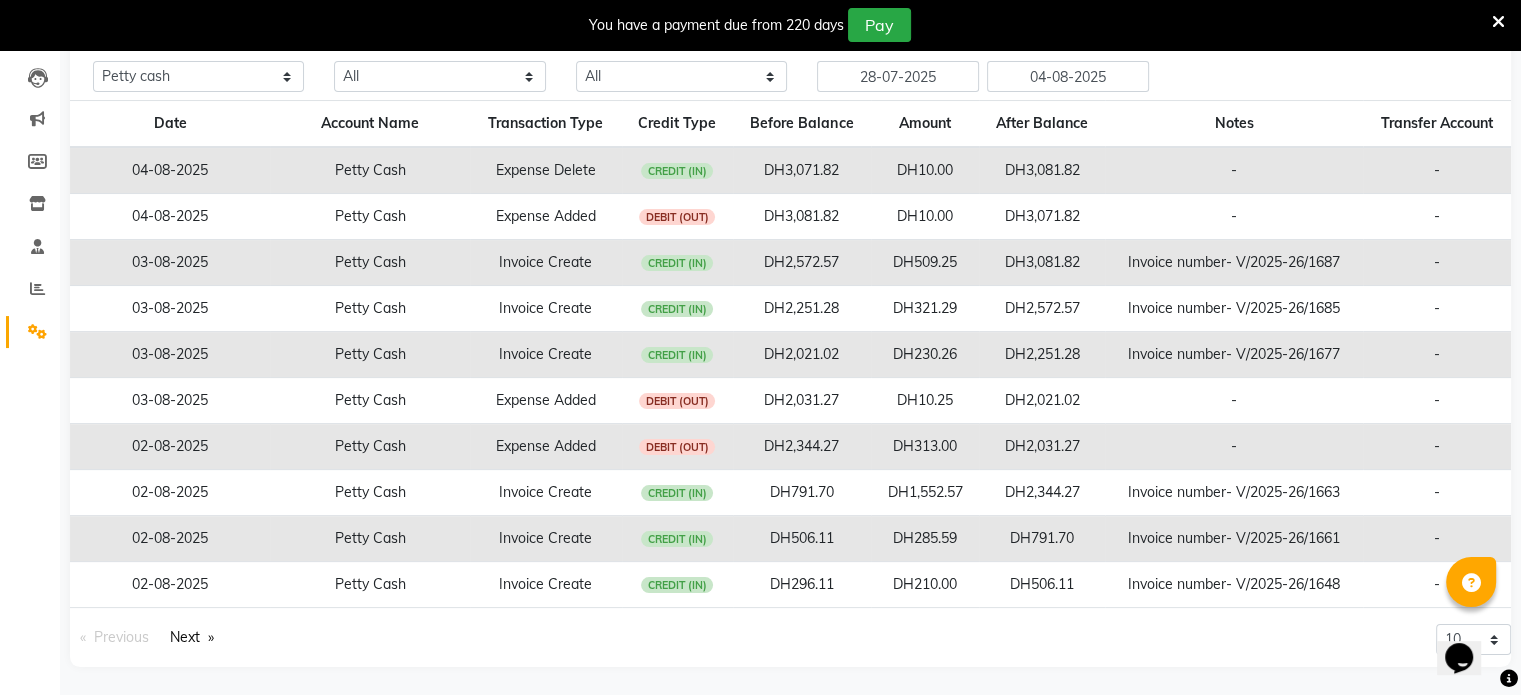 scroll, scrollTop: 204, scrollLeft: 0, axis: vertical 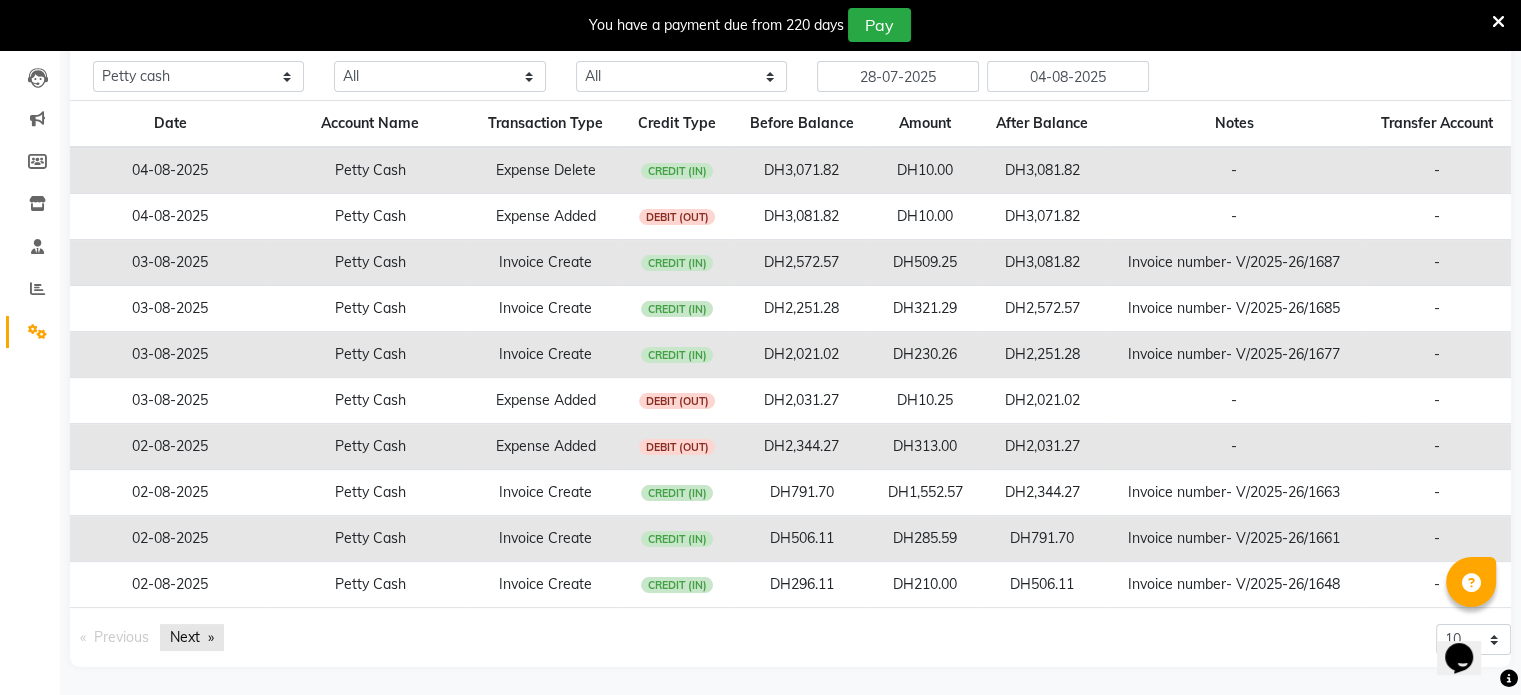 click on "Next  page" 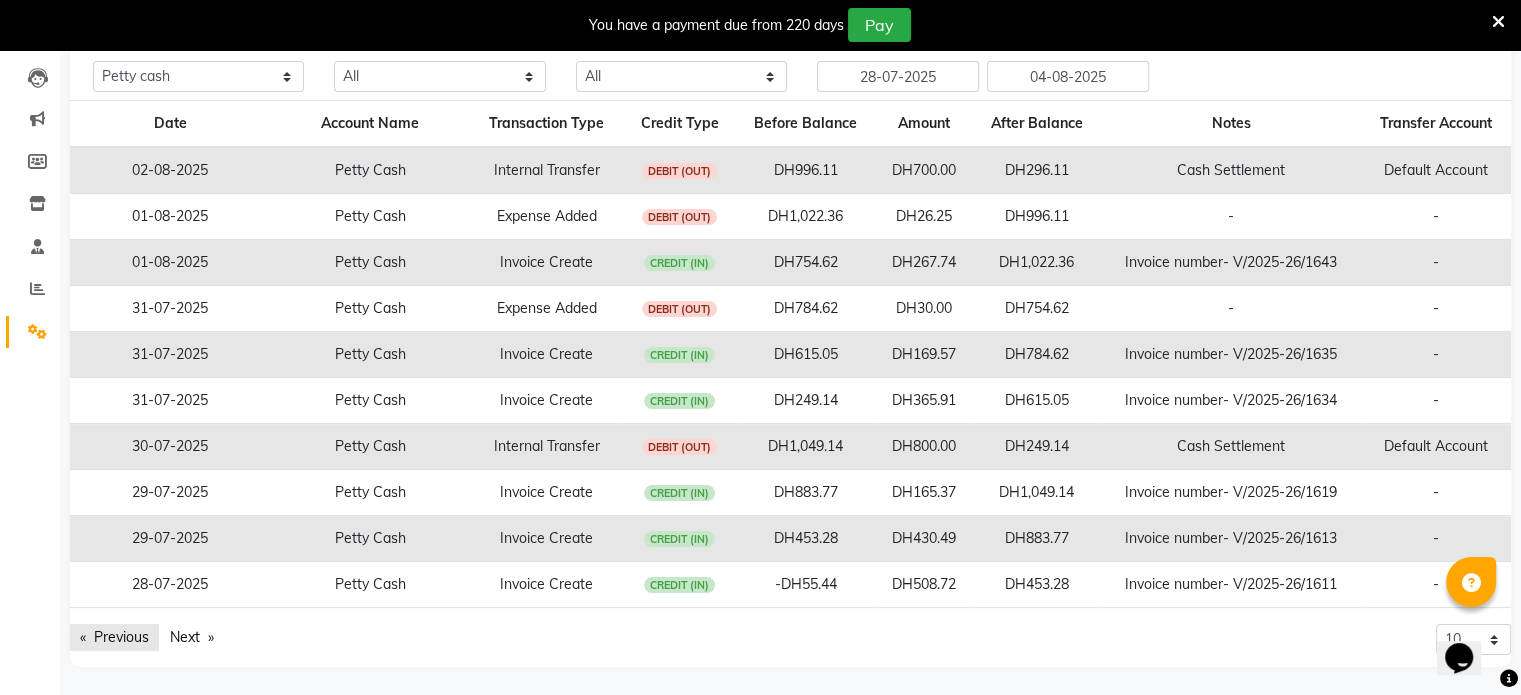 click on "Previous  page" 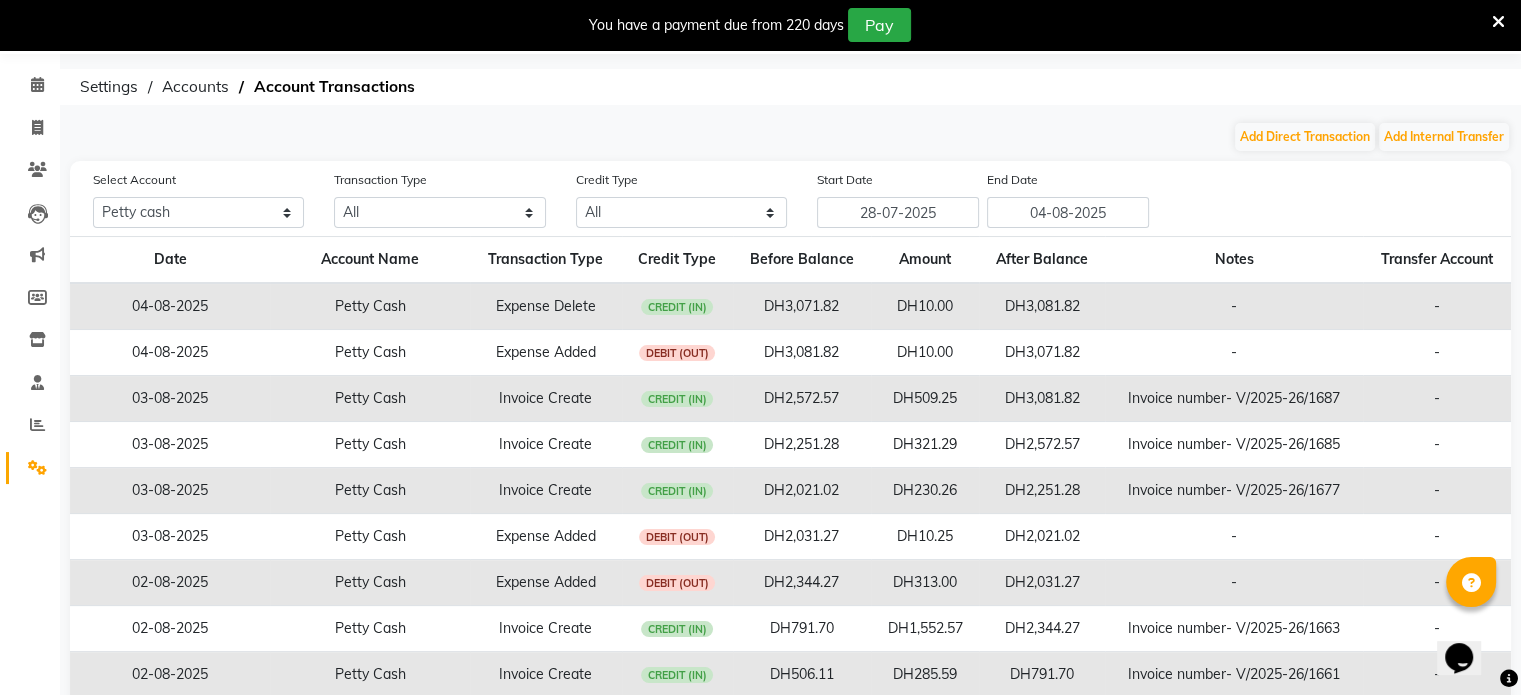 scroll, scrollTop: 0, scrollLeft: 0, axis: both 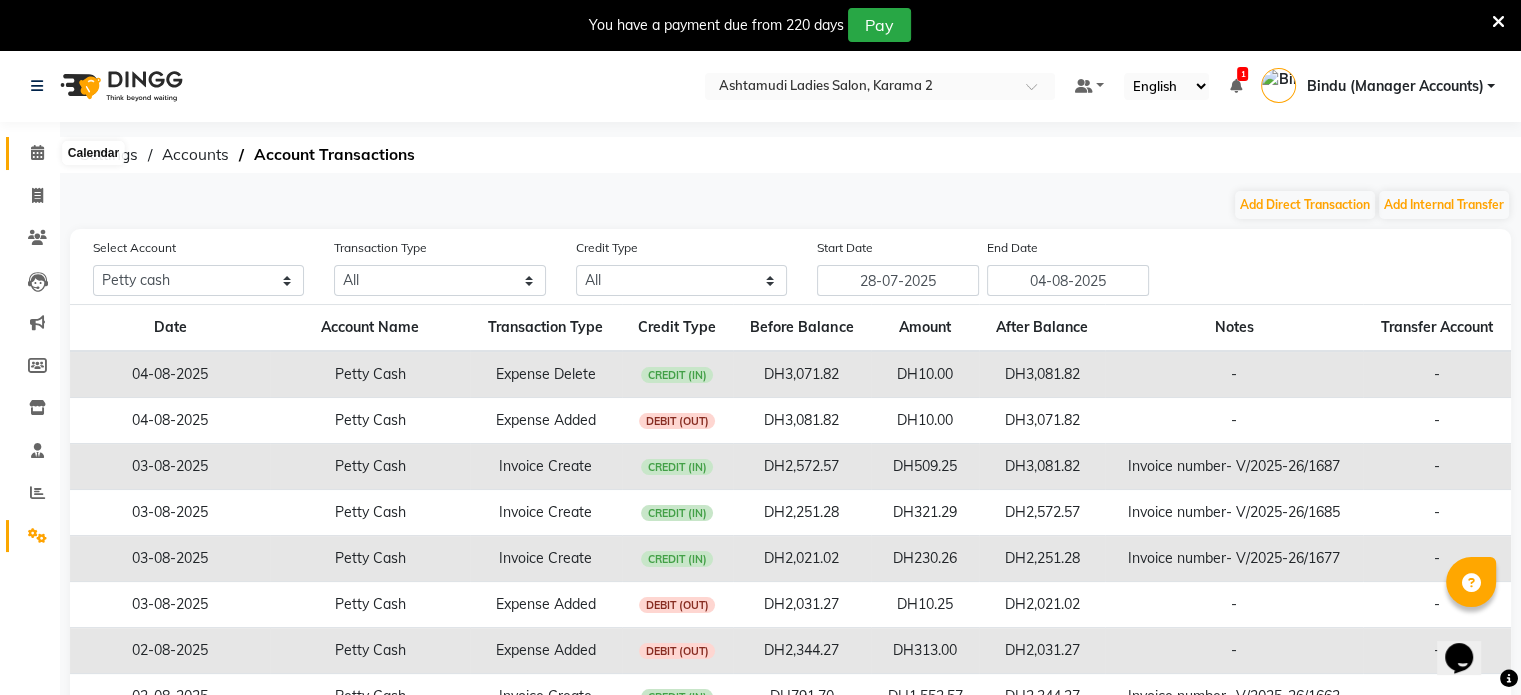 click 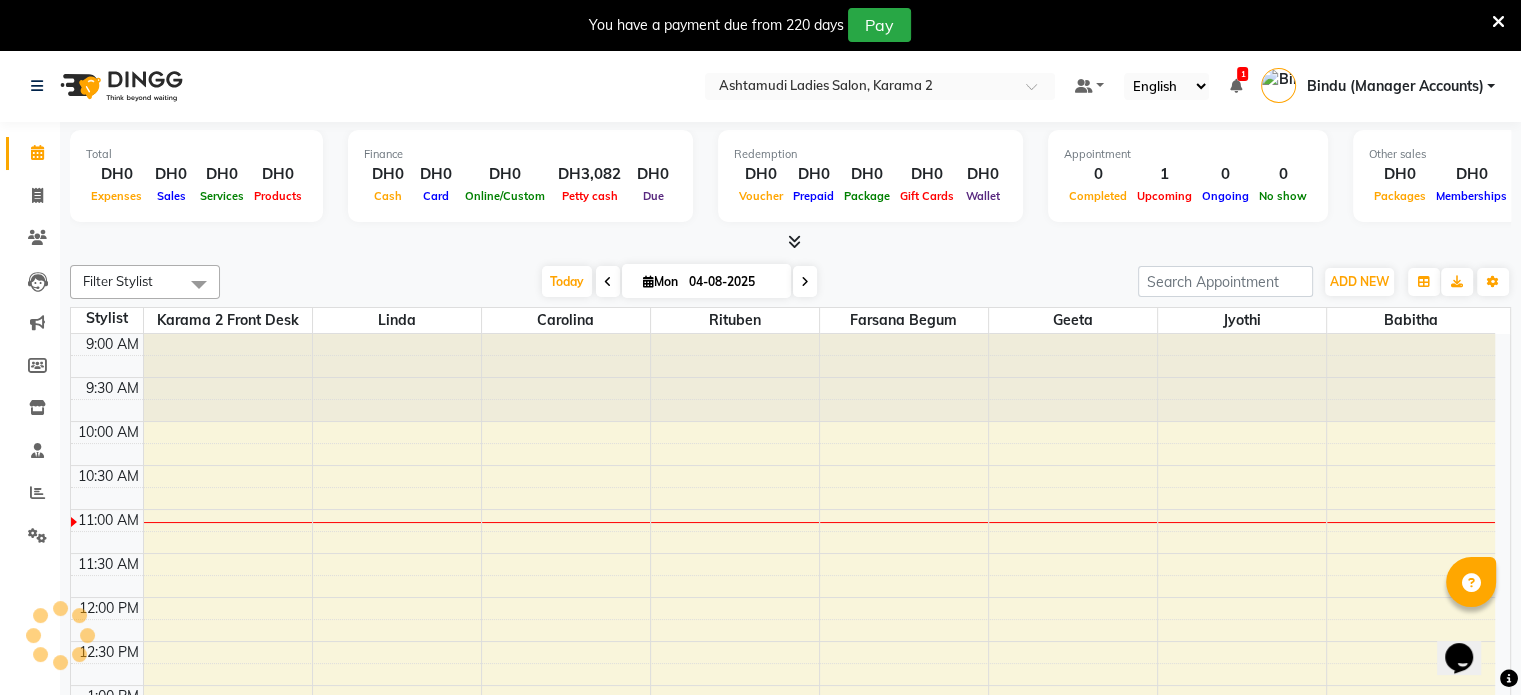 scroll, scrollTop: 175, scrollLeft: 0, axis: vertical 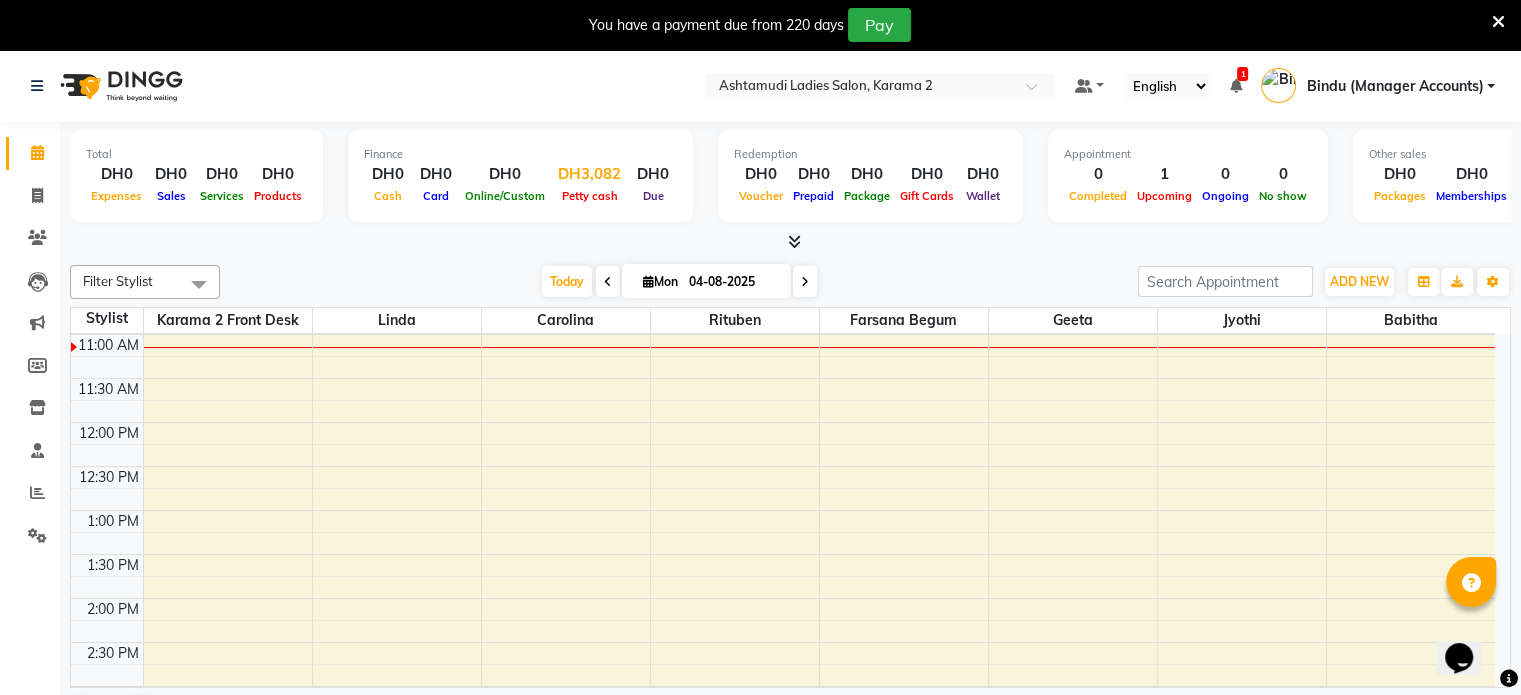 click on "Petty cash" at bounding box center [590, 196] 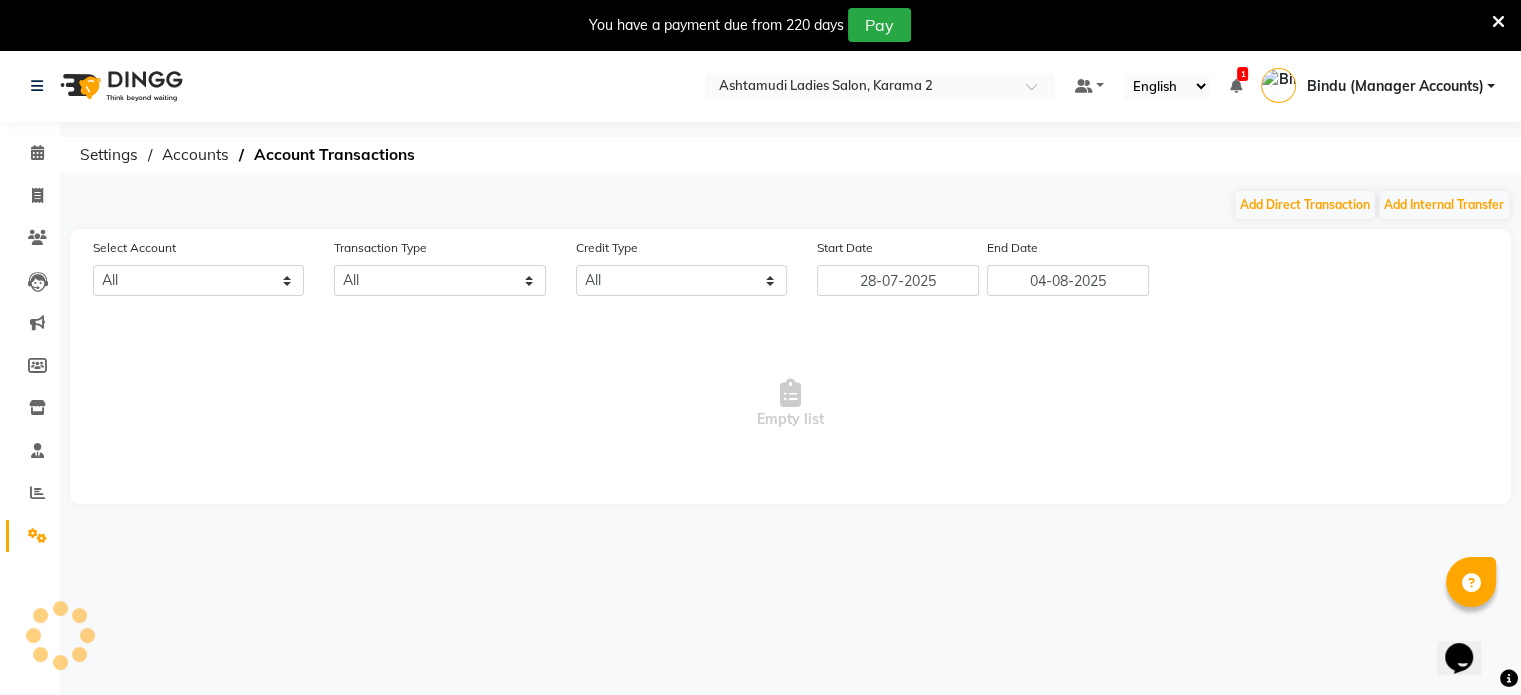 select on "6528" 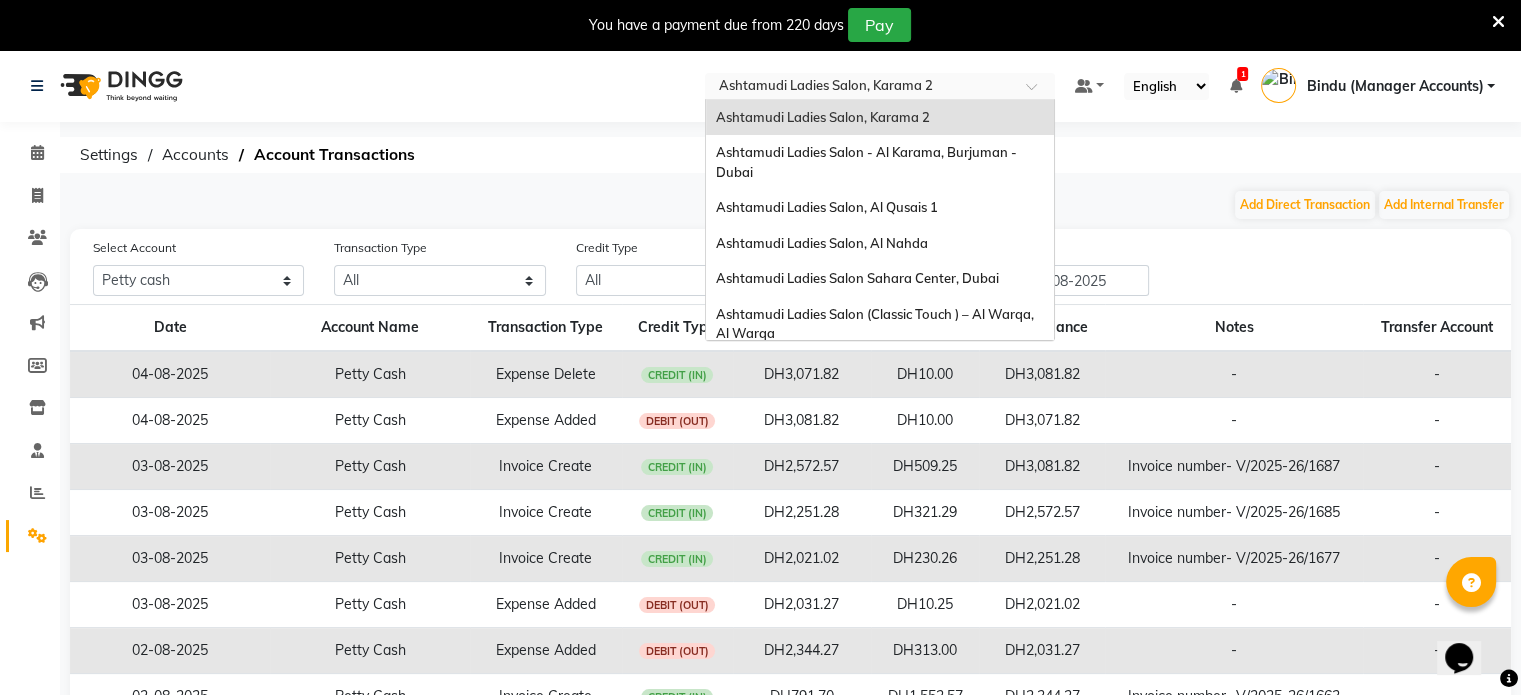 click at bounding box center [860, 88] 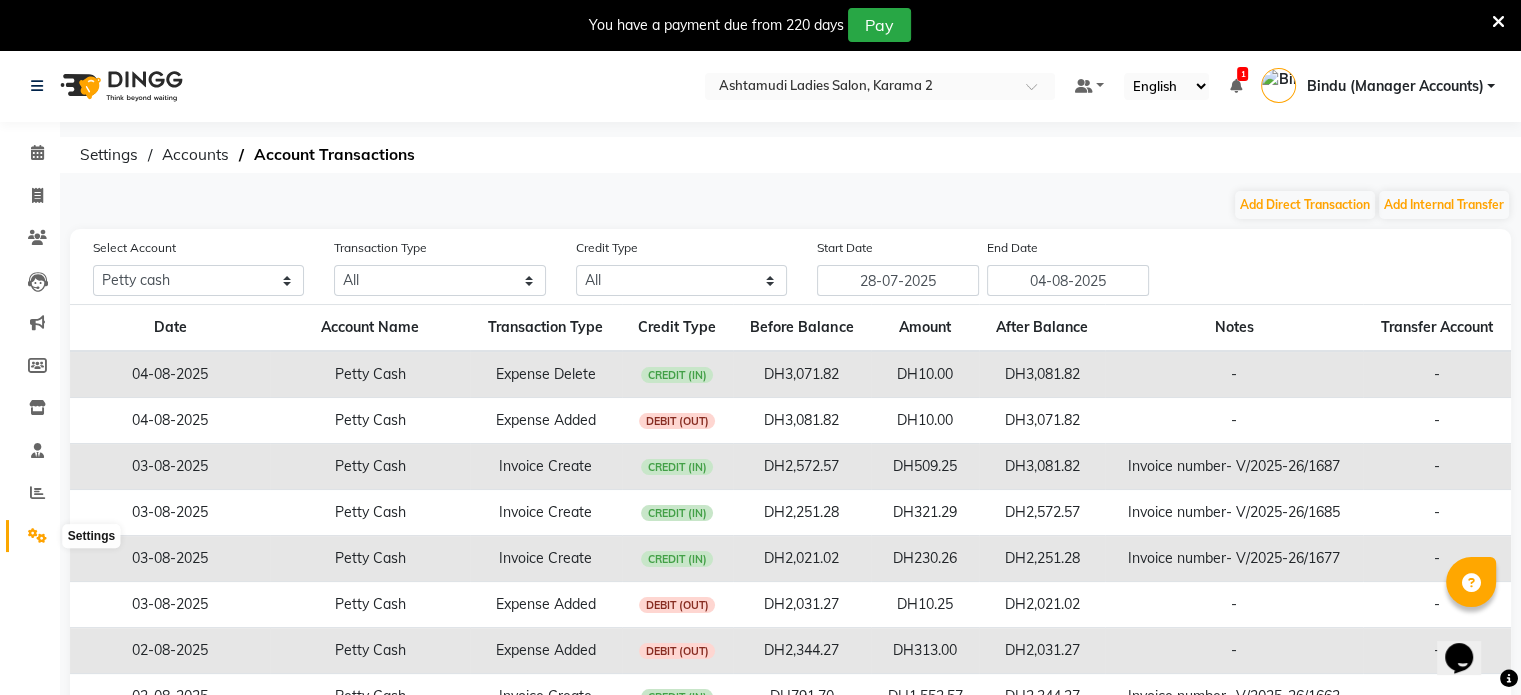click 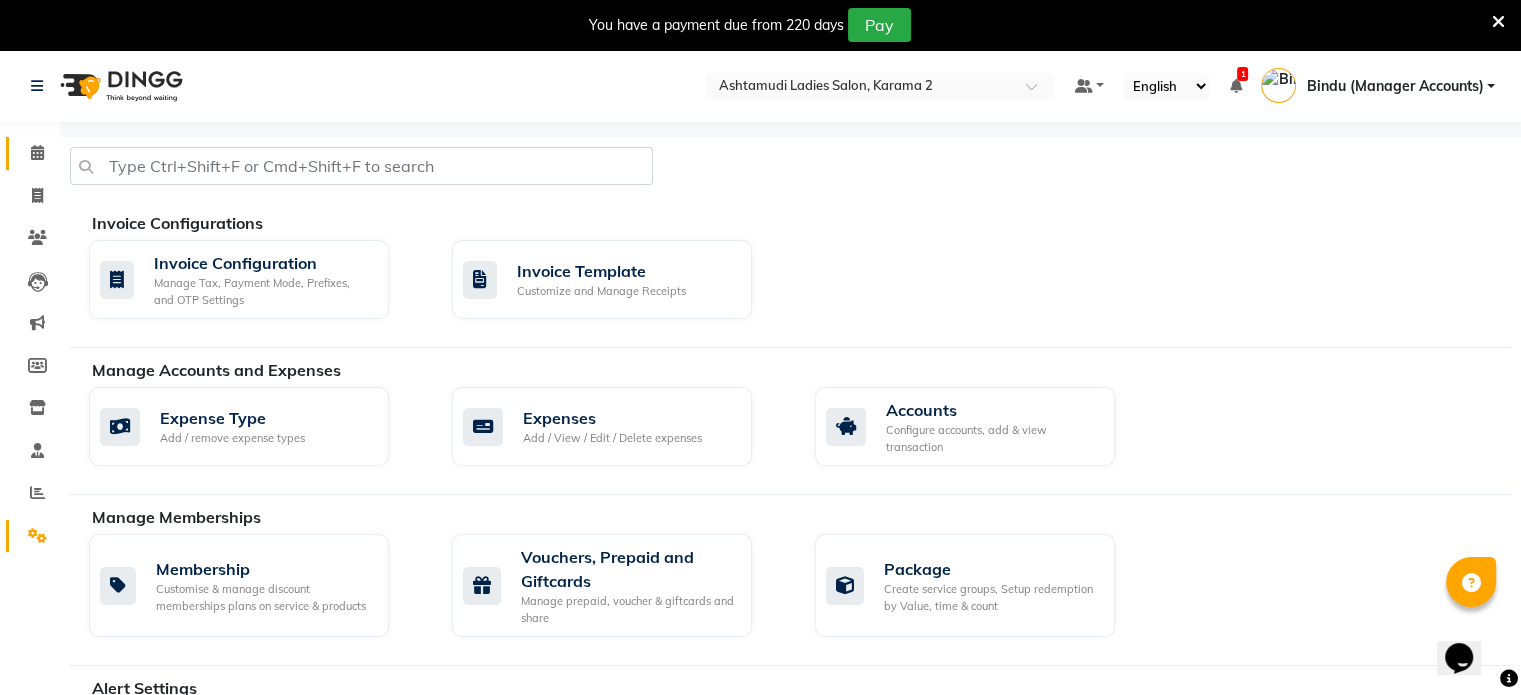 click 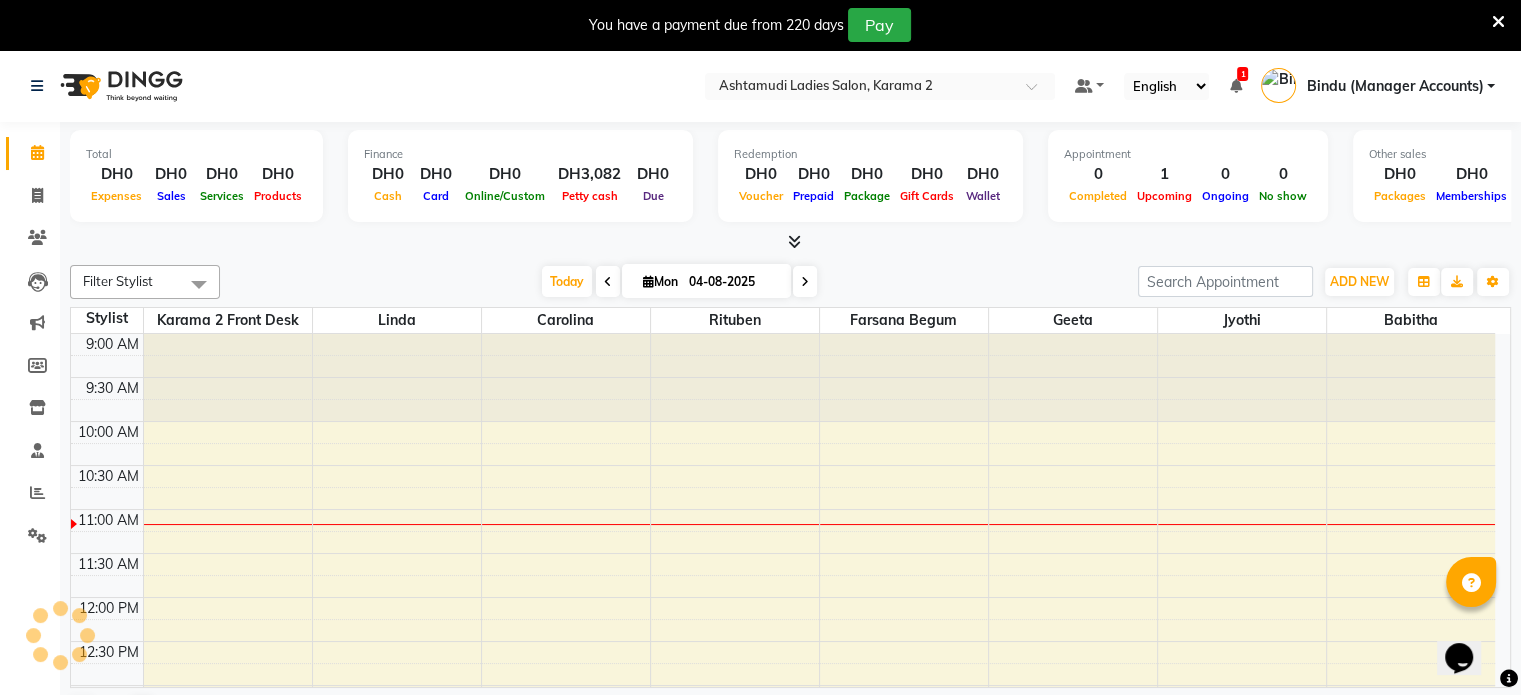 scroll, scrollTop: 0, scrollLeft: 0, axis: both 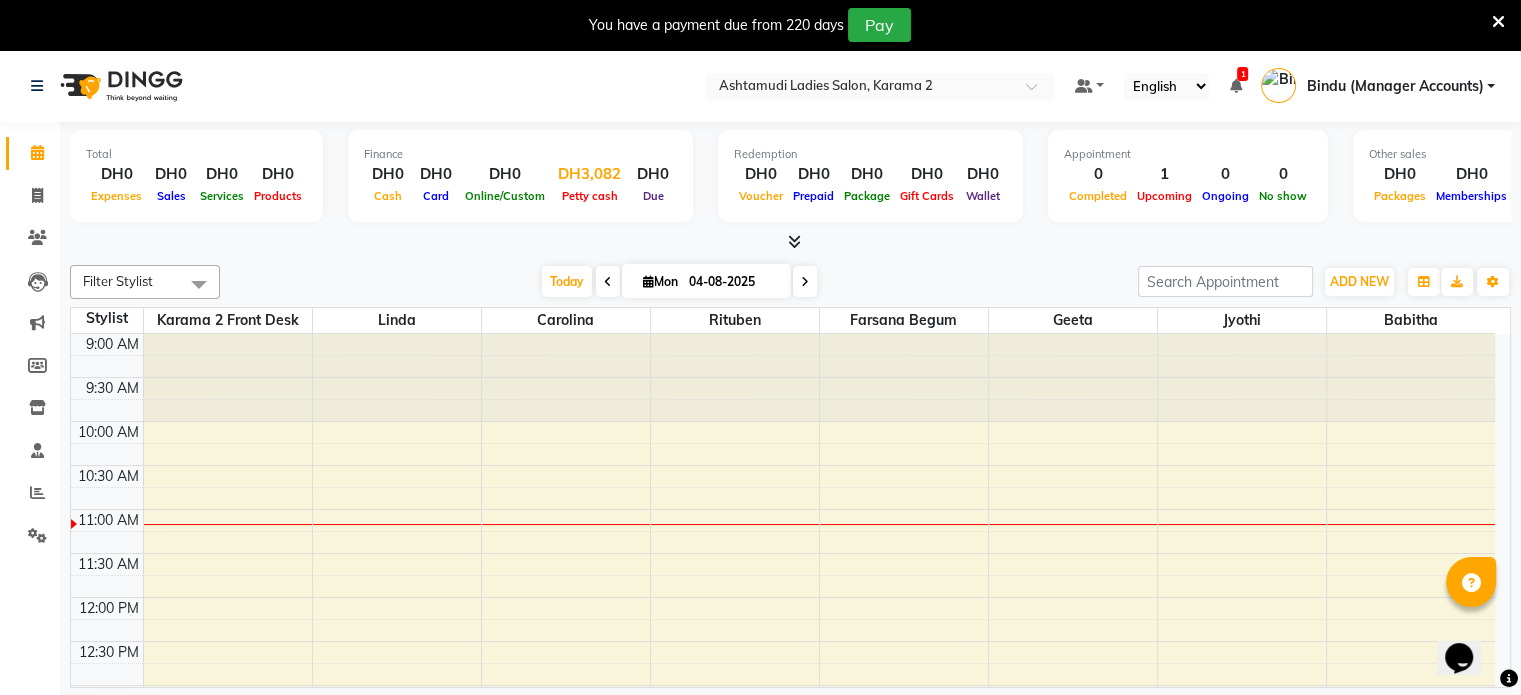 click on "DH3,082" at bounding box center (589, 174) 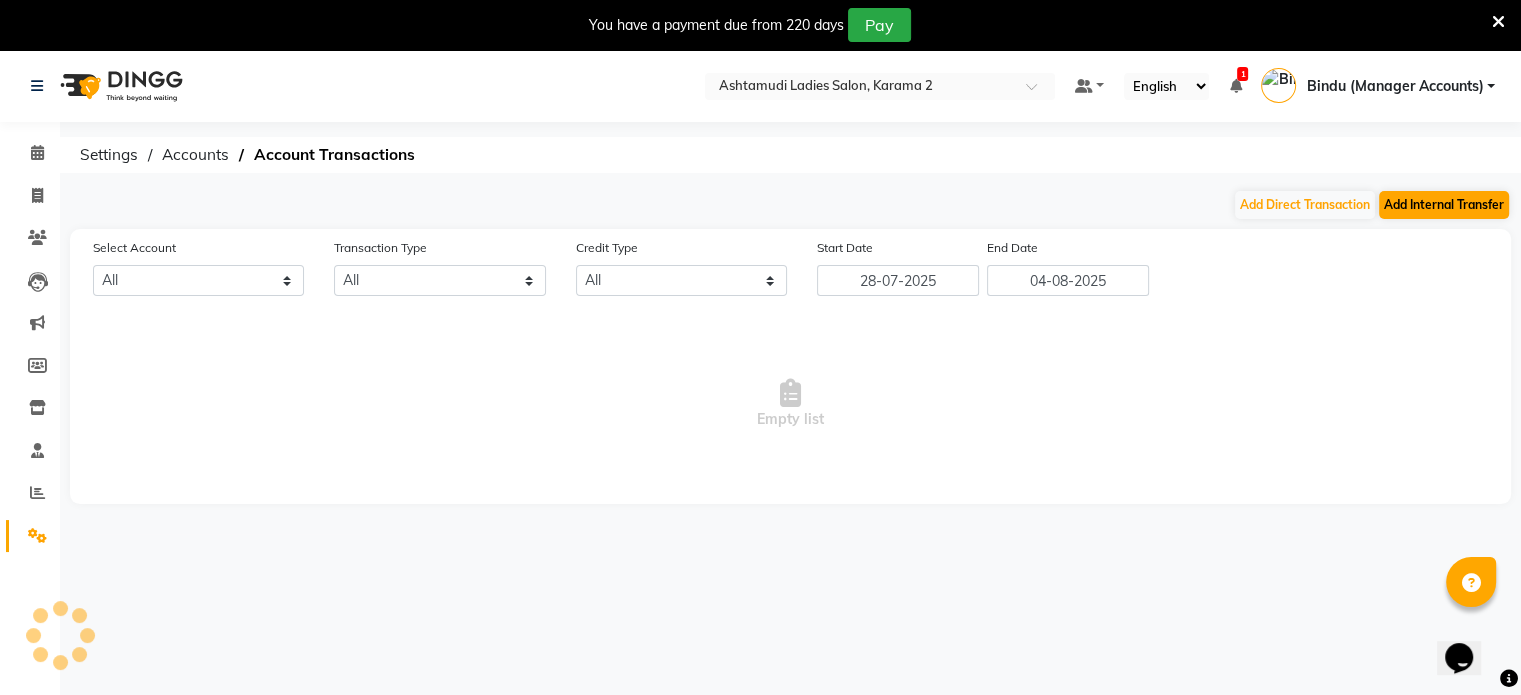 select on "6528" 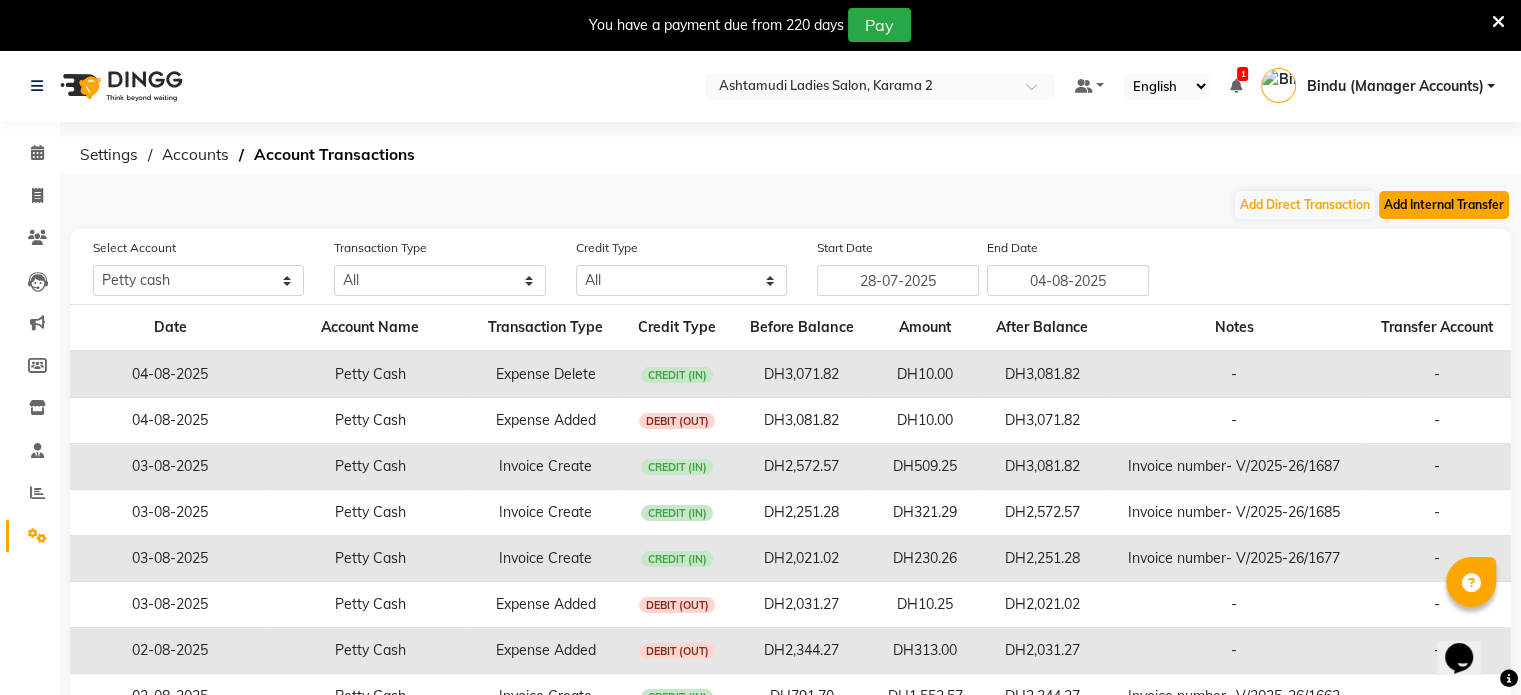 click on "Add Internal Transfer" 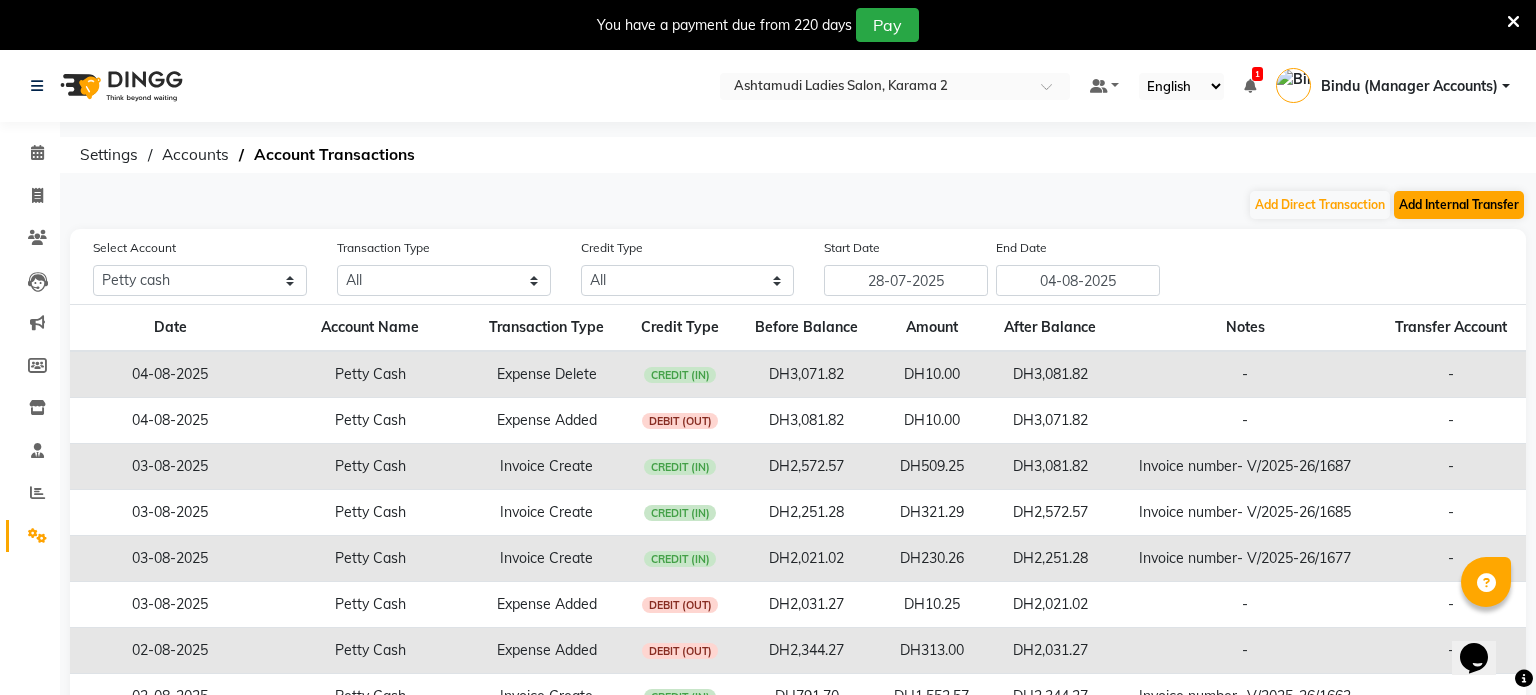 select on "internal transfer" 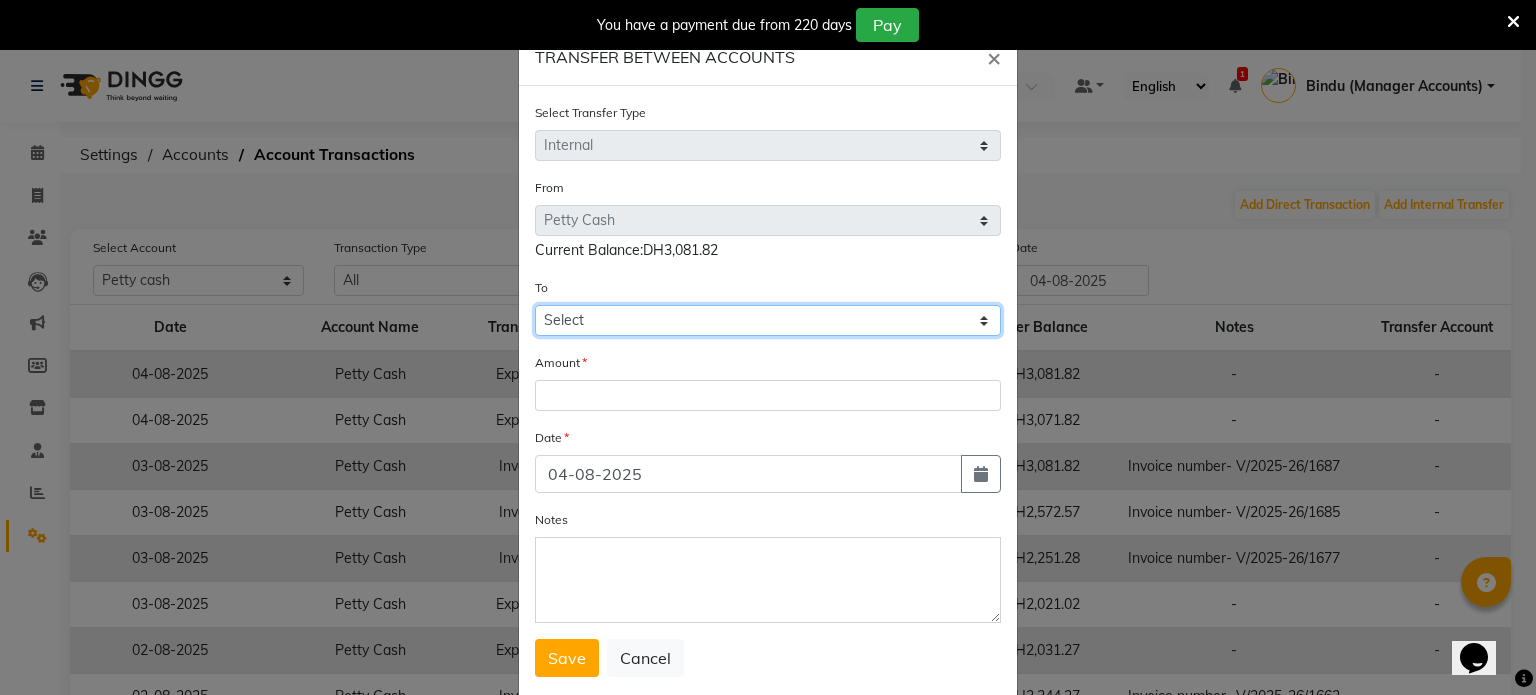 click on "Select Petty Cash Default Account" 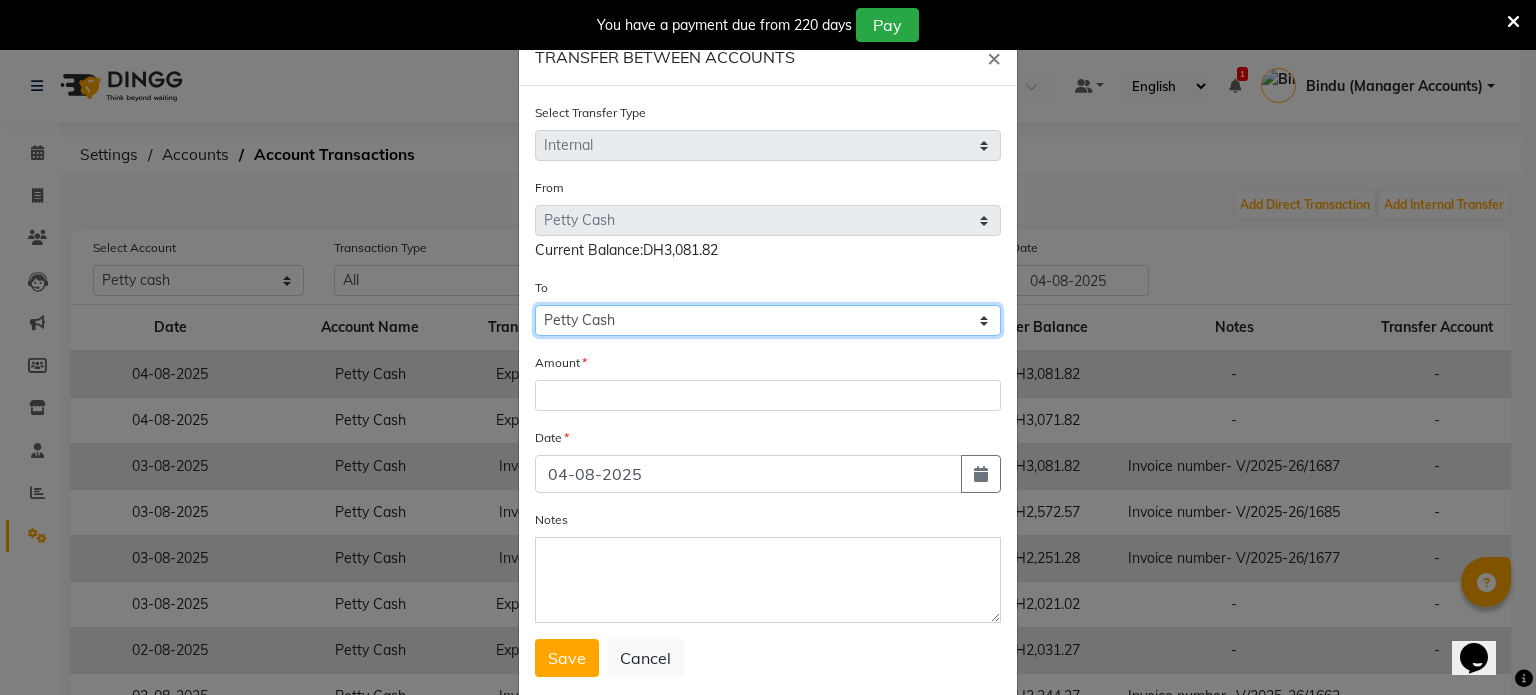 click on "Select Petty Cash Default Account" 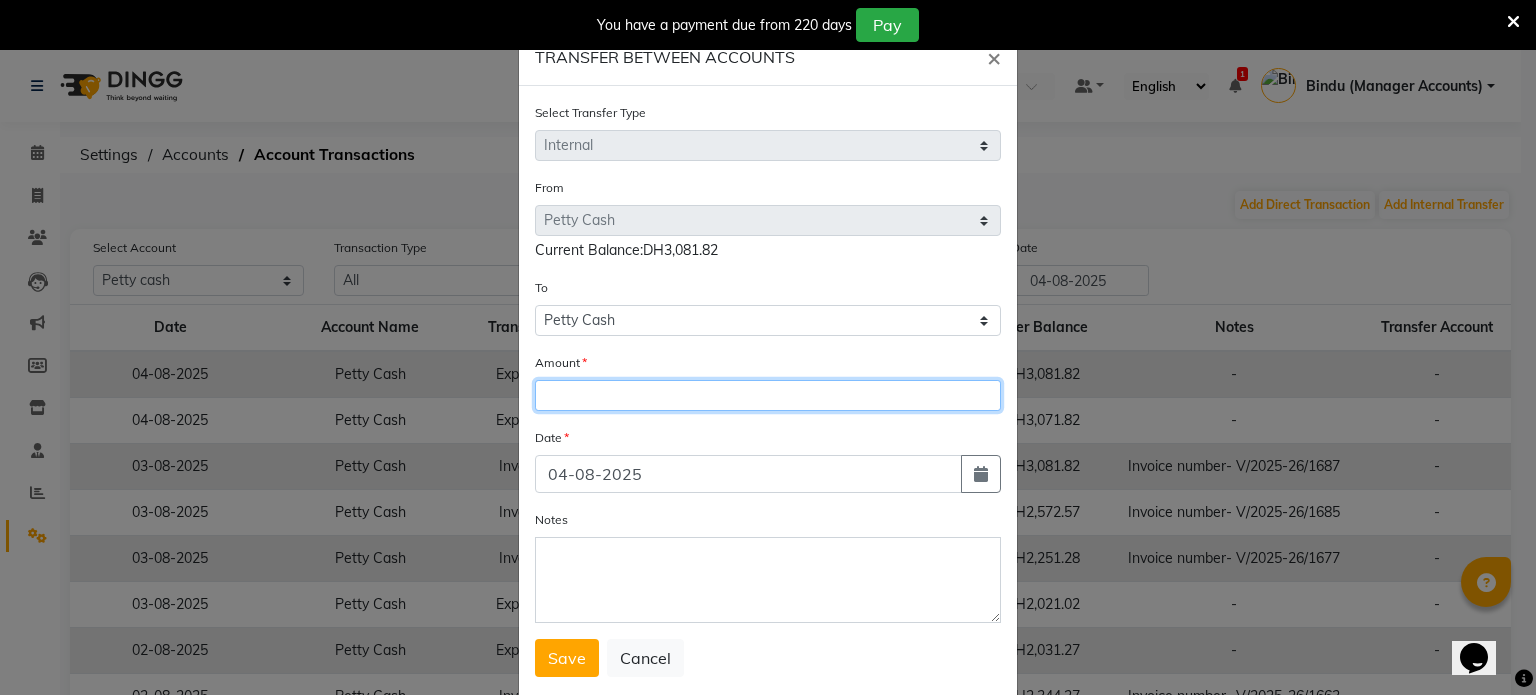 click 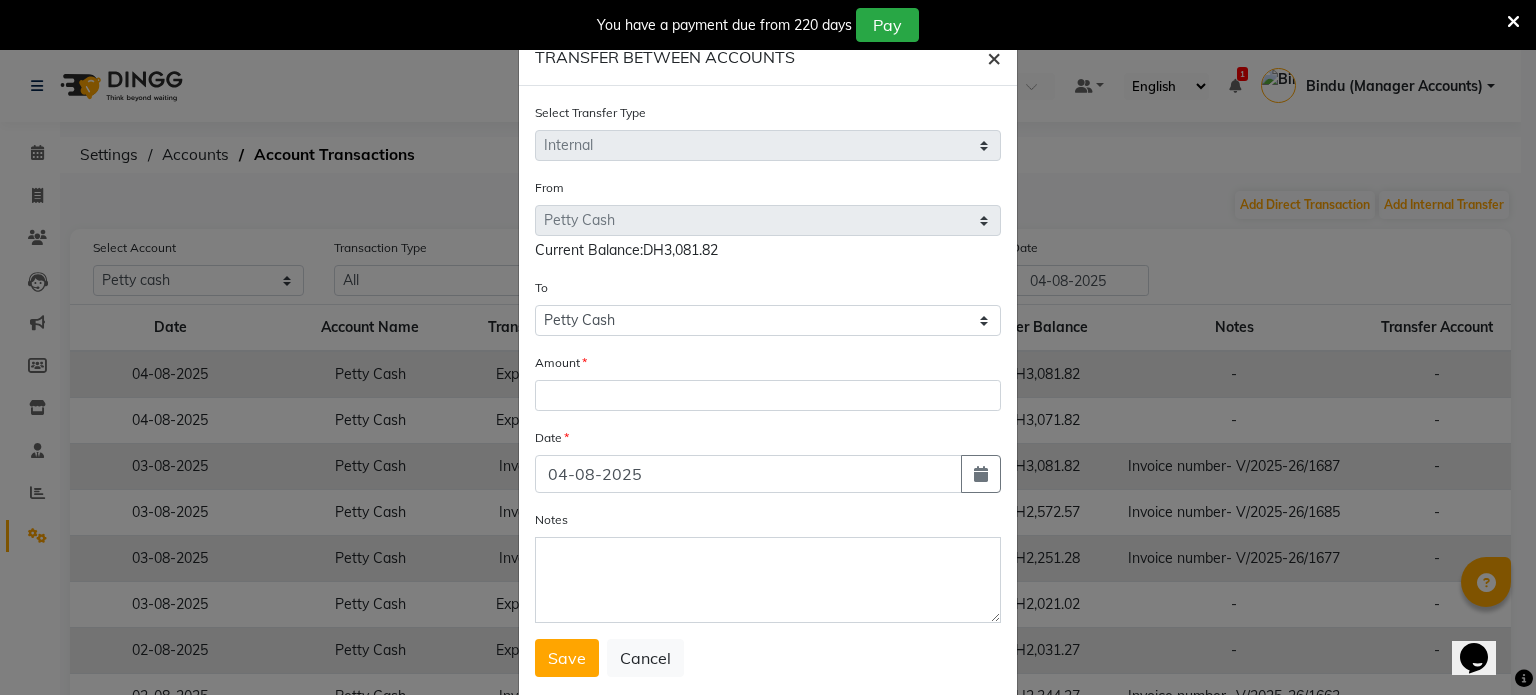 click on "×" 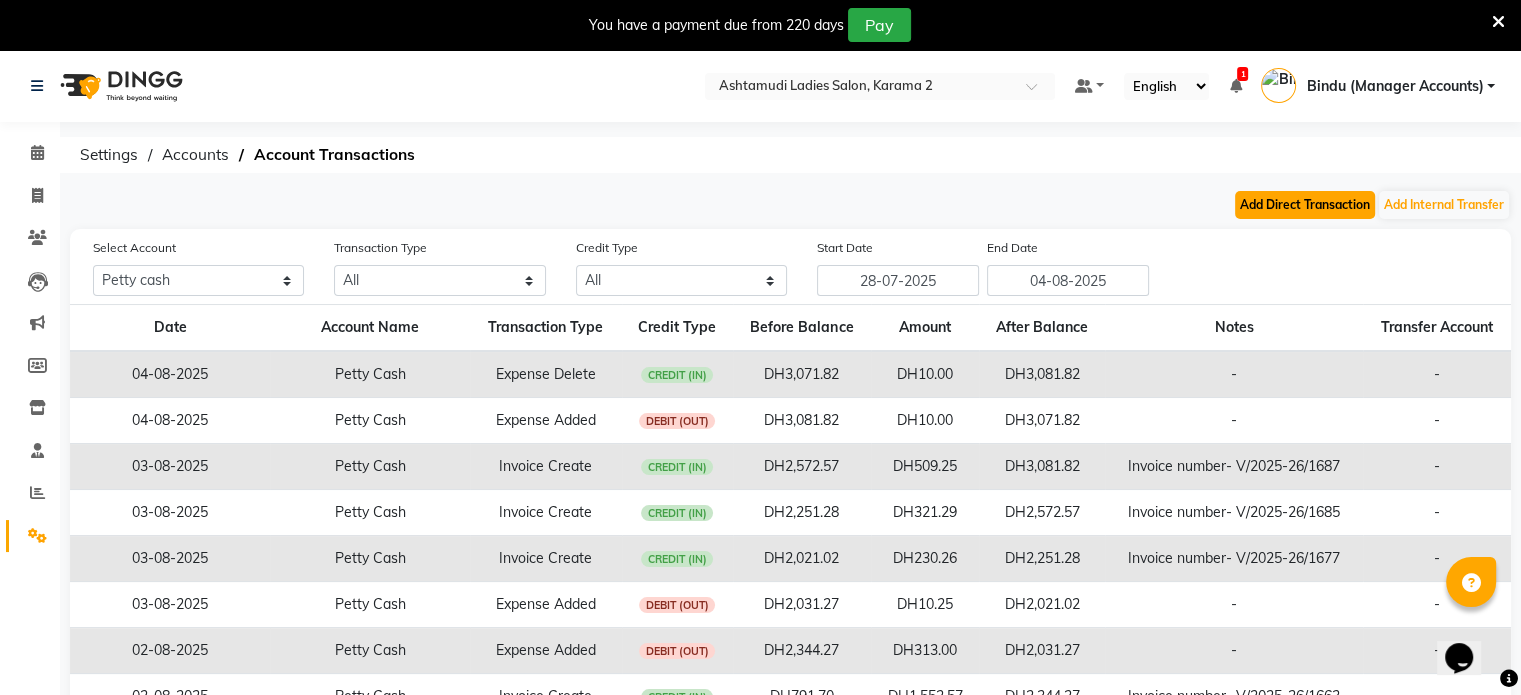 click on "Add Direct Transaction" 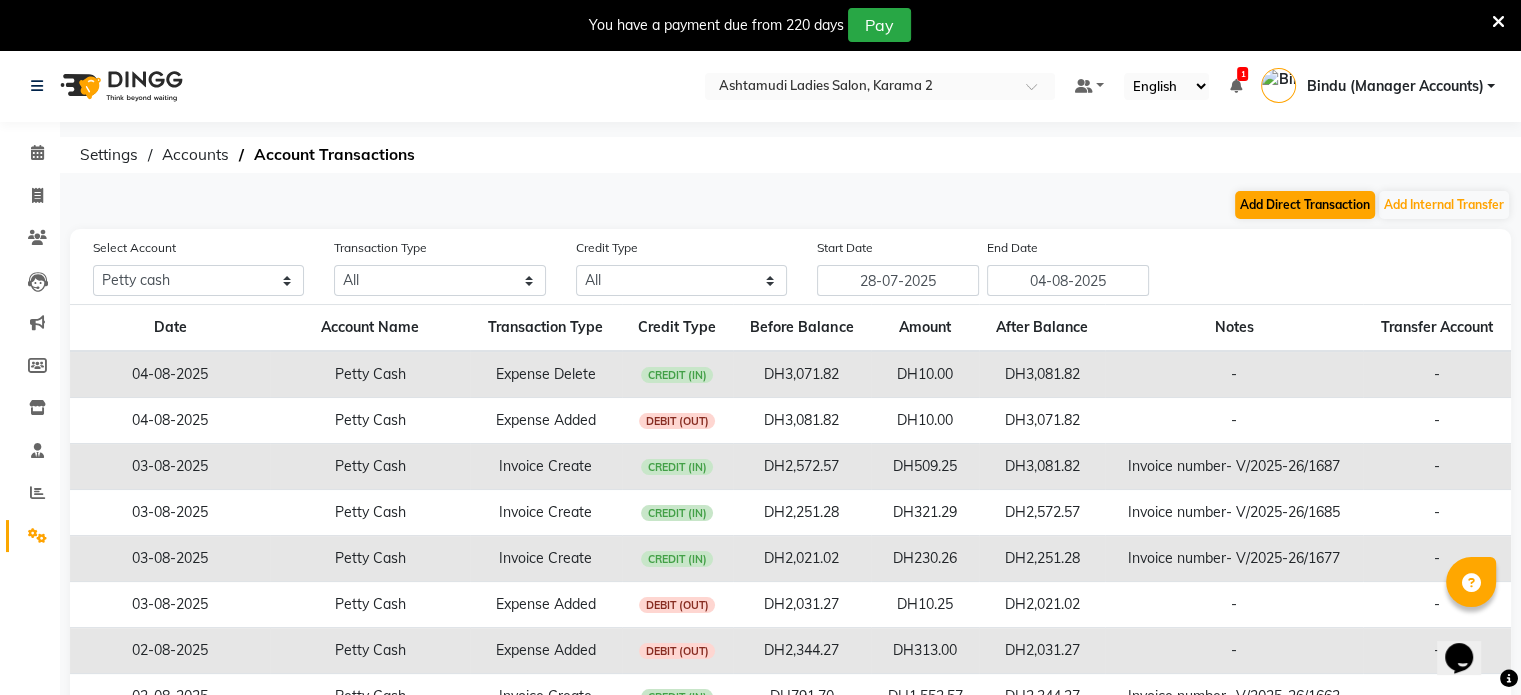 select on "direct" 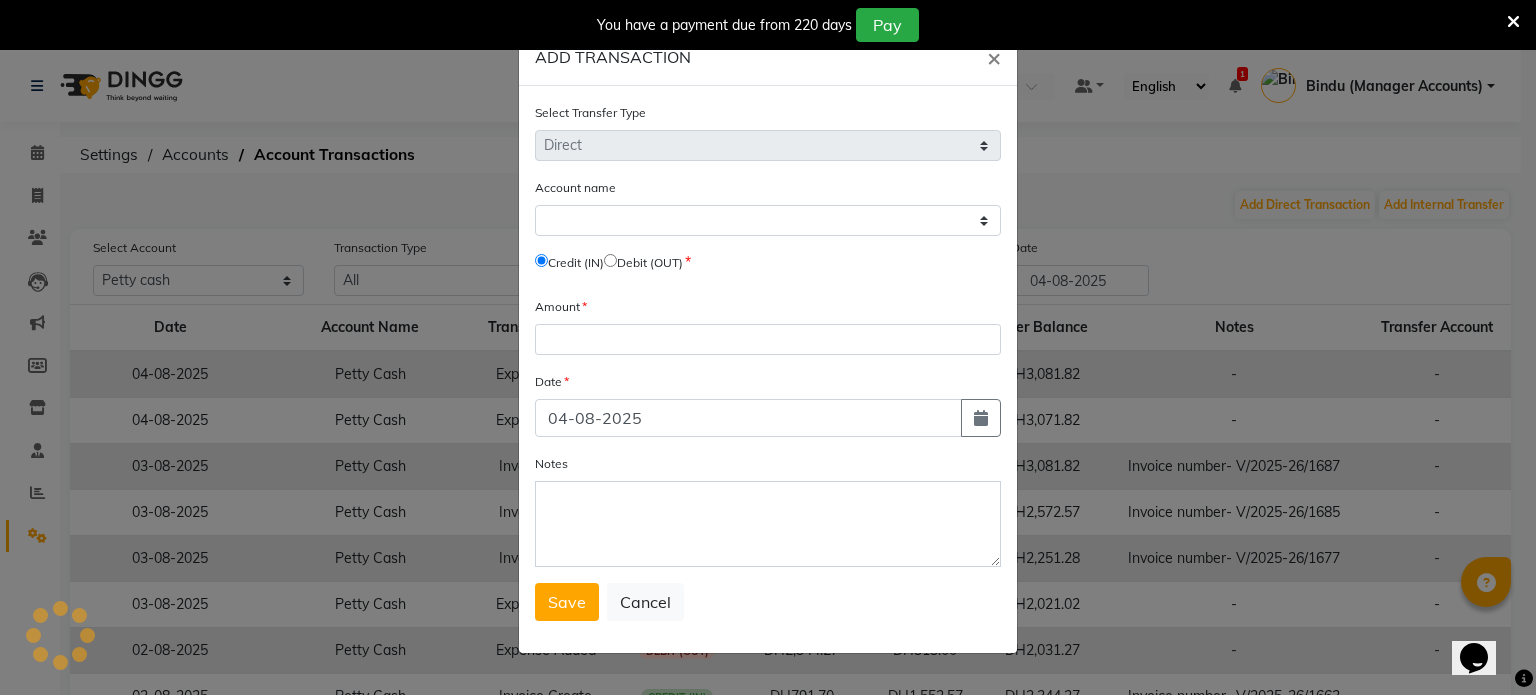 select on "6528" 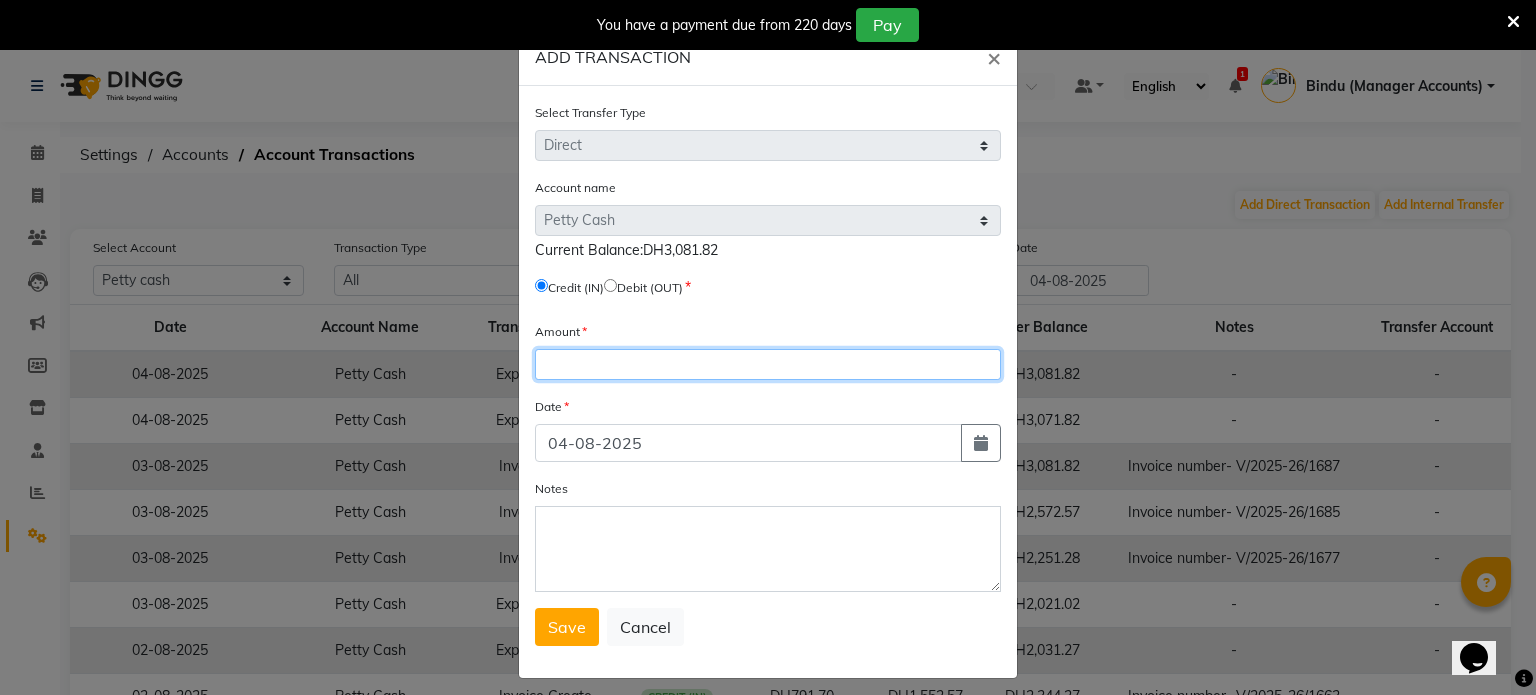 click 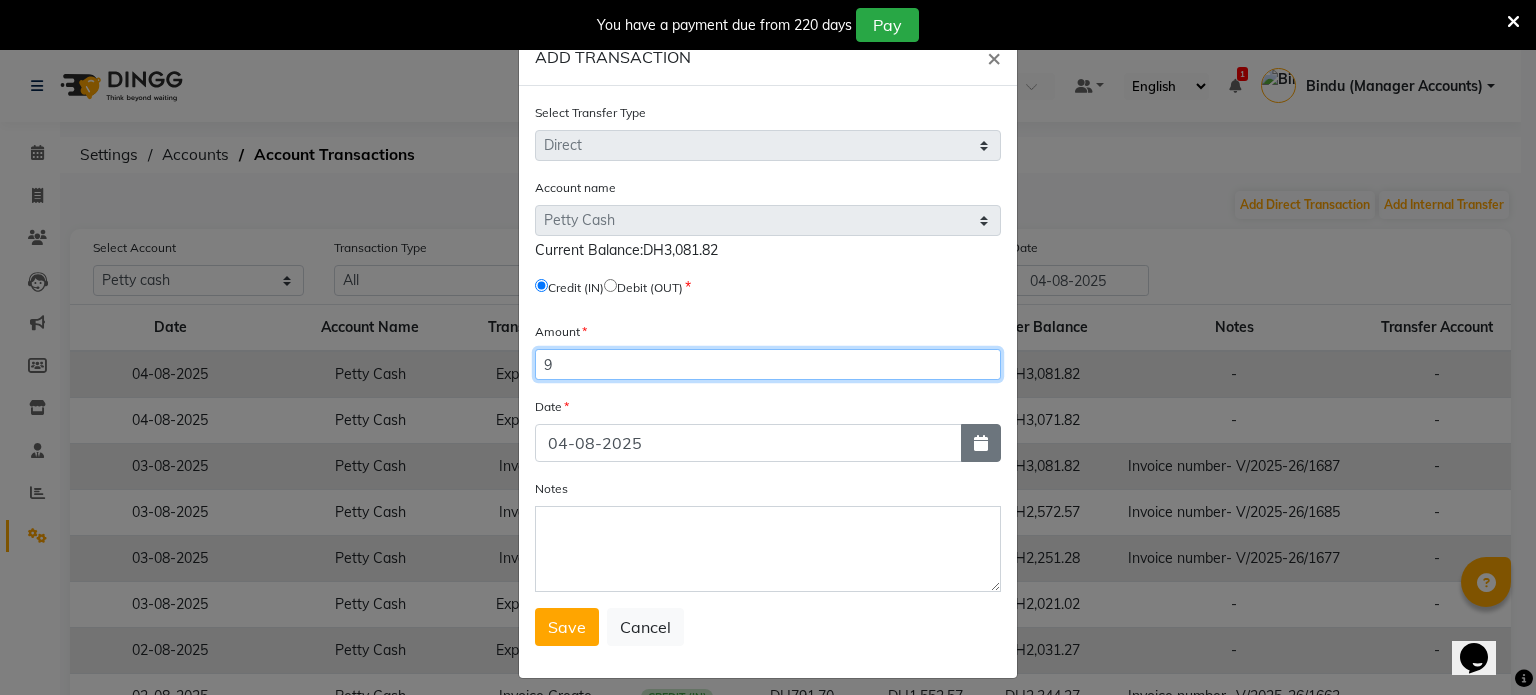 type on "9" 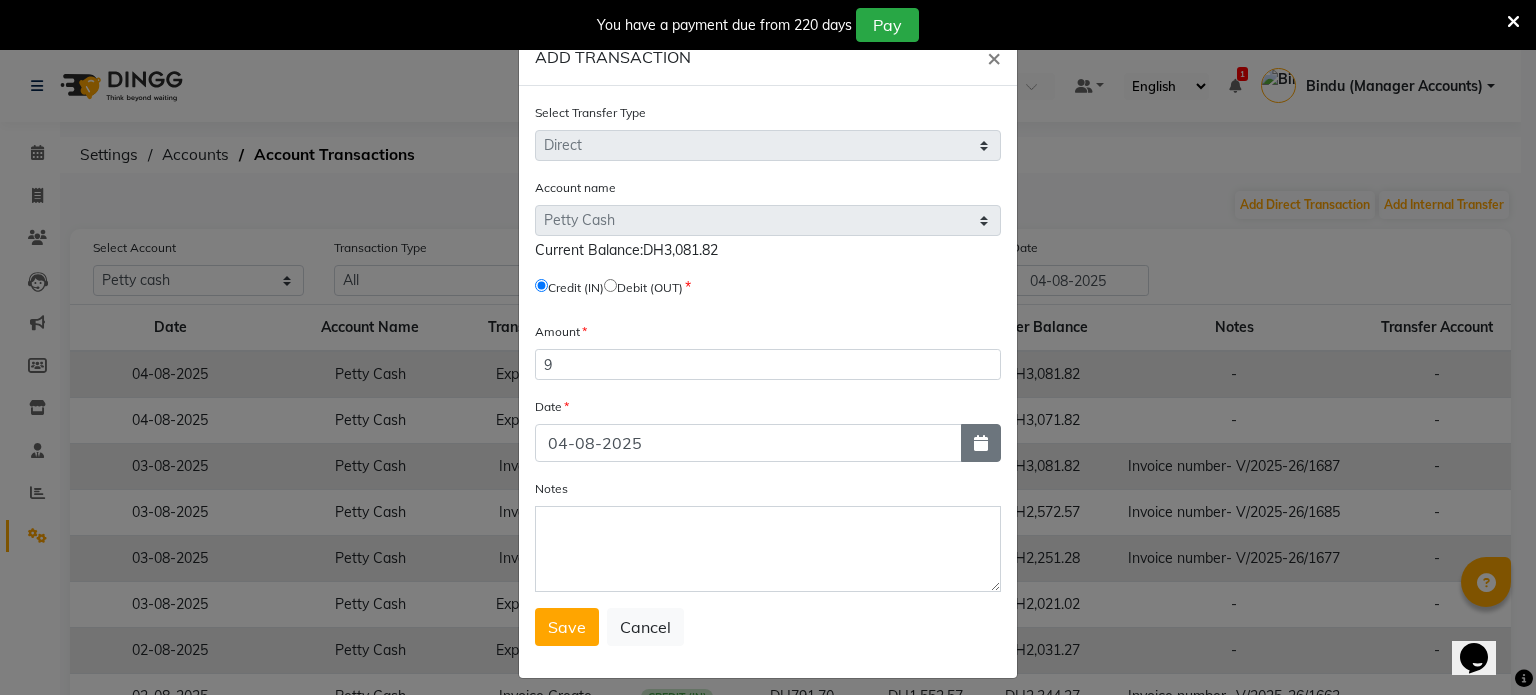 click 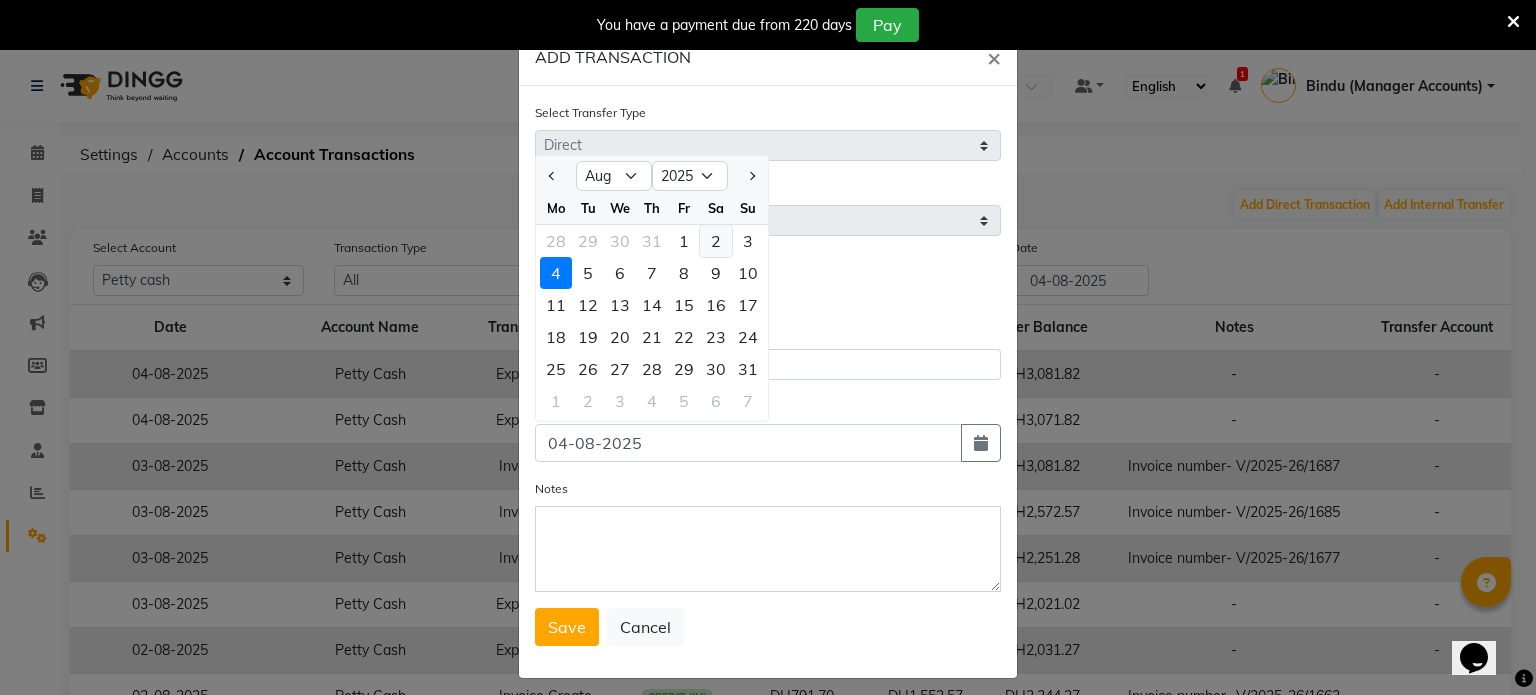 click on "2" 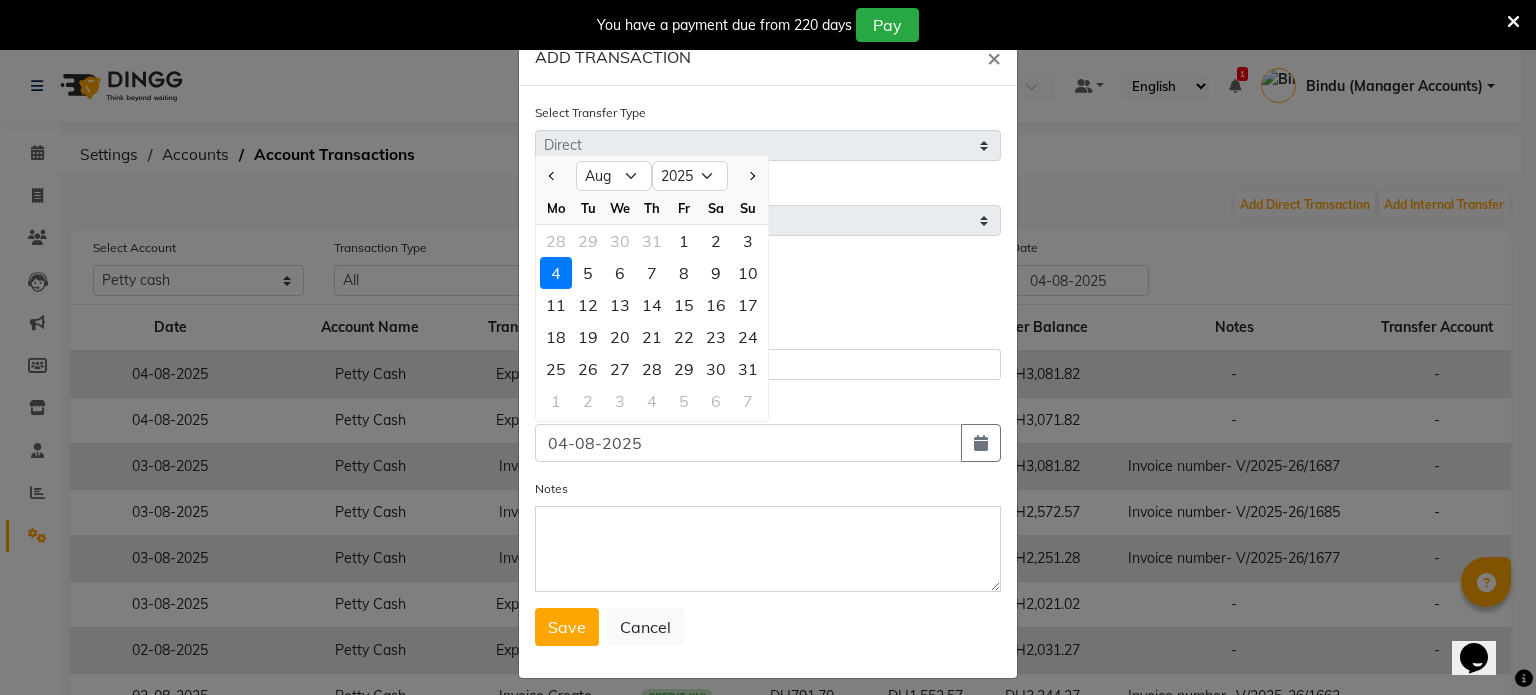 type on "02-08-2025" 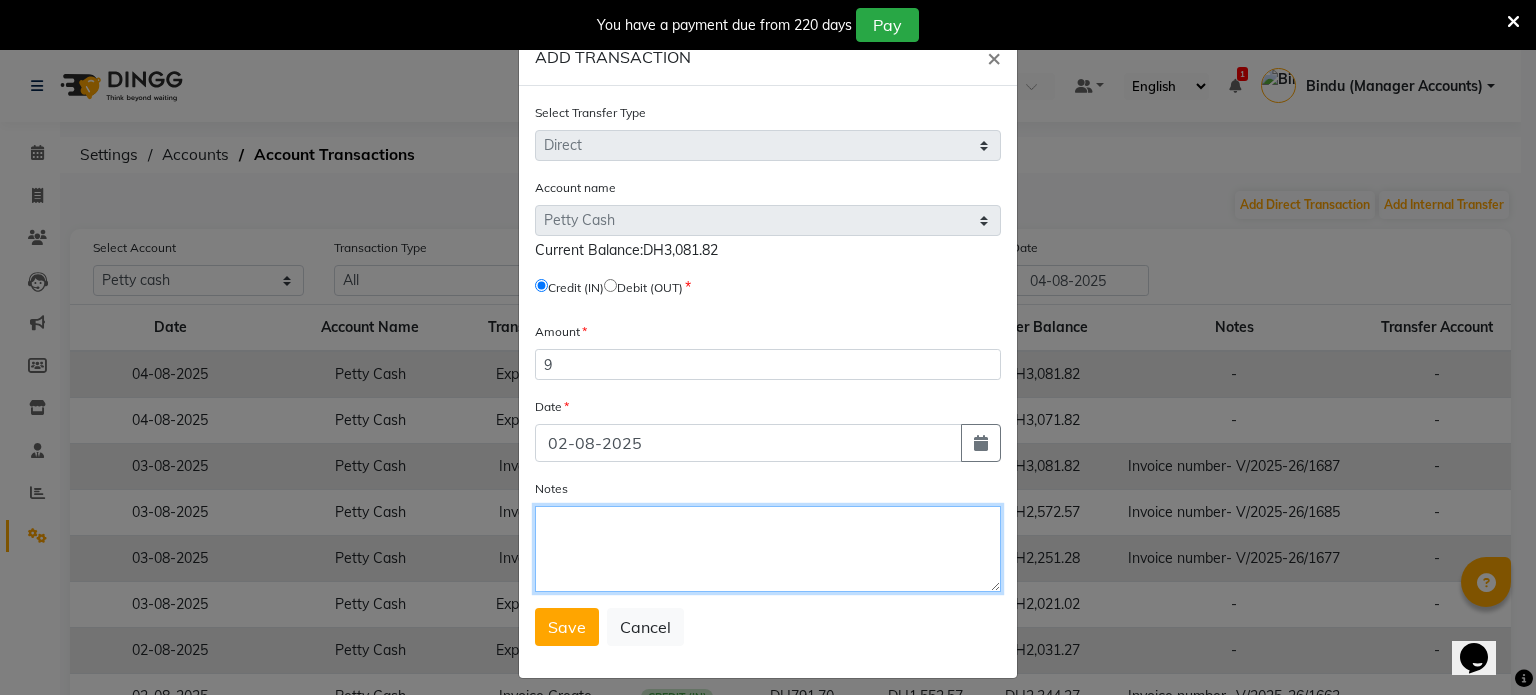 click on "Notes" at bounding box center [768, 549] 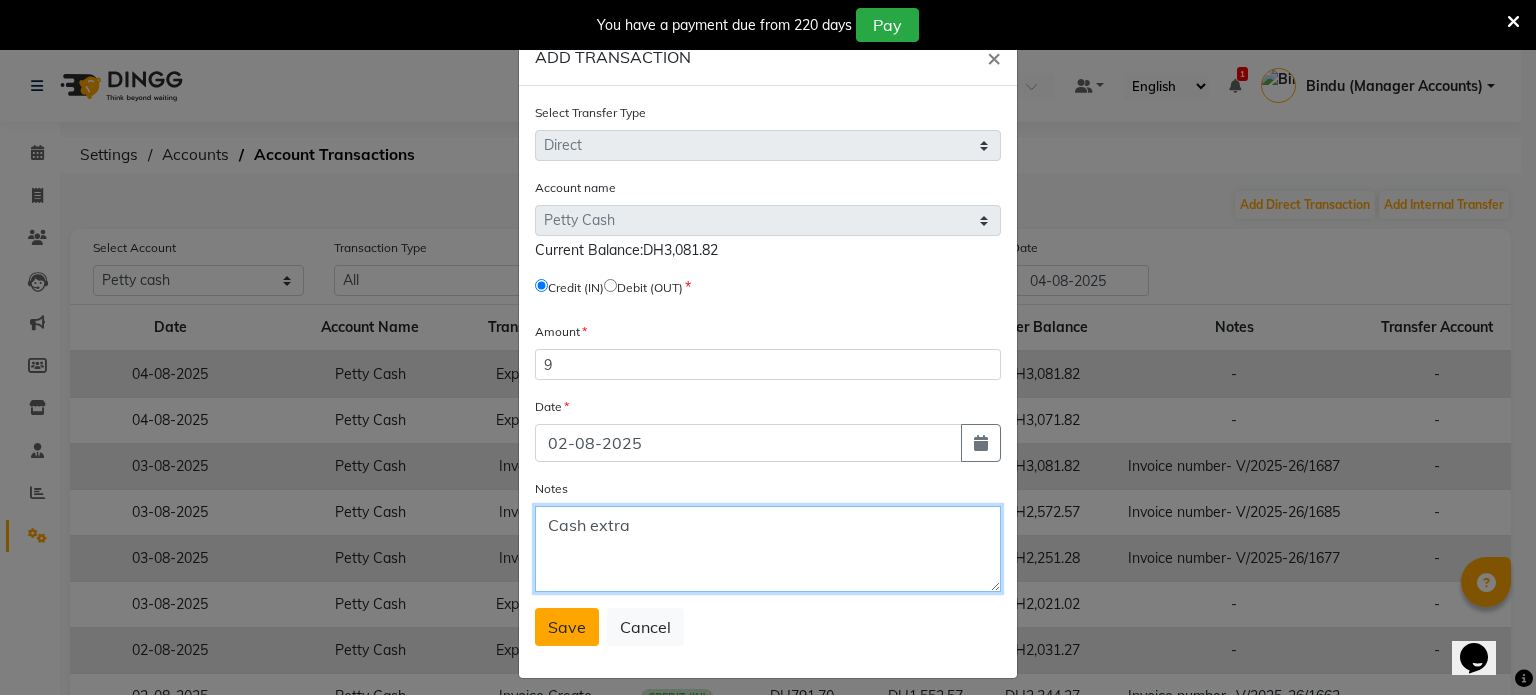type on "Cash extra" 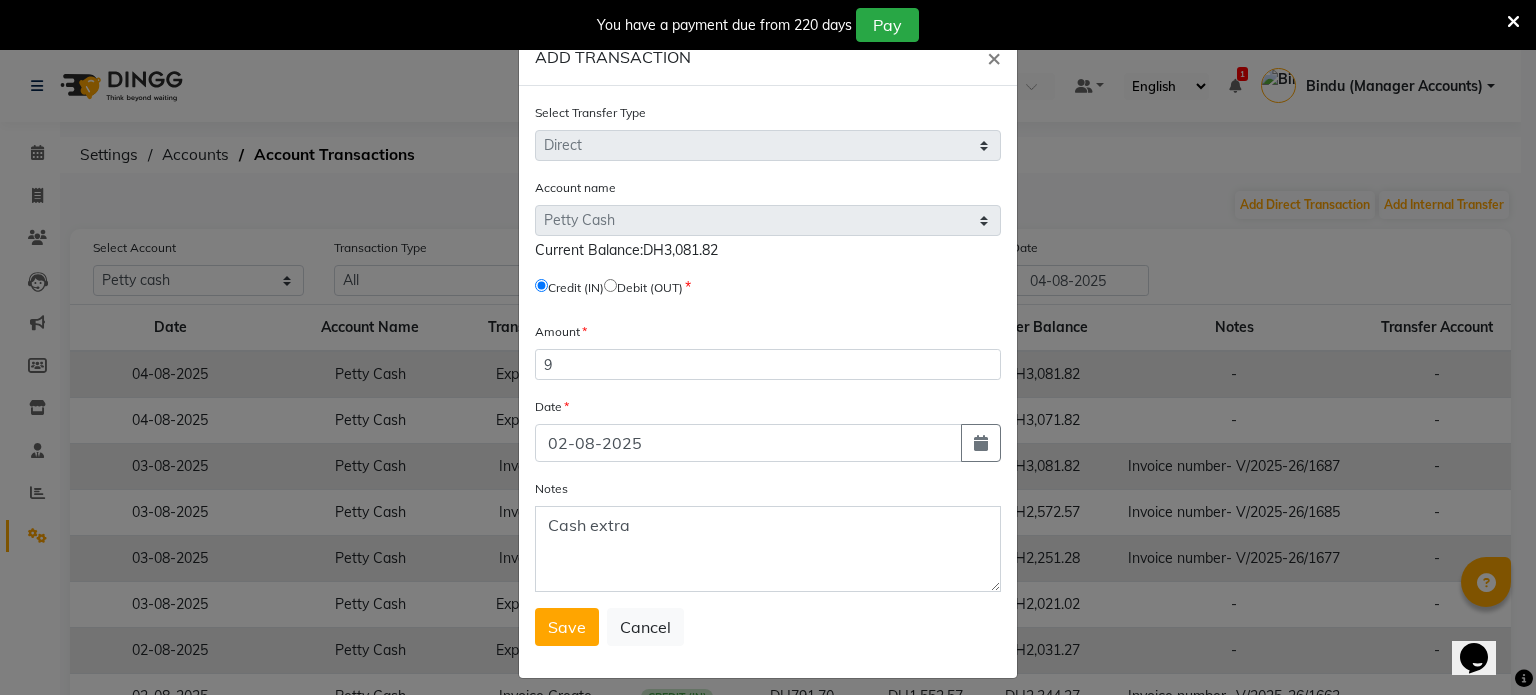 click on "Save" at bounding box center (567, 627) 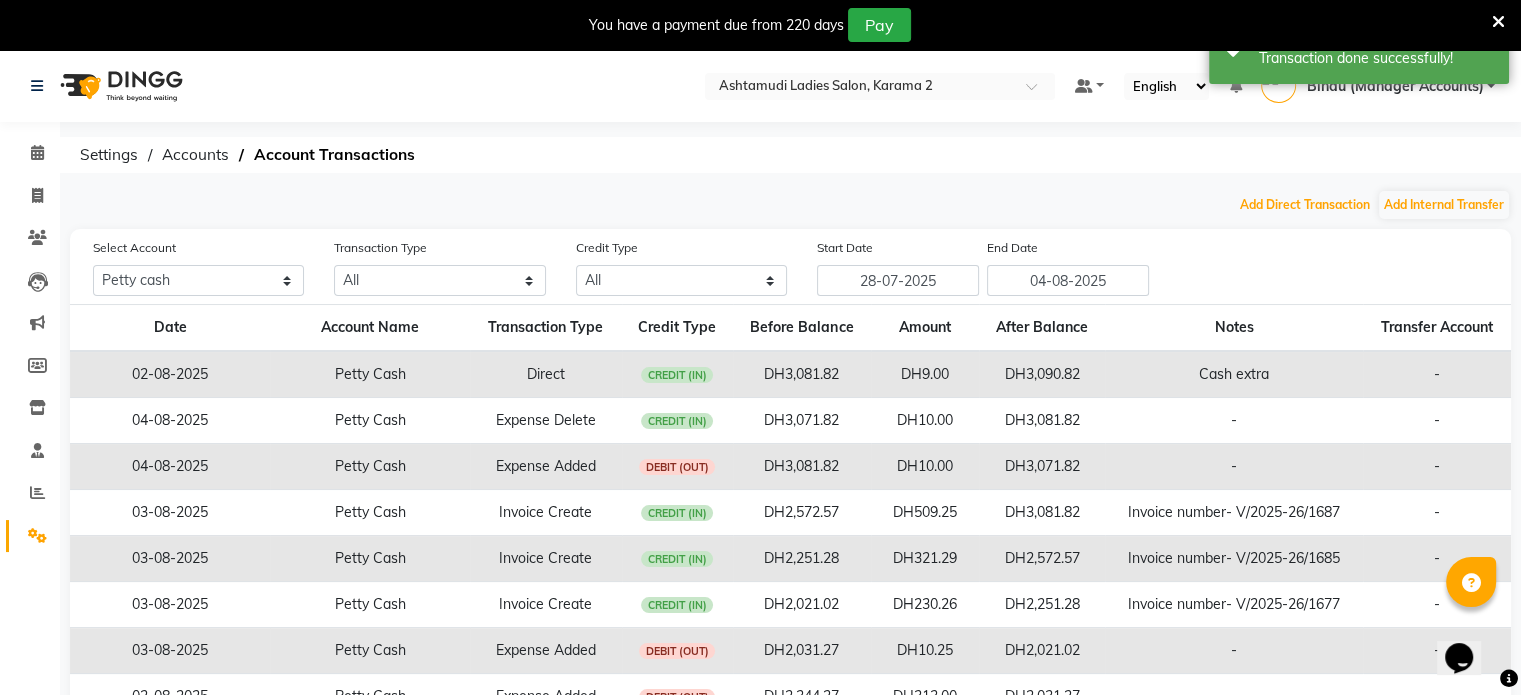 type 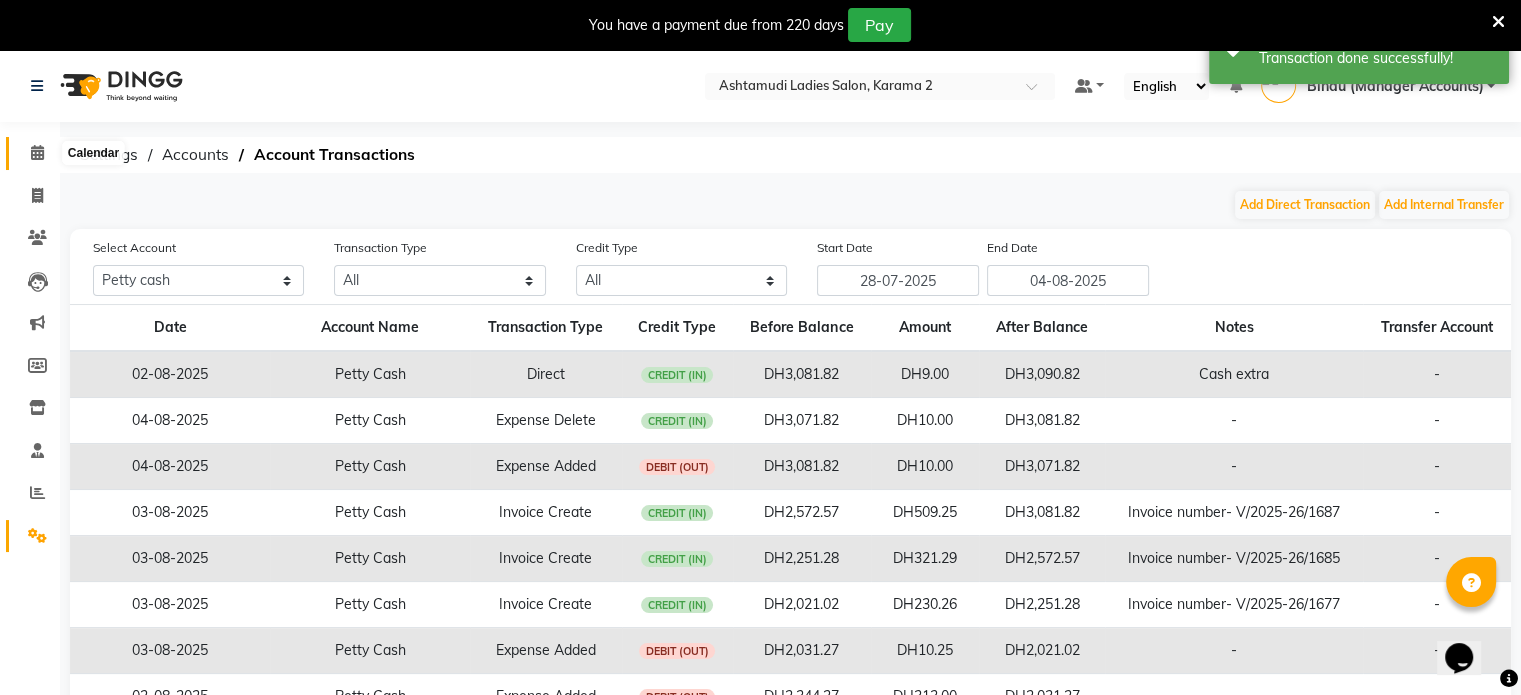 click 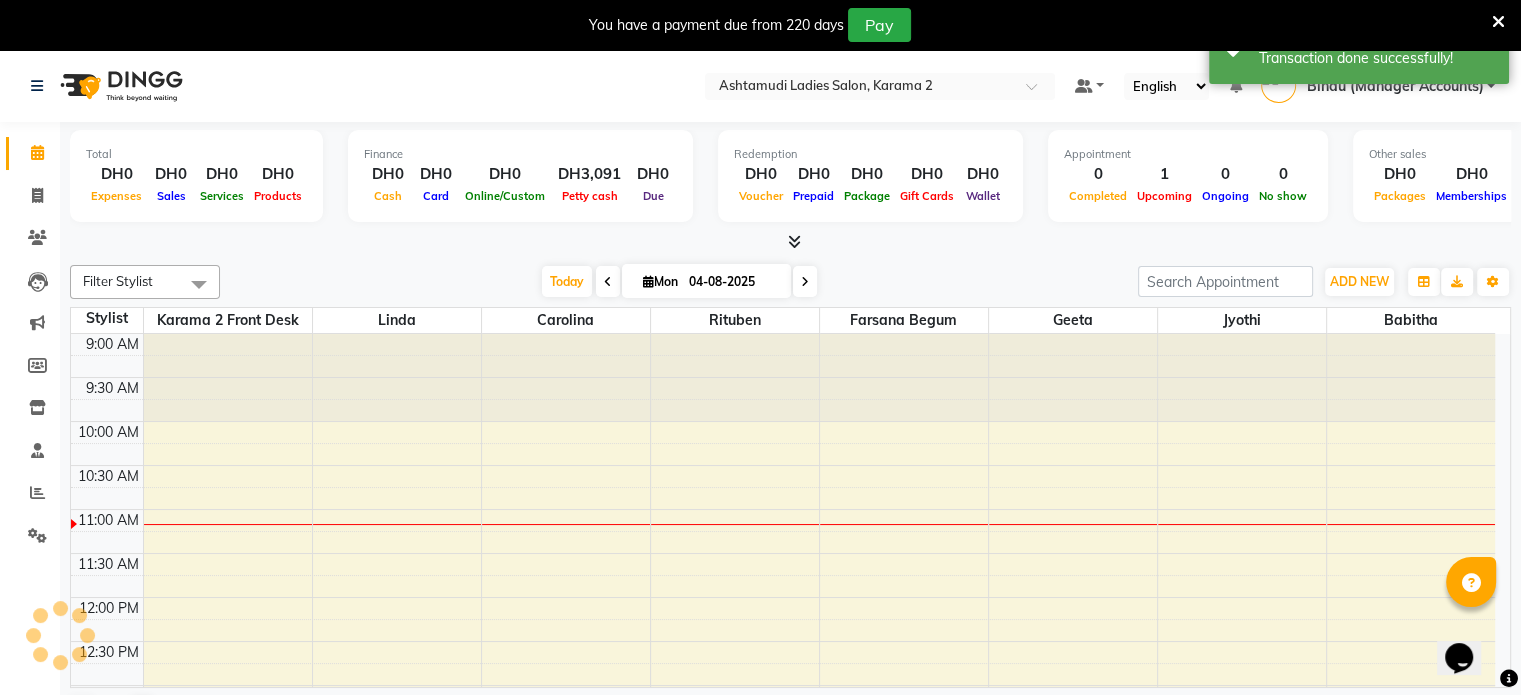 scroll, scrollTop: 175, scrollLeft: 0, axis: vertical 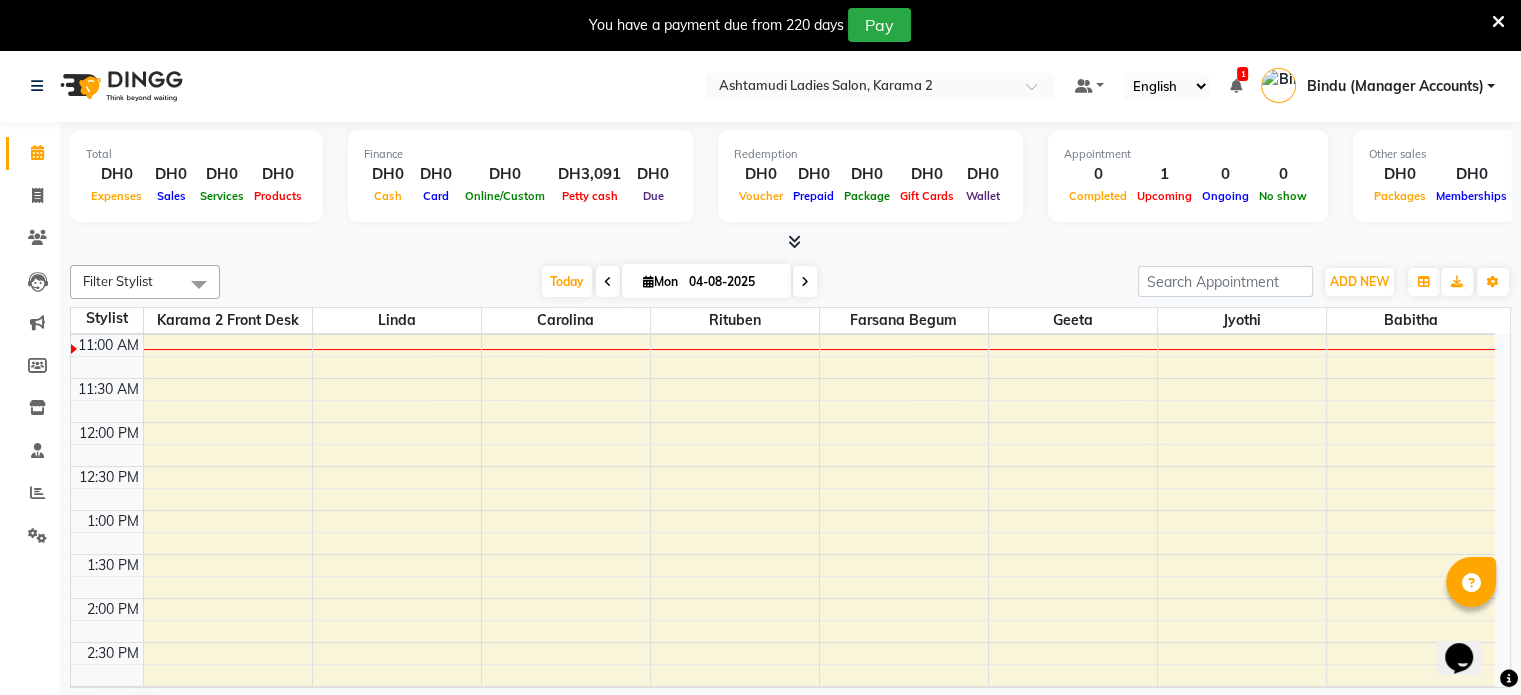 click on "DH3,091" at bounding box center [589, 174] 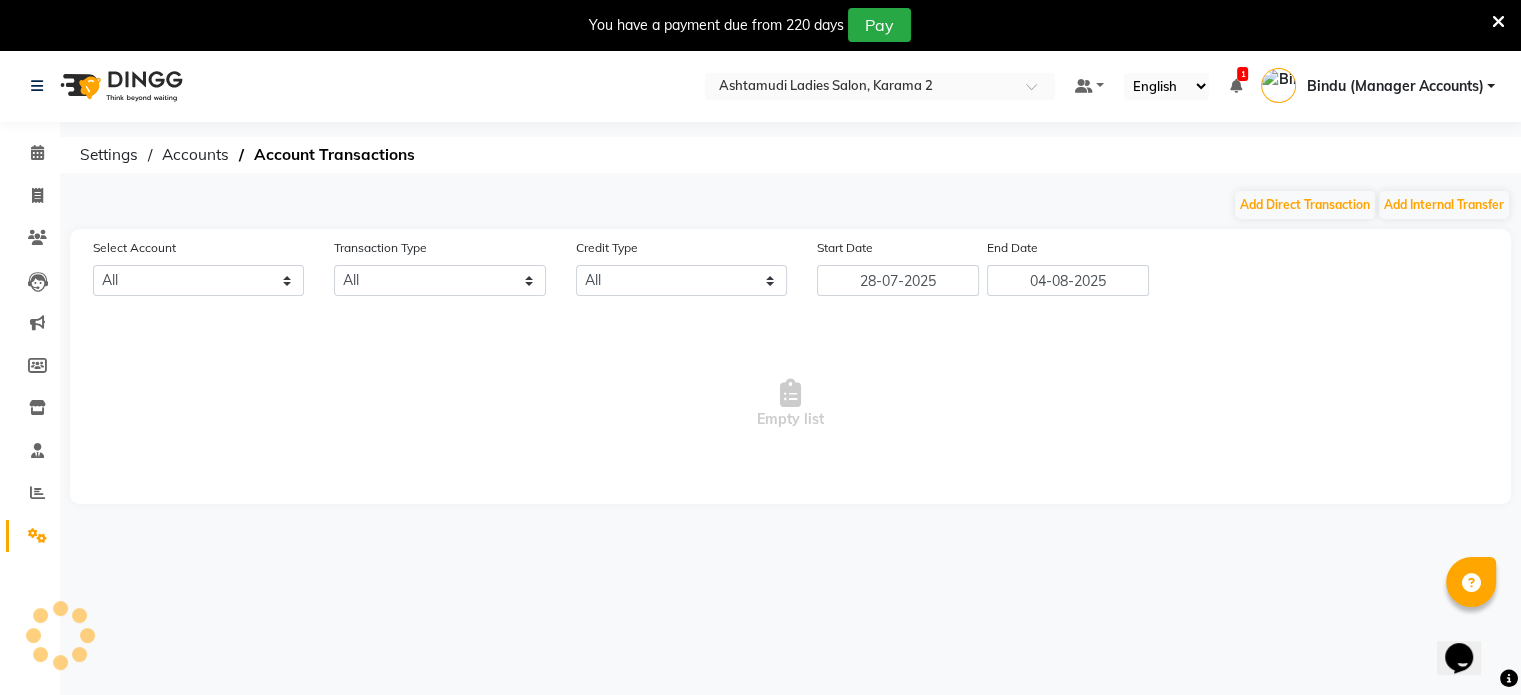 select on "6528" 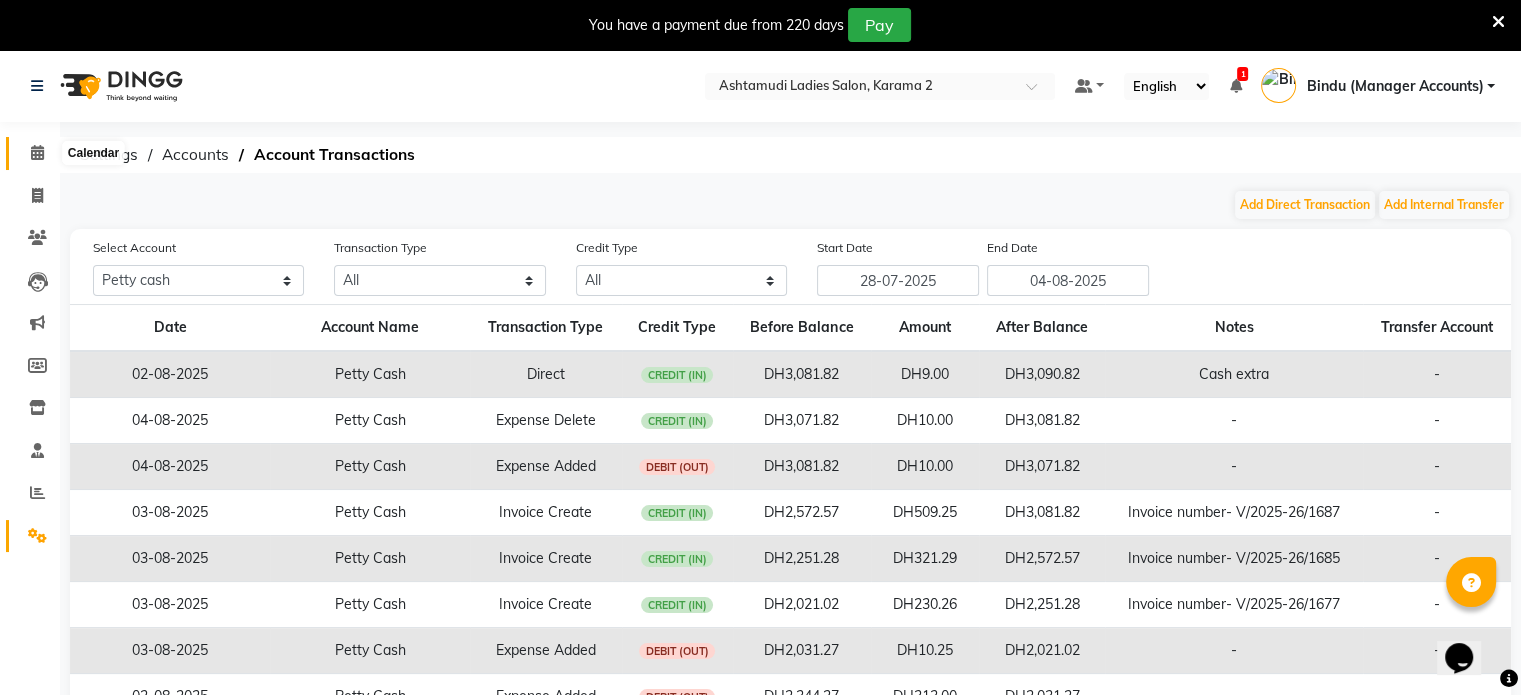 click 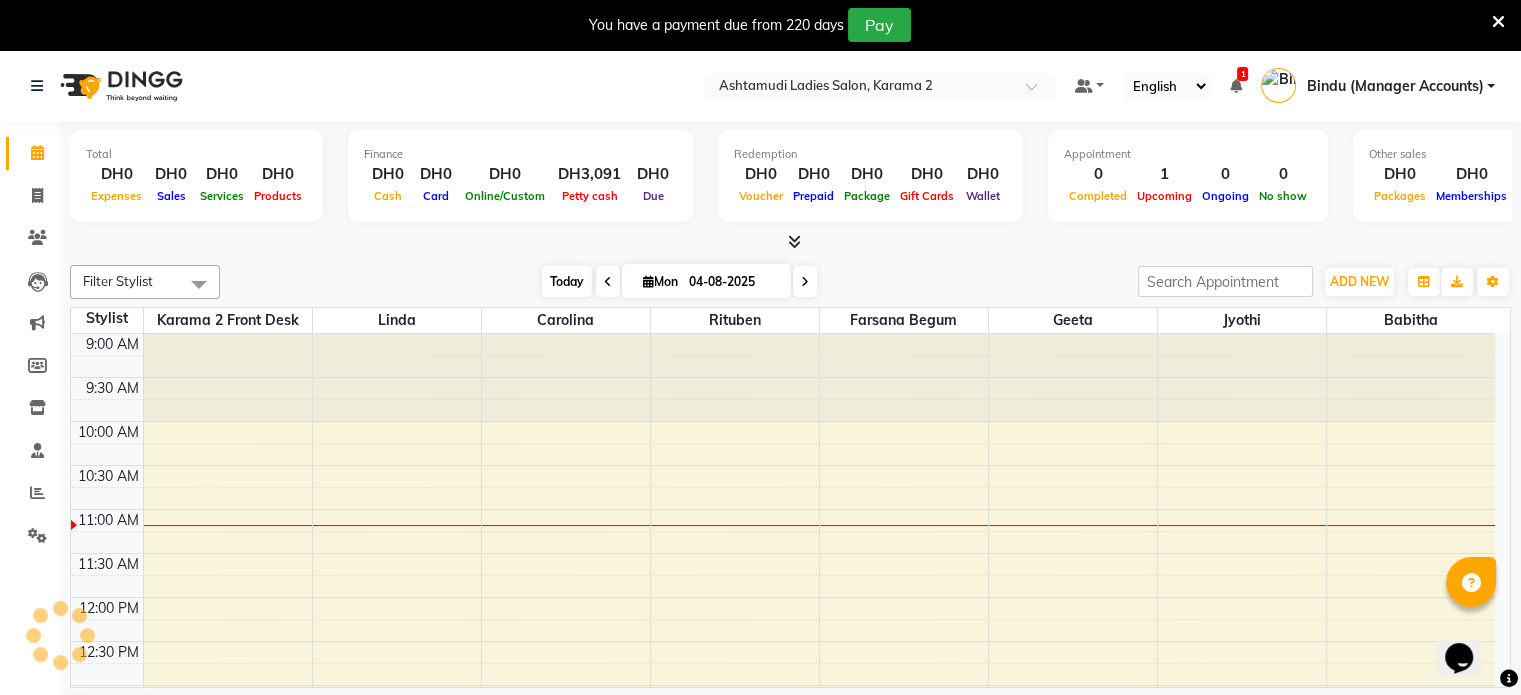 scroll, scrollTop: 175, scrollLeft: 0, axis: vertical 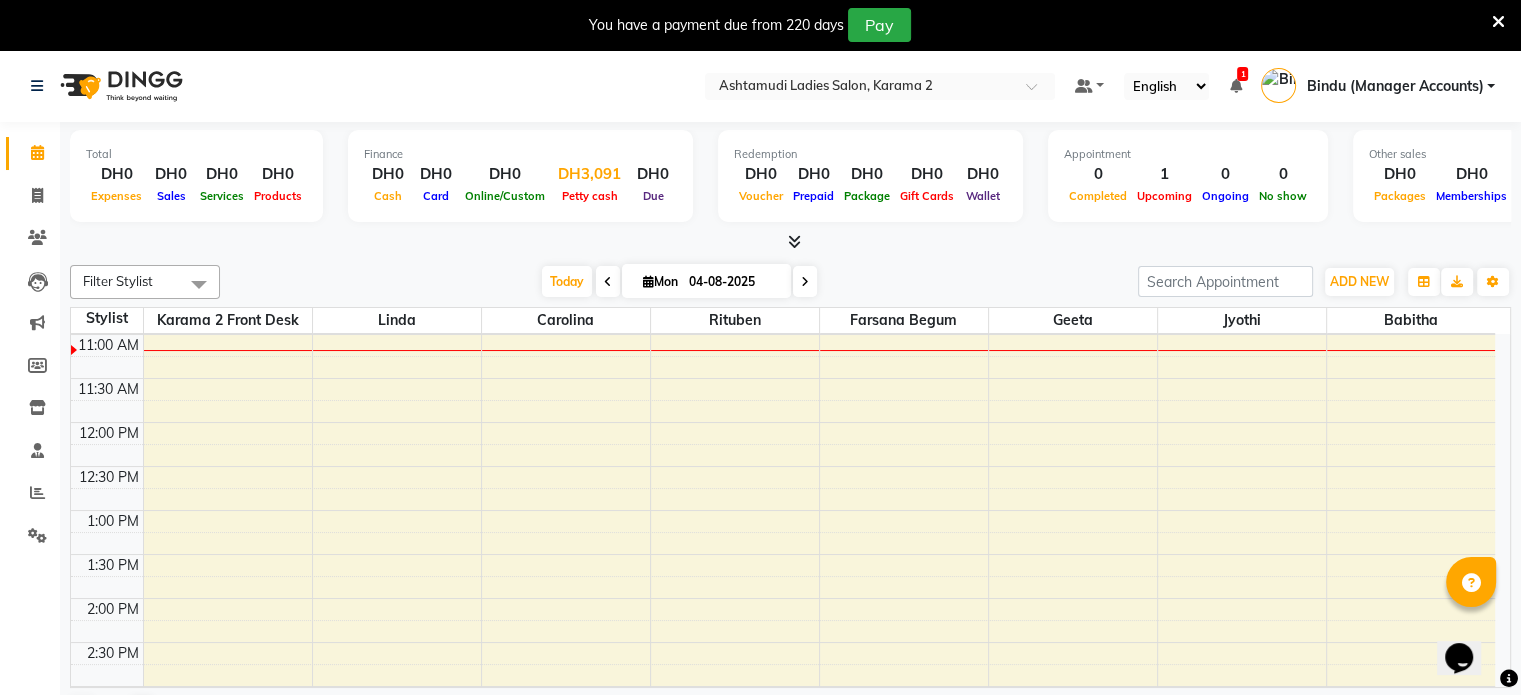 click on "Petty cash" at bounding box center (589, 195) 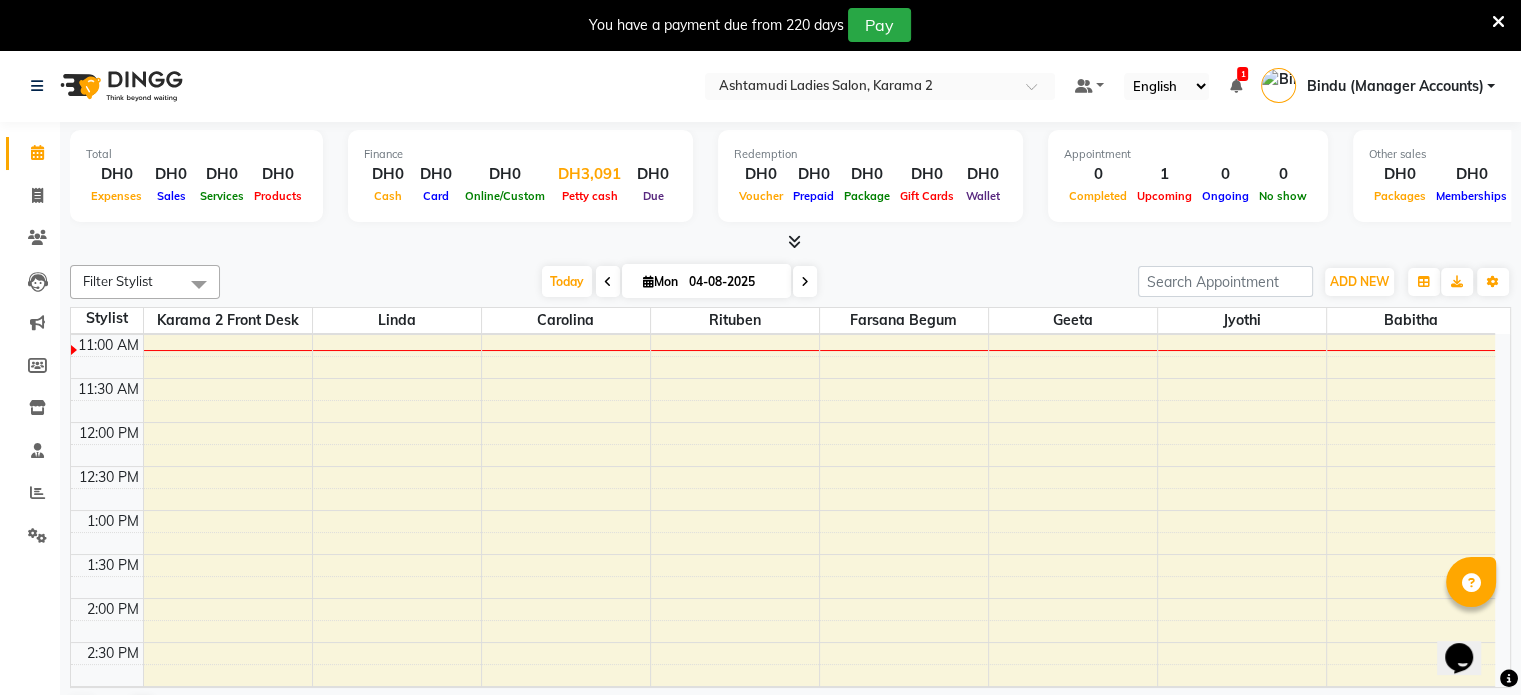 click on "DH3,091" at bounding box center [589, 174] 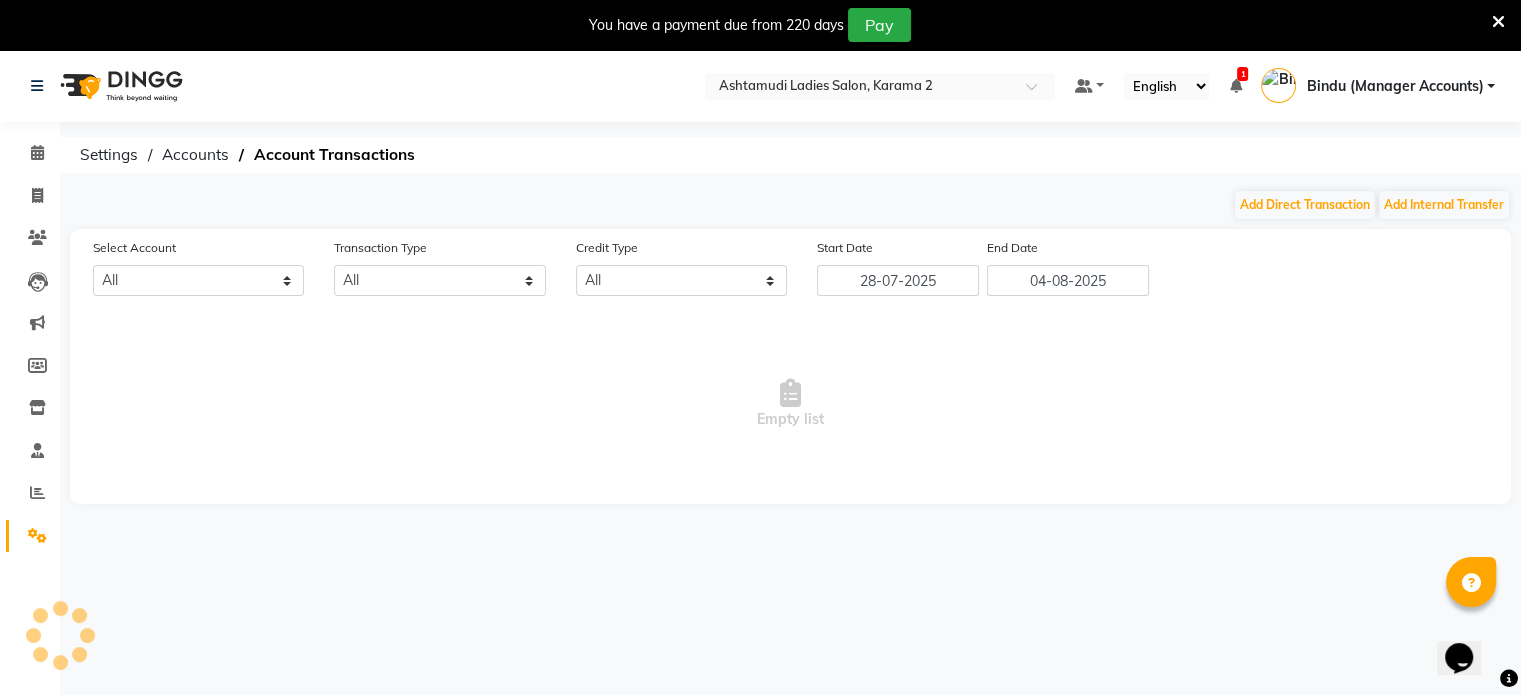 select on "6528" 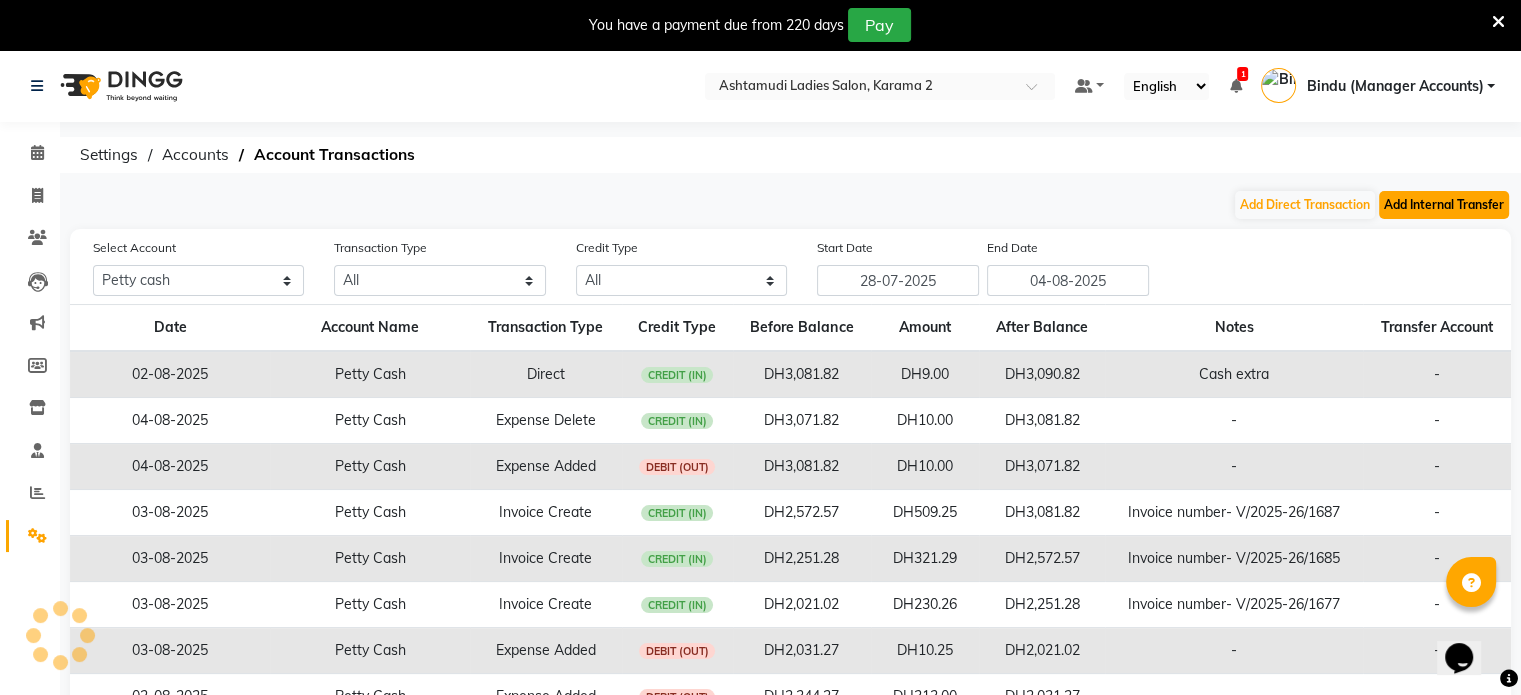 click on "Add Internal Transfer" 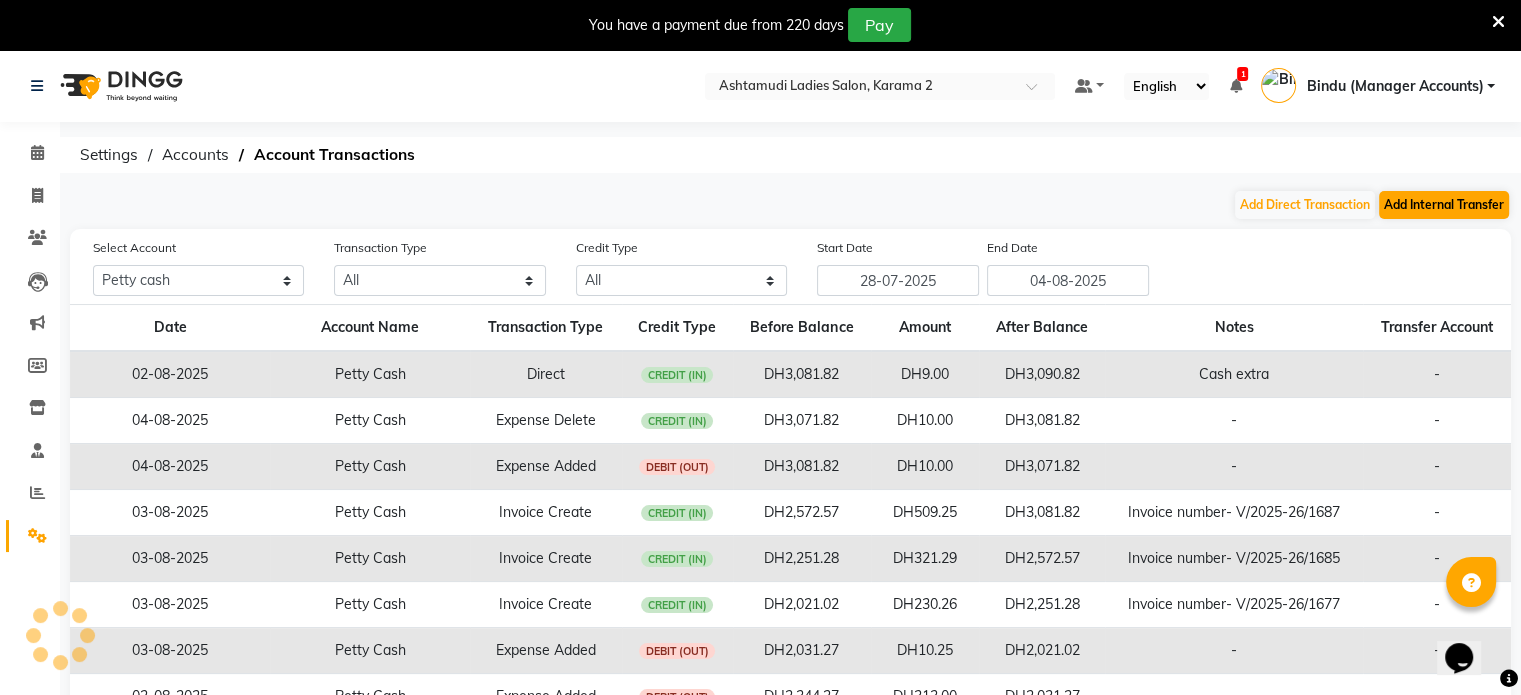 select on "internal transfer" 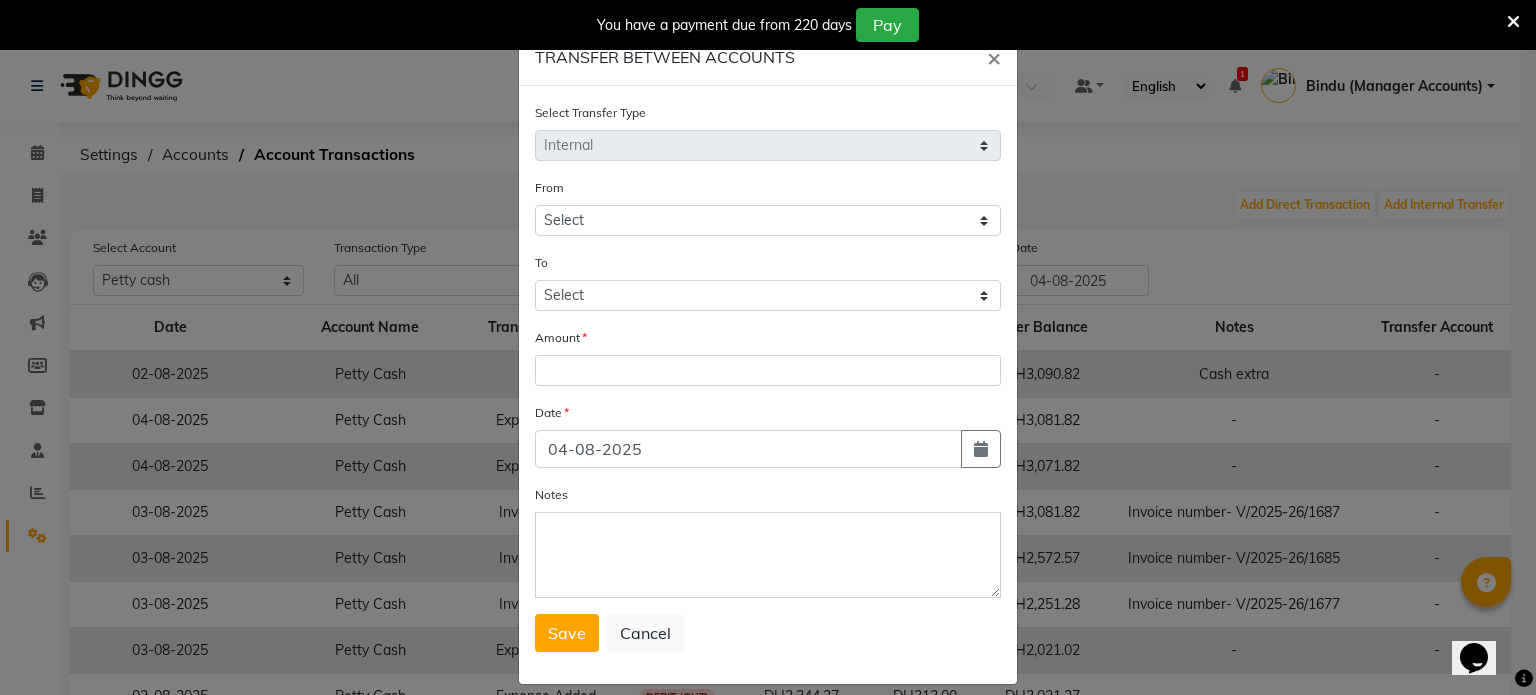 select on "6528" 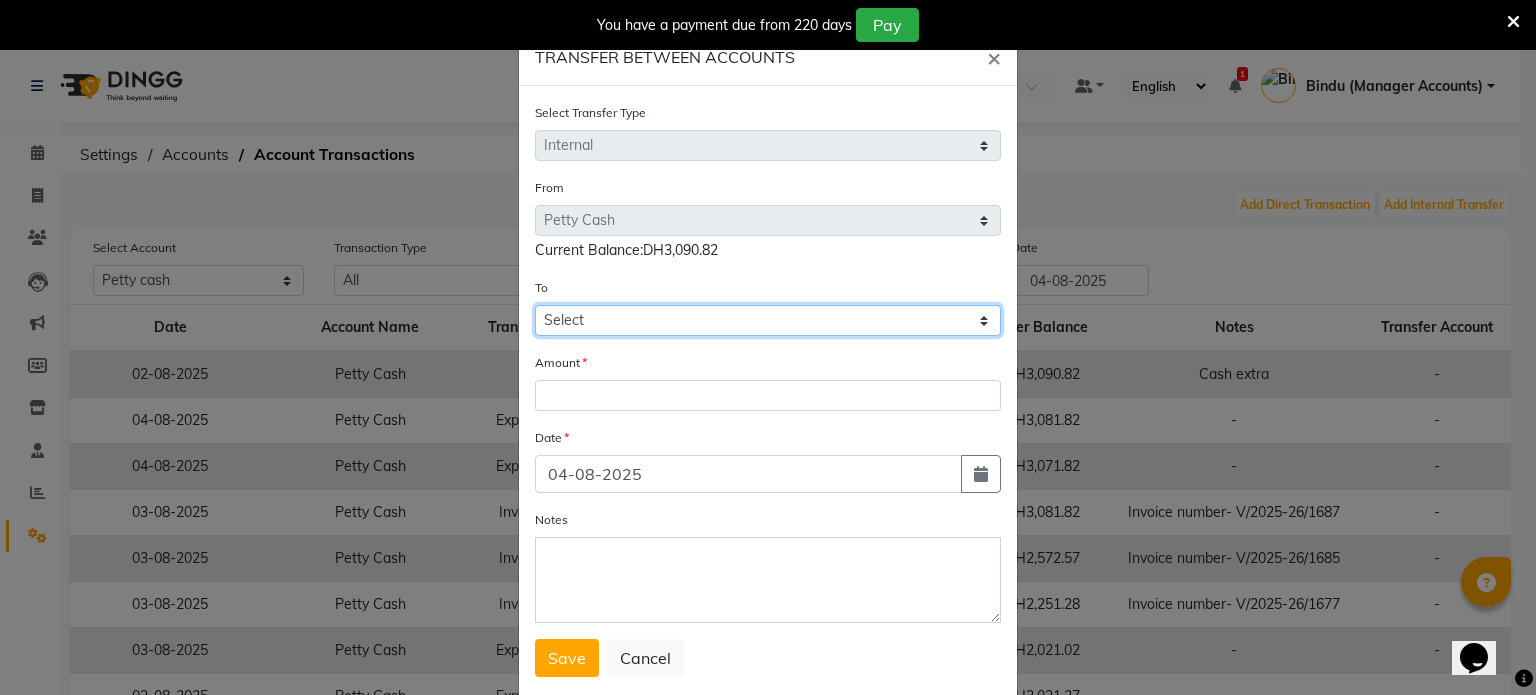 click on "Select Petty Cash Default Account" 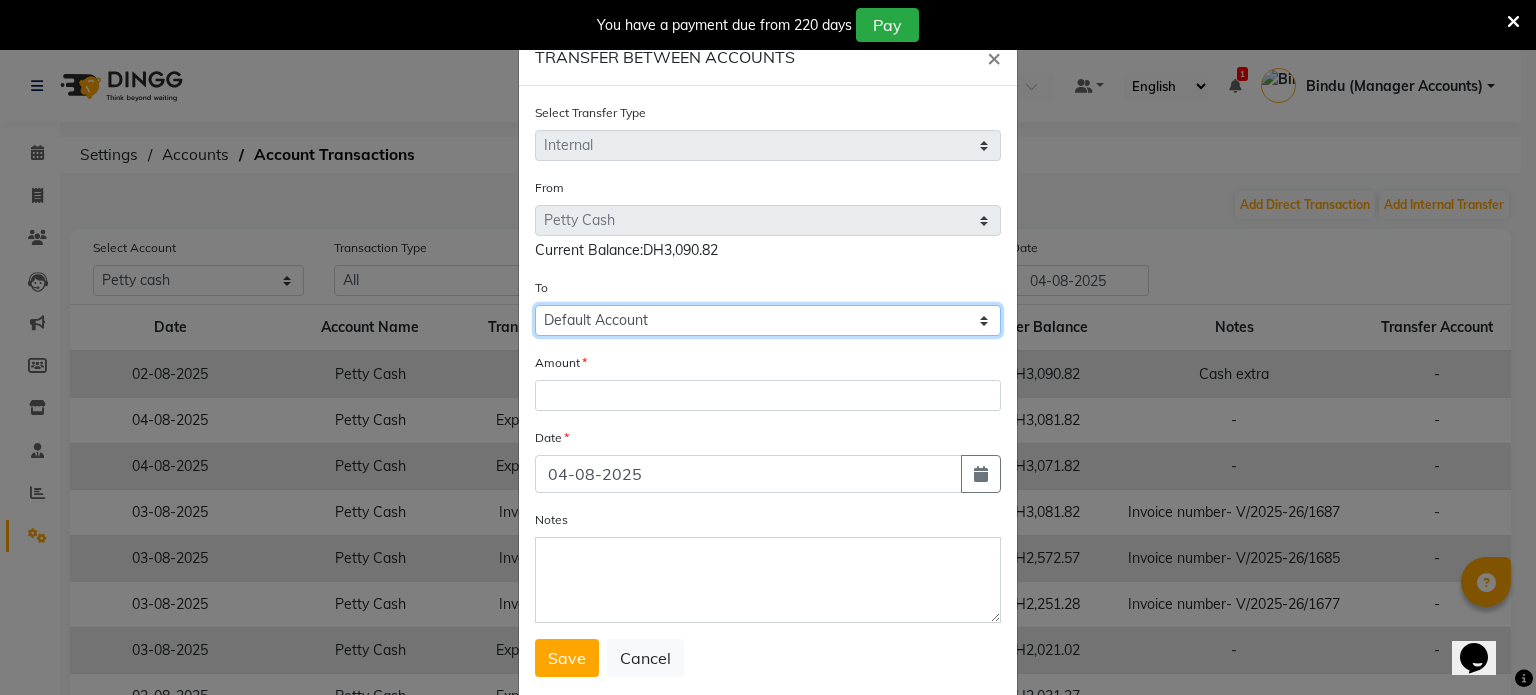 click on "Select Petty Cash Default Account" 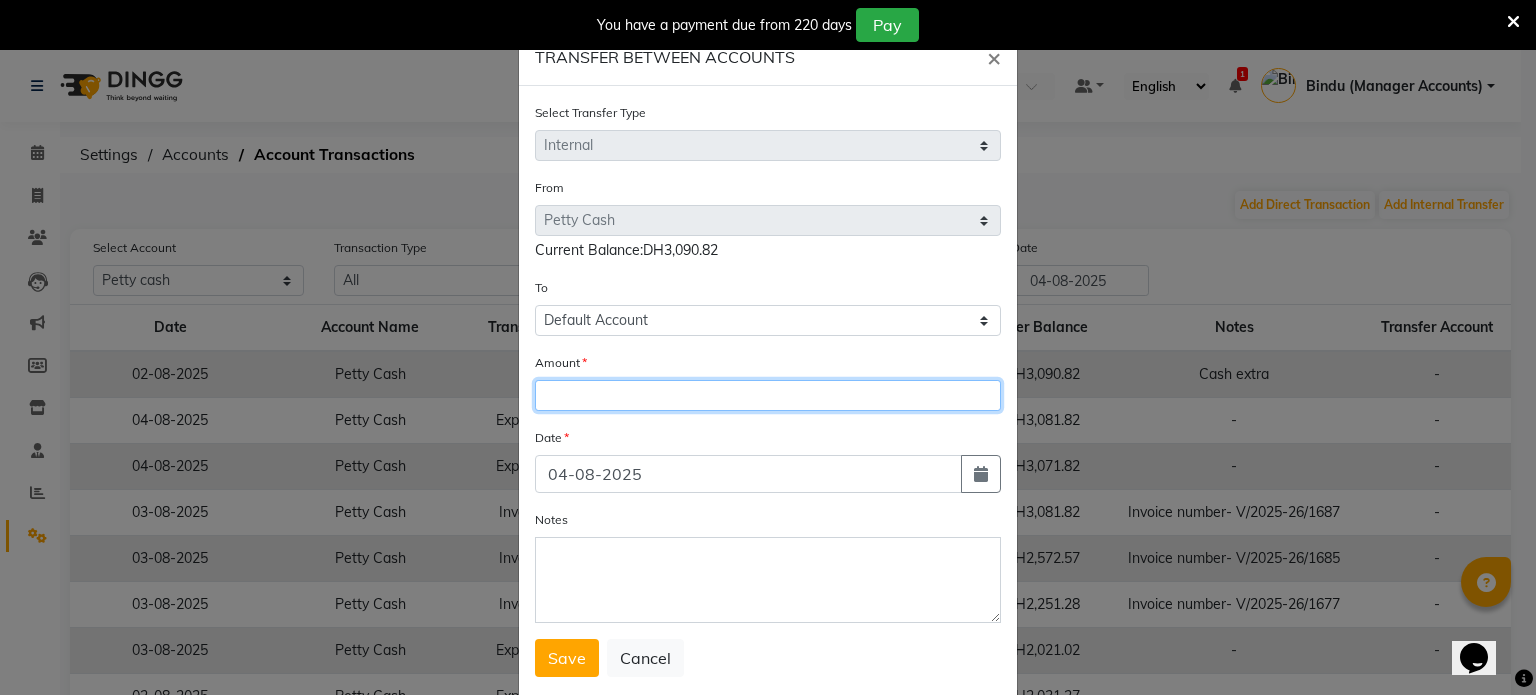 click 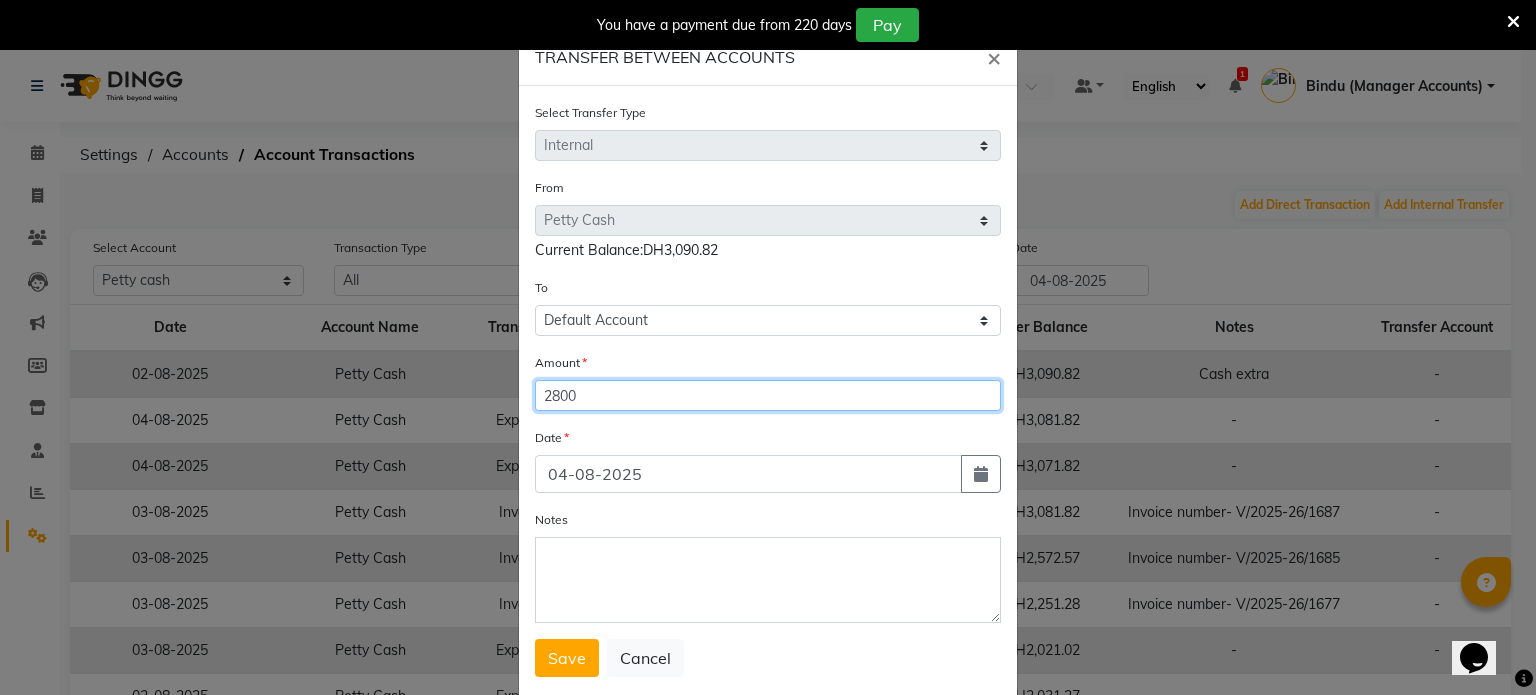type on "2800" 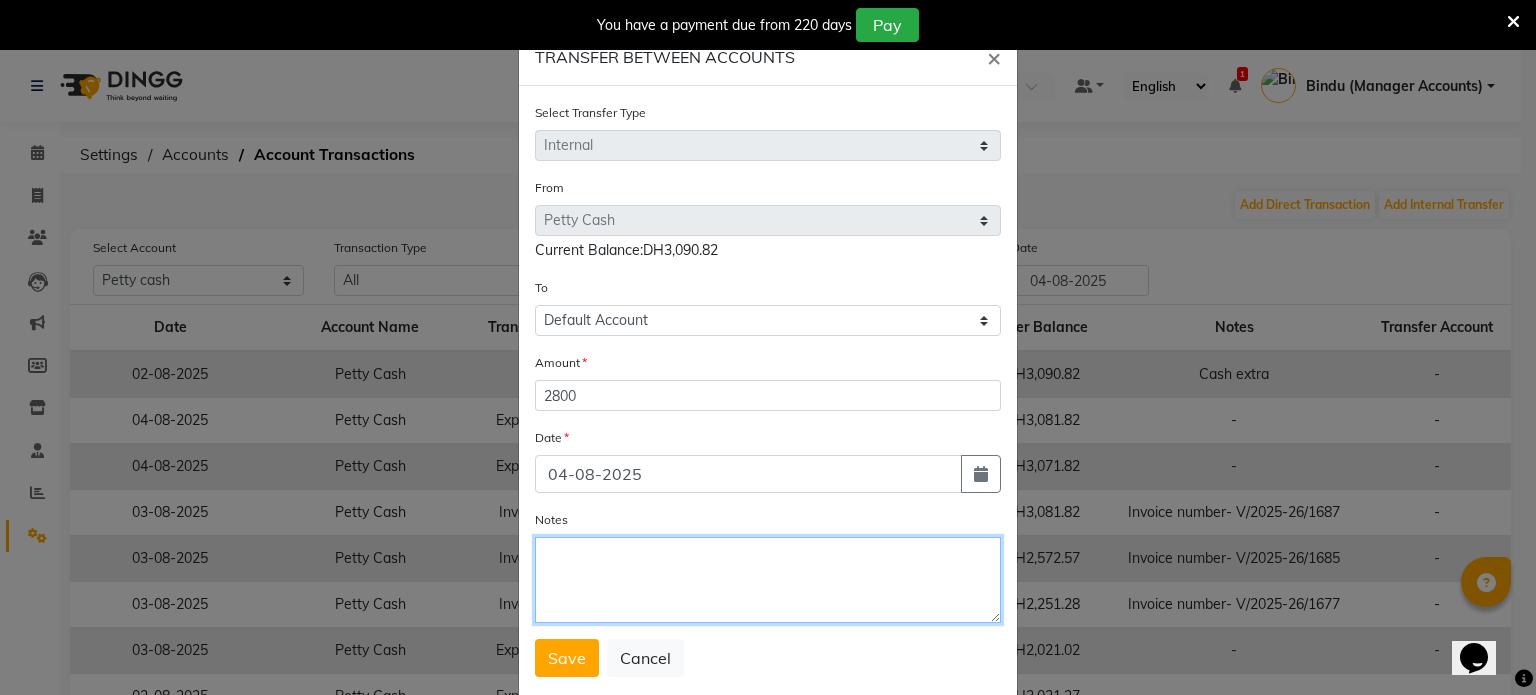 click on "Notes" at bounding box center (768, 580) 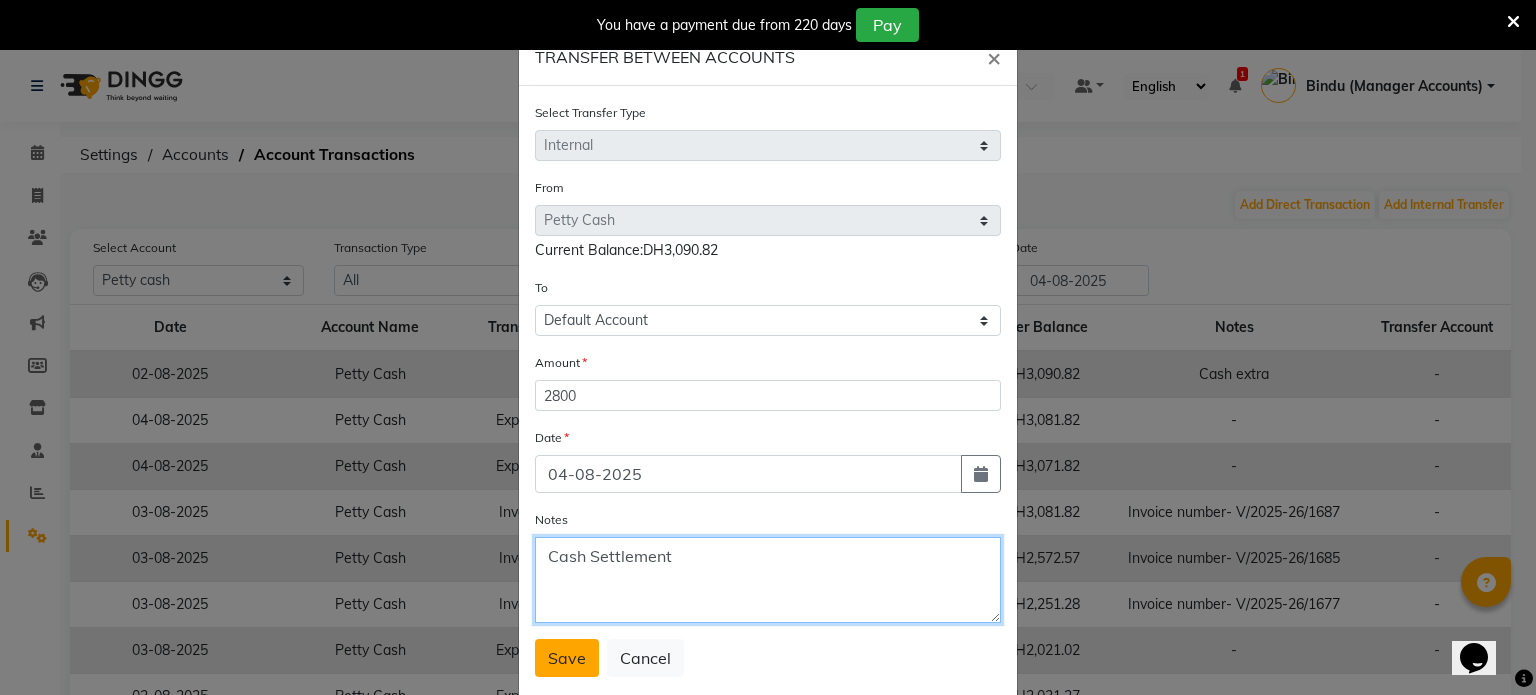 type on "Cash Settlement" 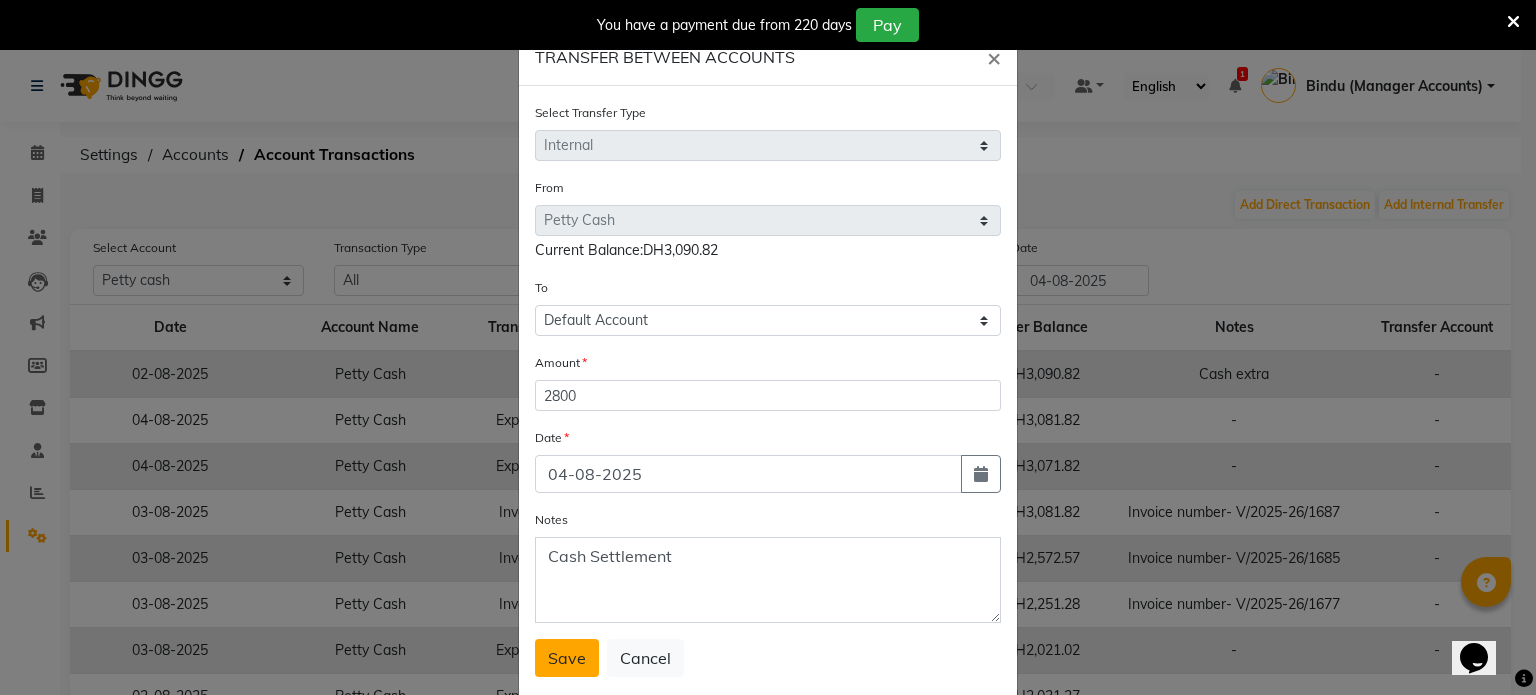 click on "Save" at bounding box center (567, 658) 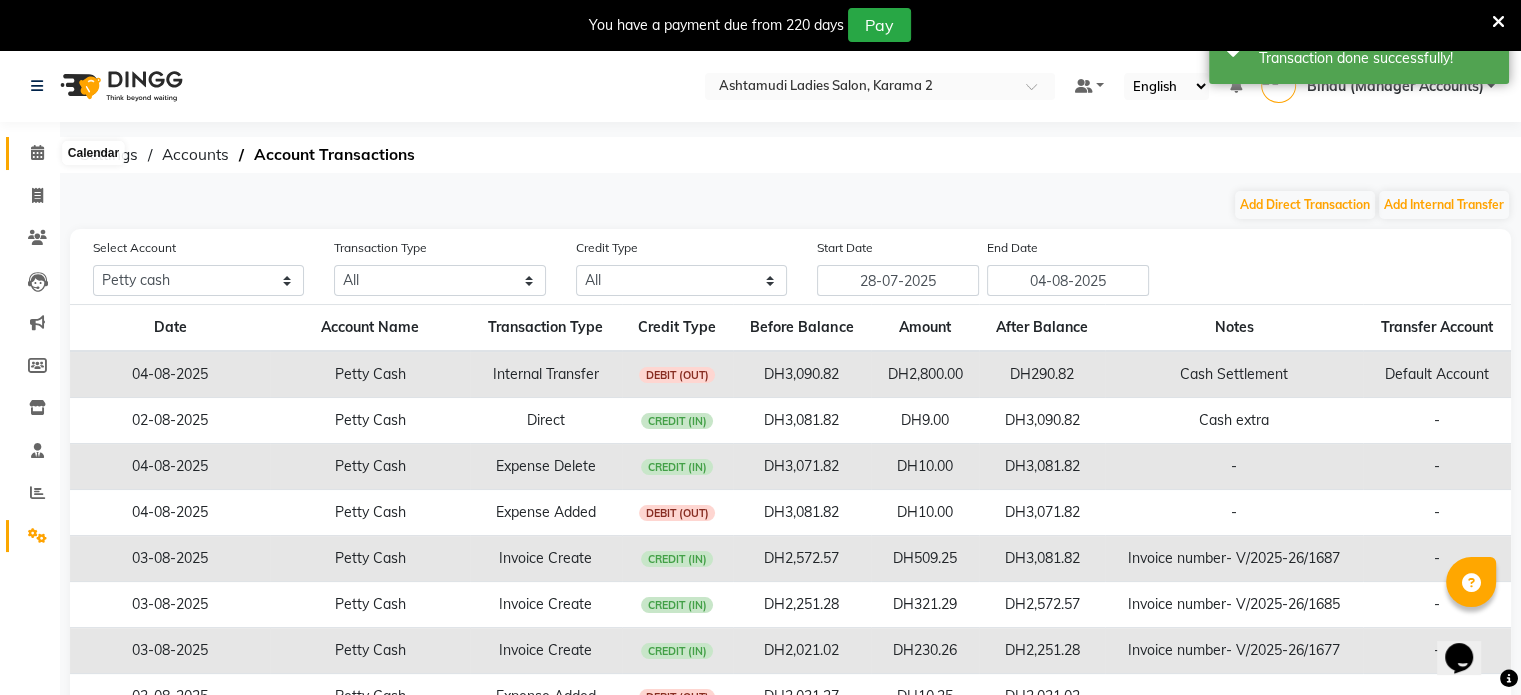 click 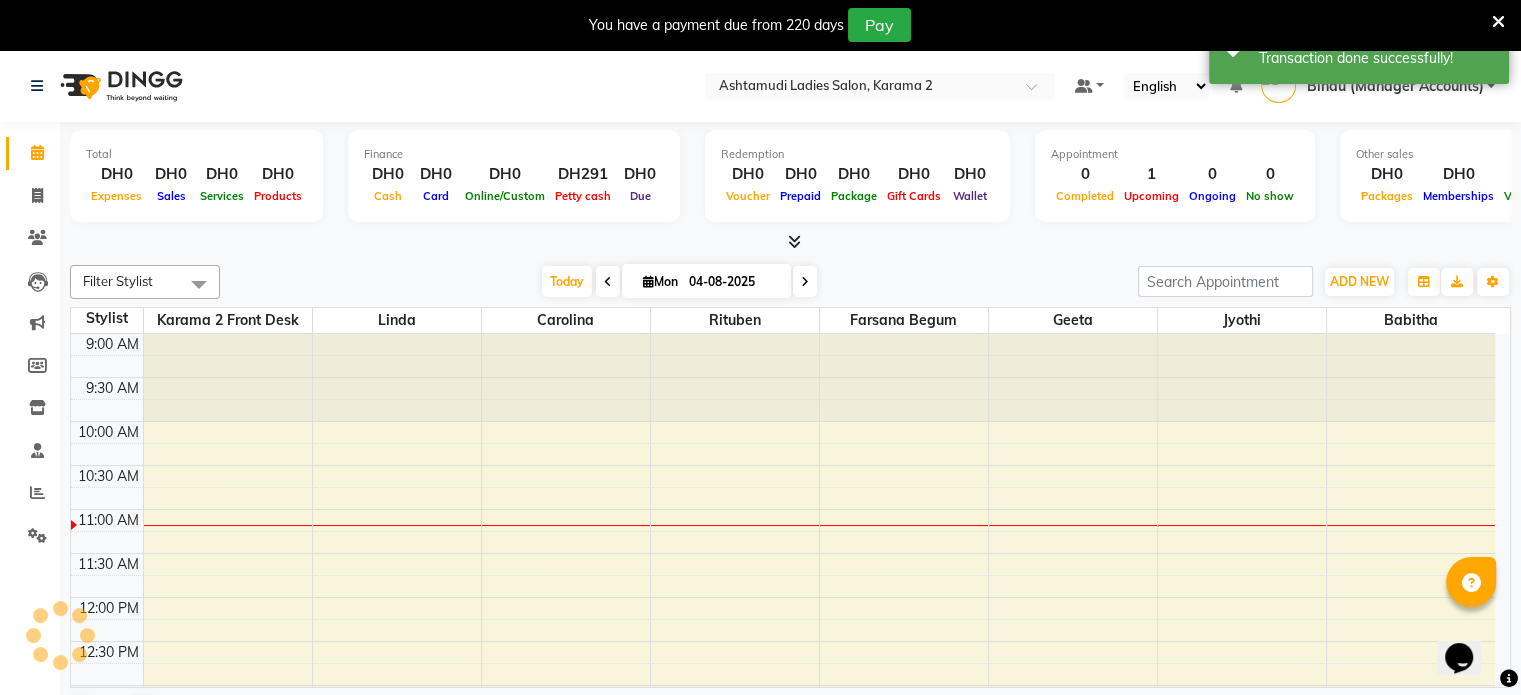 scroll, scrollTop: 0, scrollLeft: 0, axis: both 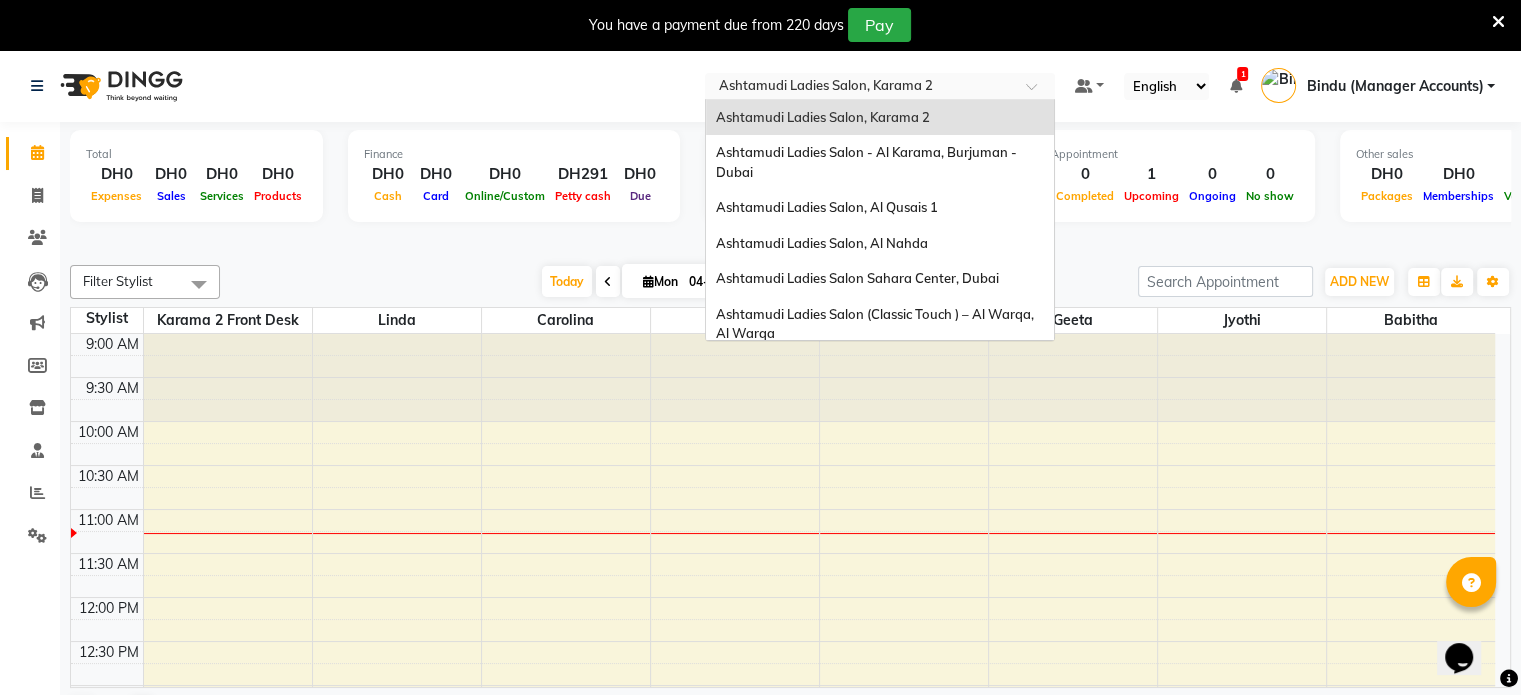 click on "× Ashtamudi Ladies Salon, Karama 2" at bounding box center [826, 86] 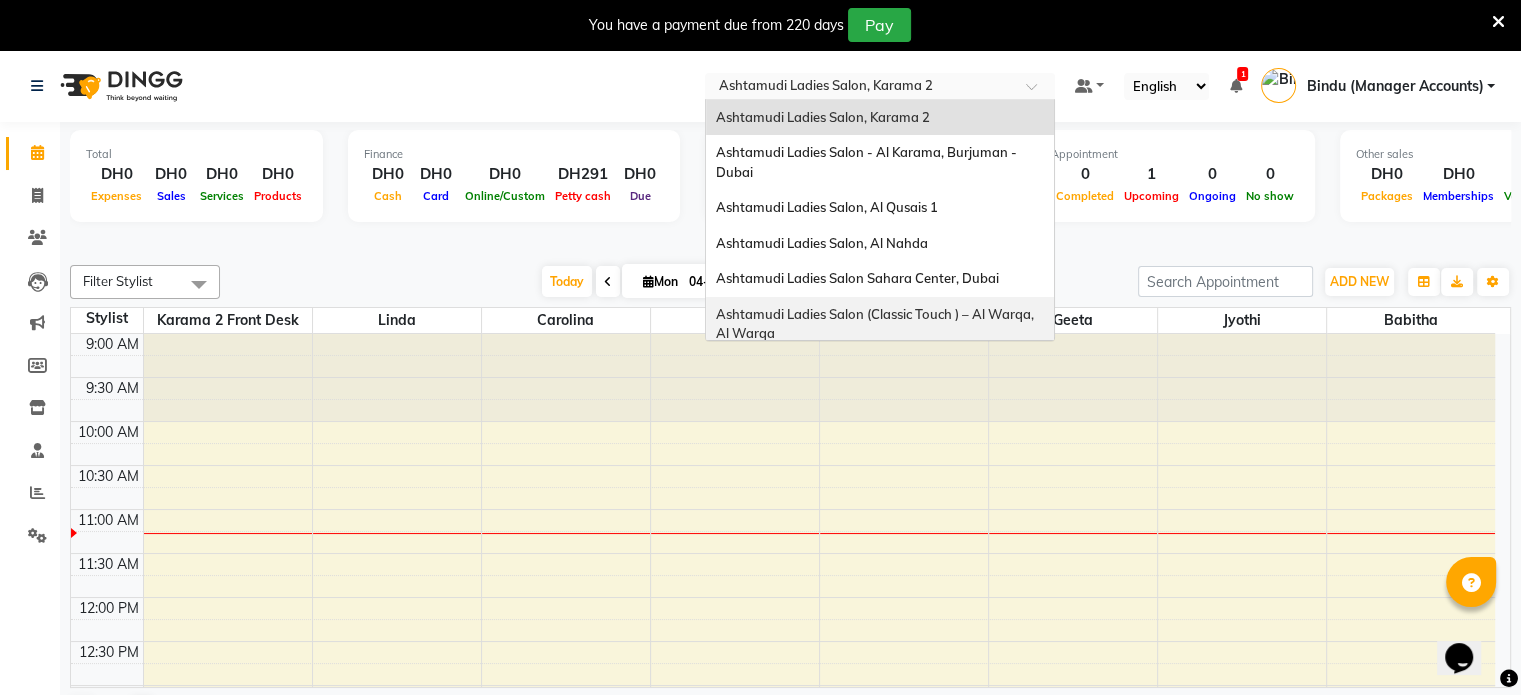 click on "Ashtamudi Ladies Salon (Classic Touch ) – Al Warqa, Al Warqa" at bounding box center (876, 324) 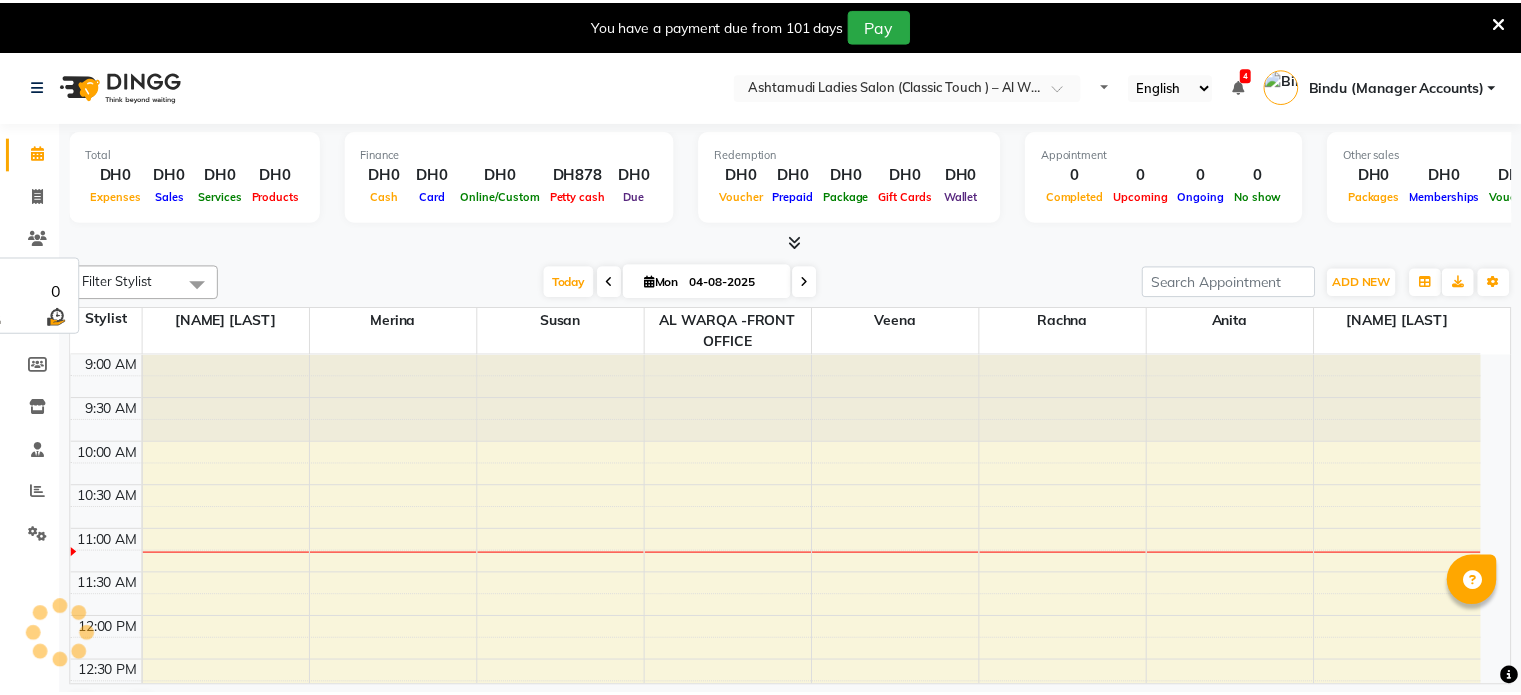 scroll, scrollTop: 0, scrollLeft: 0, axis: both 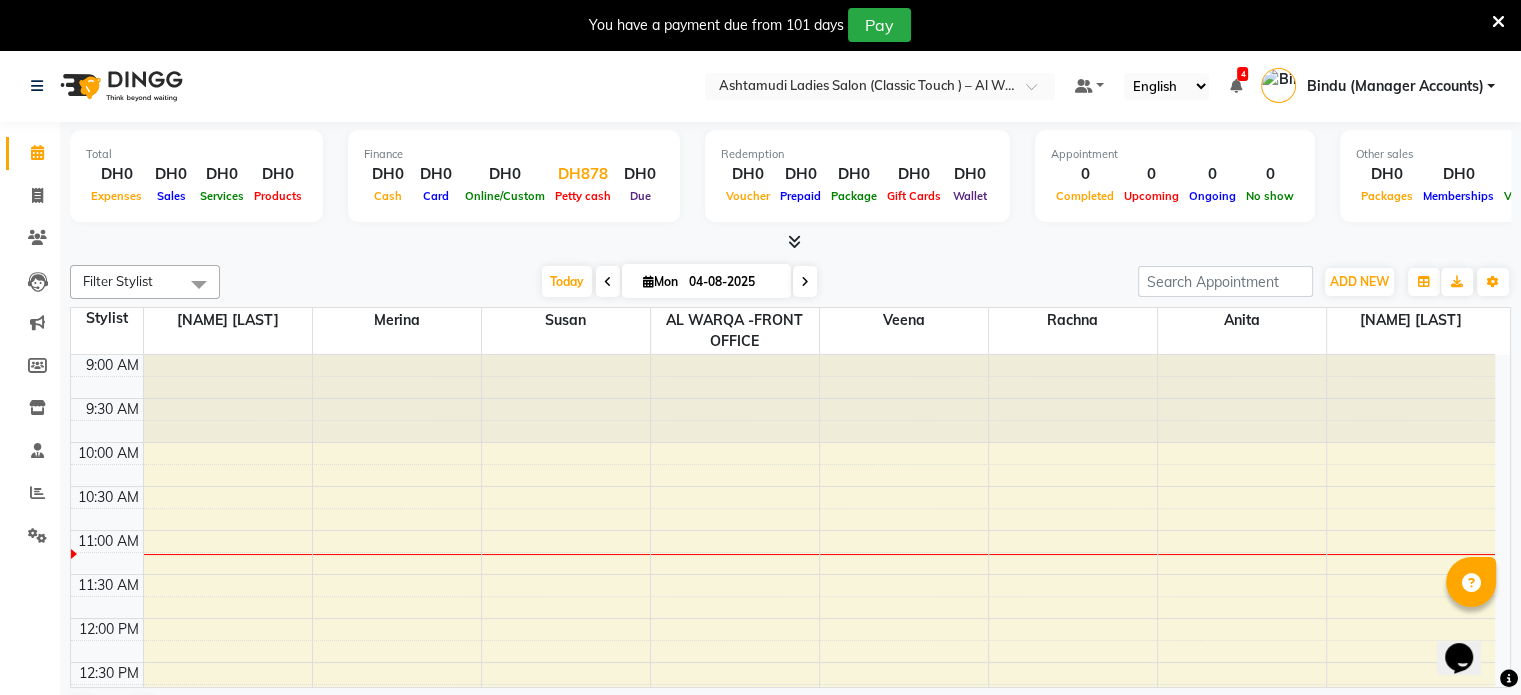 click on "Petty cash" at bounding box center [583, 195] 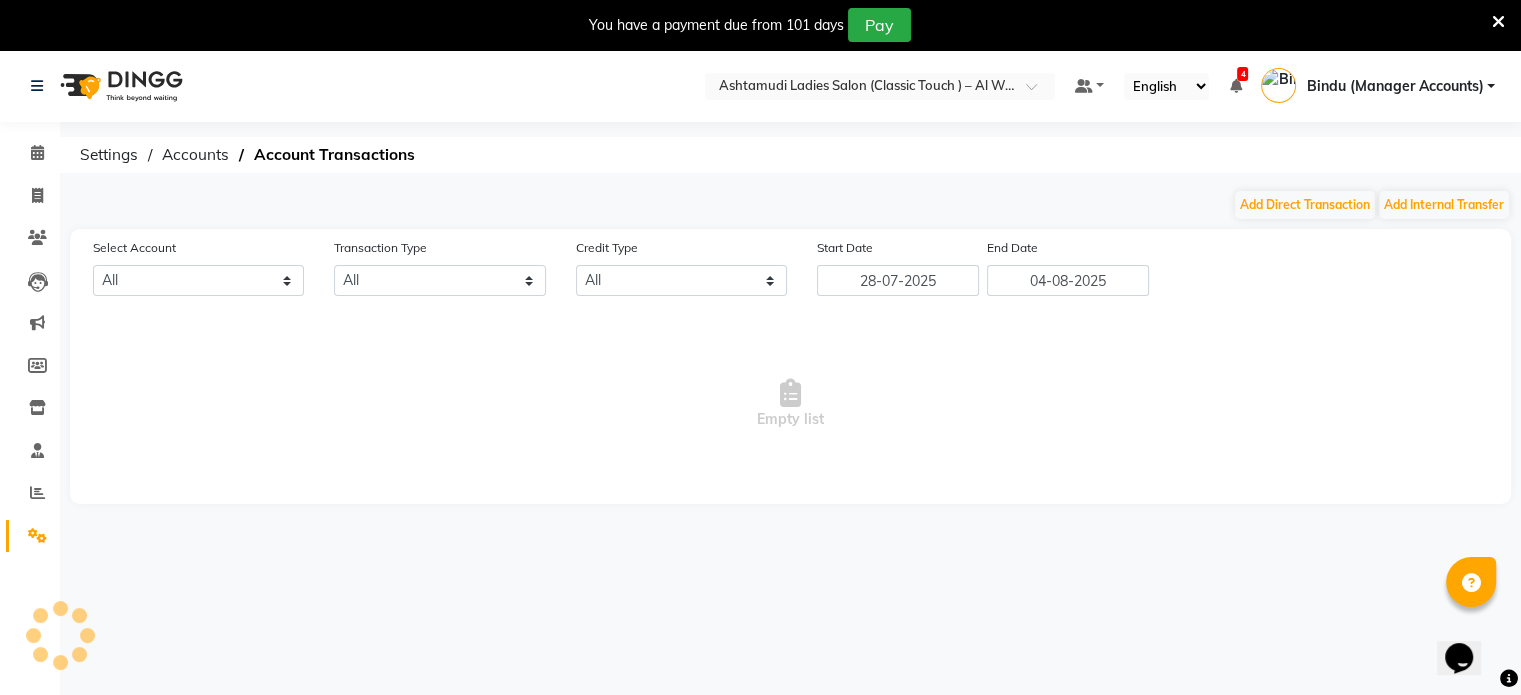 select on "7329" 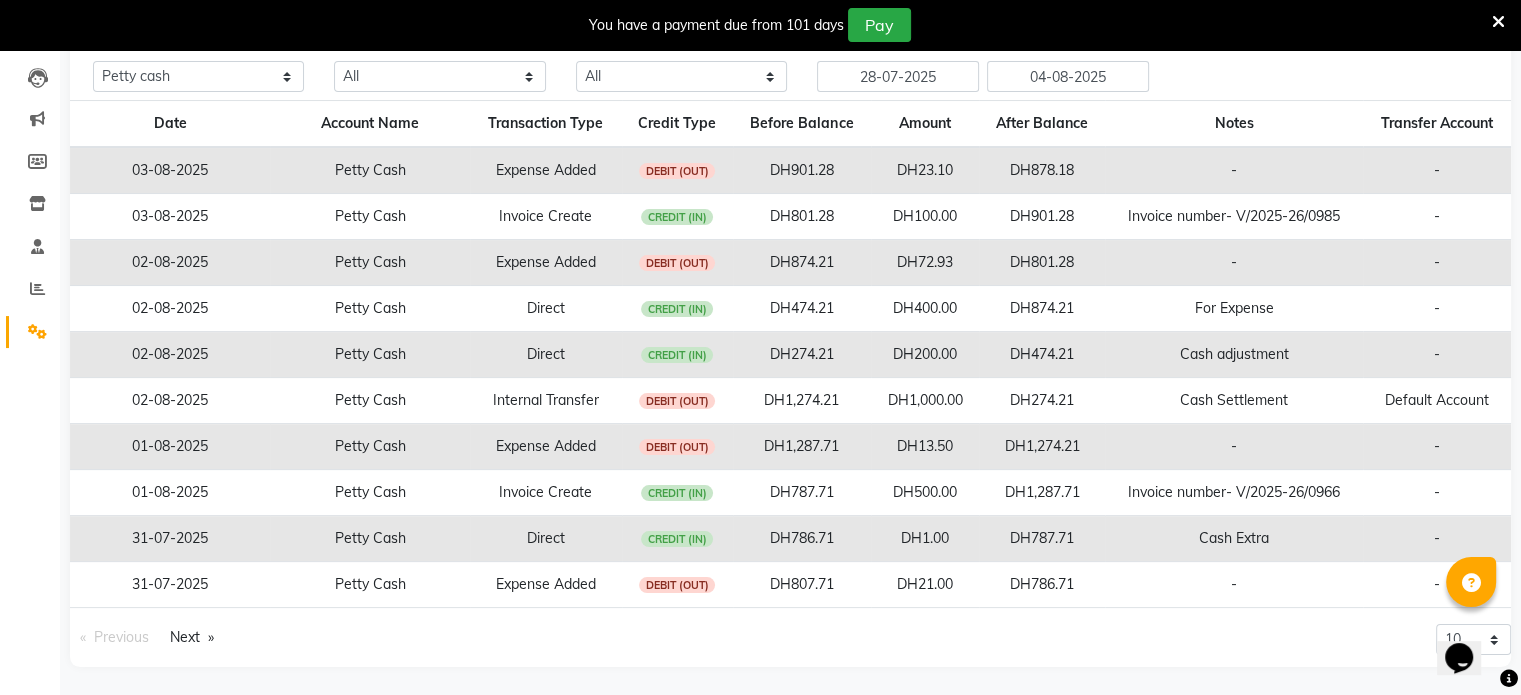 scroll, scrollTop: 0, scrollLeft: 0, axis: both 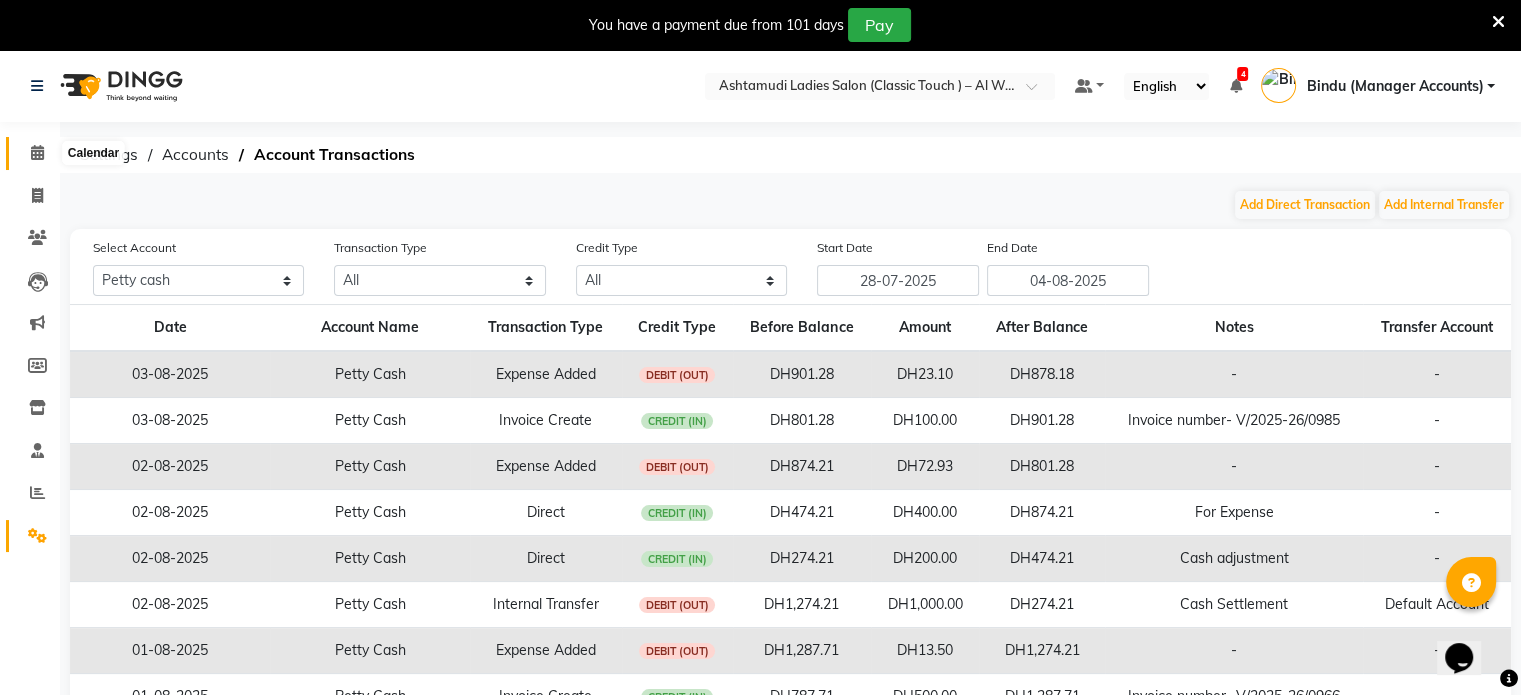 click 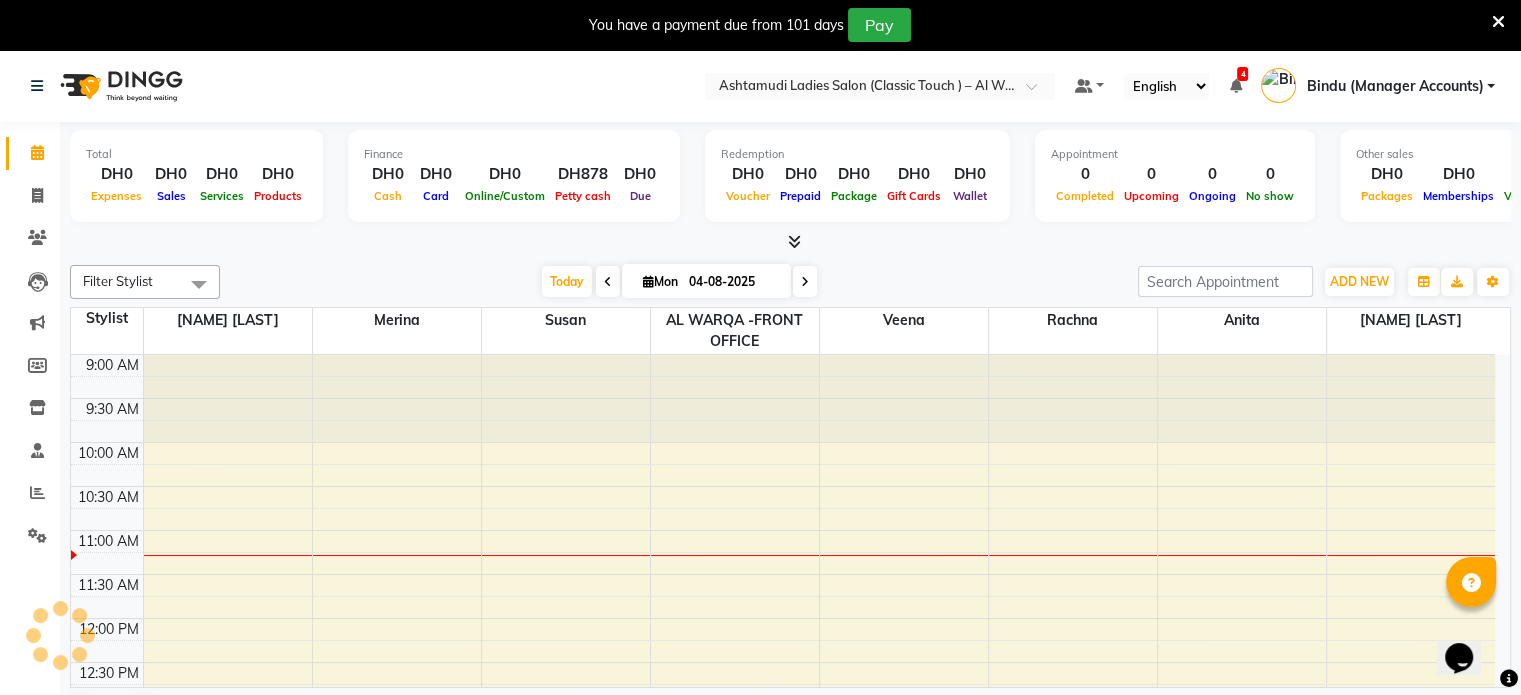 scroll, scrollTop: 0, scrollLeft: 0, axis: both 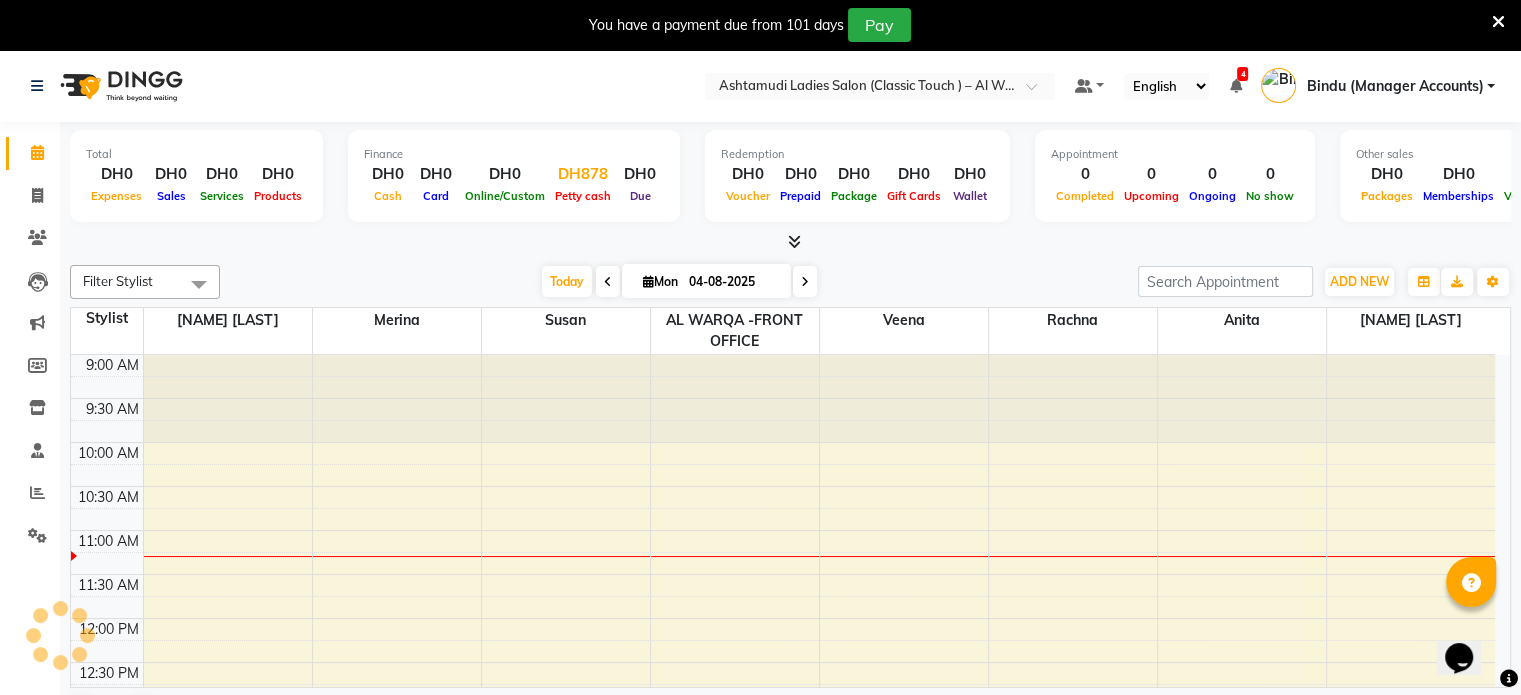 click on "DH878" at bounding box center [583, 174] 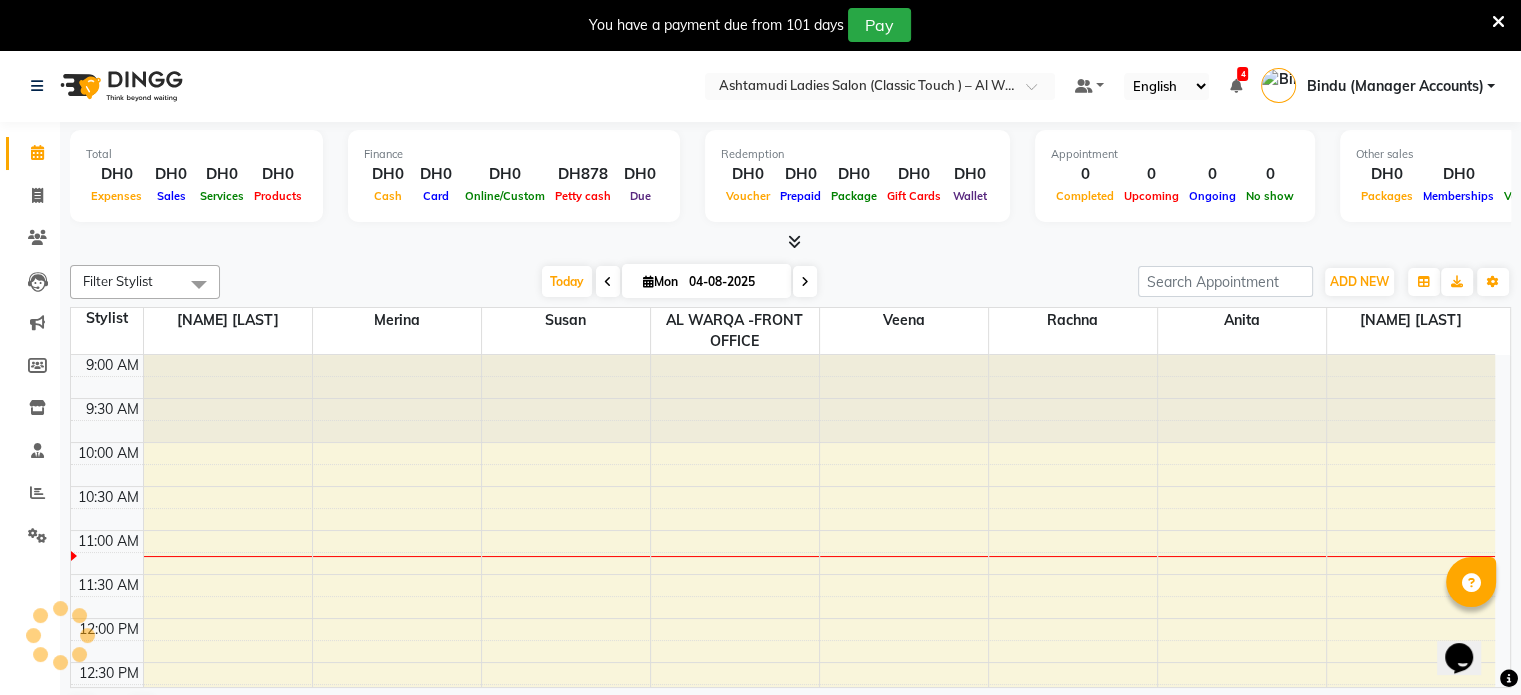 select on "7329" 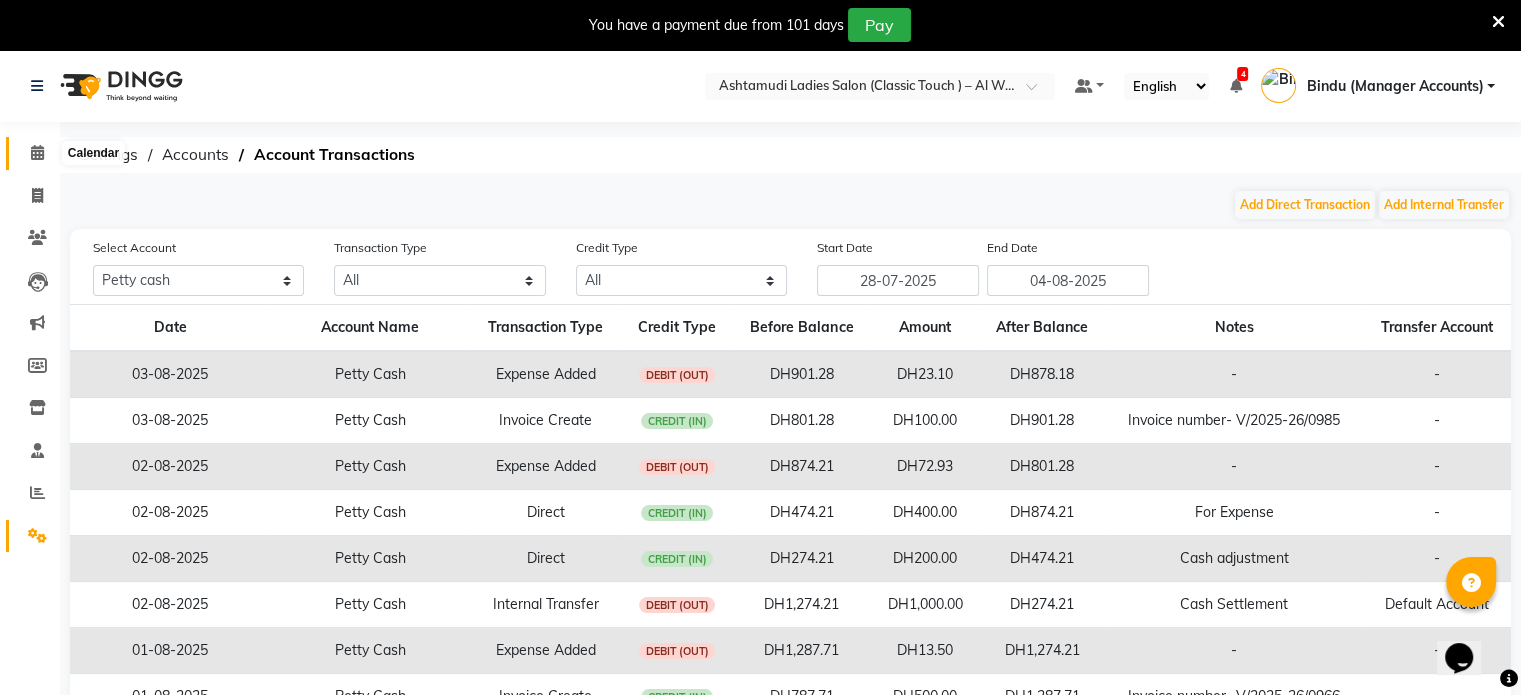click 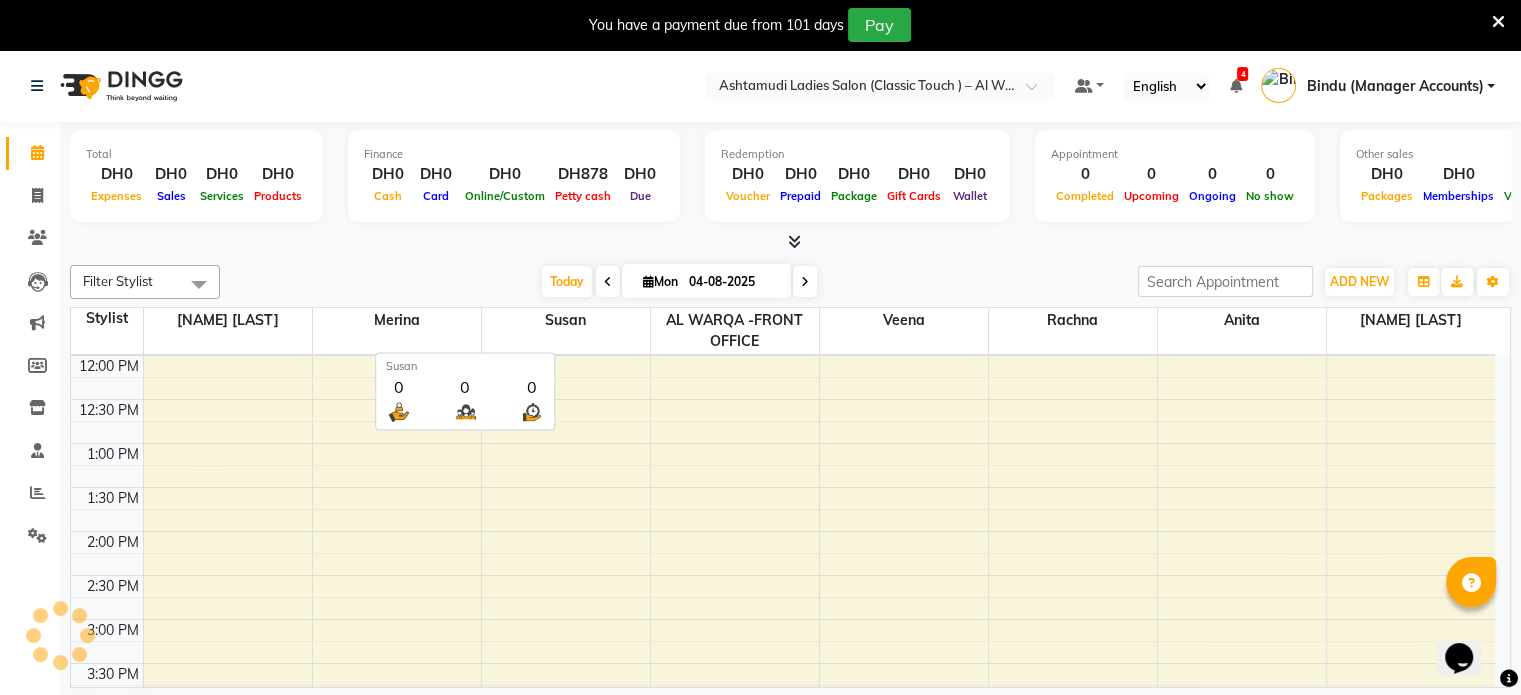 scroll, scrollTop: 0, scrollLeft: 0, axis: both 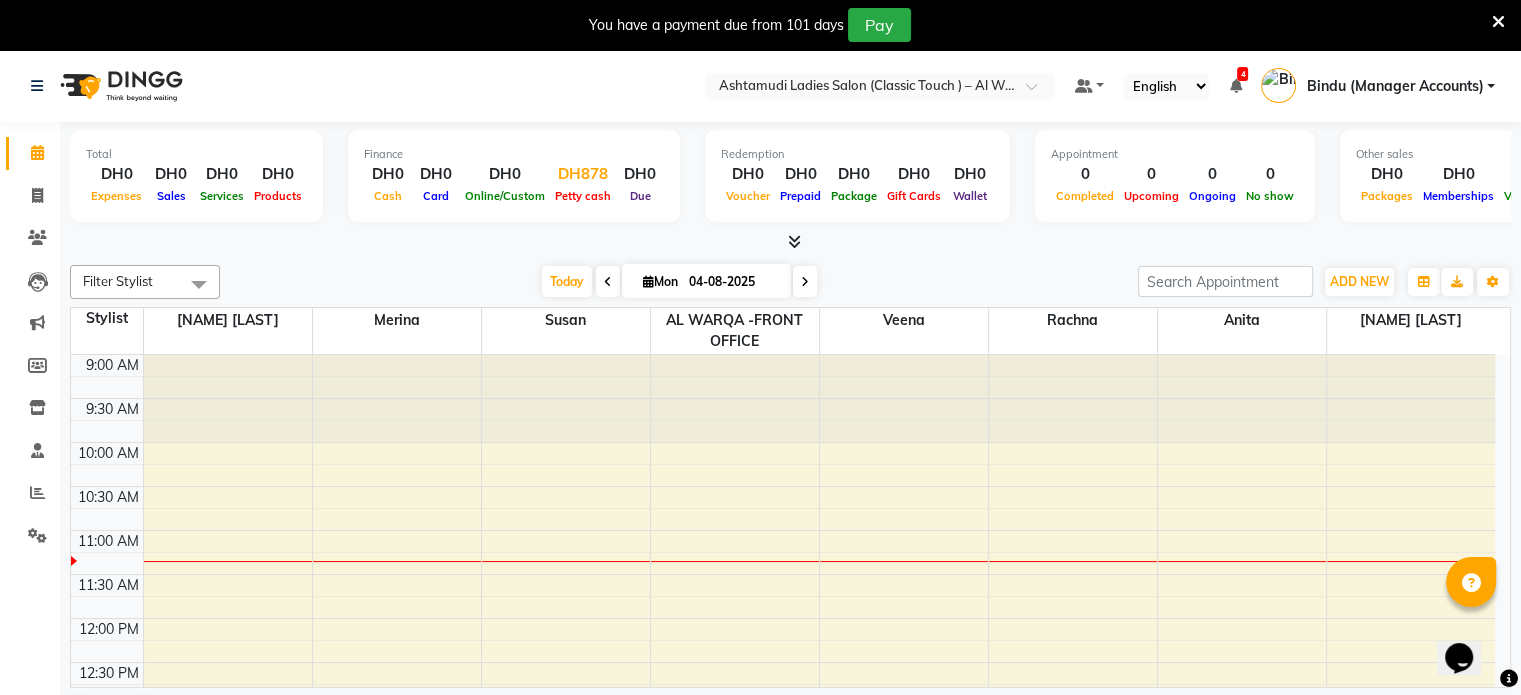 click on "DH878" at bounding box center (583, 174) 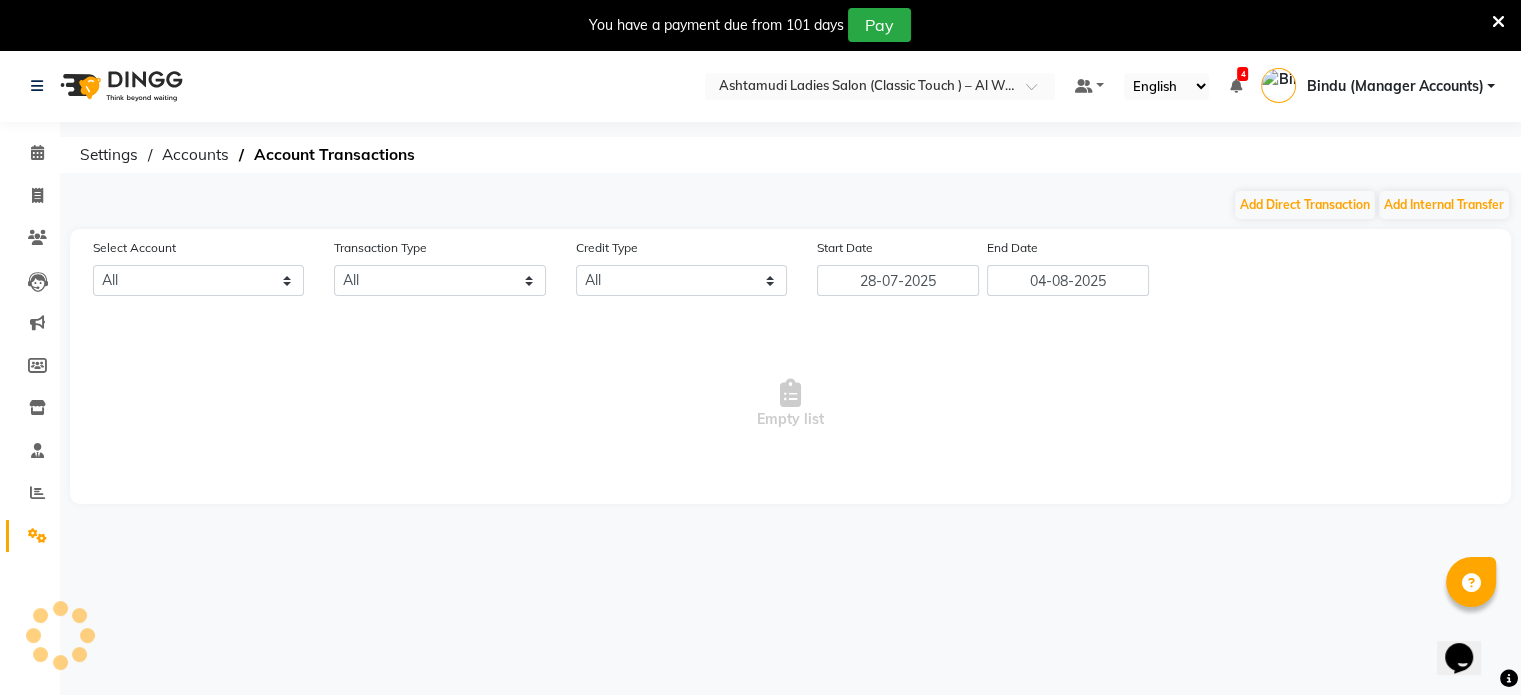 select on "7329" 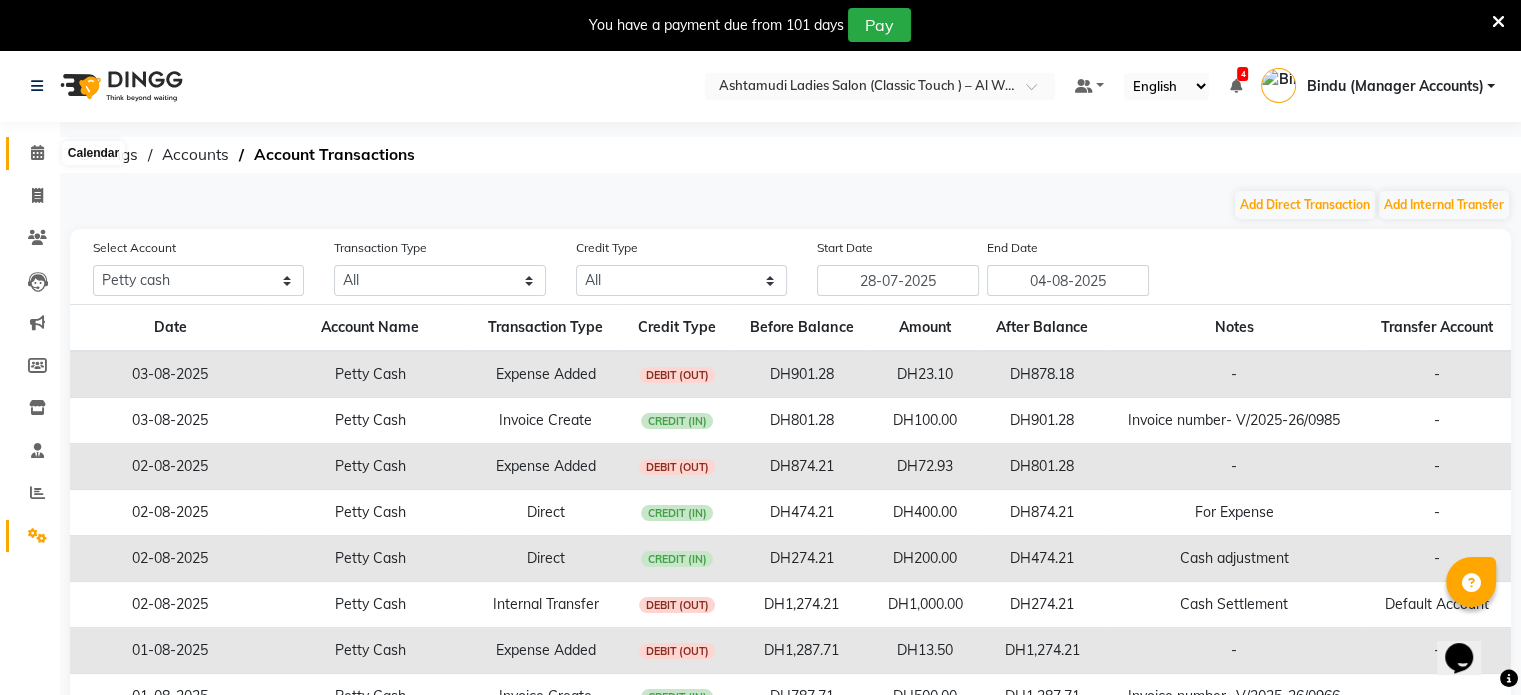 click 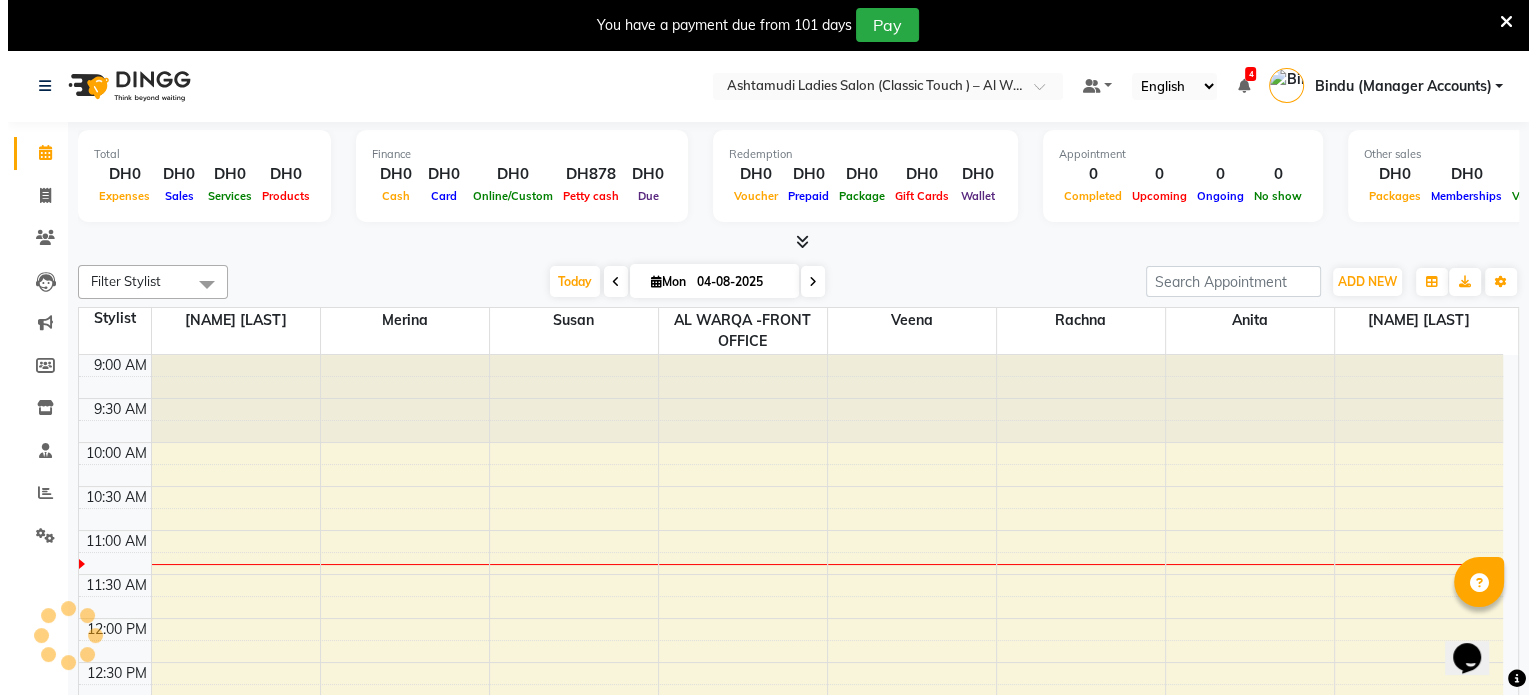 scroll, scrollTop: 0, scrollLeft: 0, axis: both 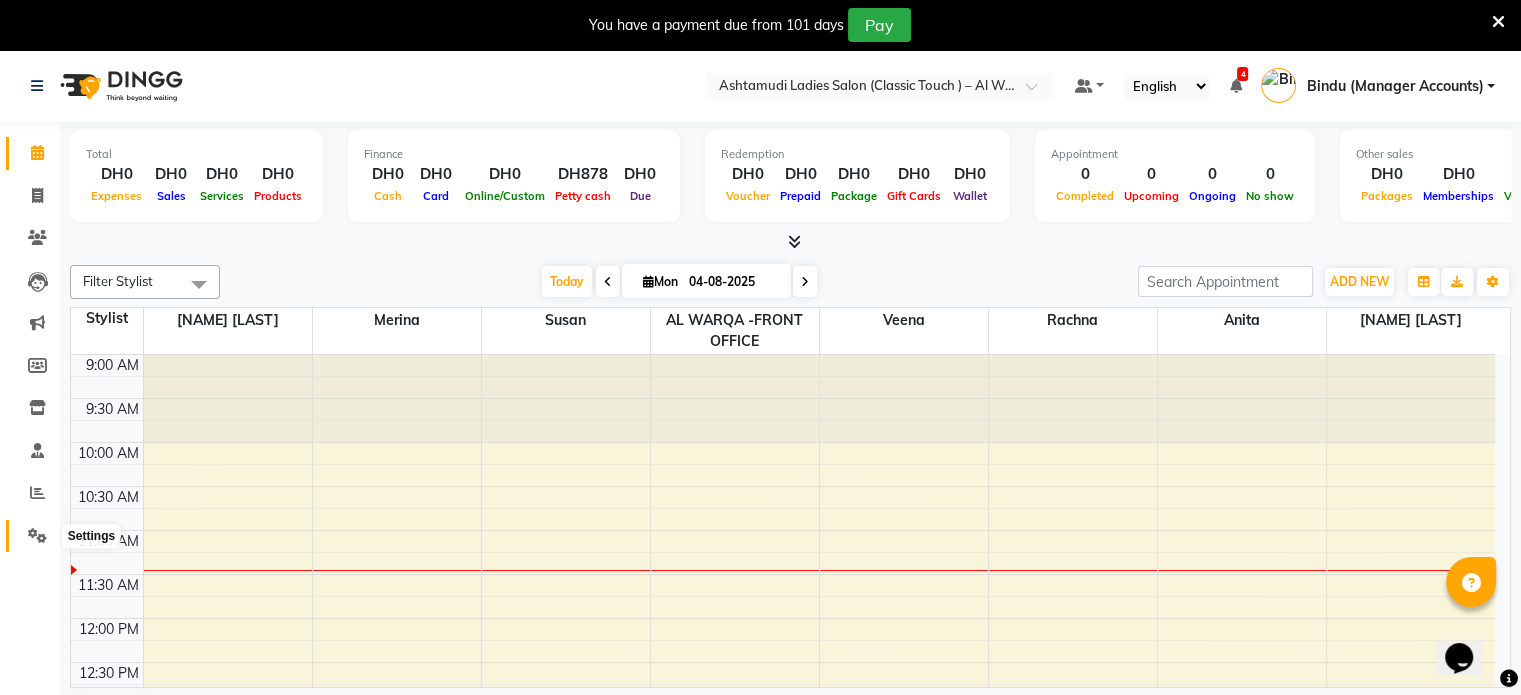 drag, startPoint x: 32, startPoint y: 535, endPoint x: 74, endPoint y: 529, distance: 42.426407 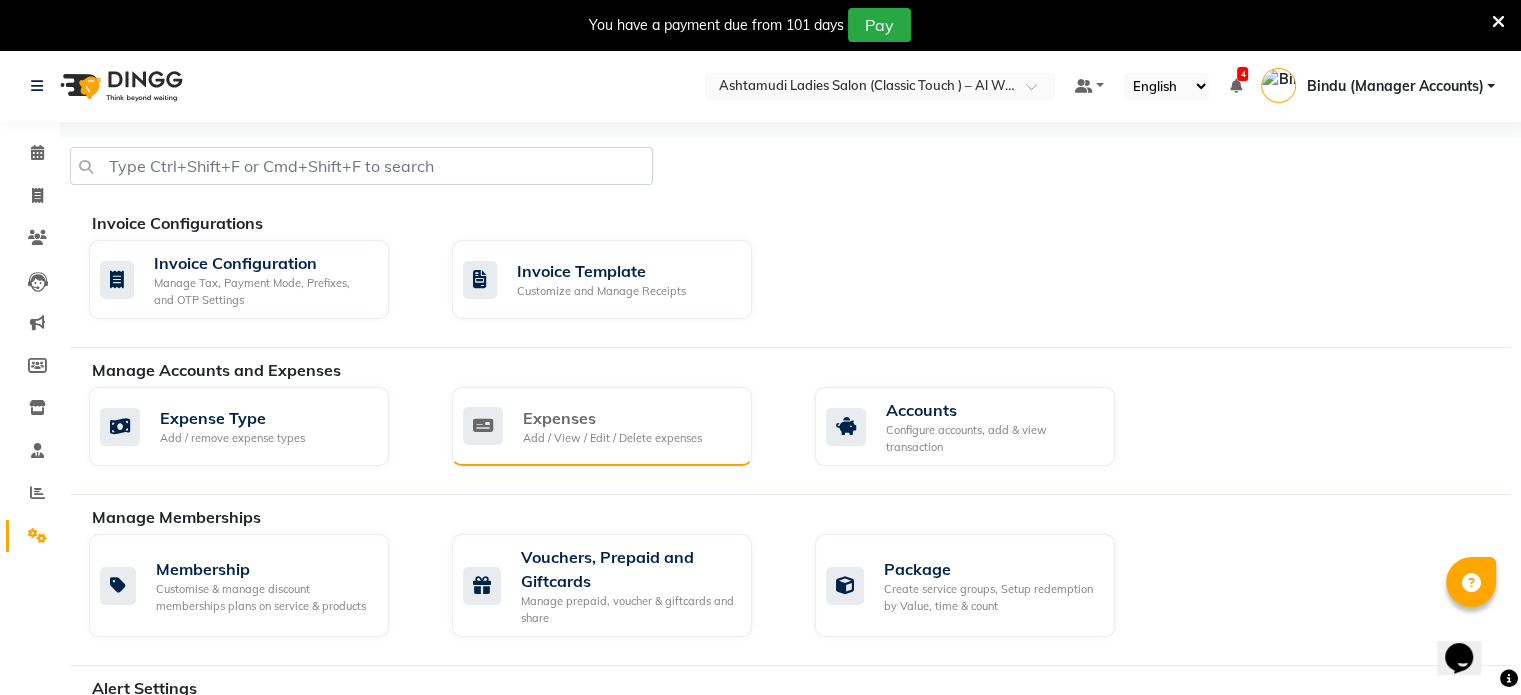 click on "Add / View / Edit / Delete expenses" 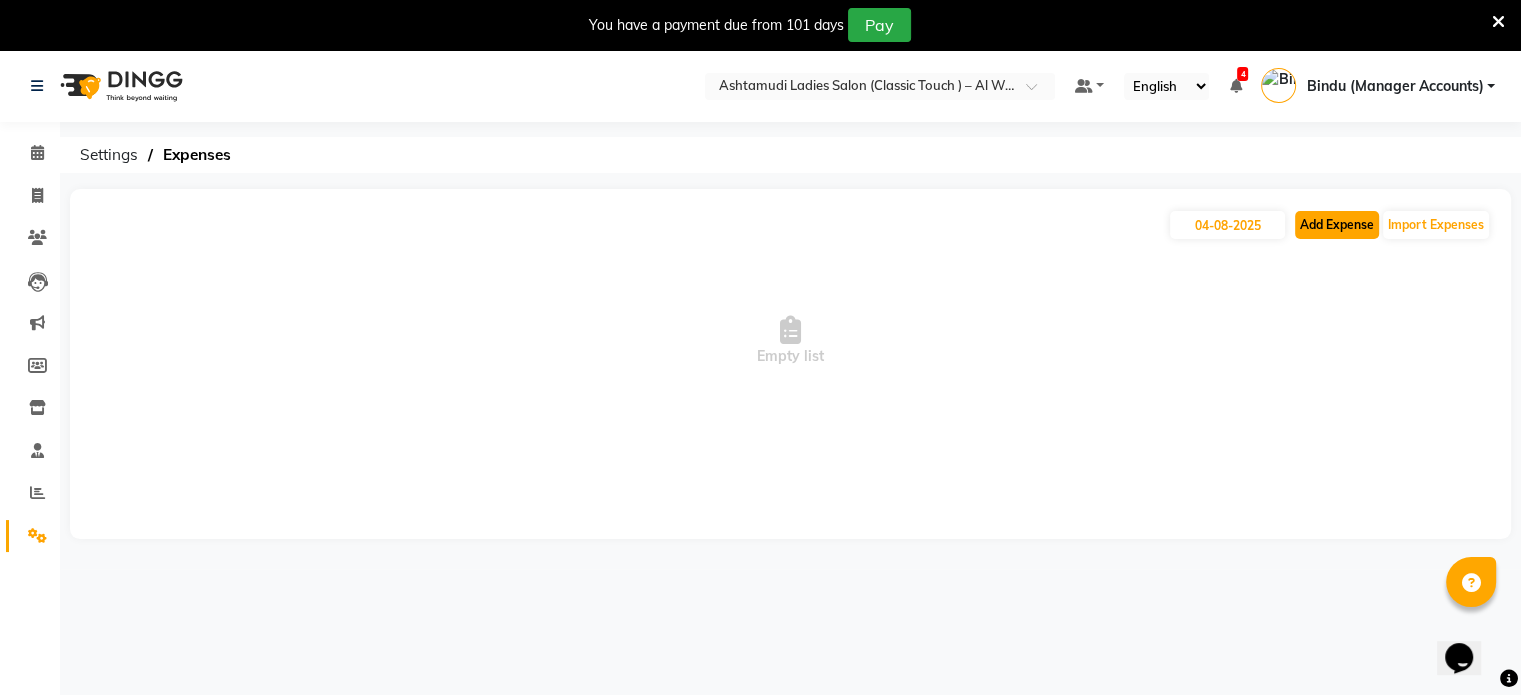 click on "Add Expense" 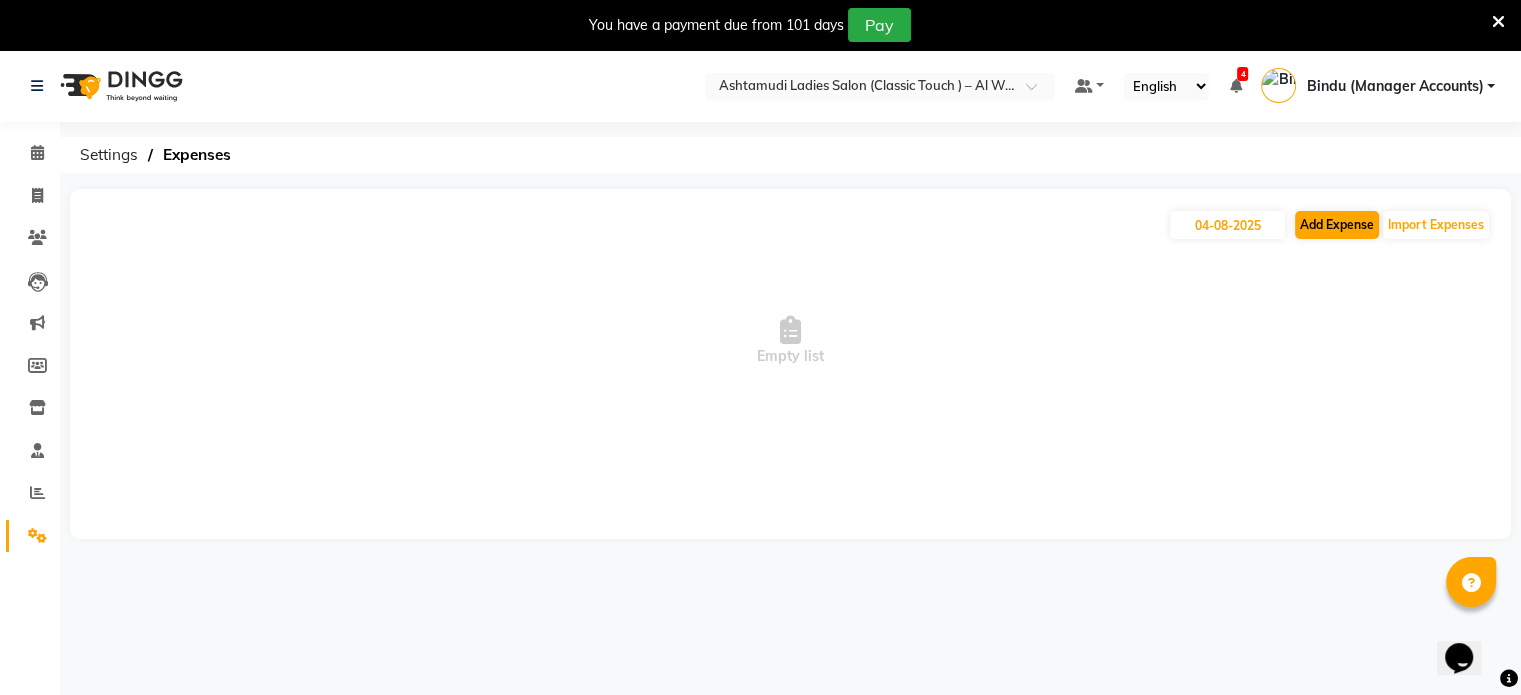 select on "1" 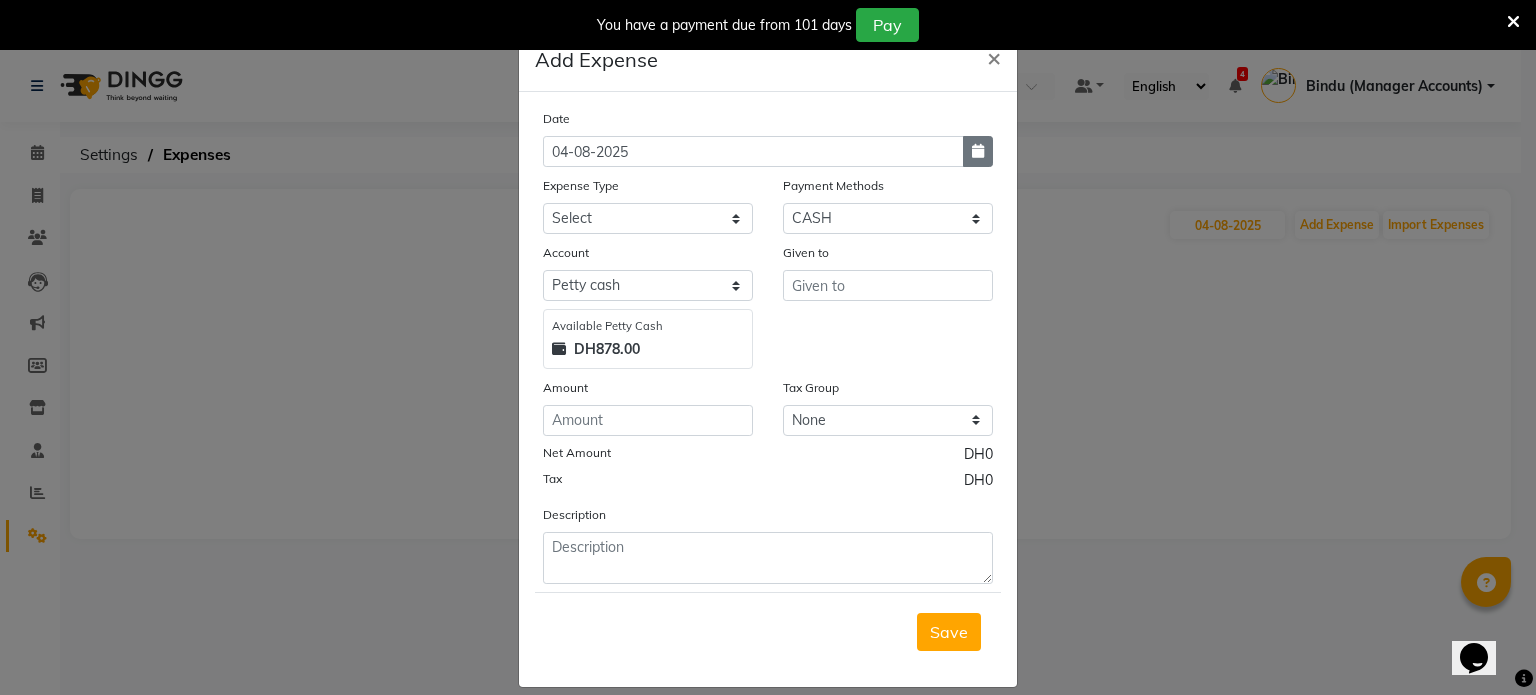 click 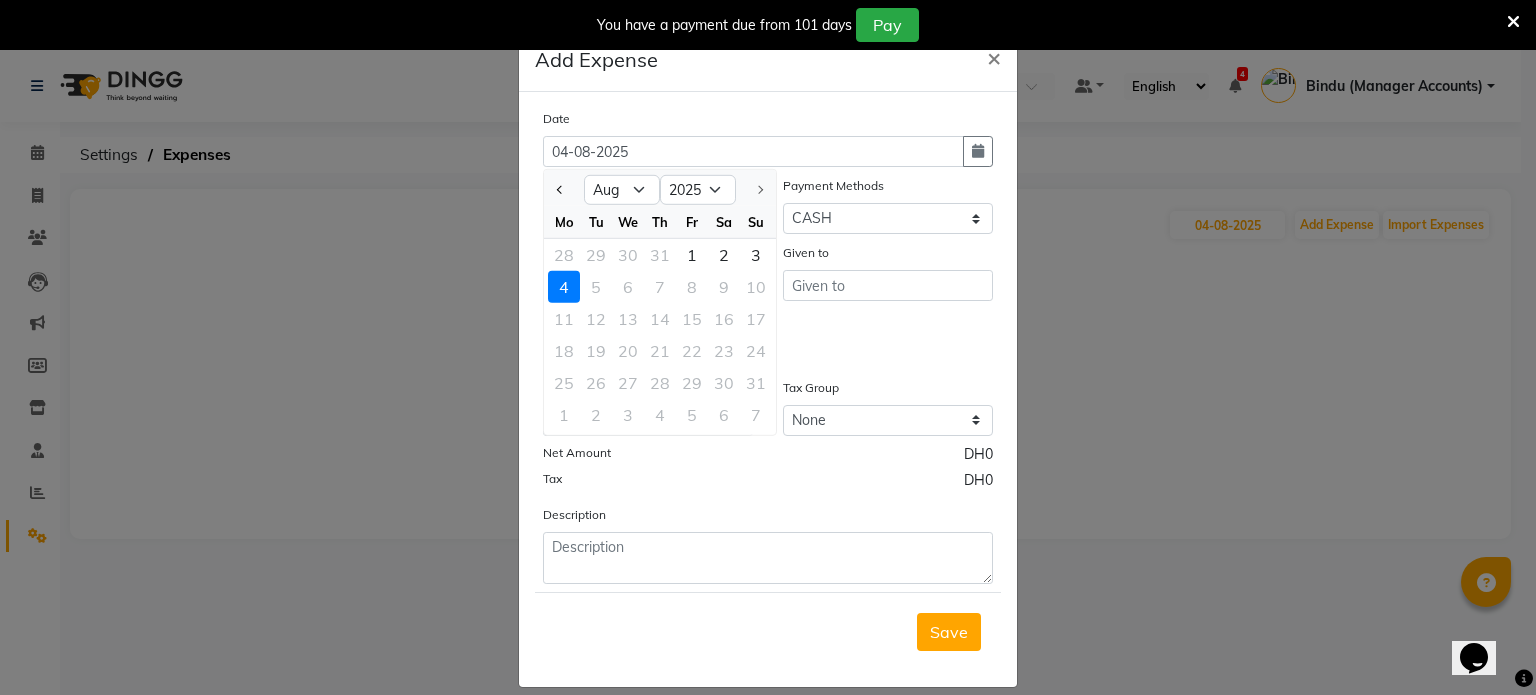 click on "Add Expense  × Date 04-08-2025 Jan Feb Mar Apr May Jun Jul Aug 2015 2016 2017 2018 2019 2020 2021 2022 2023 2024 2025 Mo Tu We Th Fr Sa Su 28 29 30 31 1 2 3 4 5 6 7 8 9 10 11 12 13 14 15 16 17 18 19 20 21 22 23 24 25 26 27 28 29 30 31 1 2 3 4 5 6 7 Expense Type Select ACCOMODATION EXPENSES ADVERTISEMENT SALES PROMOTIONAL EXPENSES Bonus BRIDAL ACCESSORIES REFUND BRIDAL COMMISSION BRIDAL FOOD BRIDAL INCENTIVES BRIDAL ORNAMENTS REFUND BRIDAL TA CASH DEPOSIT RAK BANK COMPUTER ACCESSORIES MOBILE PHONE Donation and Charity Expenses ELECTRICITY CHARGES ELECTRONICS FITTINGS Event Expense FISH FOOD EXPENSES FOOD REFRESHMENT FOR CLIENTS FOOD REFRESHMENT FOR STAFFS Freight And Forwarding Charges FUEL FOR GENERATOR FURNITURE AND EQUIPMENTS Gifts for Clients GIFTS FOR STAFFS GOKULAM CHITS HOSTEL RENT LAUNDRY EXPENSES LICENSE OTHER FEES LOADING UNLOADING CHARGES Medical Expenses MEHNDI PAYMENTS MISCELLANEOUS EXPENSES NEWSPAPER PERIODICALS Ornaments Maintenance Expense OVERTIME ALLOWANCES Payment For Pest Control Printing" 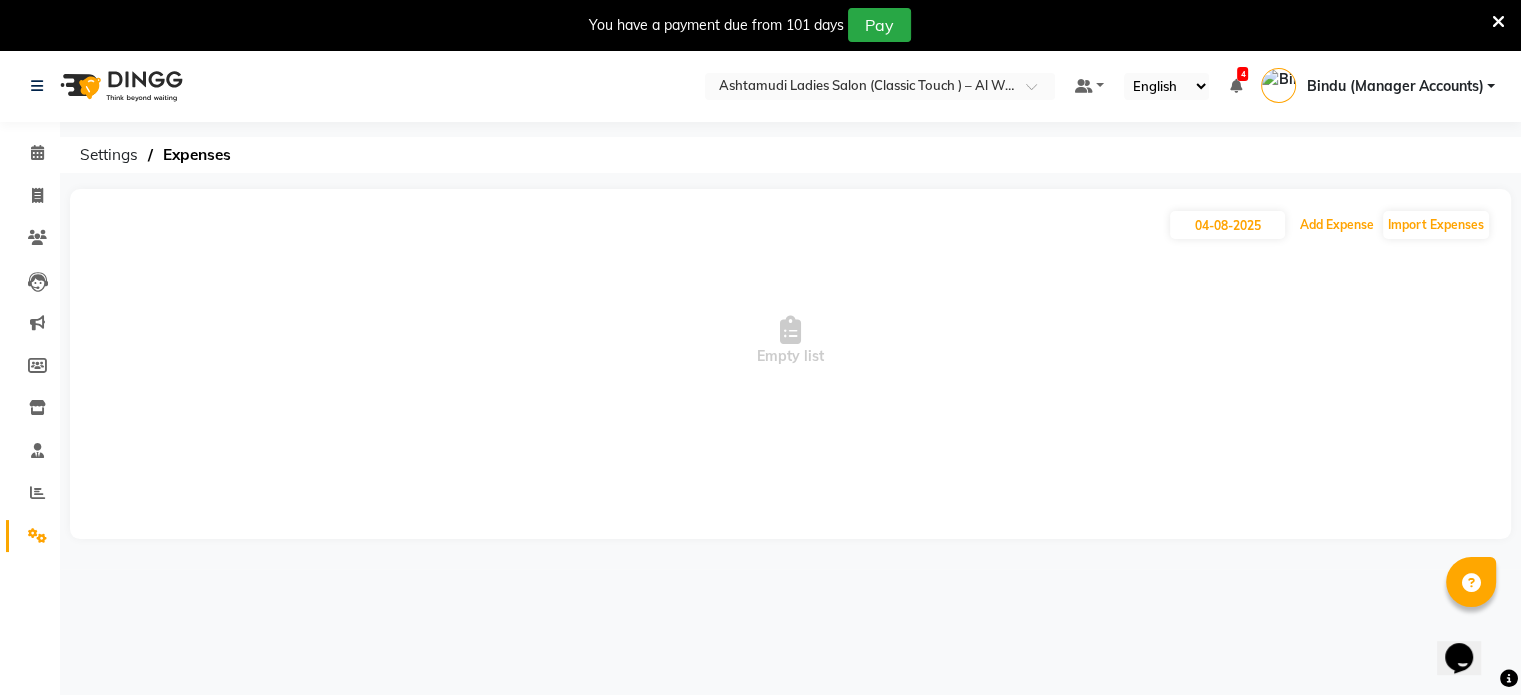 type 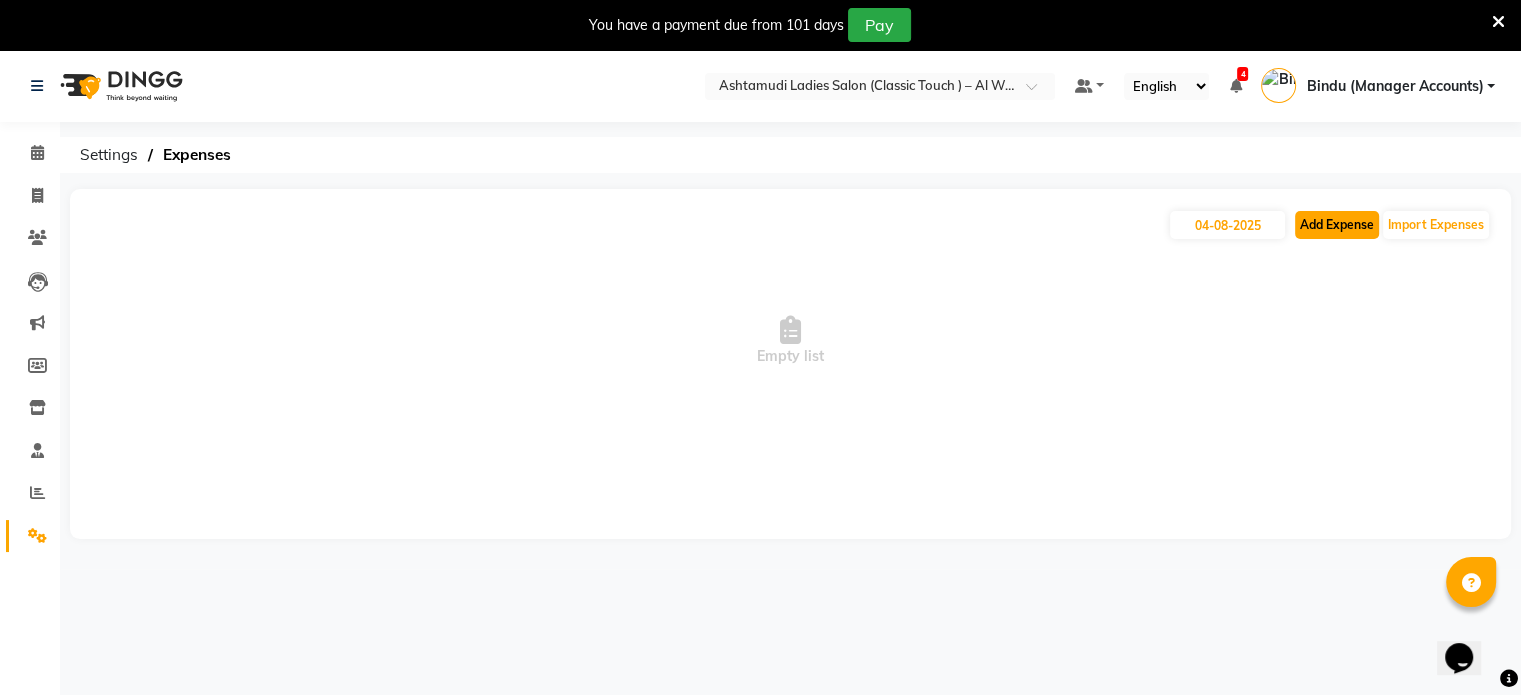 click on "Add Expense" 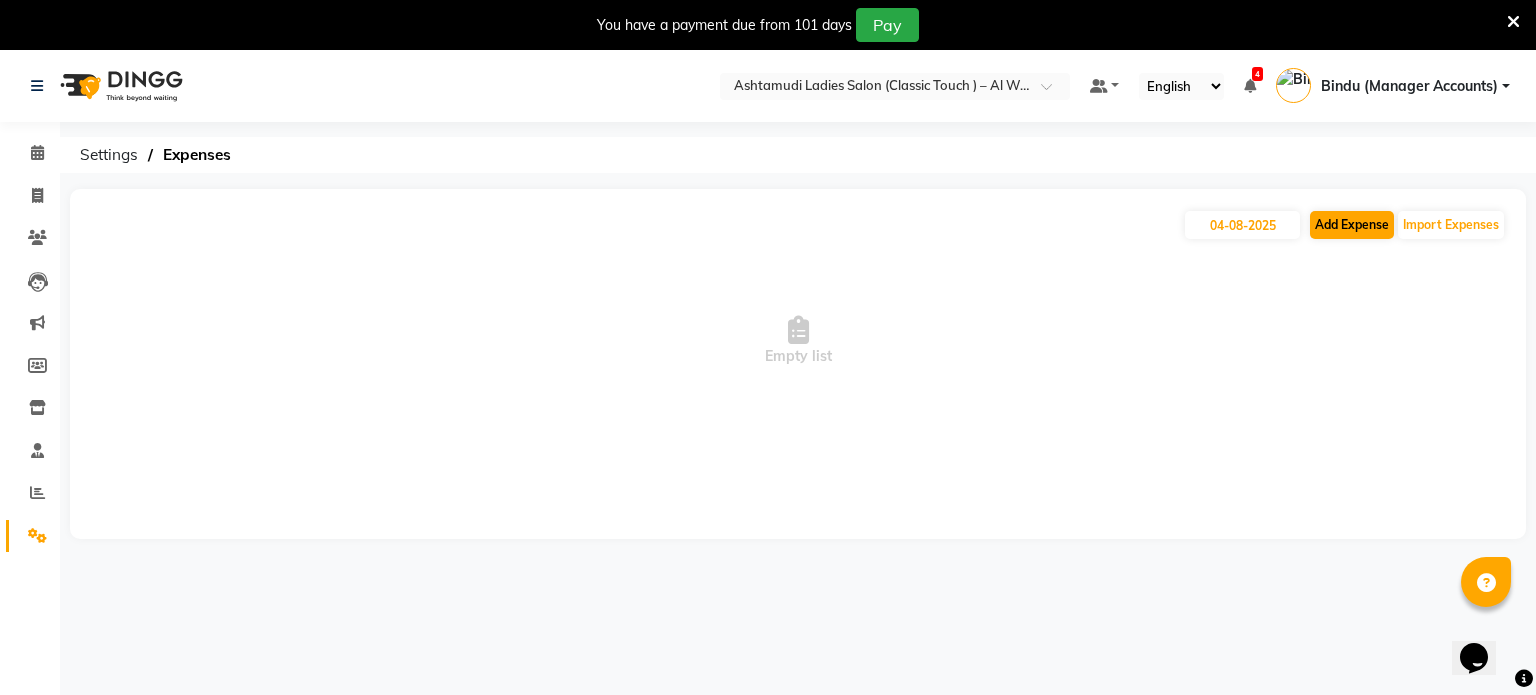 select on "1" 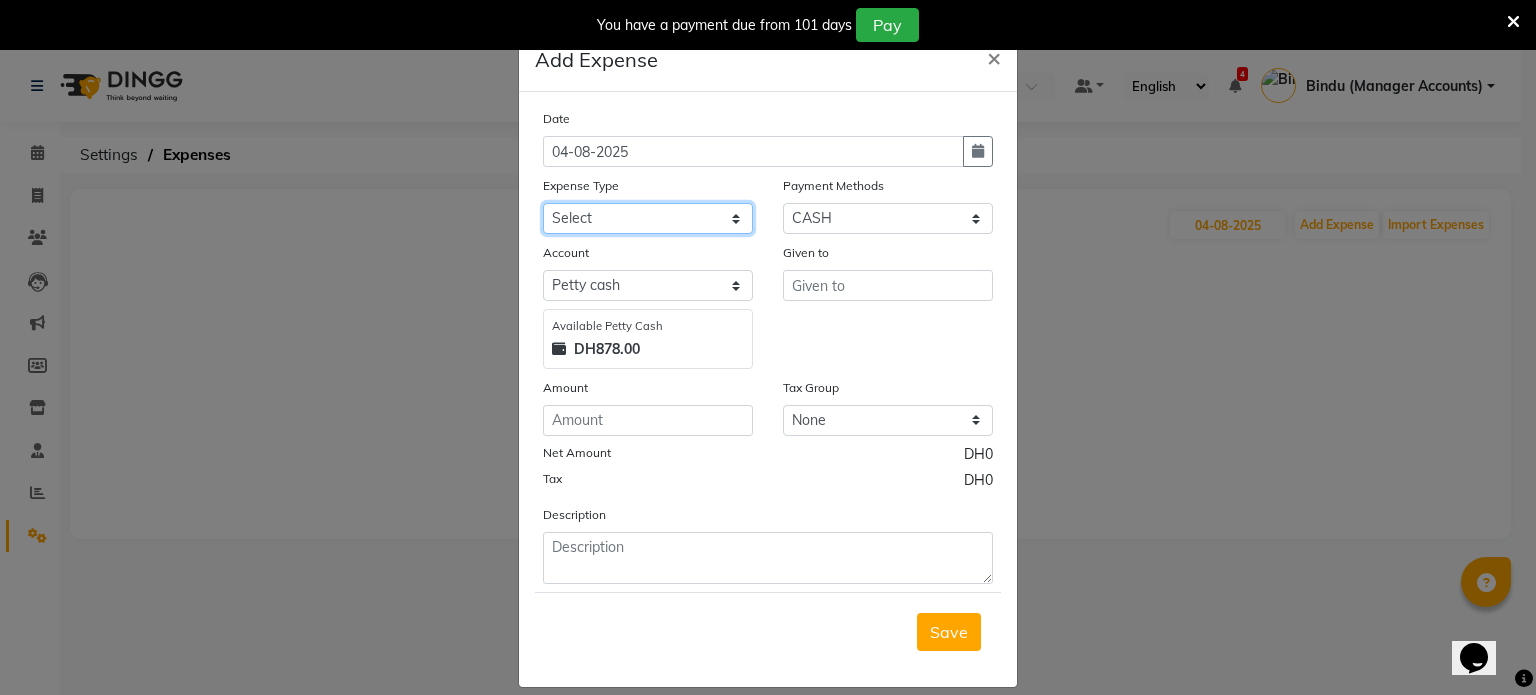 click on "Select ACCOMODATION EXPENSES ADVERTISEMENT SALES PROMOTIONAL EXPENSES Bonus BRIDAL ACCESSORIES REFUND BRIDAL COMMISSION BRIDAL FOOD BRIDAL INCENTIVES BRIDAL ORNAMENTS REFUND BRIDAL TA CASH DEPOSIT RAK BANK COMPUTER ACCESSORIES MOBILE PHONE Donation and Charity Expenses ELECTRICITY CHARGES ELECTRONICS FITTINGS Event Expense FISH FOOD EXPENSES FOOD REFRESHMENT FOR CLIENTS FOOD REFRESHMENT FOR STAFFS Freight And Forwarding Charges FUEL FOR GENERATOR FURNITURE AND EQUIPMENTS Gifts for Clients GIFTS FOR STAFFS GOKULAM CHITS HOSTEL RENT LAUNDRY EXPENSES LICENSE OTHER FEES LOADING UNLOADING CHARGES Medical Expenses MEHNDI PAYMENTS MISCELLANEOUS EXPENSES NEWSPAPER PERIODICALS Ornaments Maintenance Expense OVERTIME ALLOWANCES Payment For Pest Control Perfomance based incentives POSTAGE COURIER CHARGES Printing PRINTING STATIONERY EXPENSES PROFESSIONAL TAX REPAIRS MAINTENANCE ROUND OFF Salary SALARY ADVANCE Sales Incentives Membership Card SALES INCENTIVES PRODUCT SALES INCENTIVES SERVICES SALON ESSENTIALS SALON RENT" 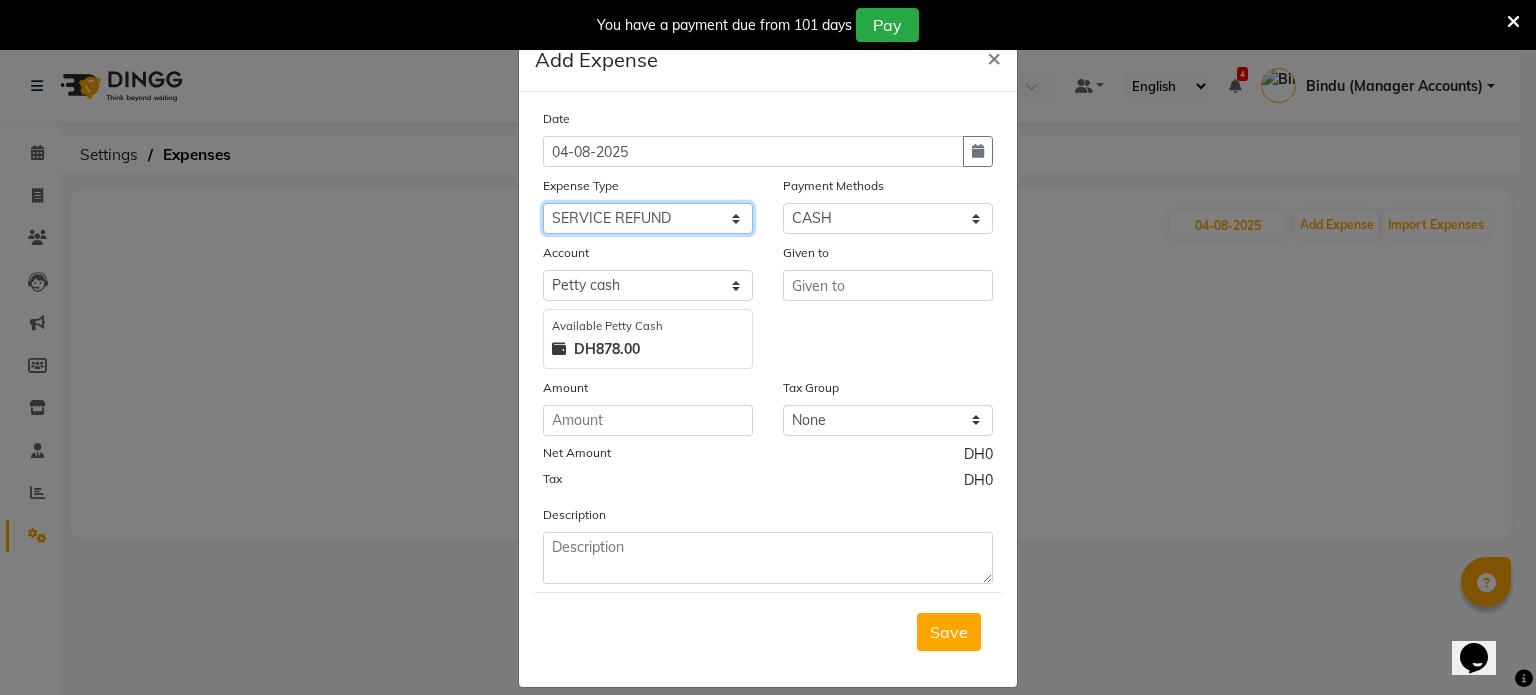 click on "Select ACCOMODATION EXPENSES ADVERTISEMENT SALES PROMOTIONAL EXPENSES Bonus BRIDAL ACCESSORIES REFUND BRIDAL COMMISSION BRIDAL FOOD BRIDAL INCENTIVES BRIDAL ORNAMENTS REFUND BRIDAL TA CASH DEPOSIT RAK BANK COMPUTER ACCESSORIES MOBILE PHONE Donation and Charity Expenses ELECTRICITY CHARGES ELECTRONICS FITTINGS Event Expense FISH FOOD EXPENSES FOOD REFRESHMENT FOR CLIENTS FOOD REFRESHMENT FOR STAFFS Freight And Forwarding Charges FUEL FOR GENERATOR FURNITURE AND EQUIPMENTS Gifts for Clients GIFTS FOR STAFFS GOKULAM CHITS HOSTEL RENT LAUNDRY EXPENSES LICENSE OTHER FEES LOADING UNLOADING CHARGES Medical Expenses MEHNDI PAYMENTS MISCELLANEOUS EXPENSES NEWSPAPER PERIODICALS Ornaments Maintenance Expense OVERTIME ALLOWANCES Payment For Pest Control Perfomance based incentives POSTAGE COURIER CHARGES Printing PRINTING STATIONERY EXPENSES PROFESSIONAL TAX REPAIRS MAINTENANCE ROUND OFF Salary SALARY ADVANCE Sales Incentives Membership Card SALES INCENTIVES PRODUCT SALES INCENTIVES SERVICES SALON ESSENTIALS SALON RENT" 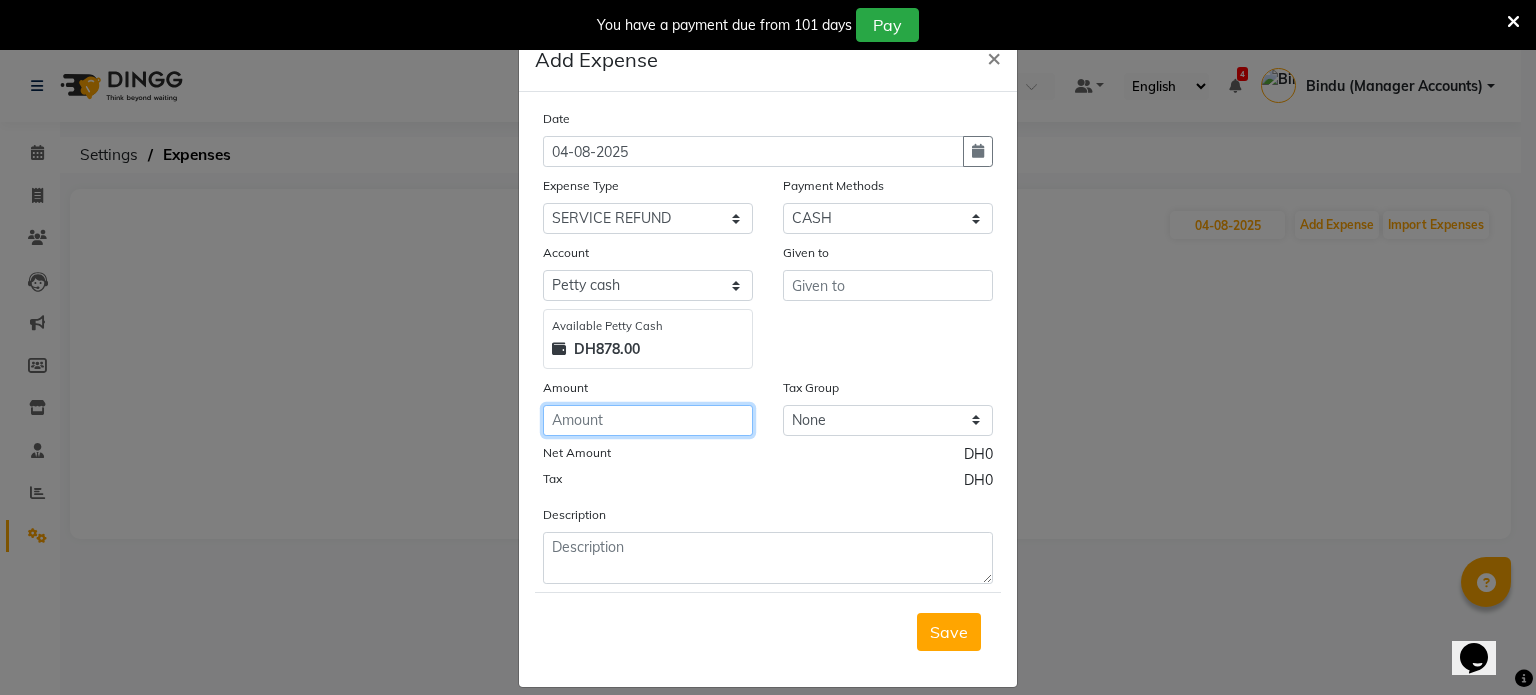 click 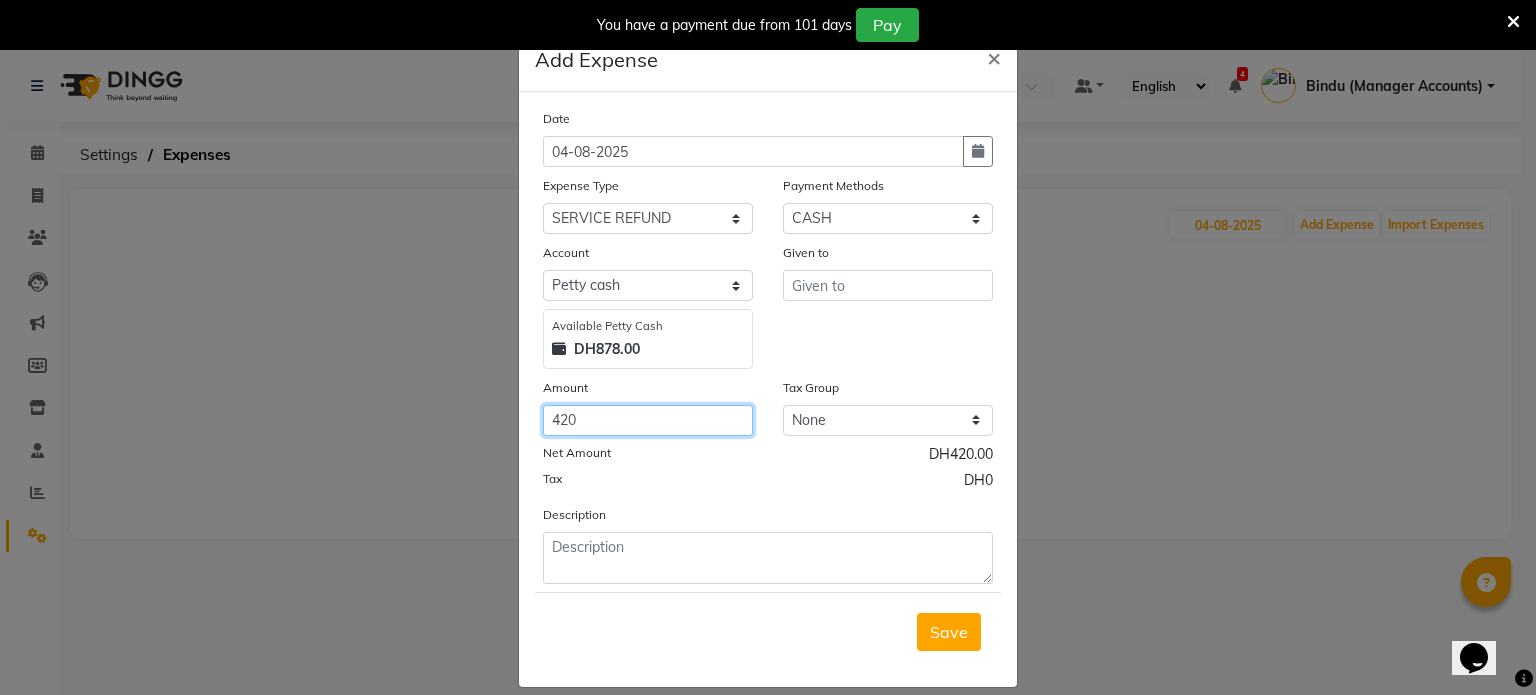 type on "420" 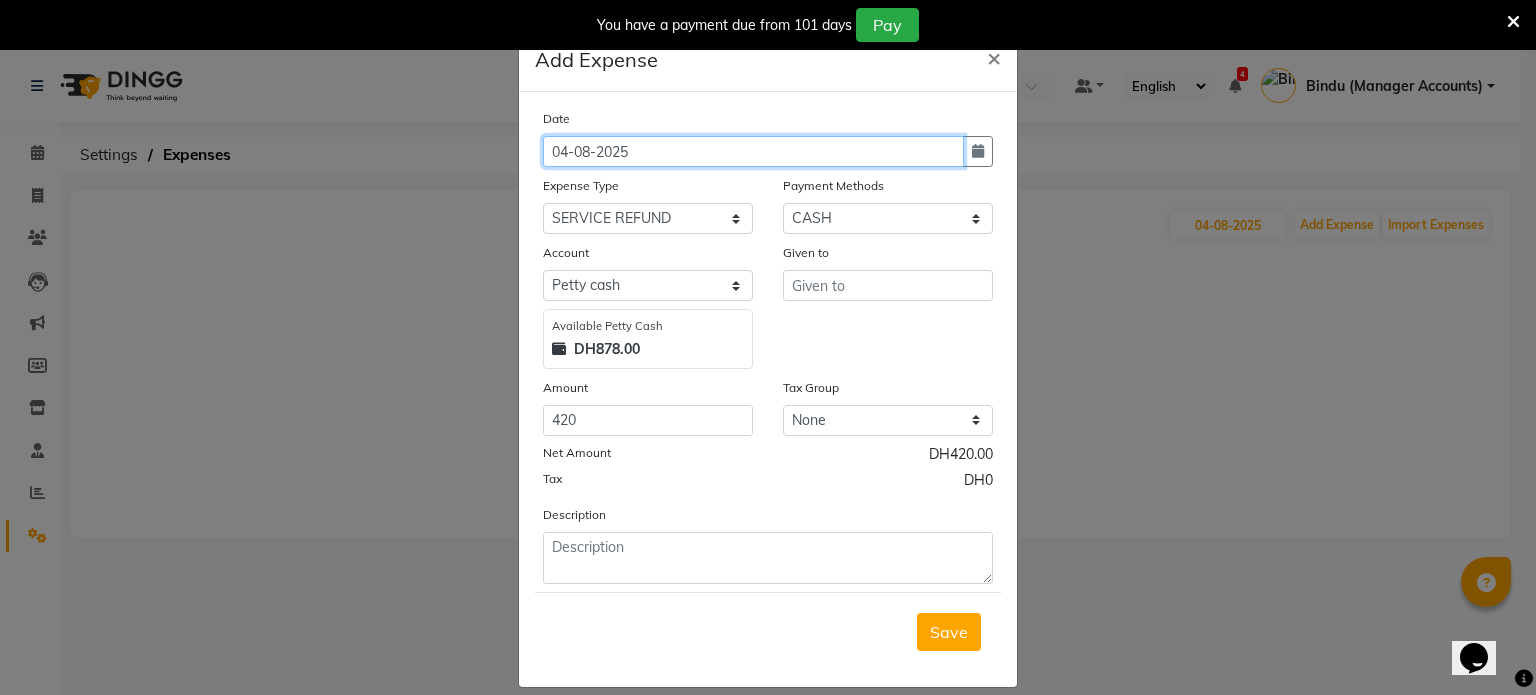 drag, startPoint x: 644, startPoint y: 163, endPoint x: 656, endPoint y: 160, distance: 12.369317 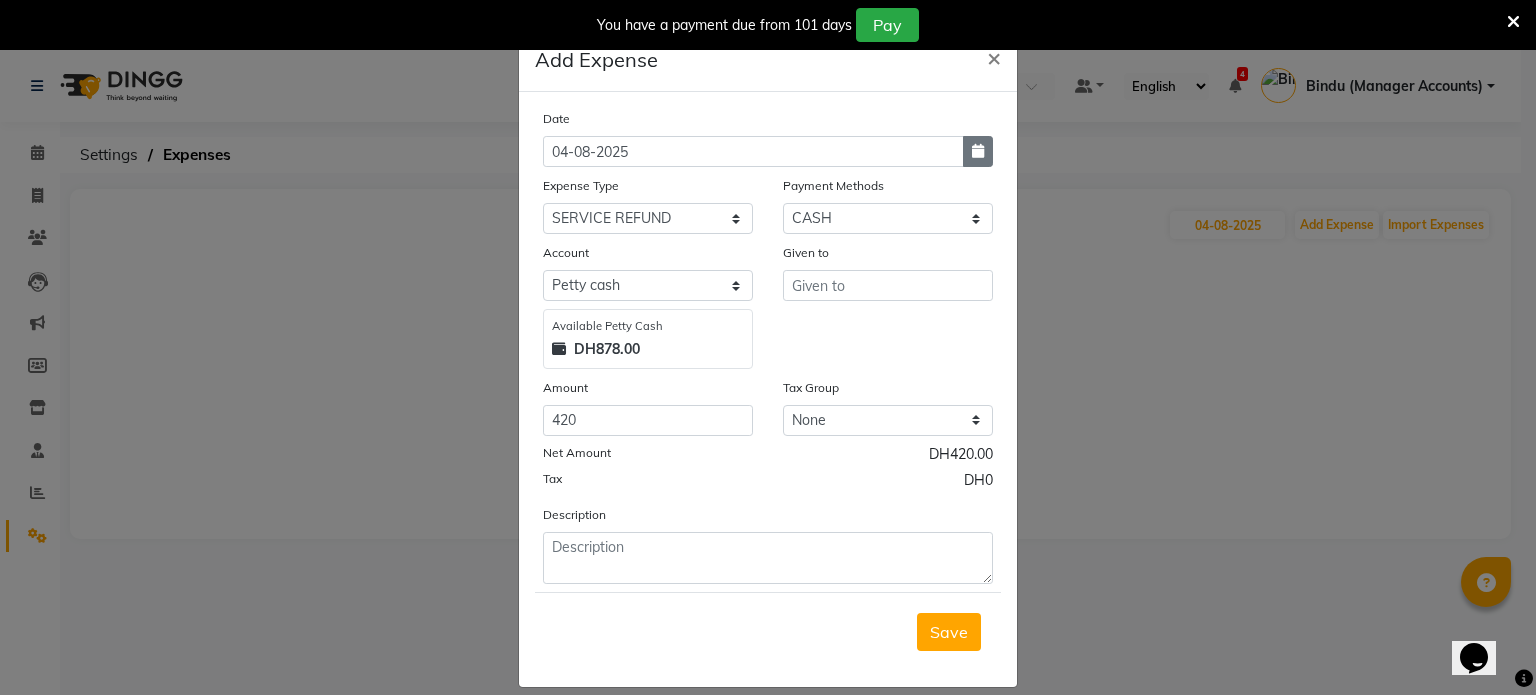 click 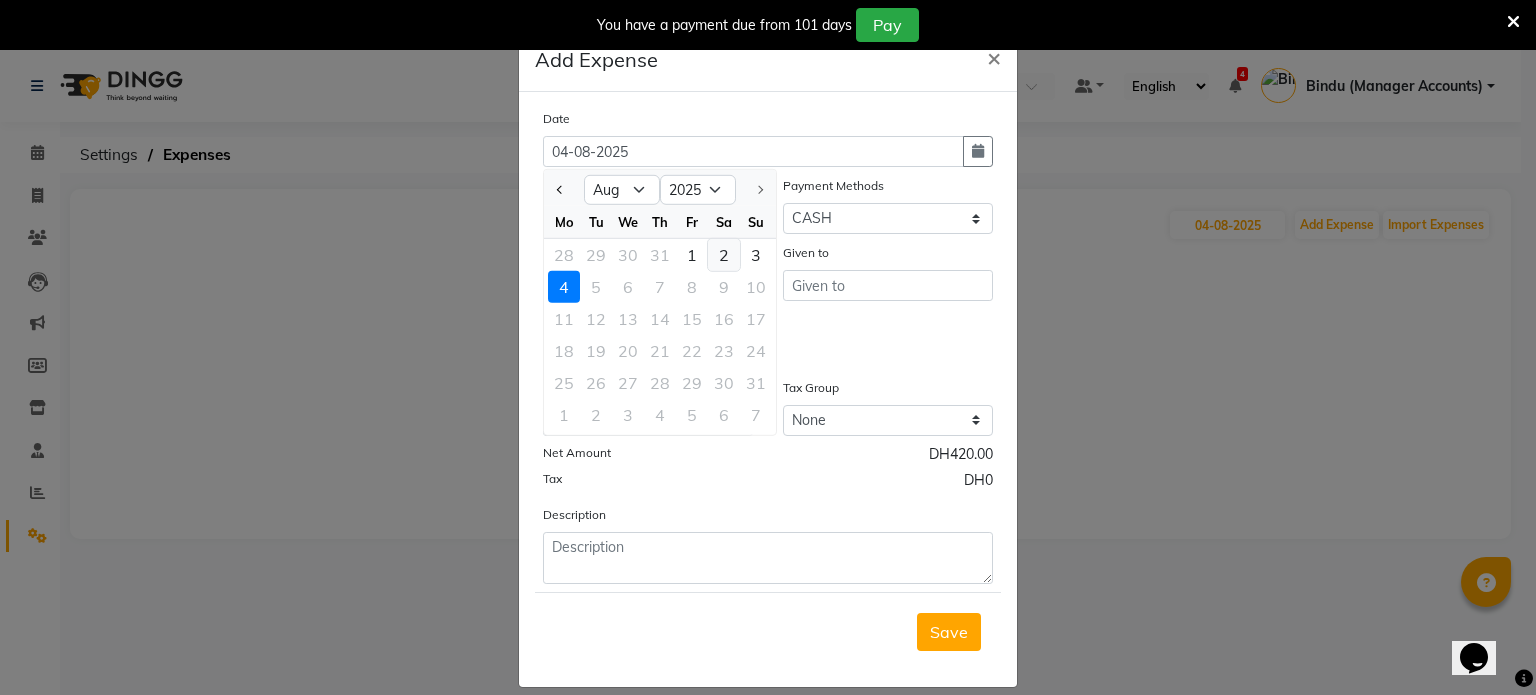 click on "2" 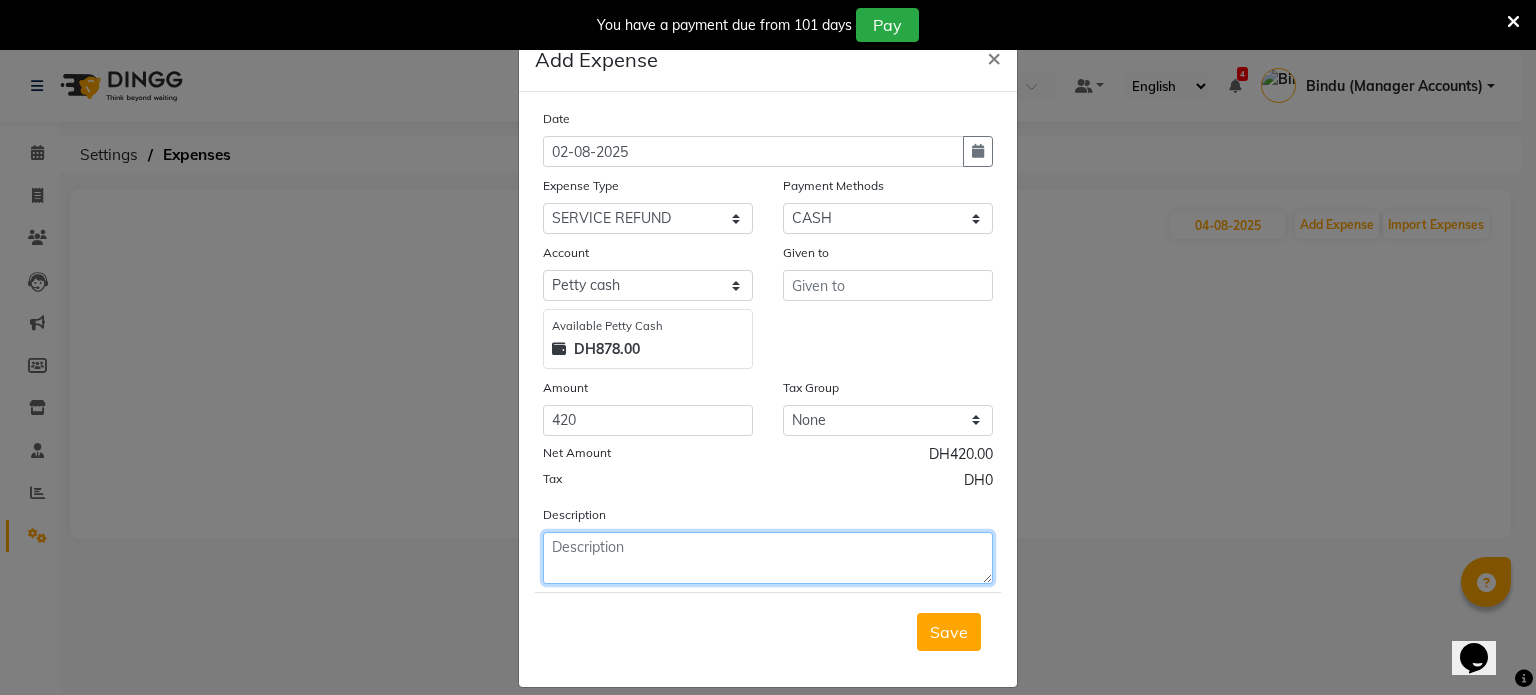 click 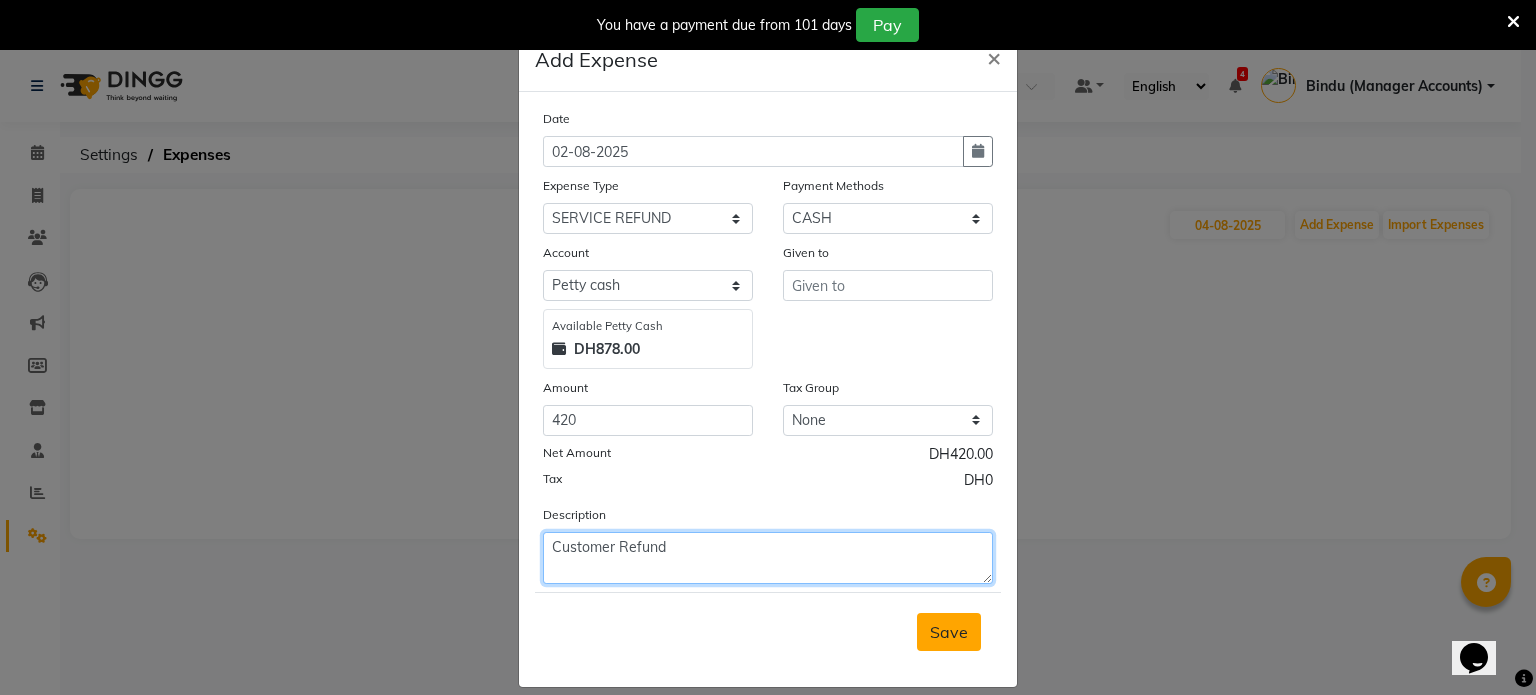 type on "Customer Refund" 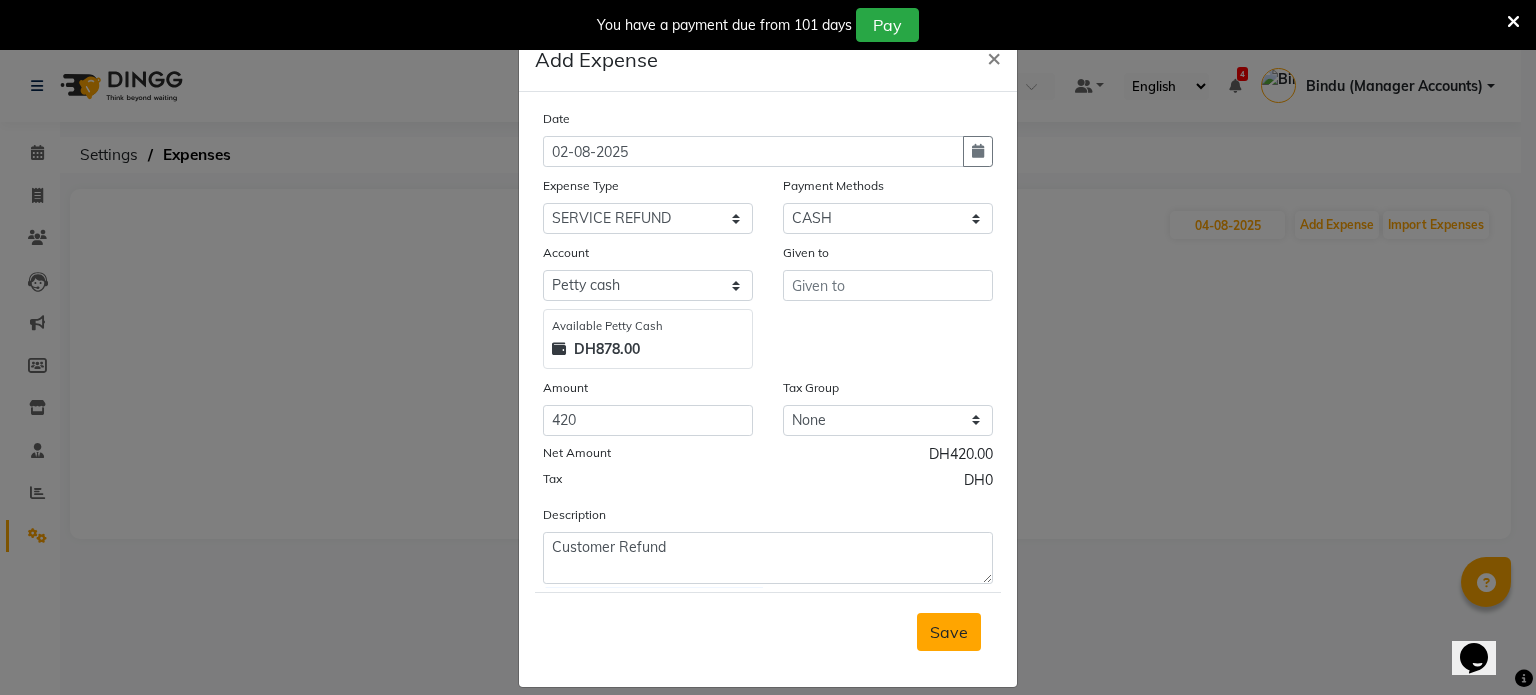 click on "Save" at bounding box center (949, 632) 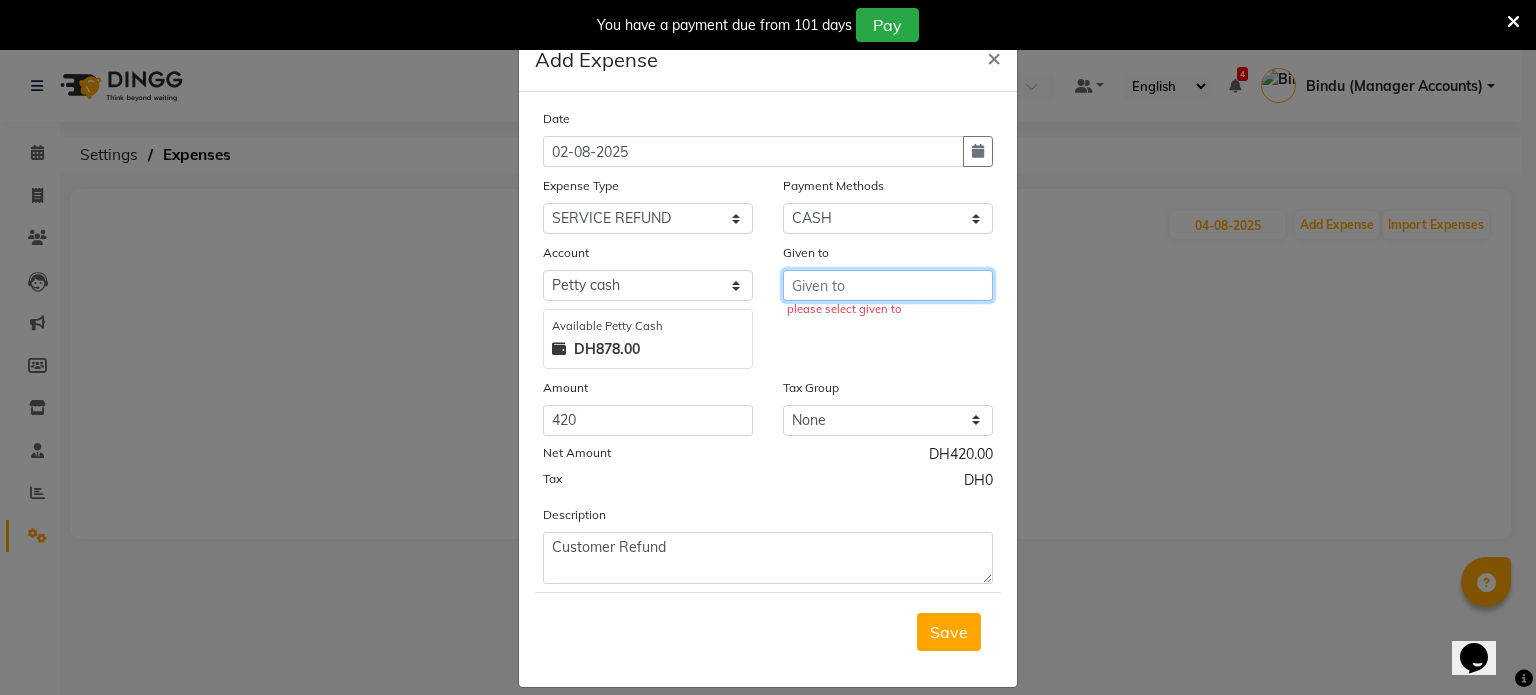 click at bounding box center (888, 285) 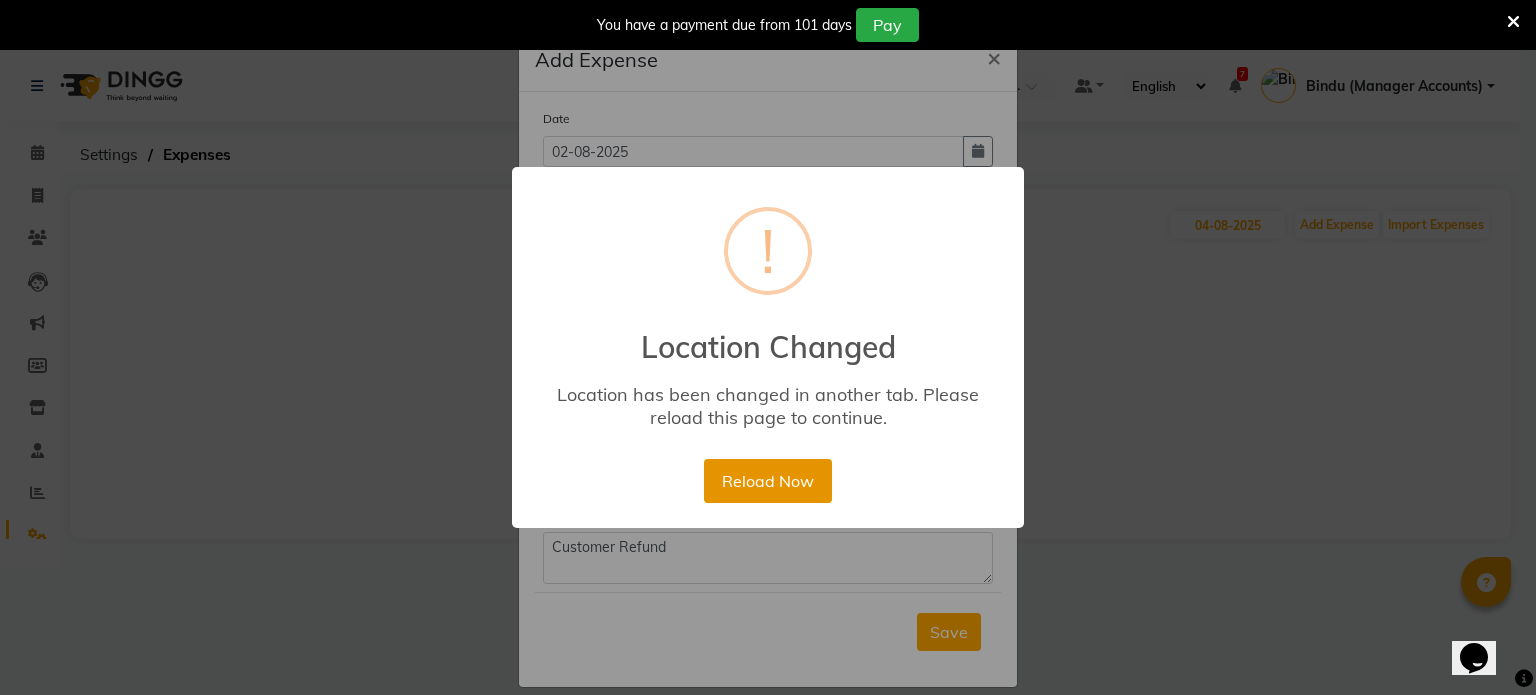 click on "Reload Now" at bounding box center (767, 481) 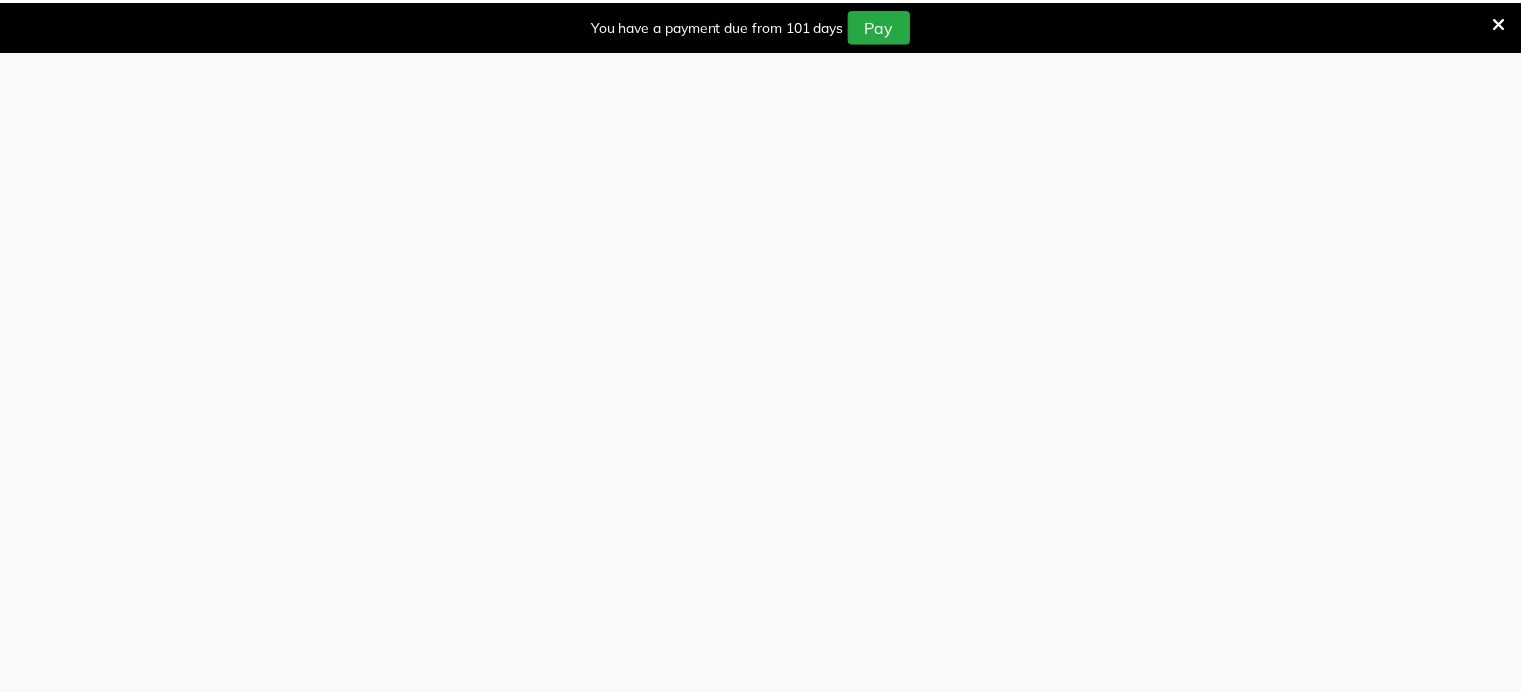 scroll, scrollTop: 0, scrollLeft: 0, axis: both 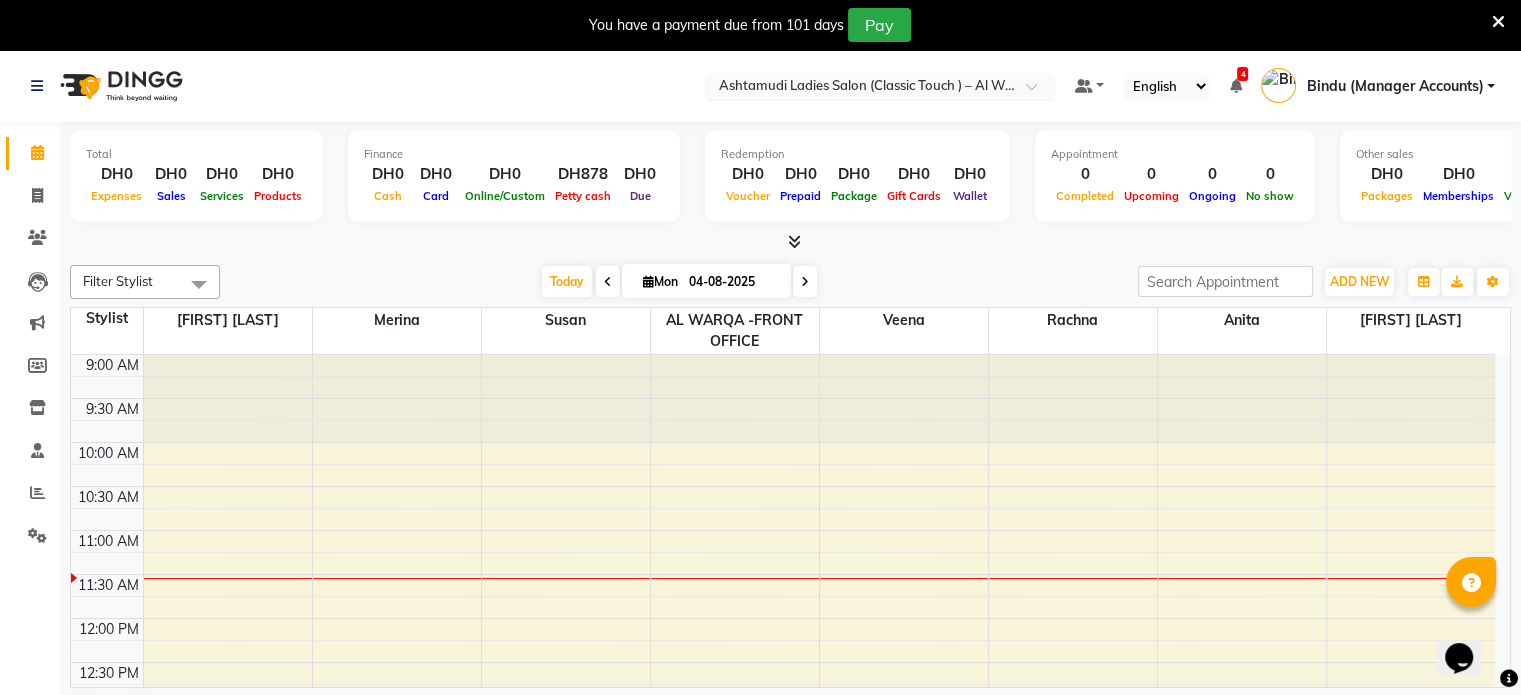 click at bounding box center [880, 88] 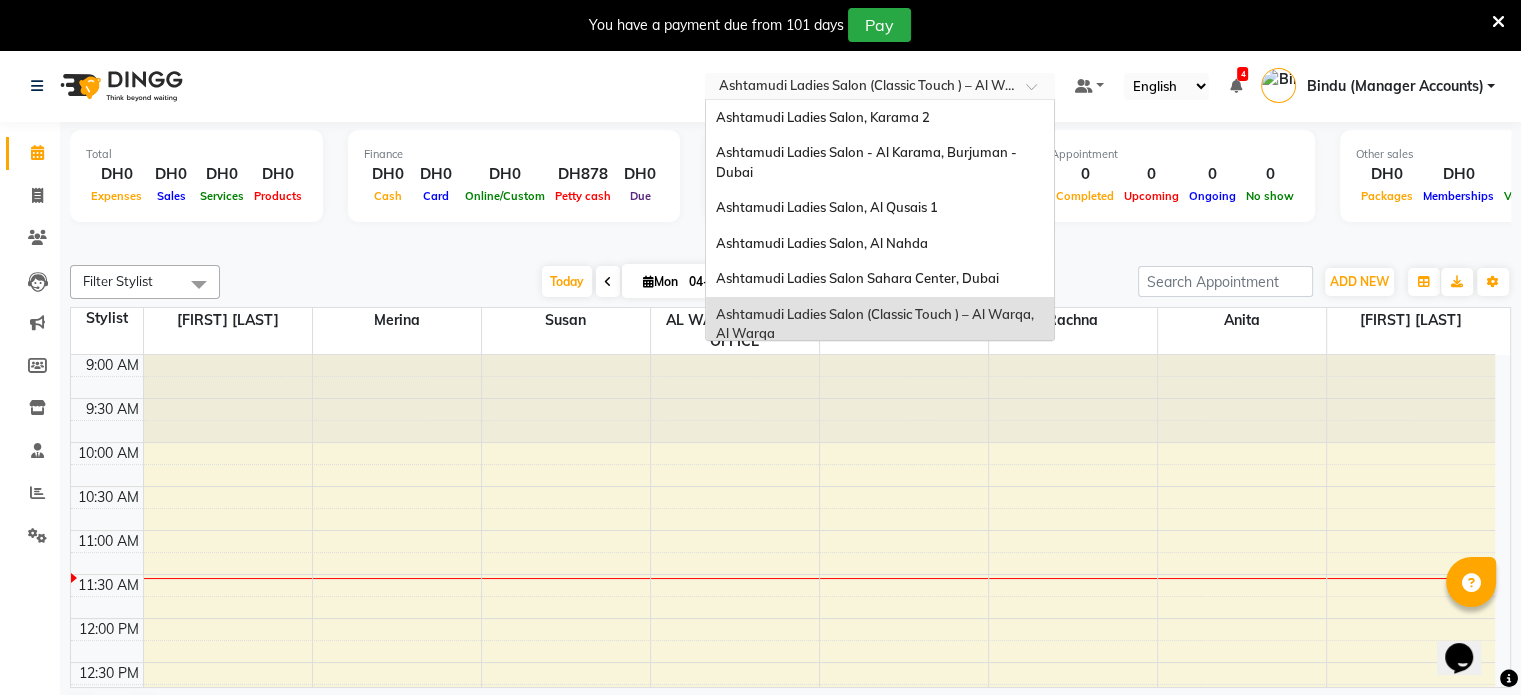 scroll, scrollTop: 12, scrollLeft: 0, axis: vertical 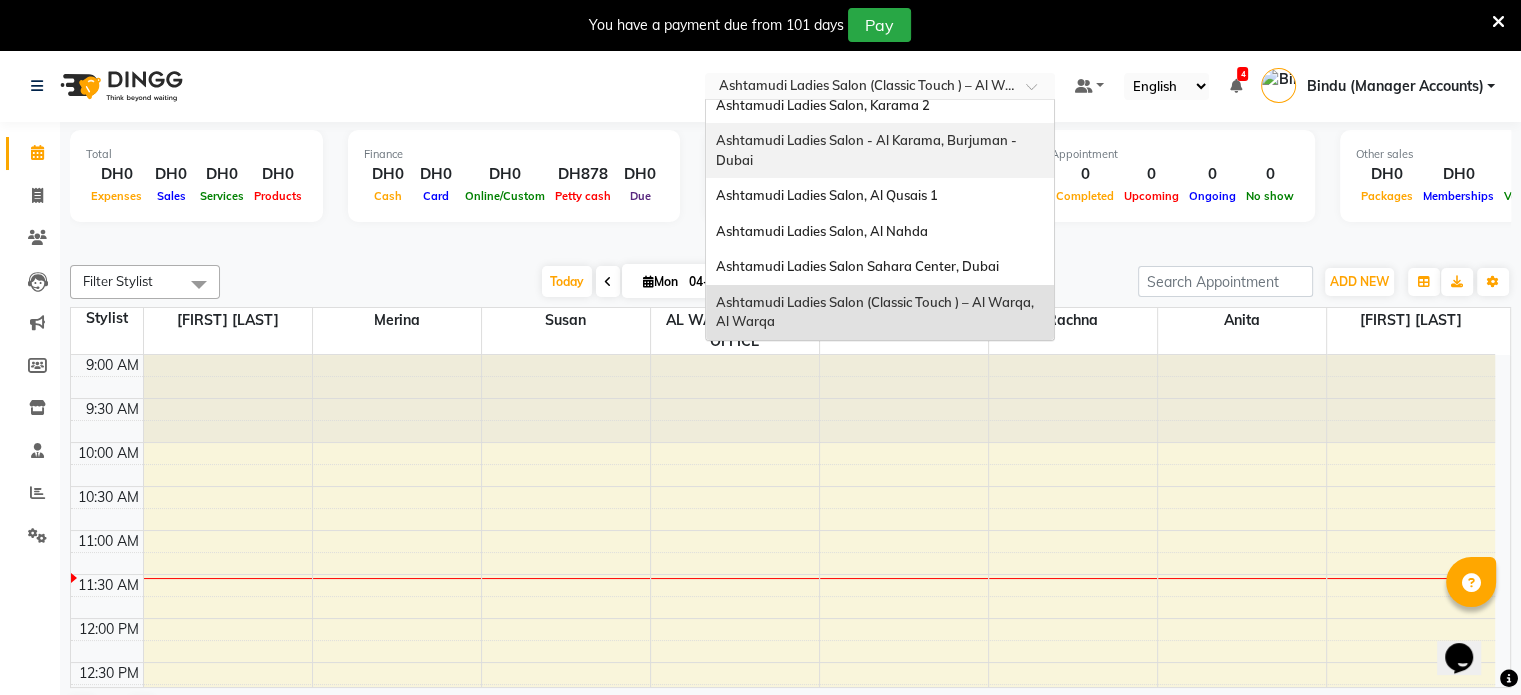 click on "Ashtamudi Ladies Salon - Al Karama, Burjuman -Dubai" at bounding box center (866, 150) 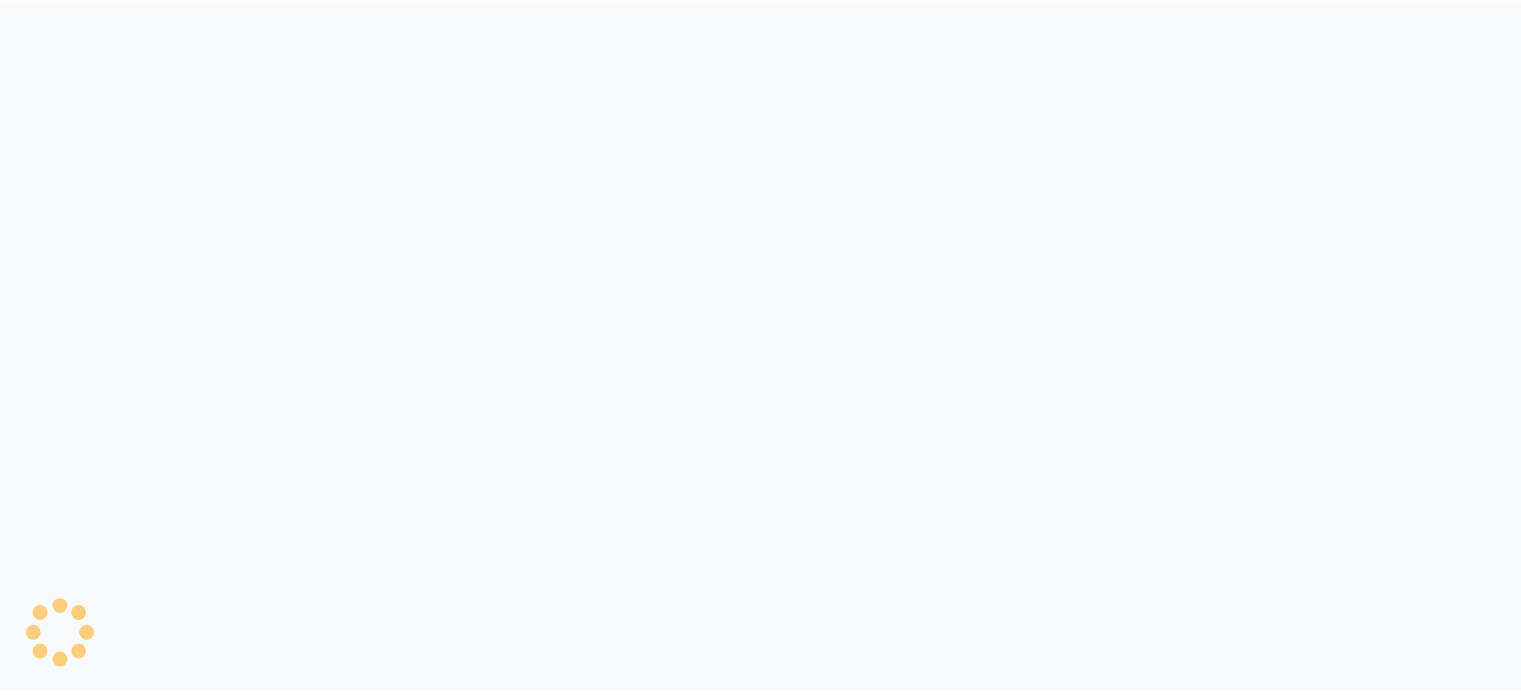 scroll, scrollTop: 0, scrollLeft: 0, axis: both 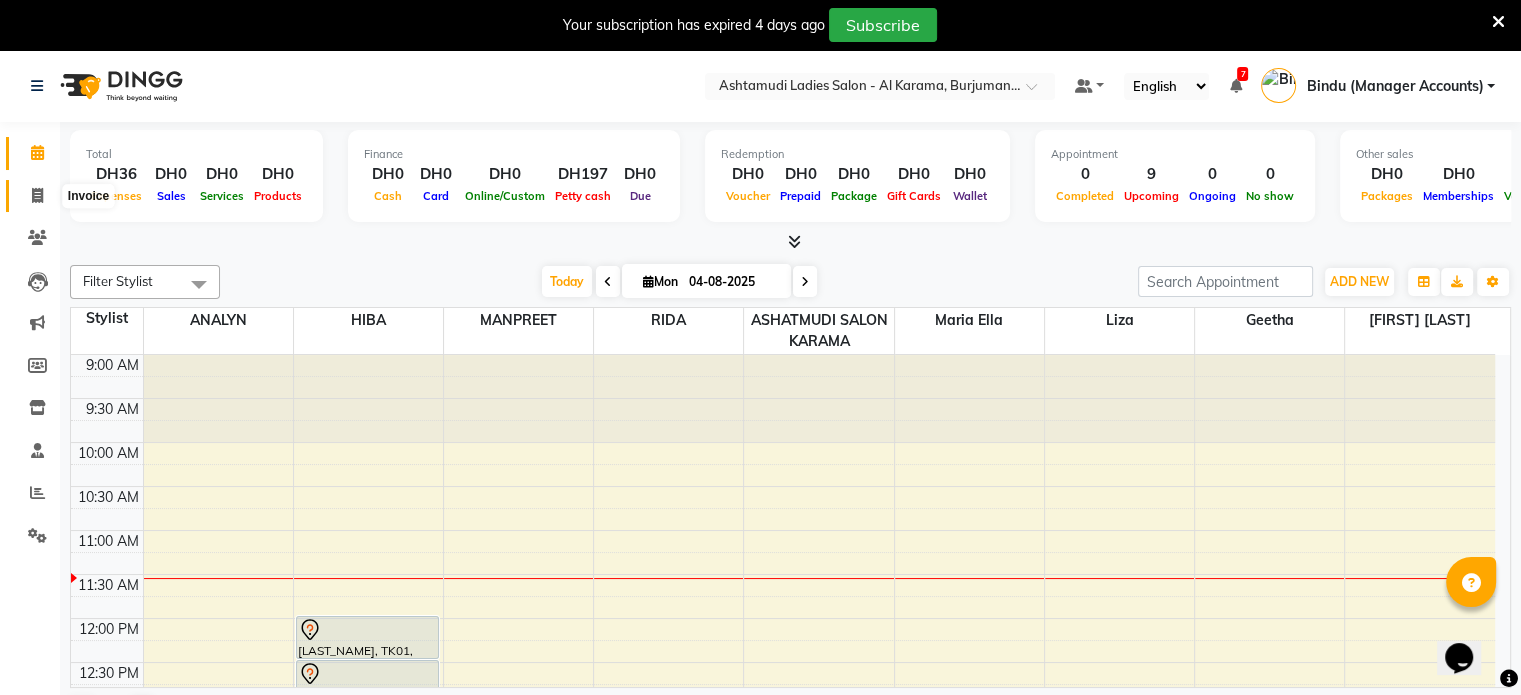 click 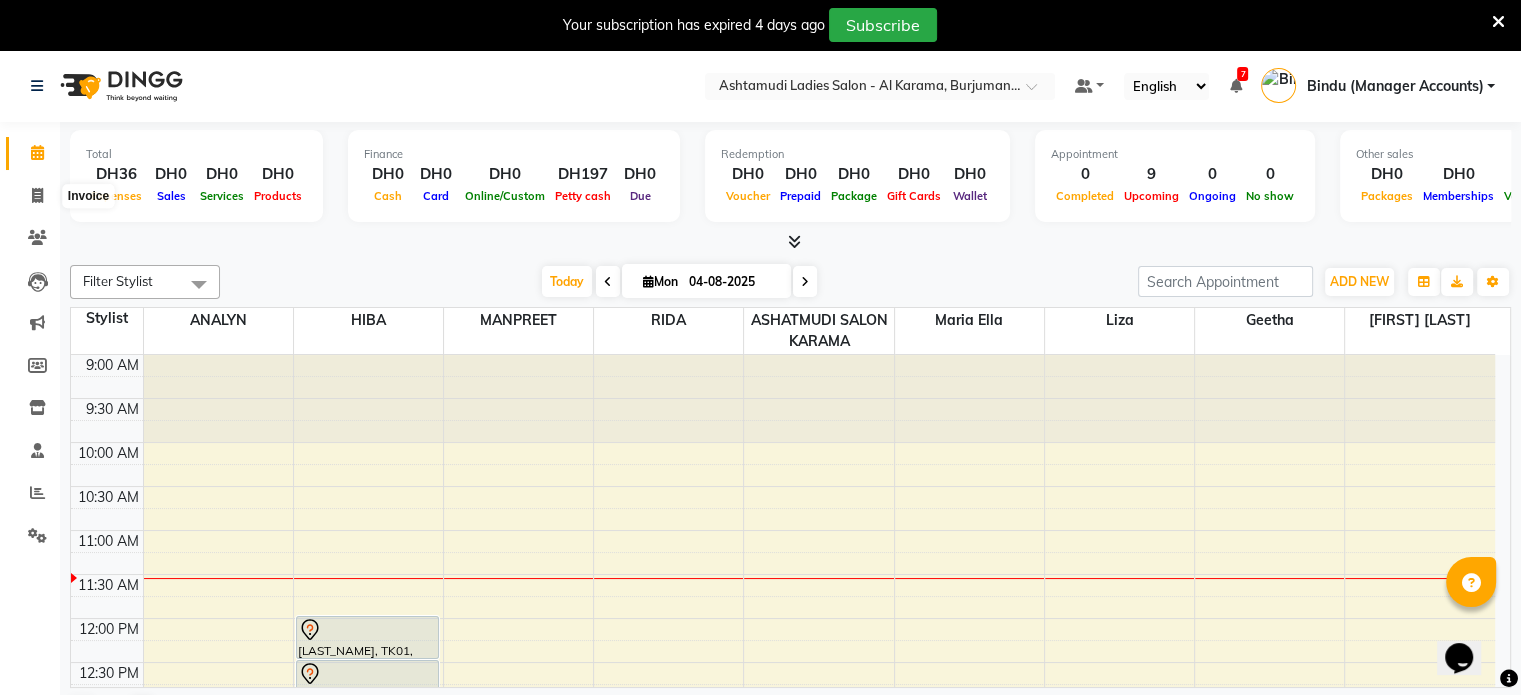 select on "service" 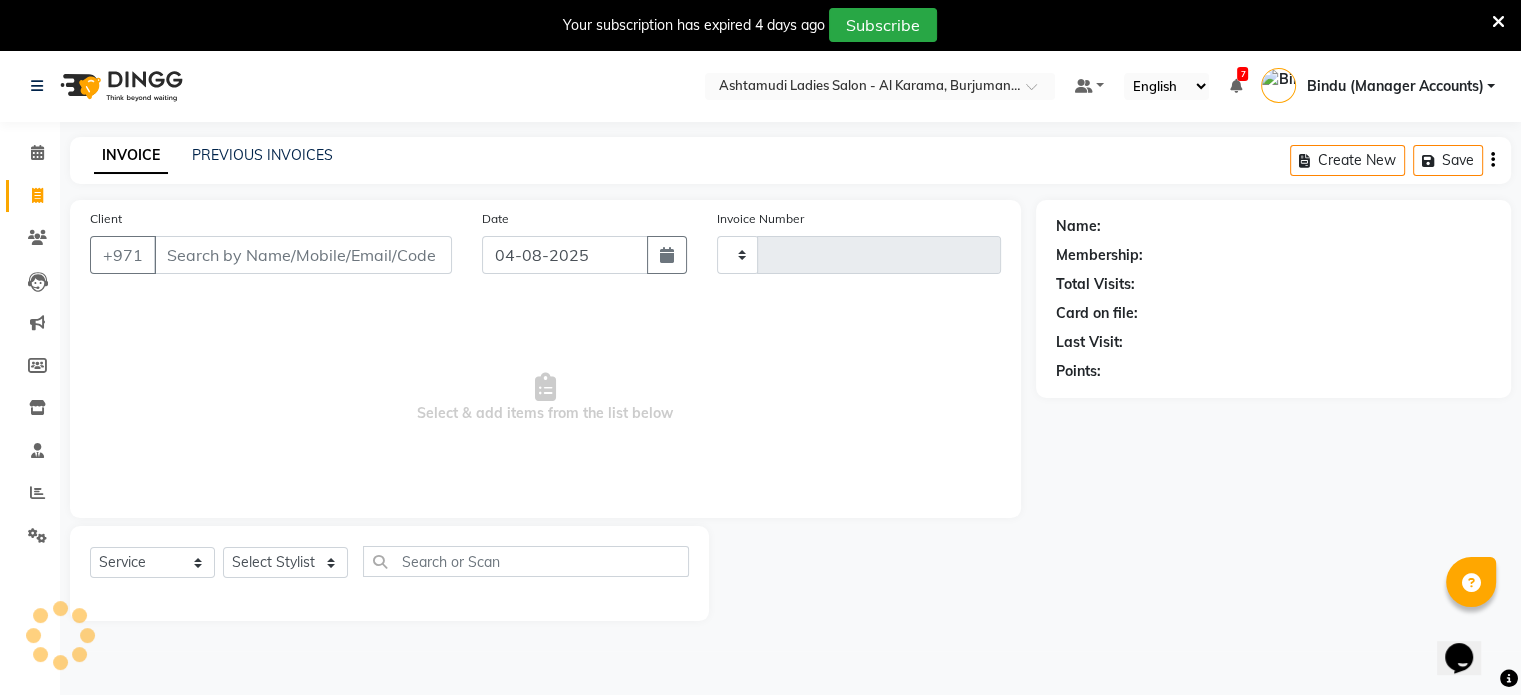 type on "3047" 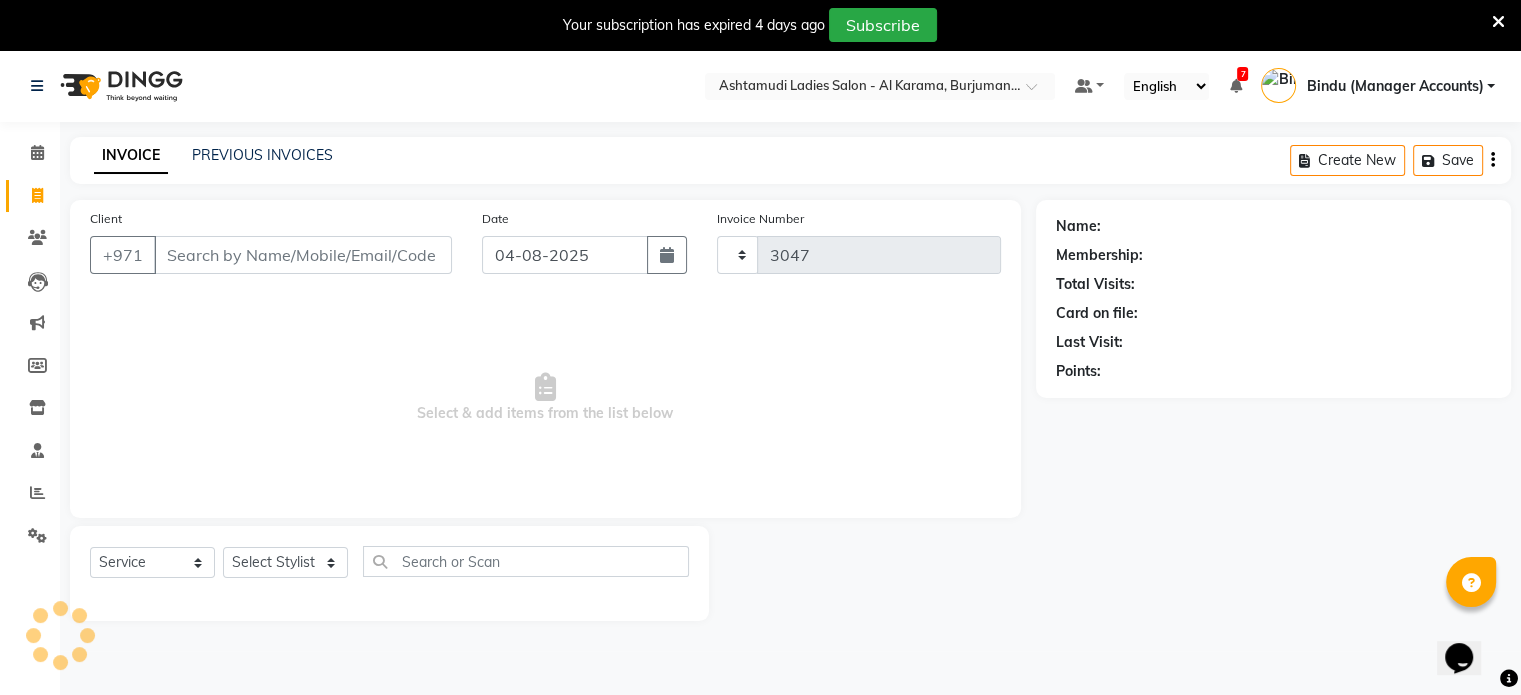 select on "6647" 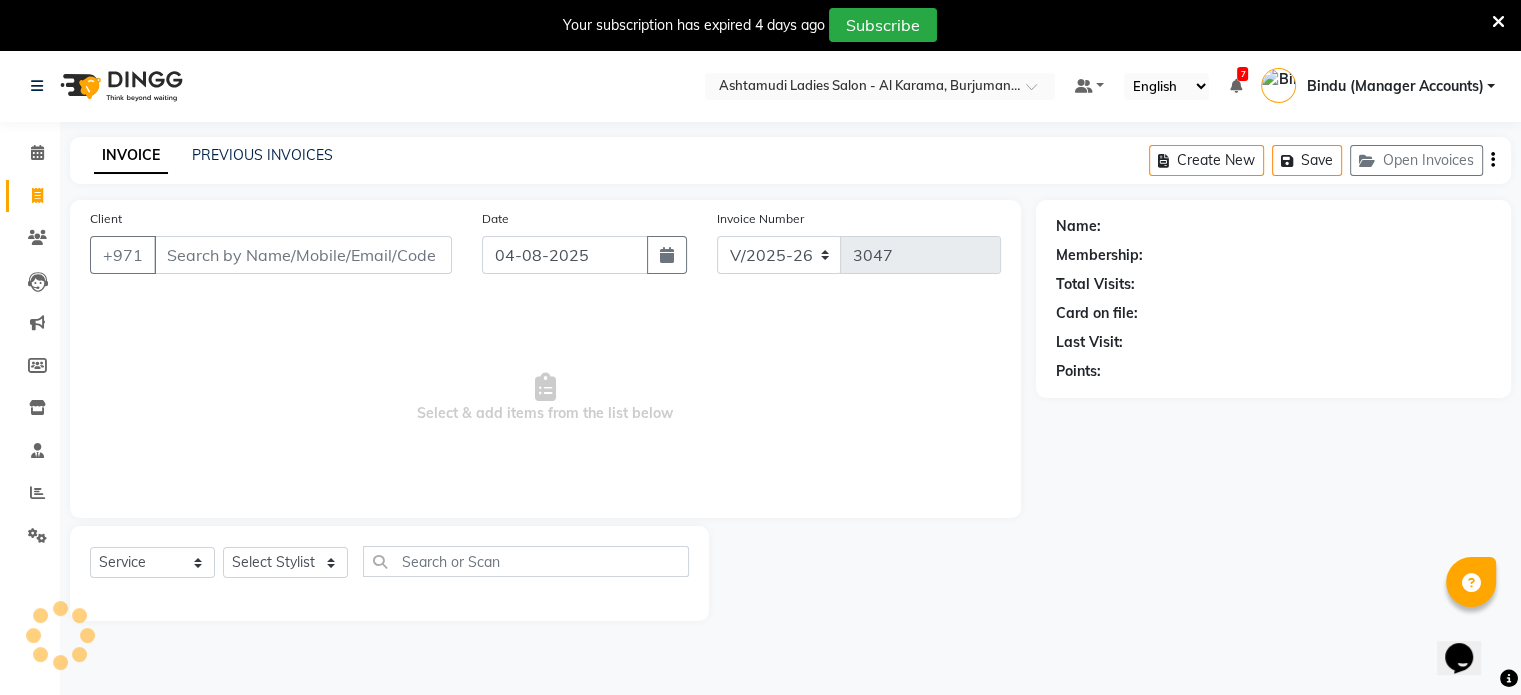 click on "INVOICE PREVIOUS INVOICES Create New   Save   Open Invoices" 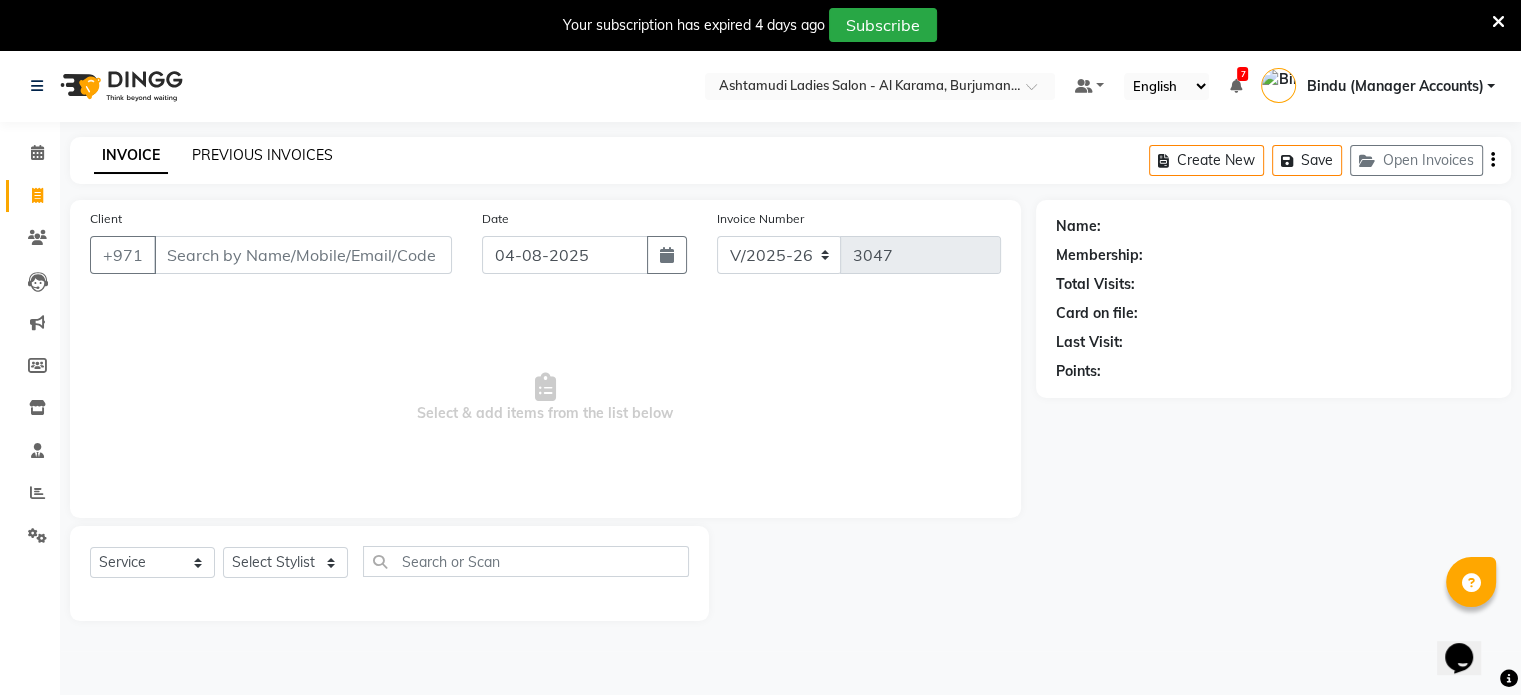 click on "PREVIOUS INVOICES" 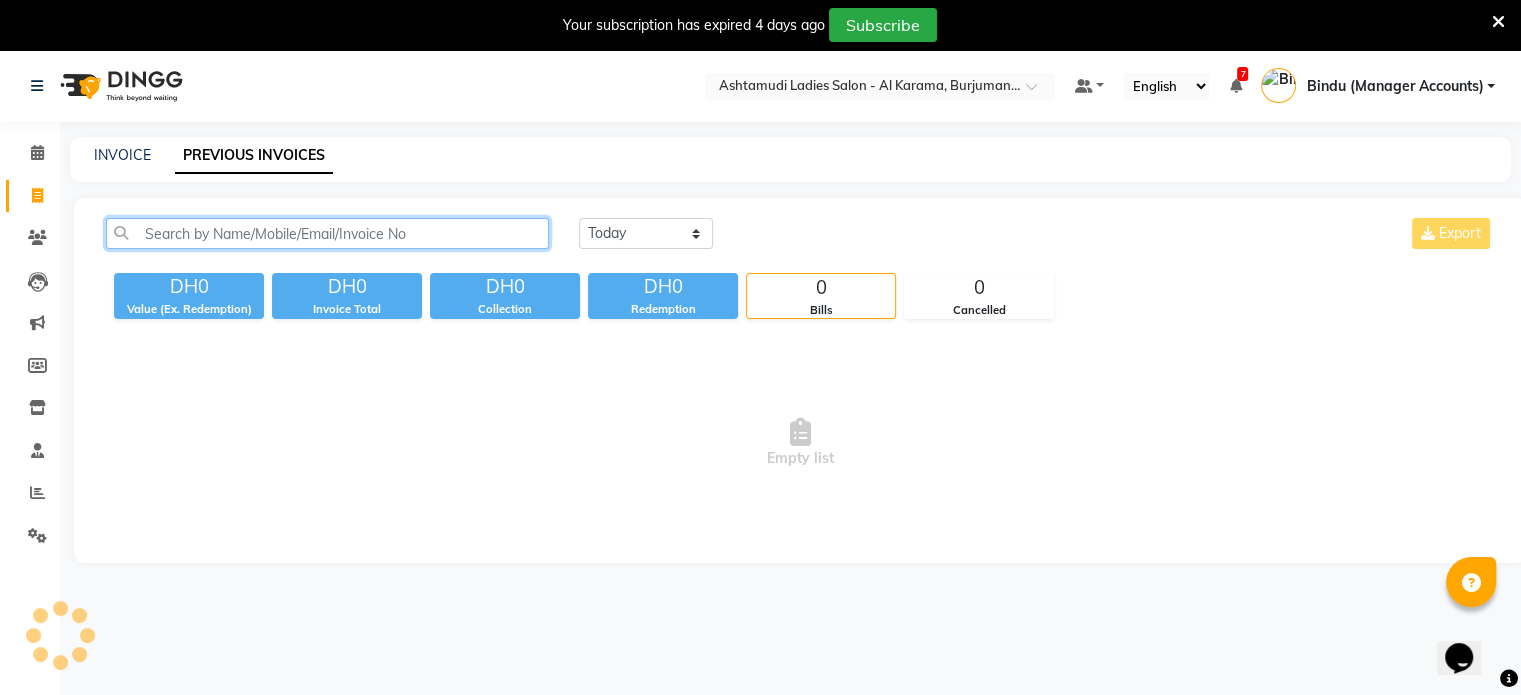 click 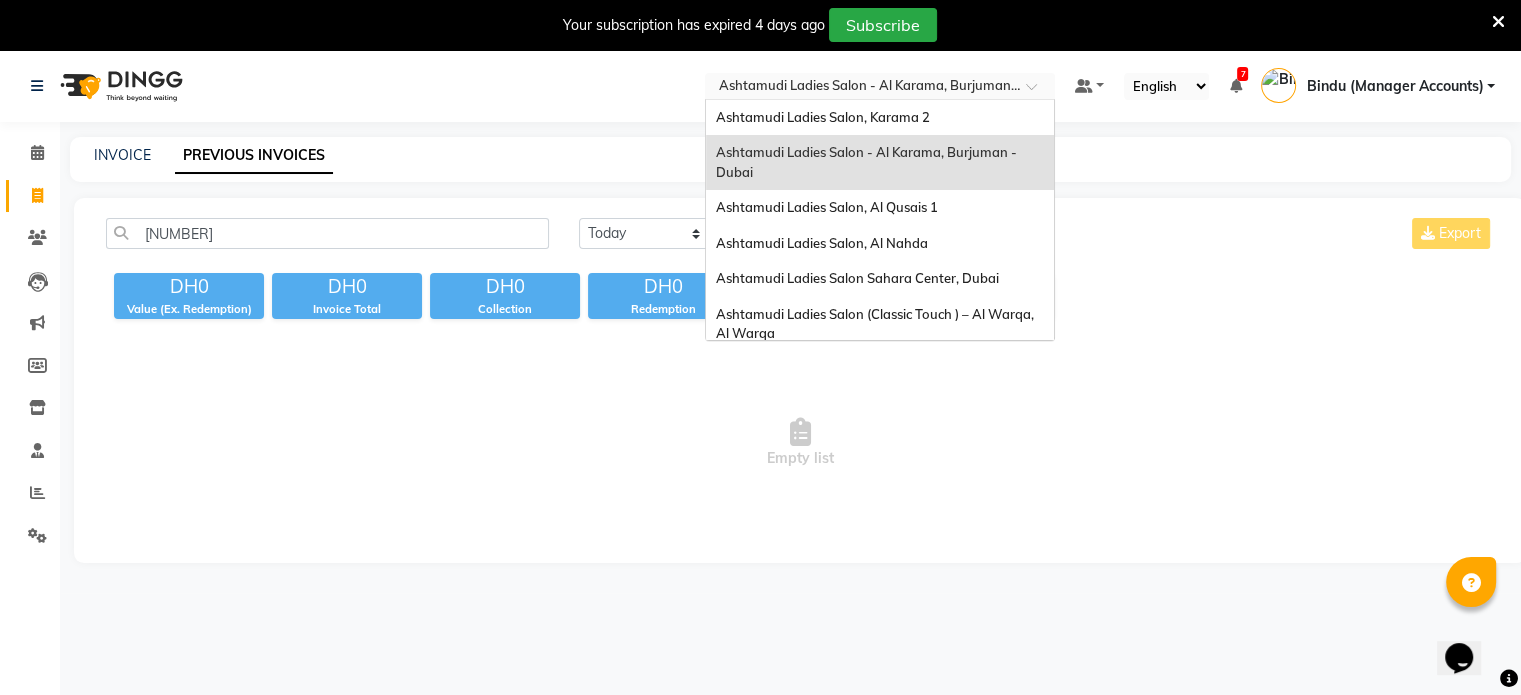 click at bounding box center (860, 88) 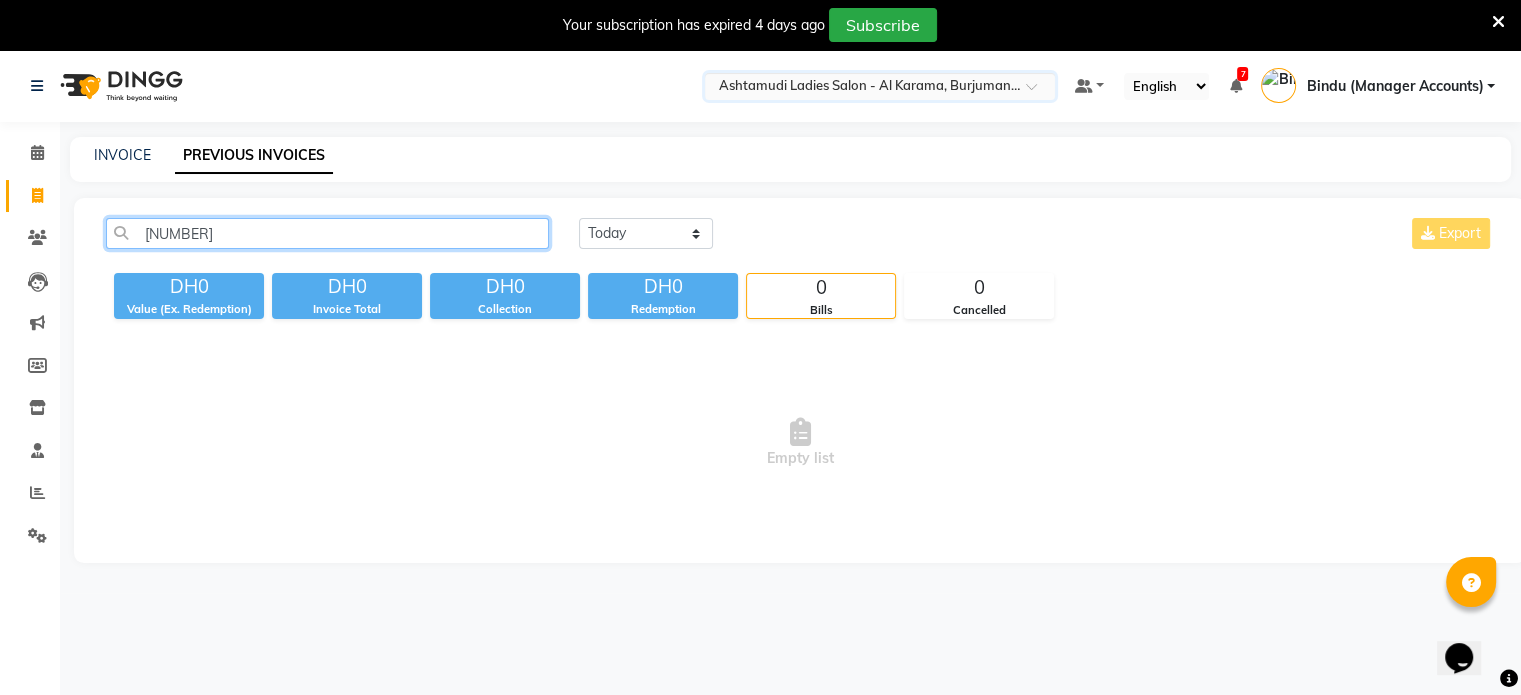 click on "547823116" 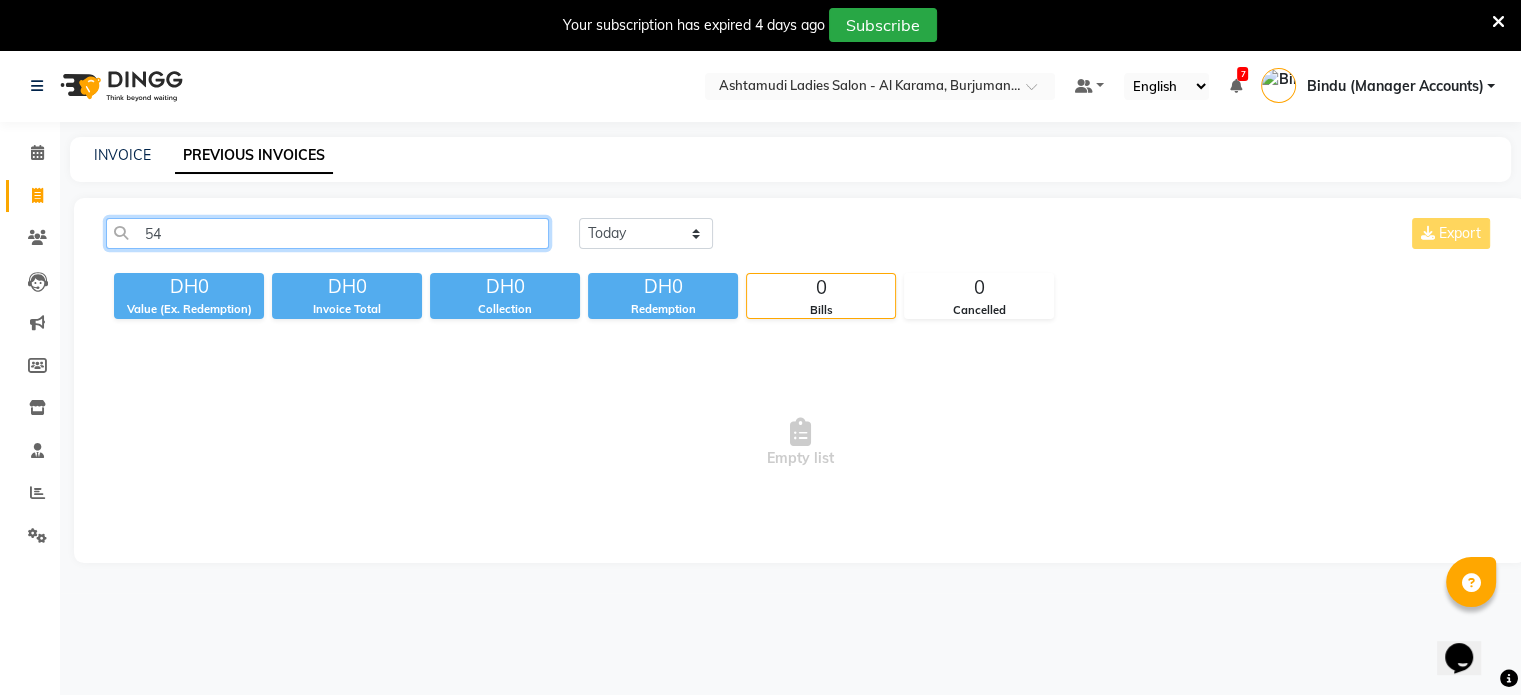 type on "5" 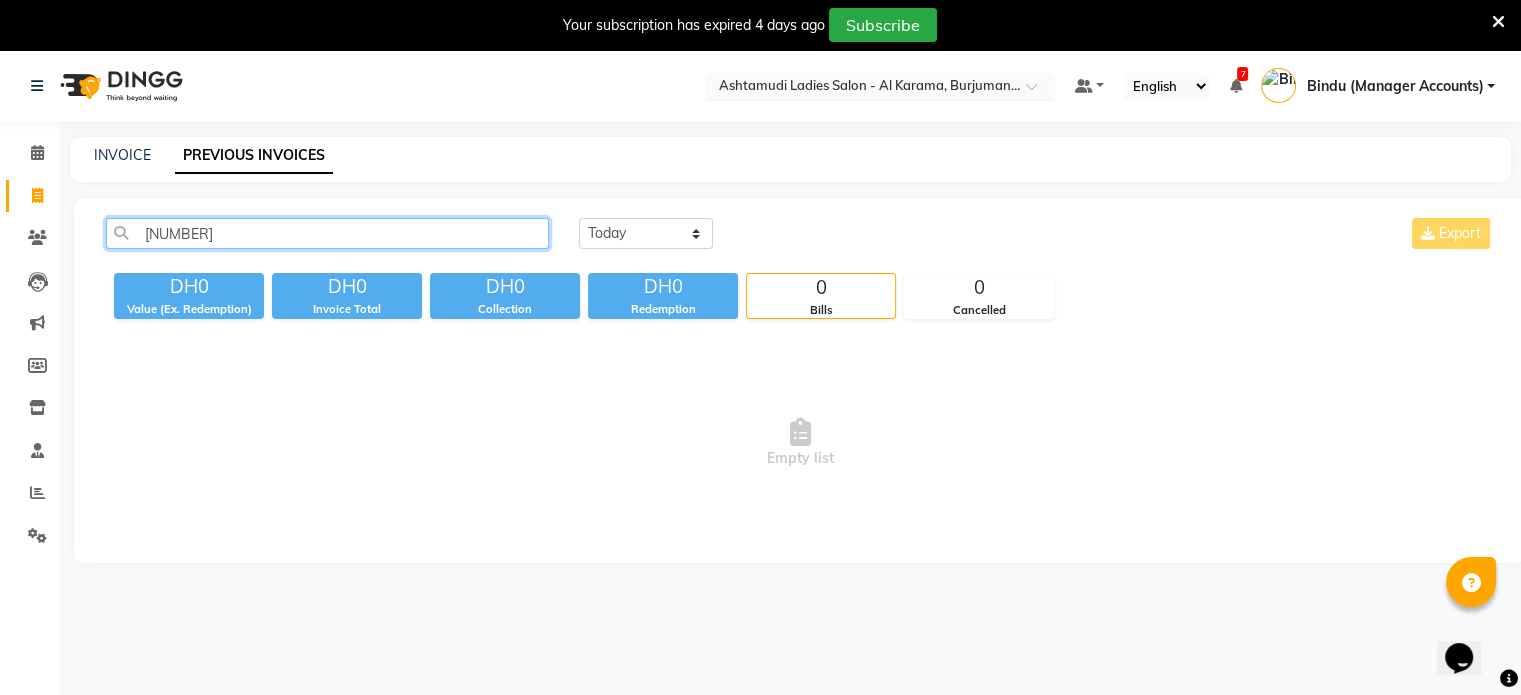type on "547823116" 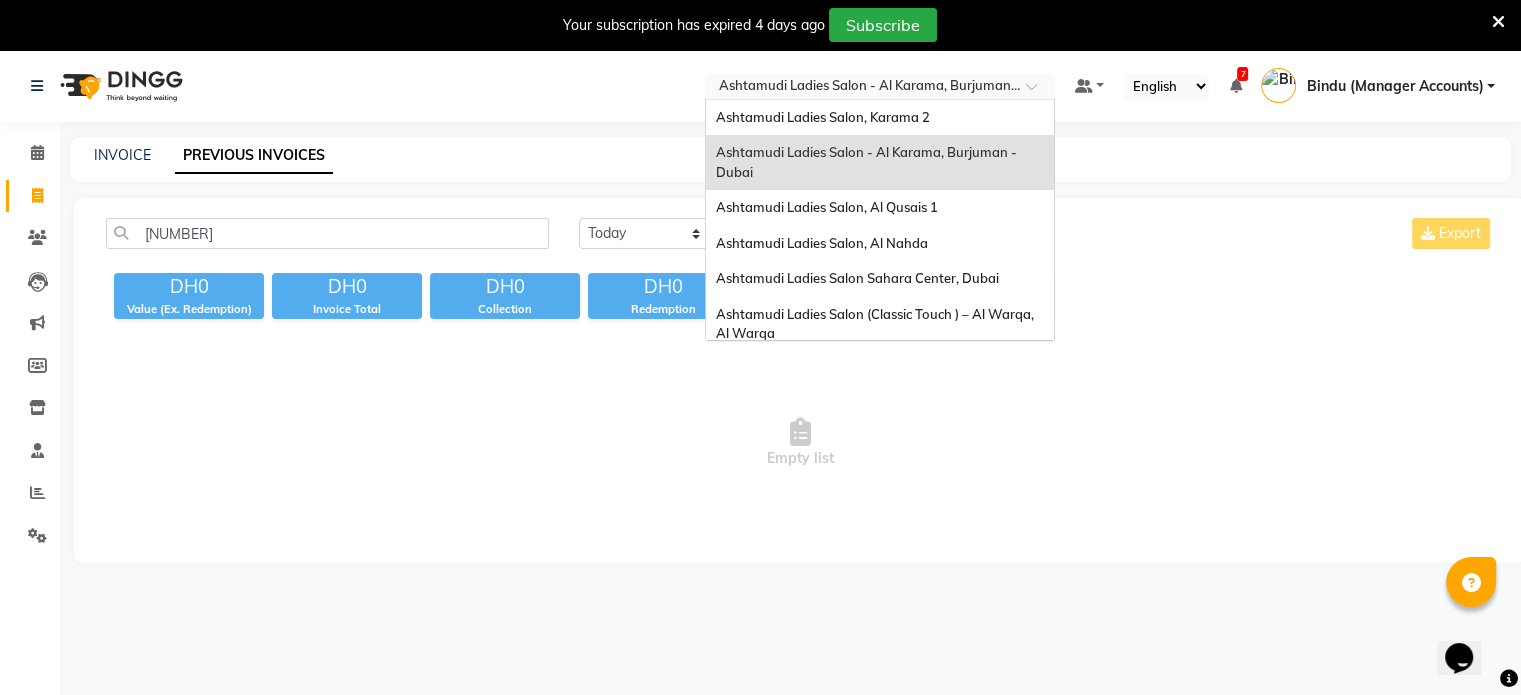 click at bounding box center [860, 88] 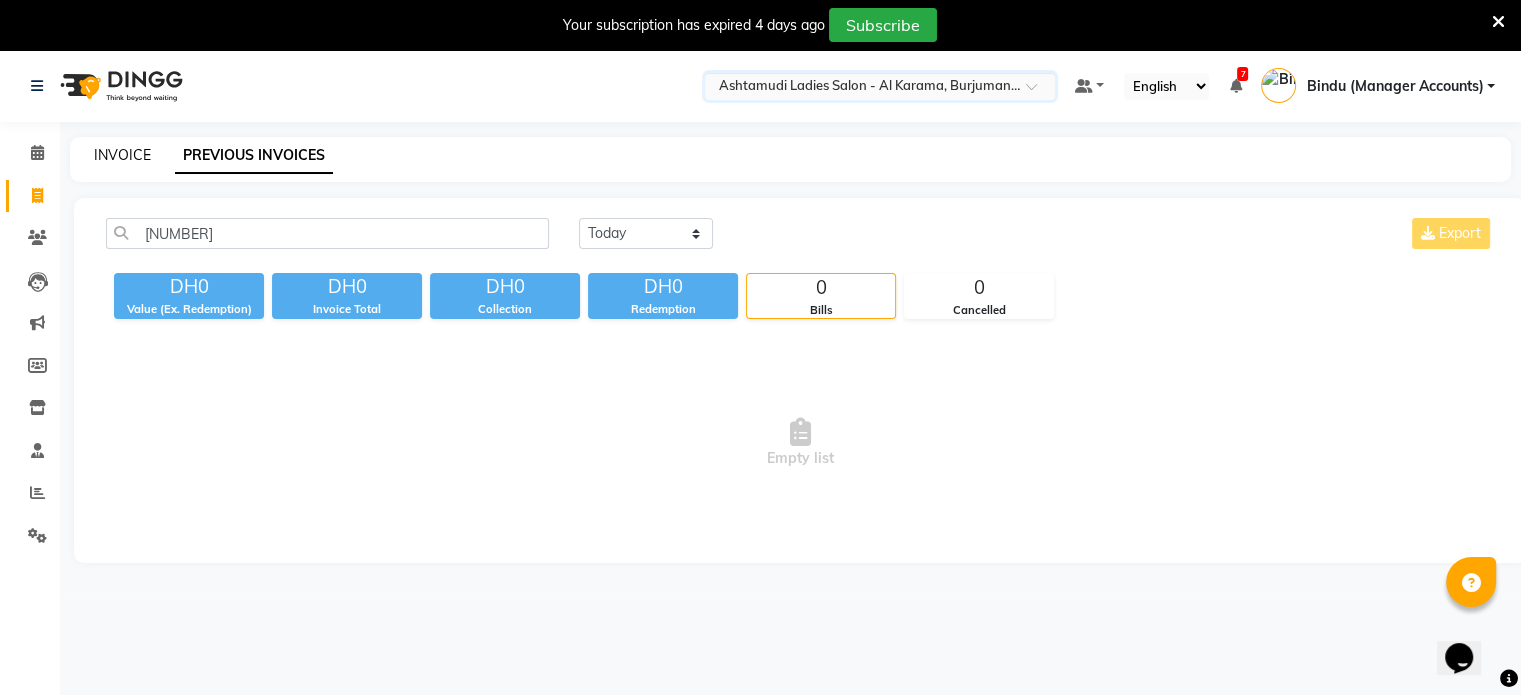 click on "INVOICE" 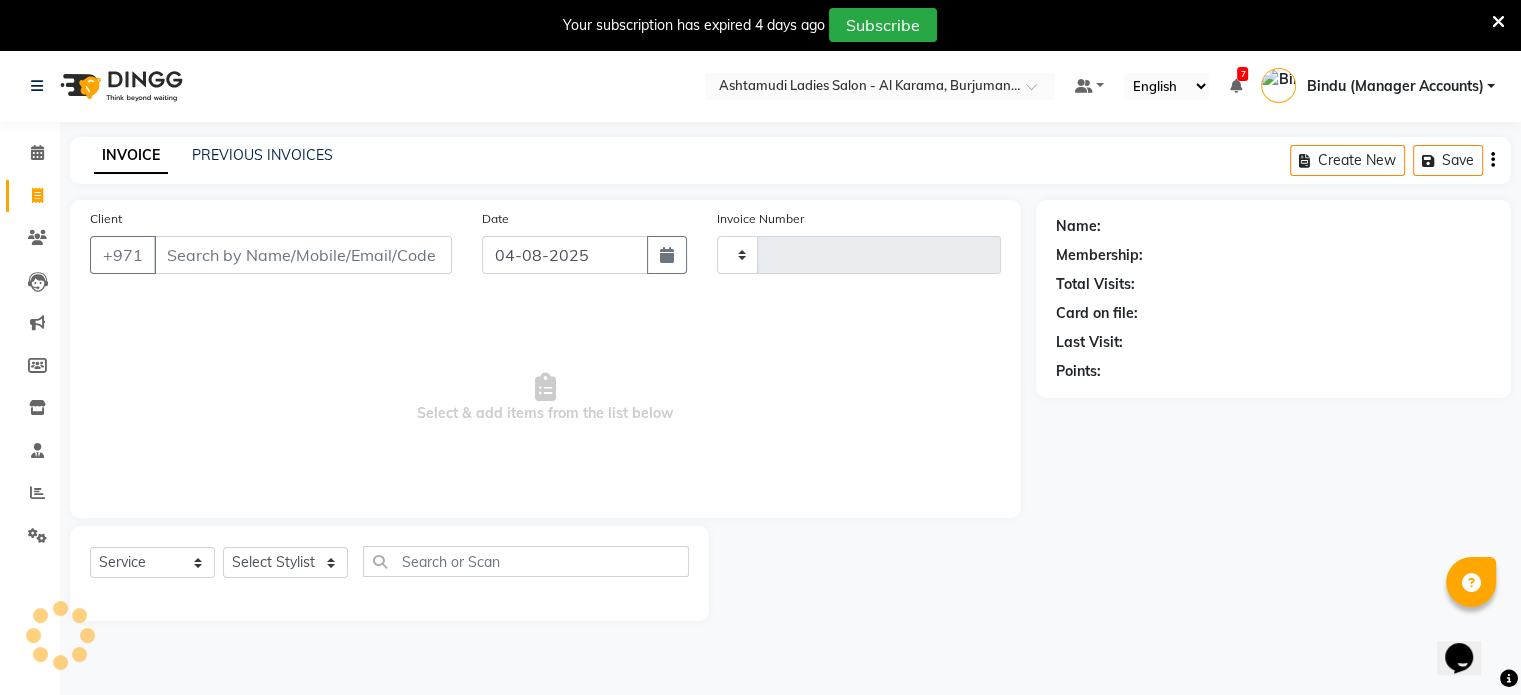 scroll, scrollTop: 50, scrollLeft: 0, axis: vertical 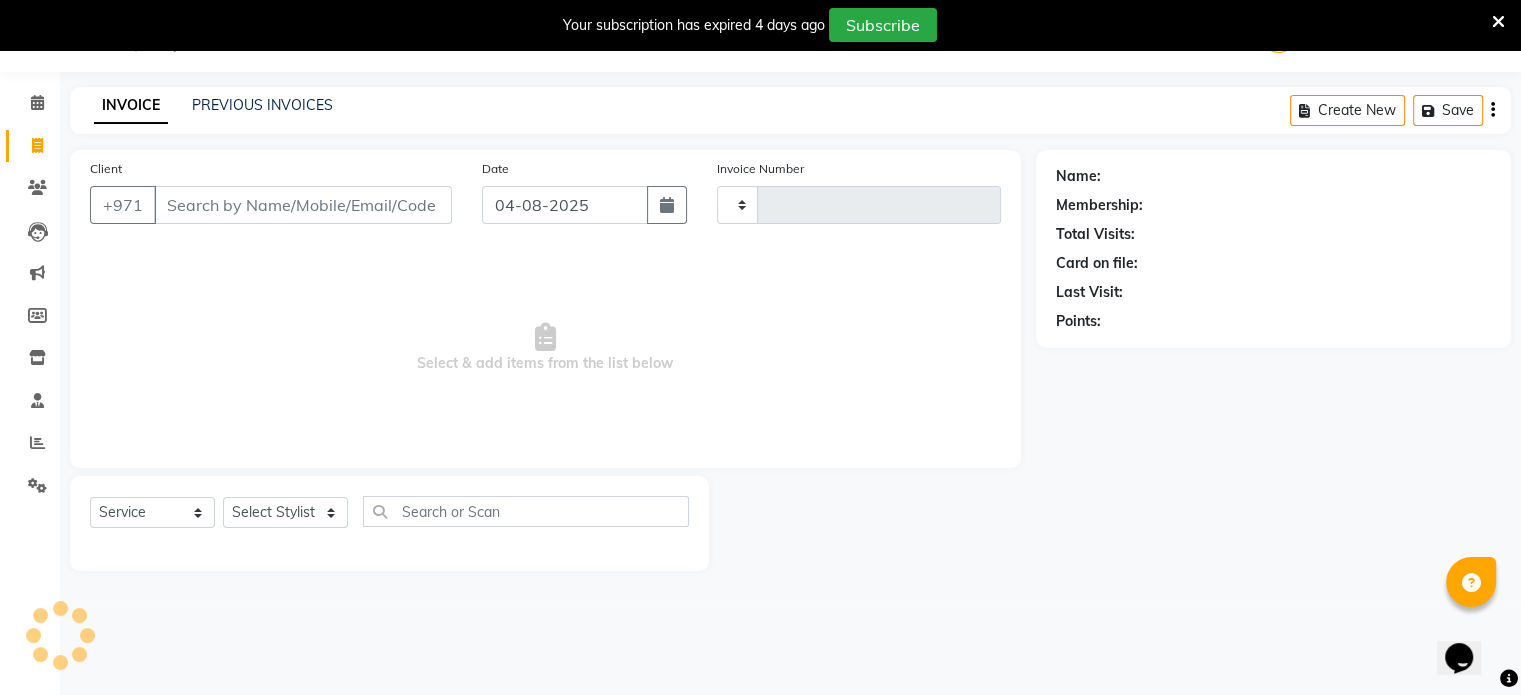type on "3047" 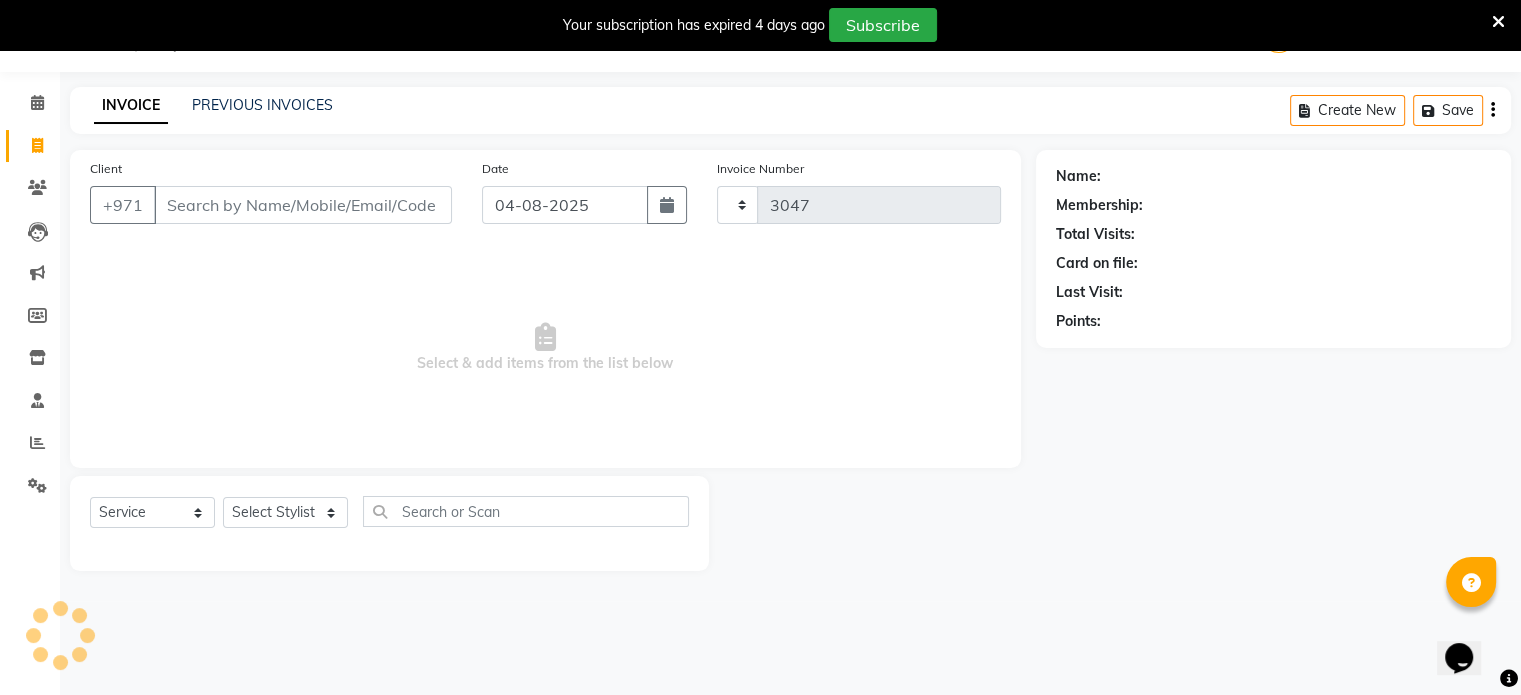 select on "6647" 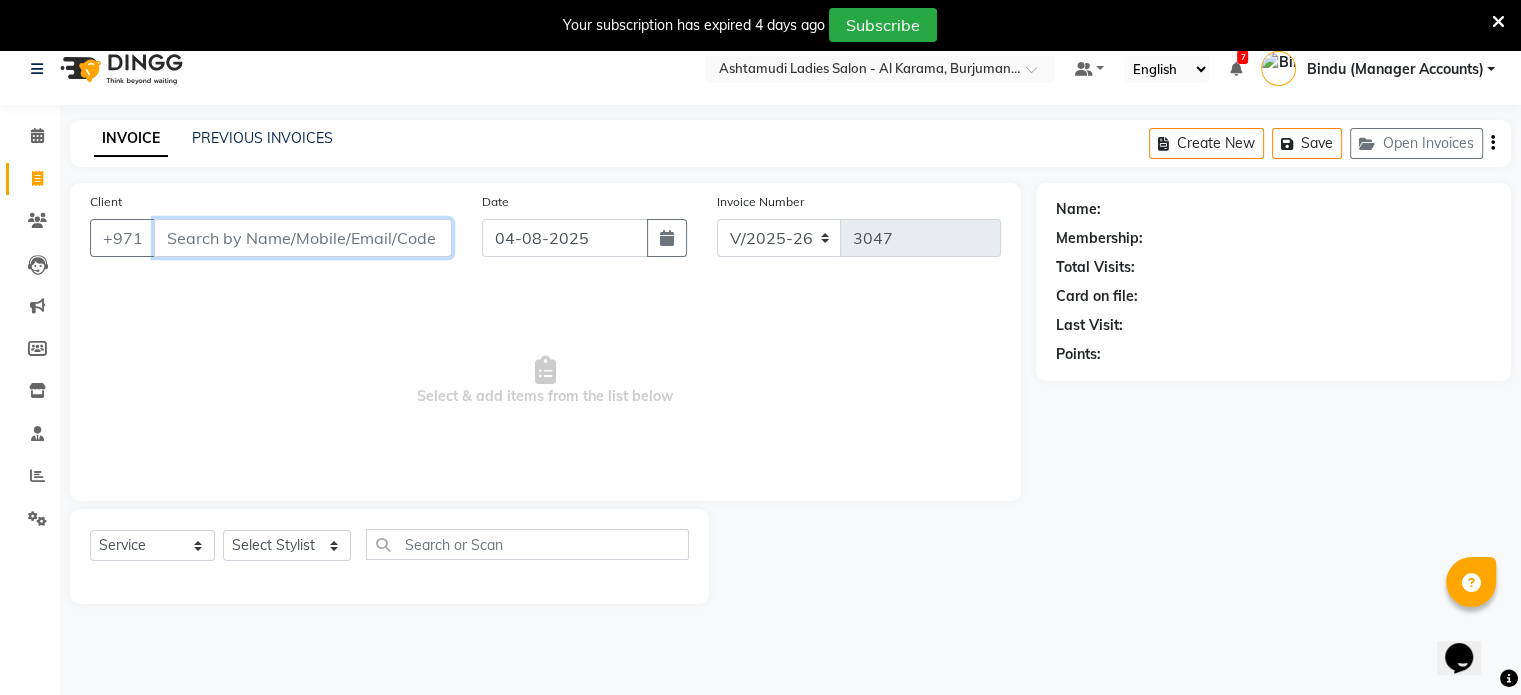 scroll, scrollTop: 0, scrollLeft: 0, axis: both 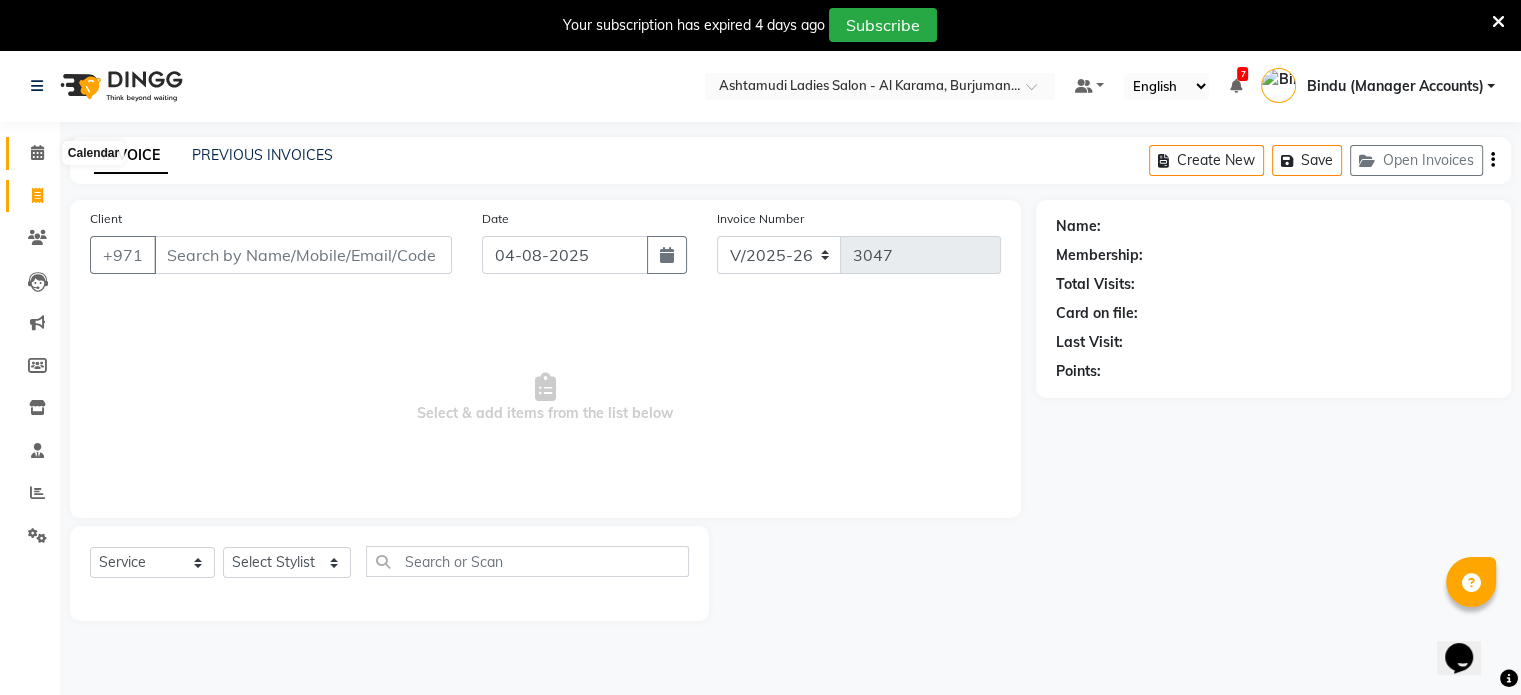 click 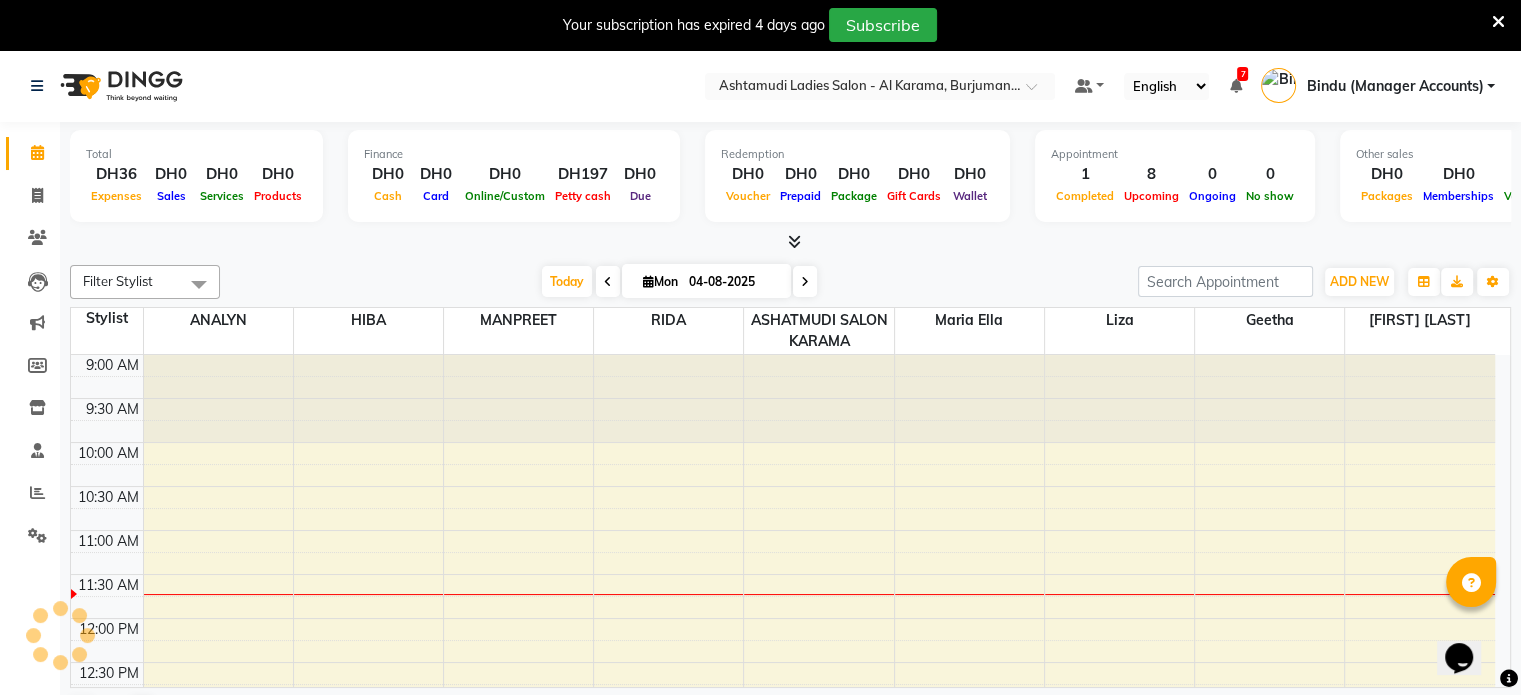 scroll, scrollTop: 175, scrollLeft: 0, axis: vertical 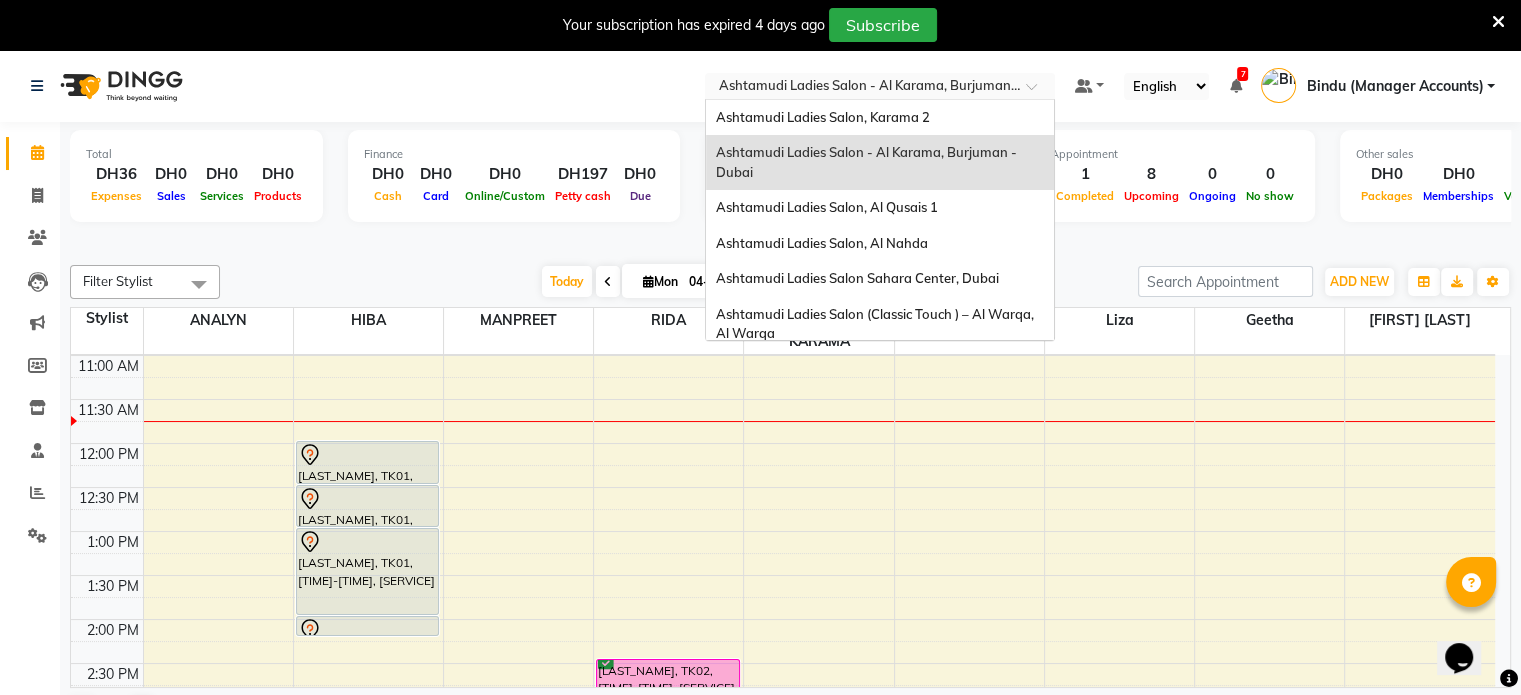 click at bounding box center (860, 88) 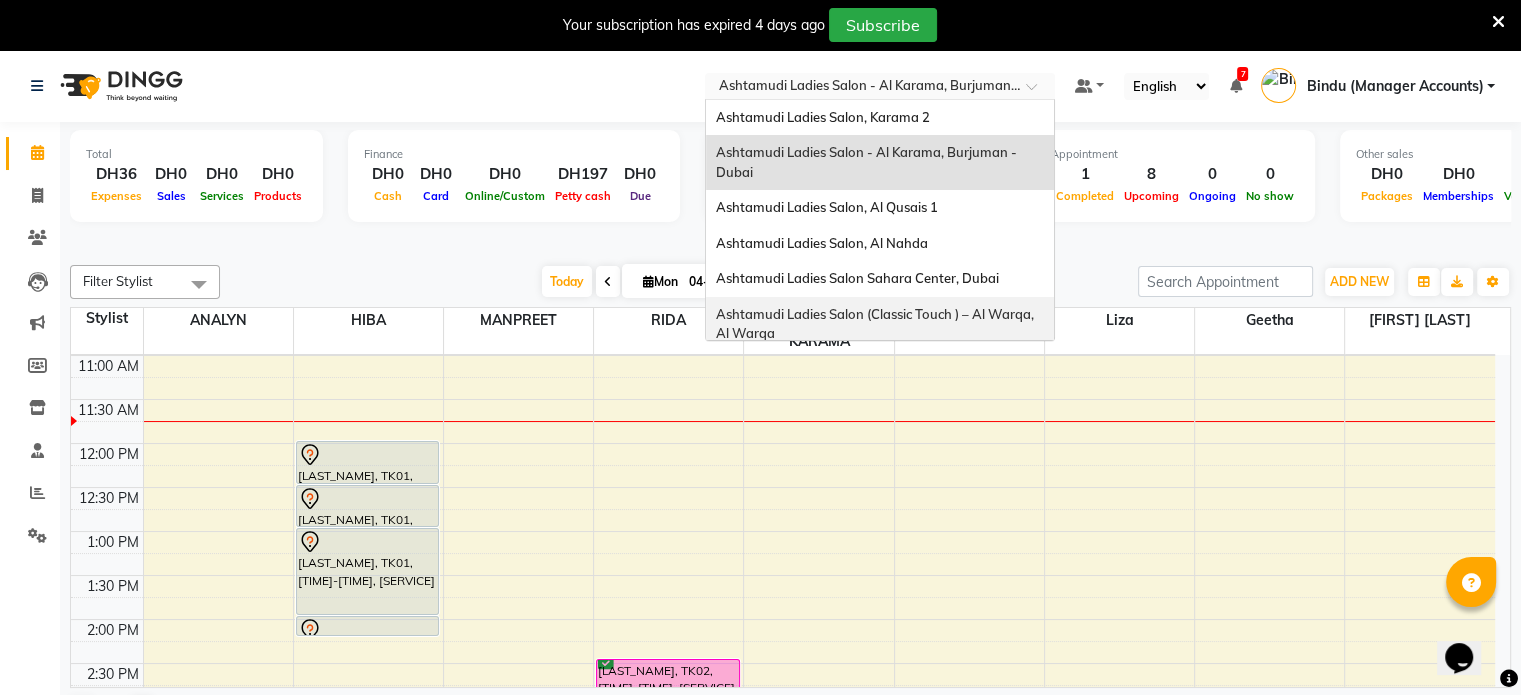 click on "Ashtamudi Ladies Salon (Classic Touch ) – Al Warqa, Al Warqa" at bounding box center (876, 324) 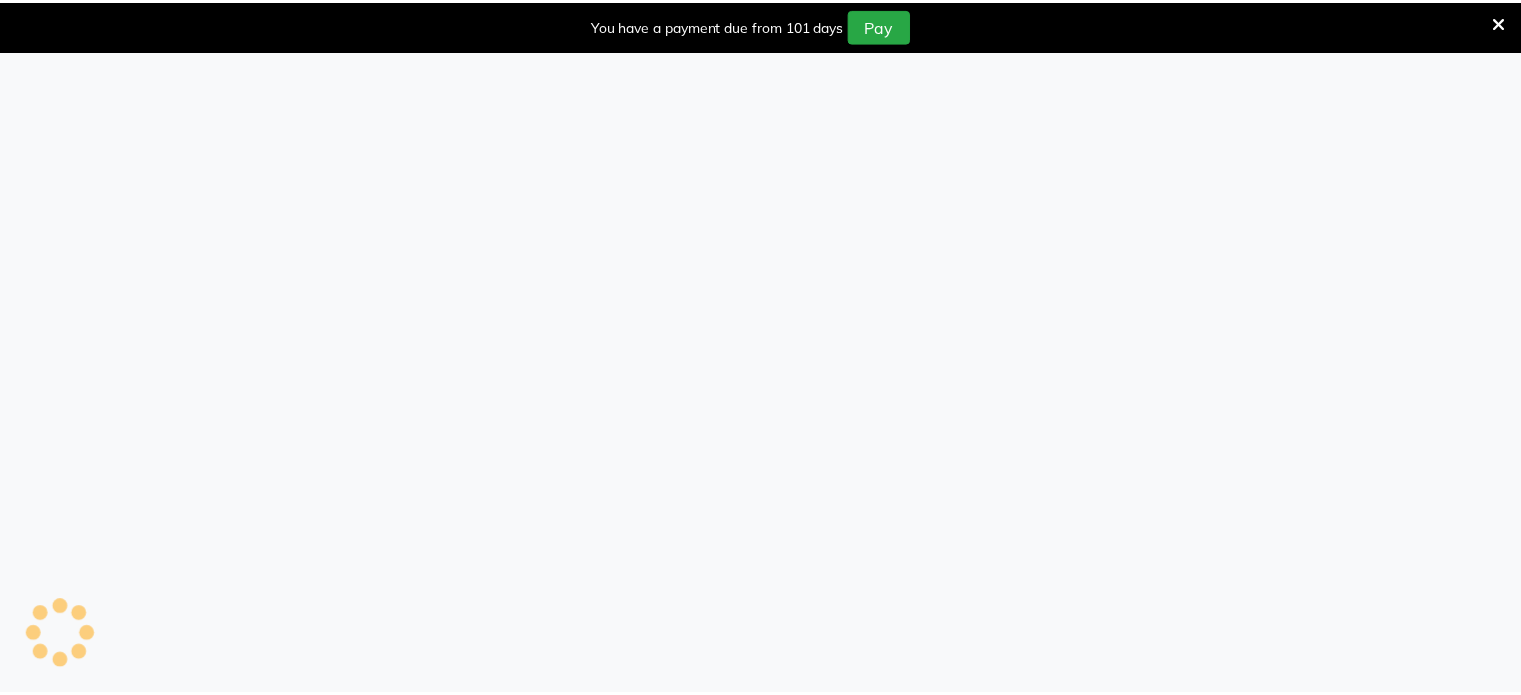 scroll, scrollTop: 0, scrollLeft: 0, axis: both 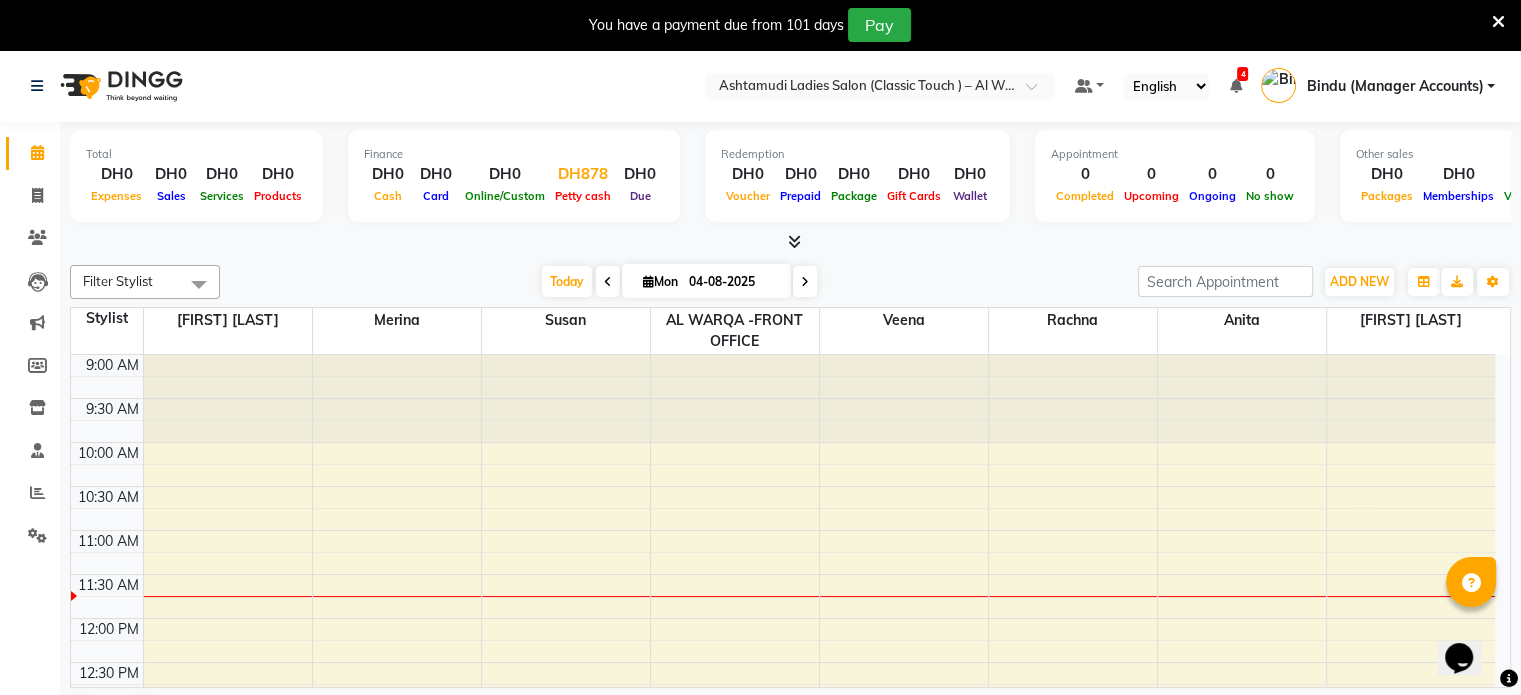 click on "DH878" at bounding box center [583, 174] 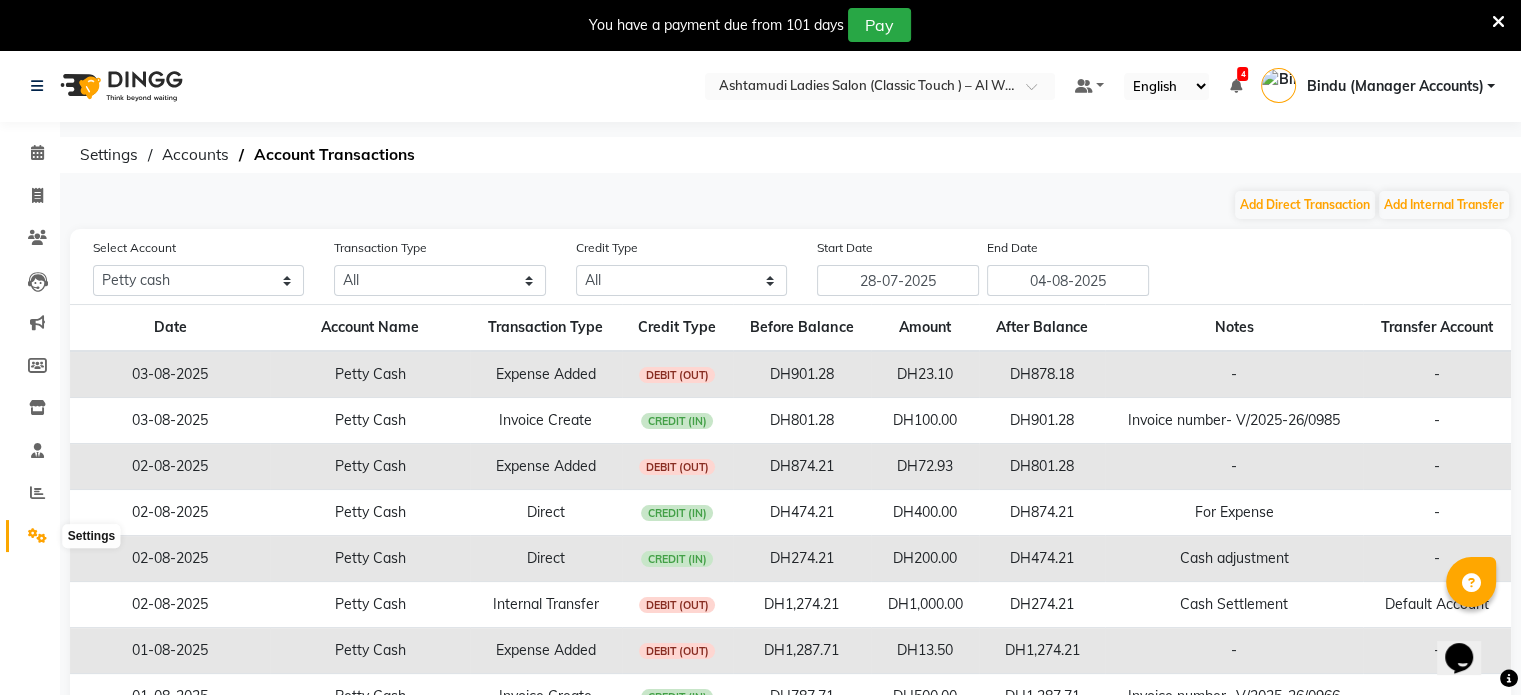 click 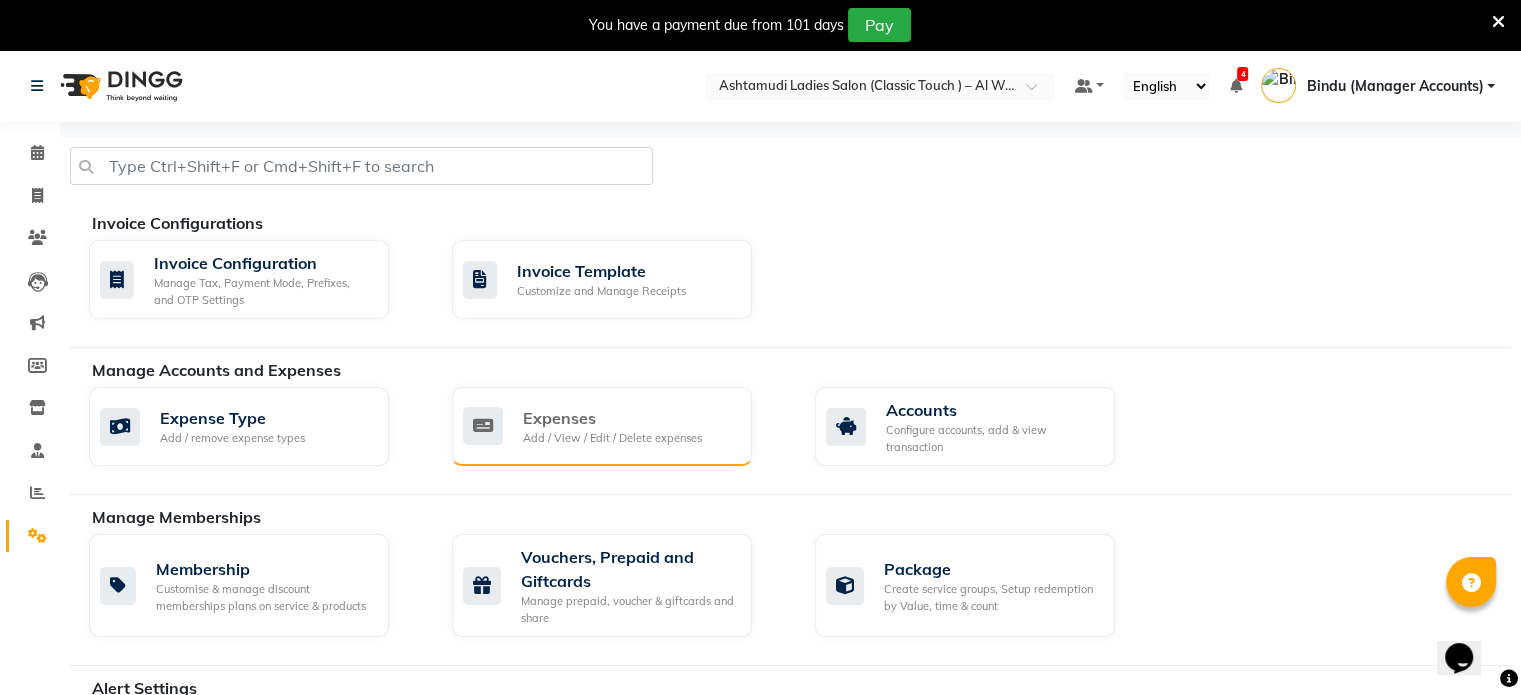 click on "Add / View / Edit / Delete expenses" 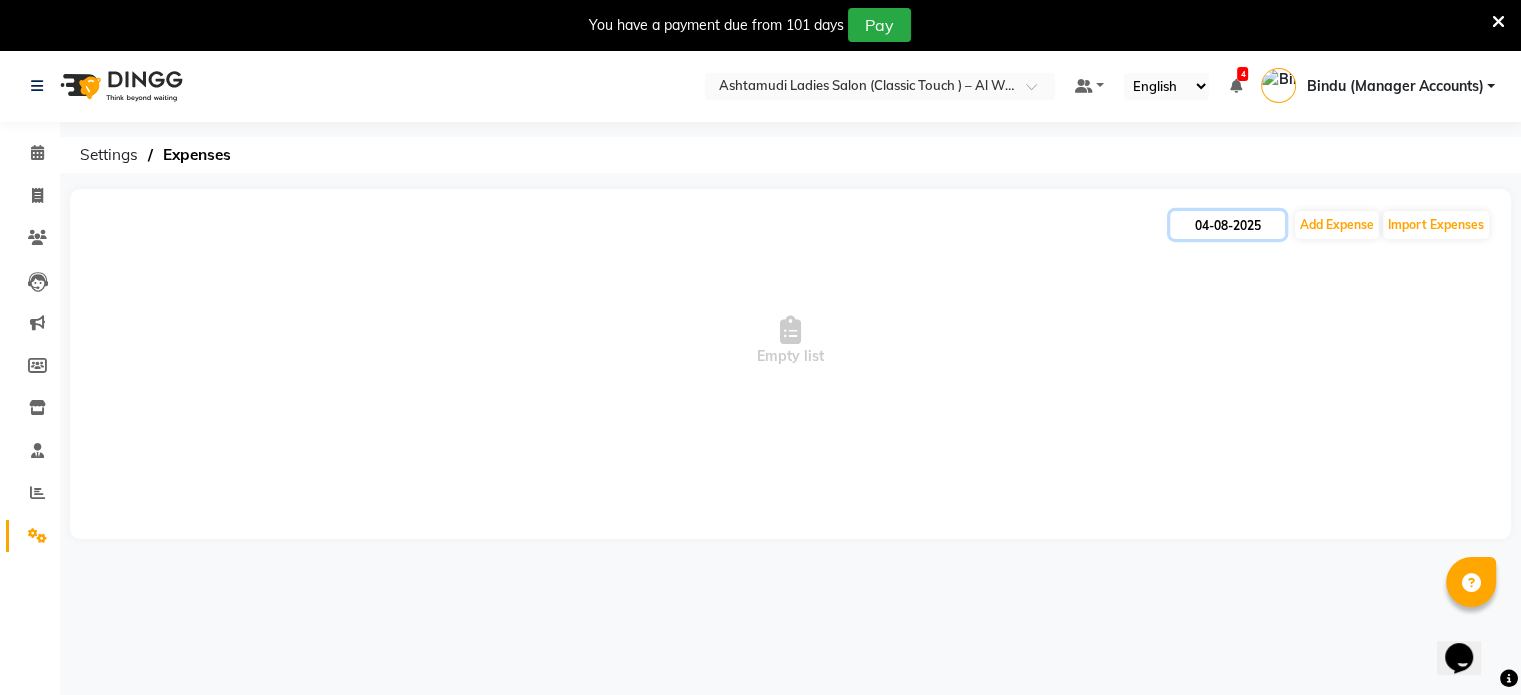 click on "04-08-2025" 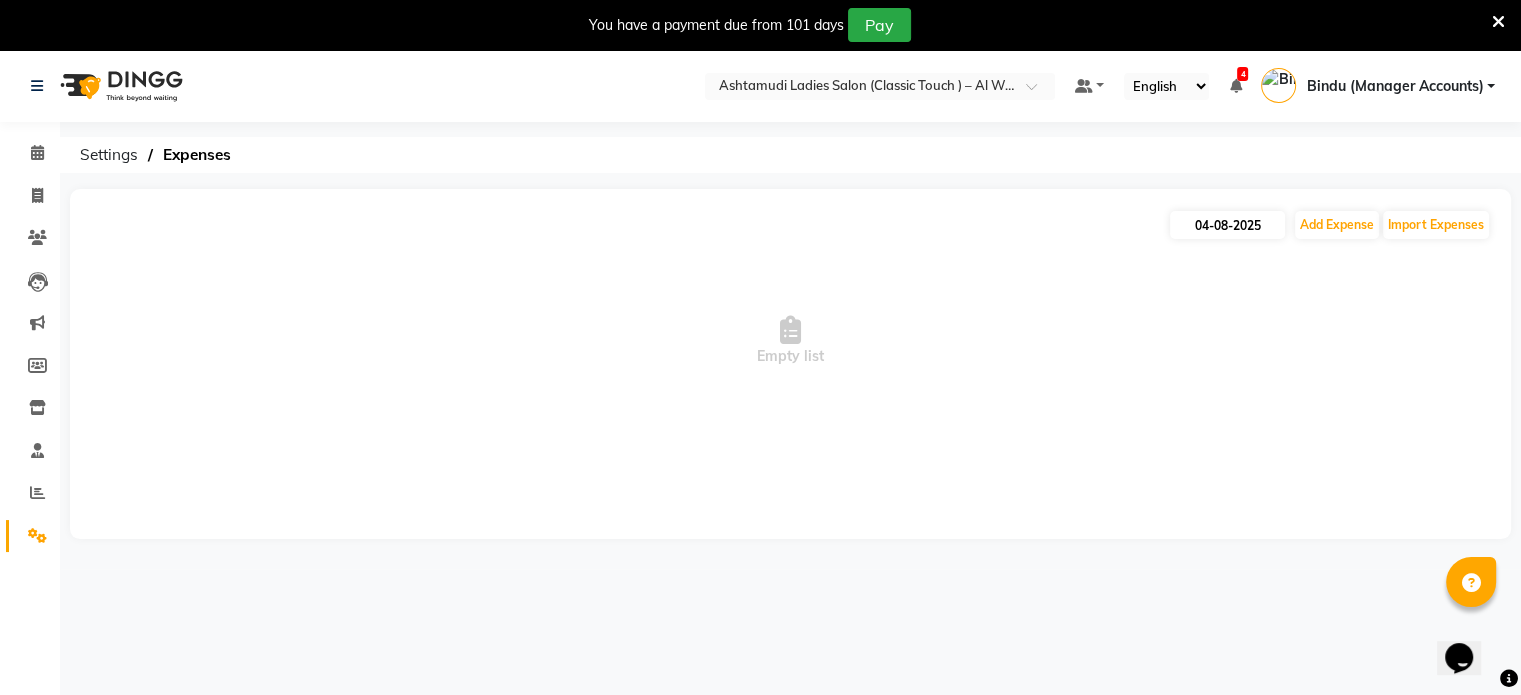 select on "8" 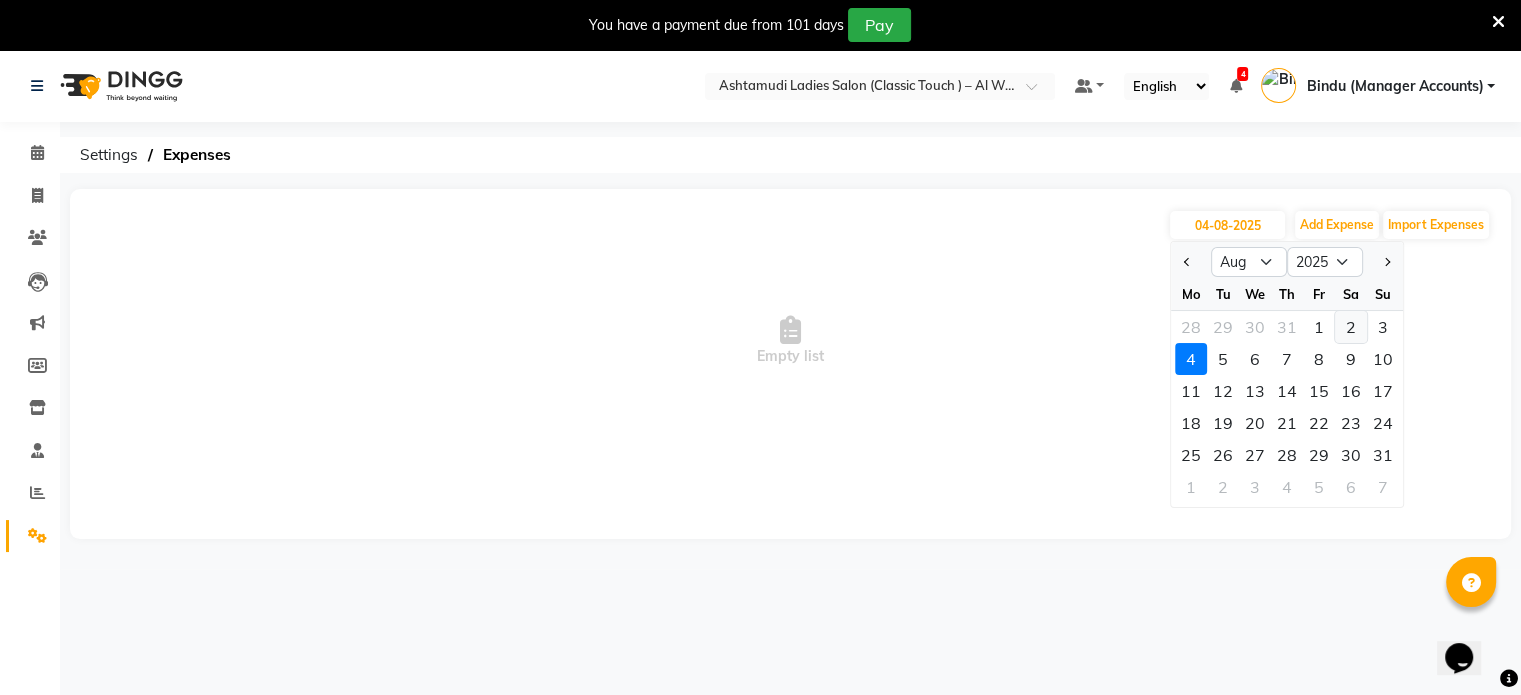 click on "2" 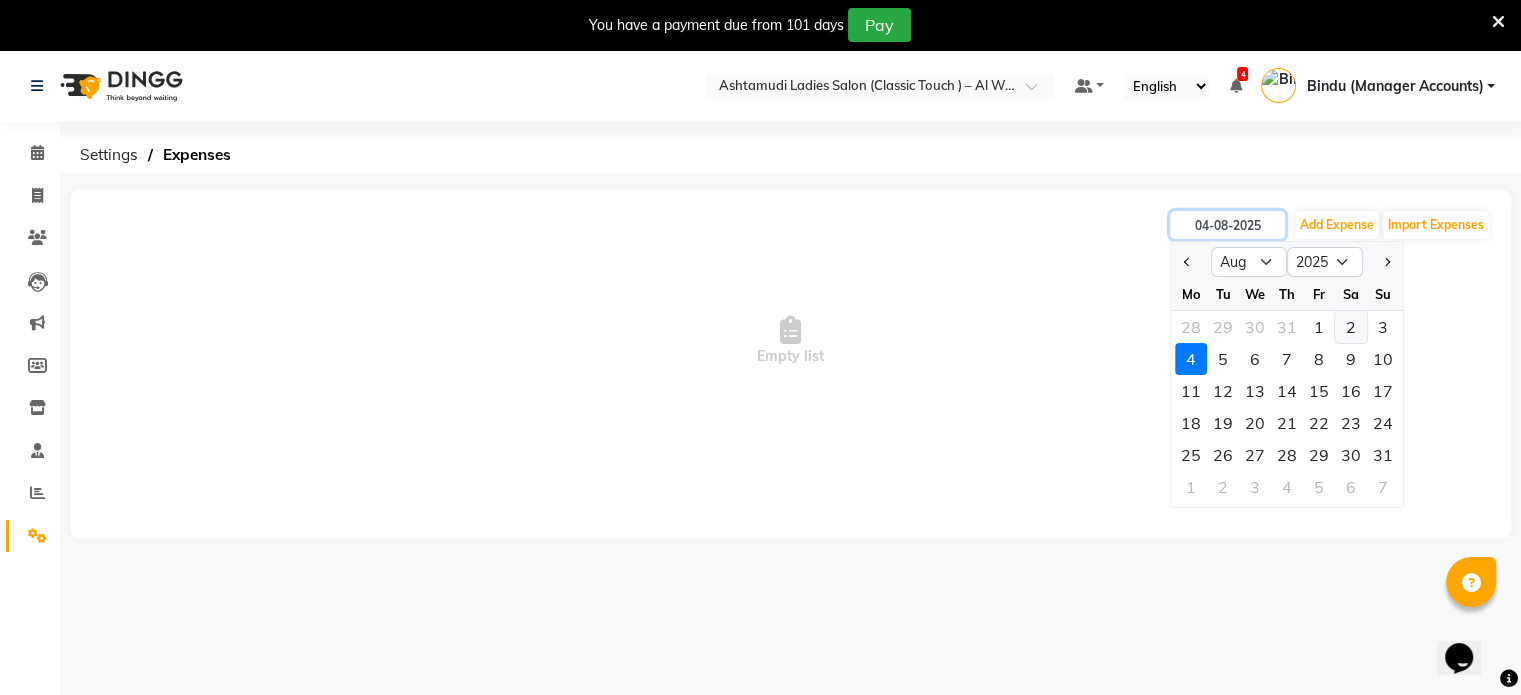 type on "02-08-2025" 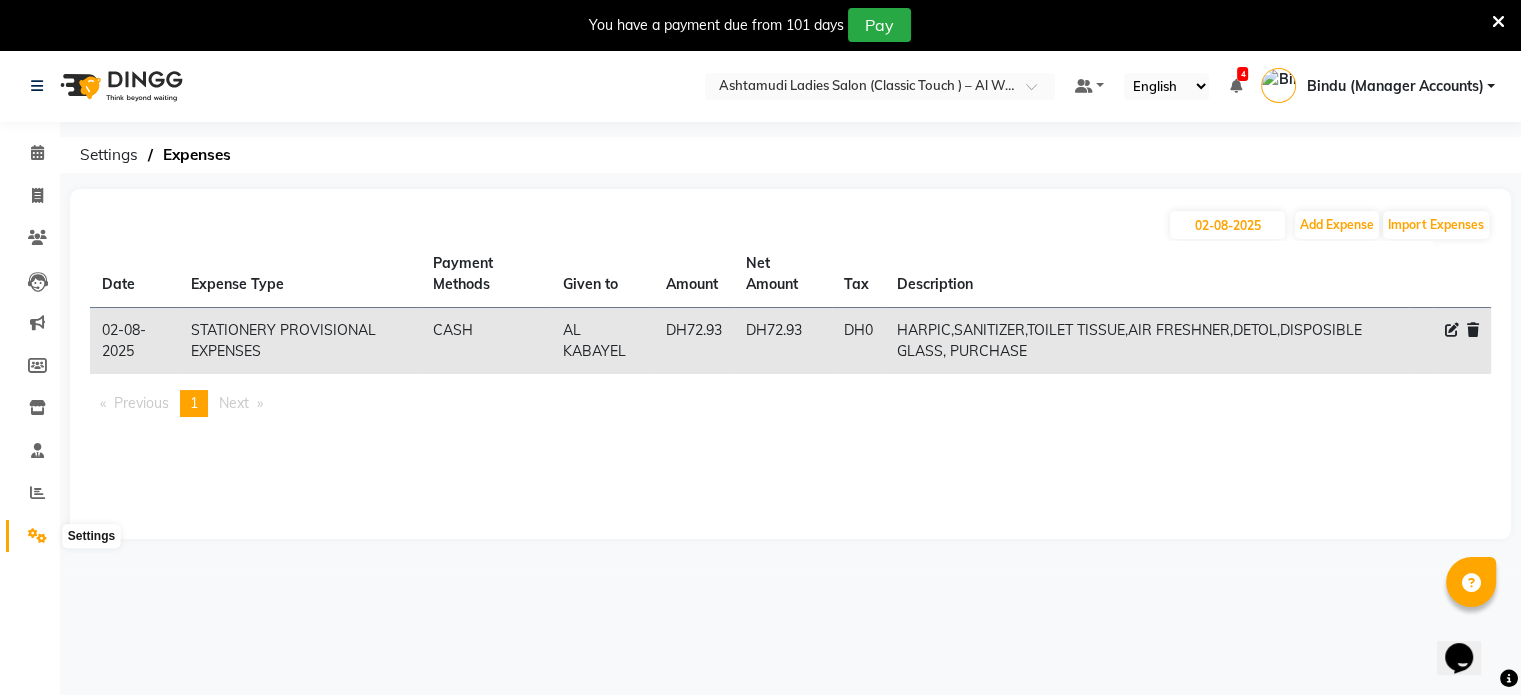click 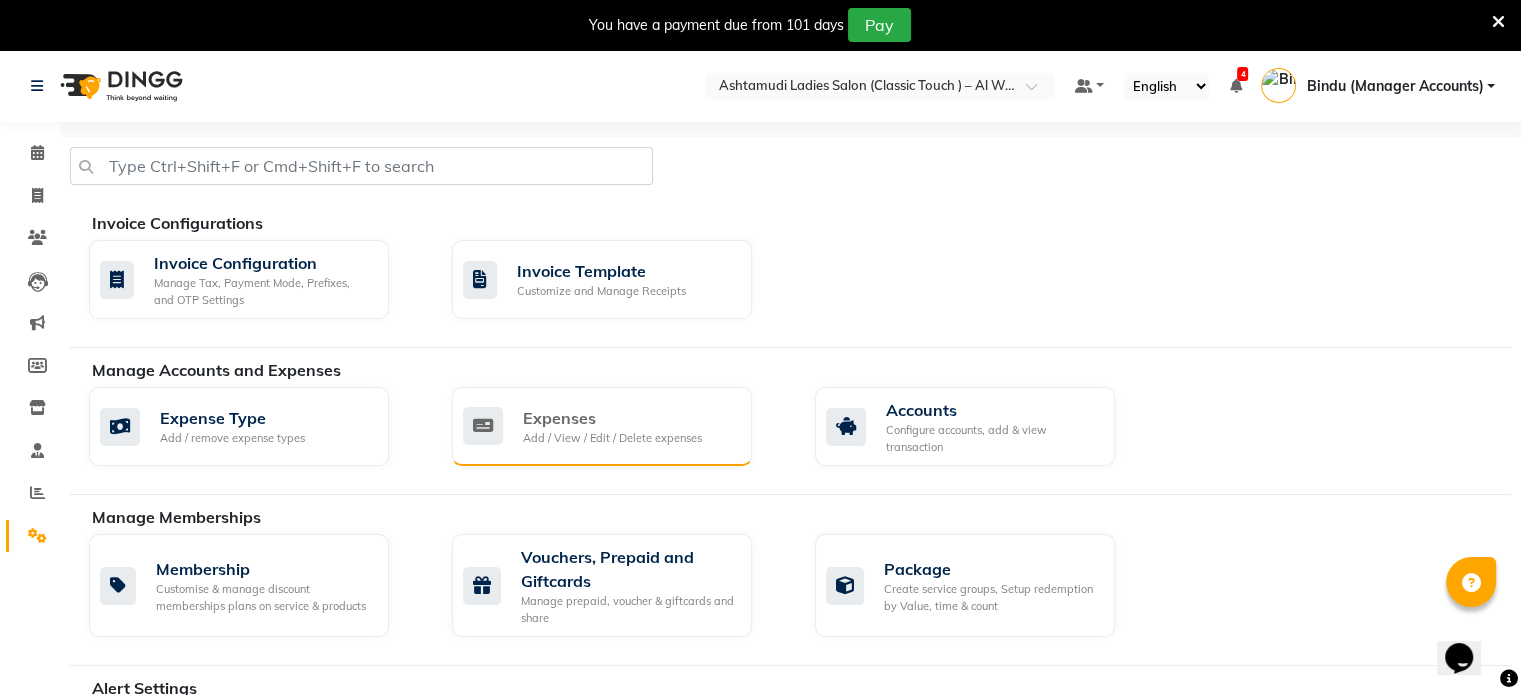 click on "Expenses" 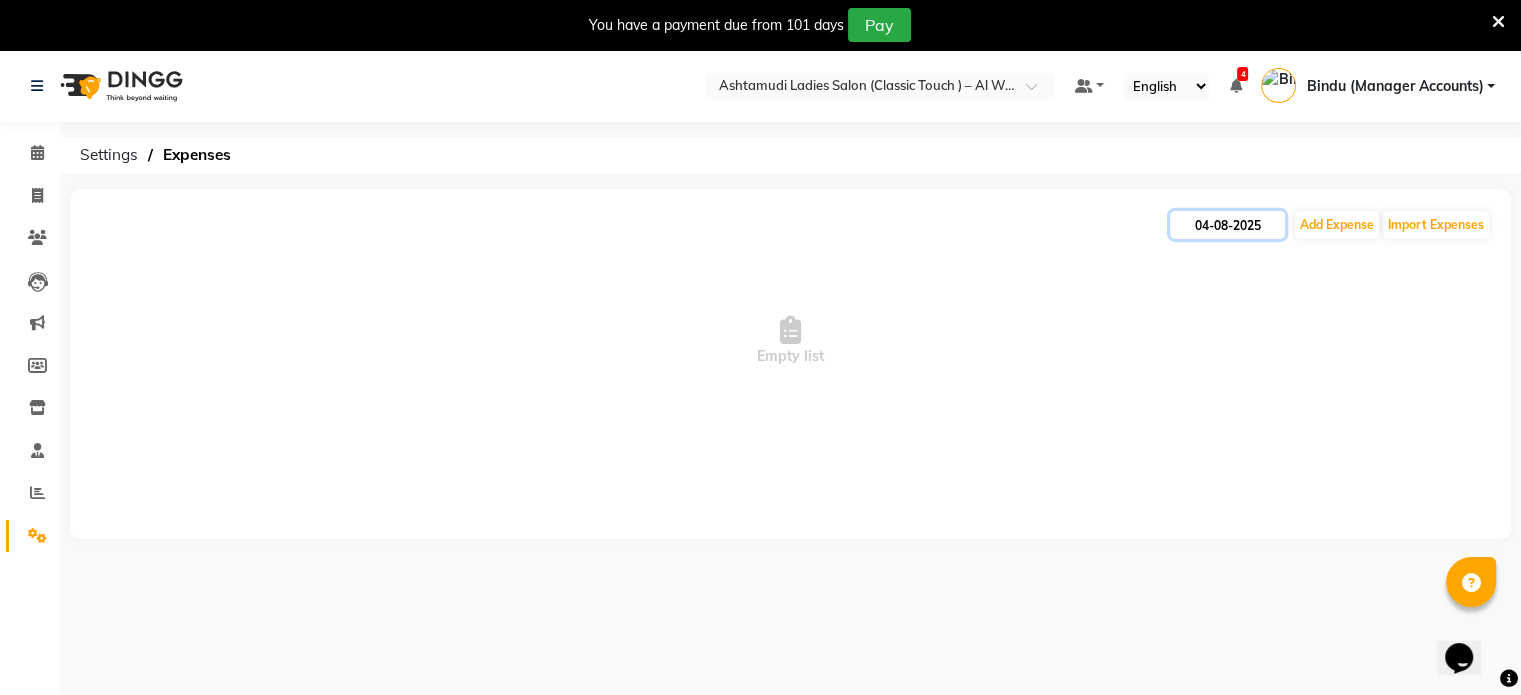 click on "04-08-2025" 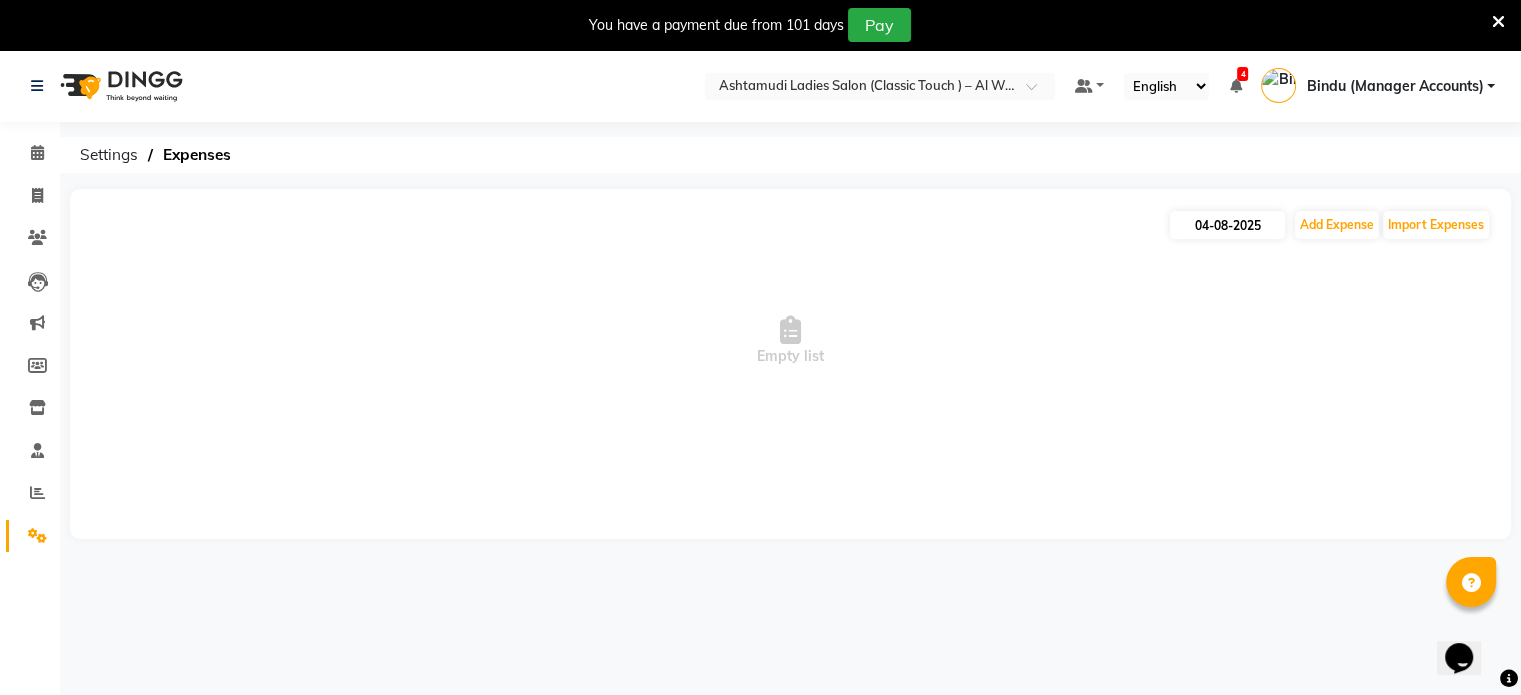select on "8" 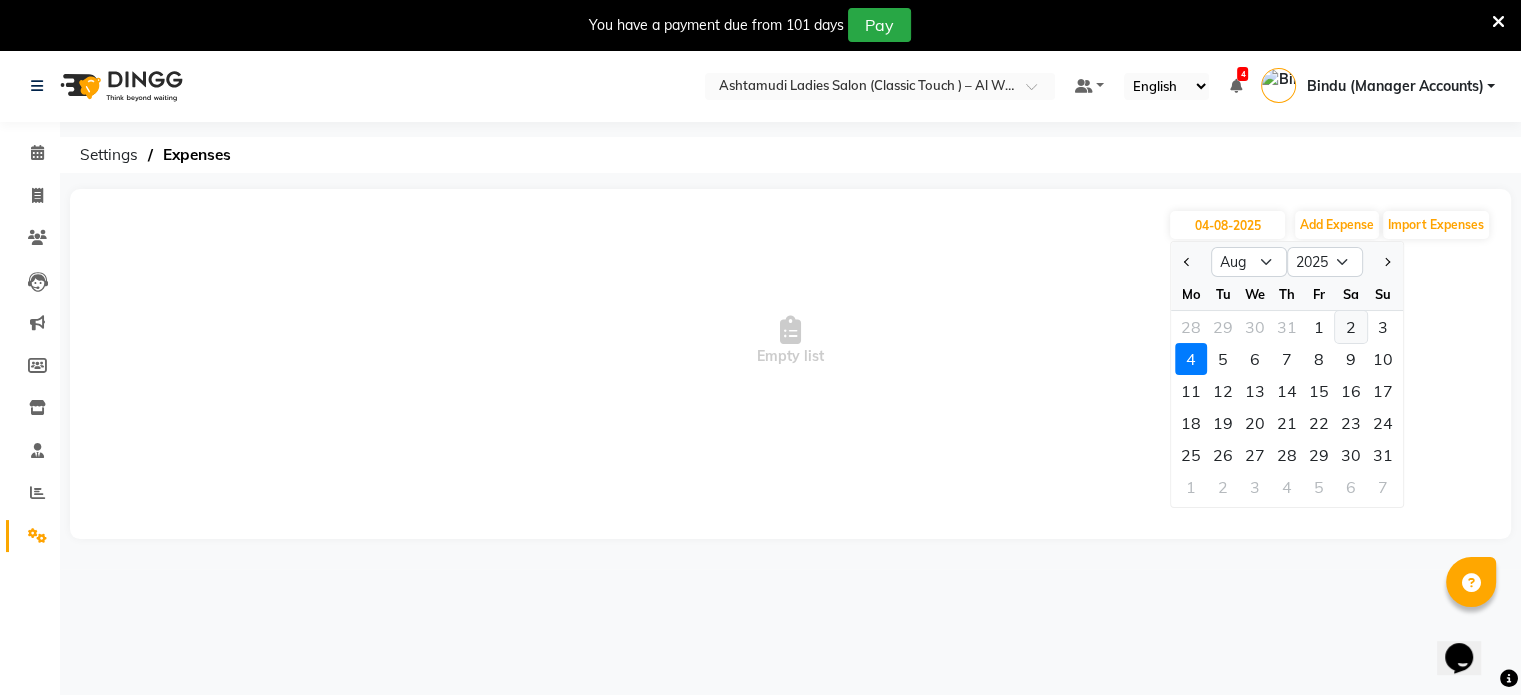 click on "2" 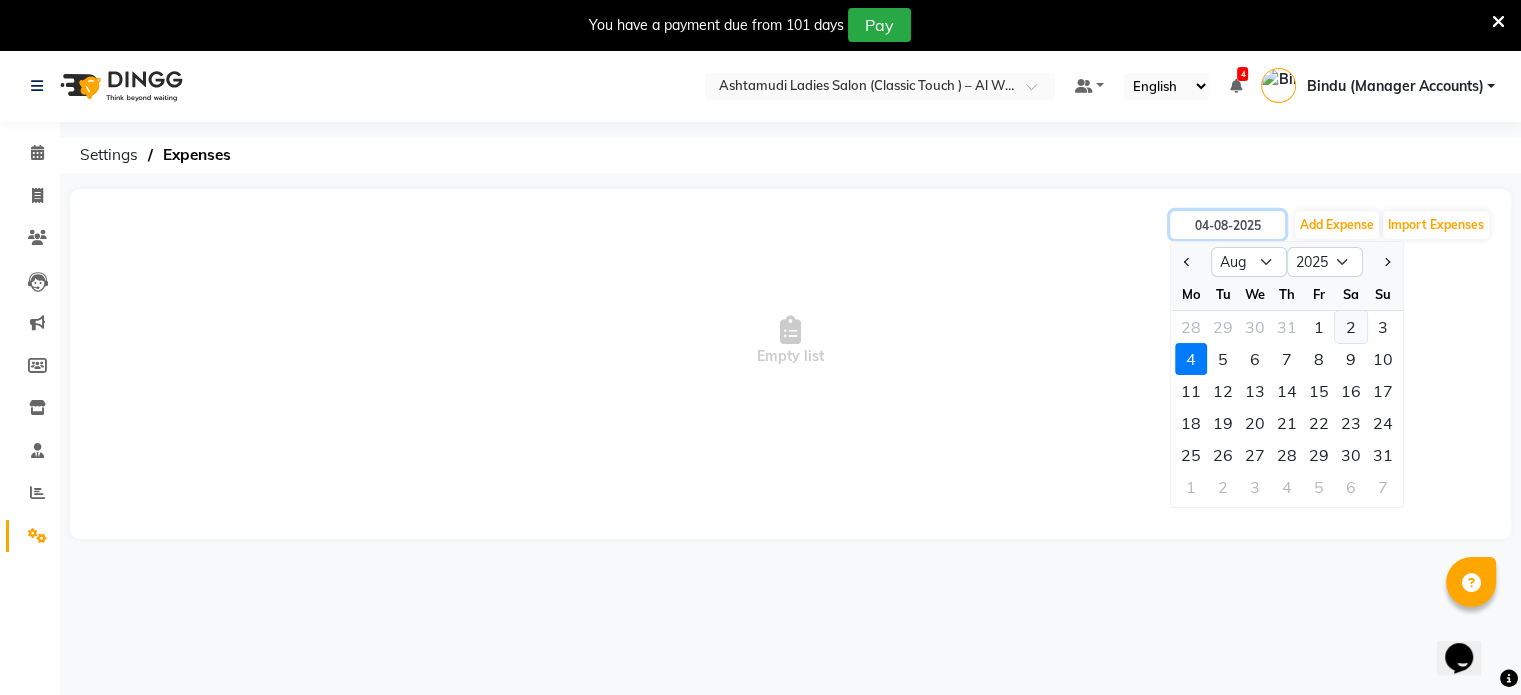 type on "02-08-2025" 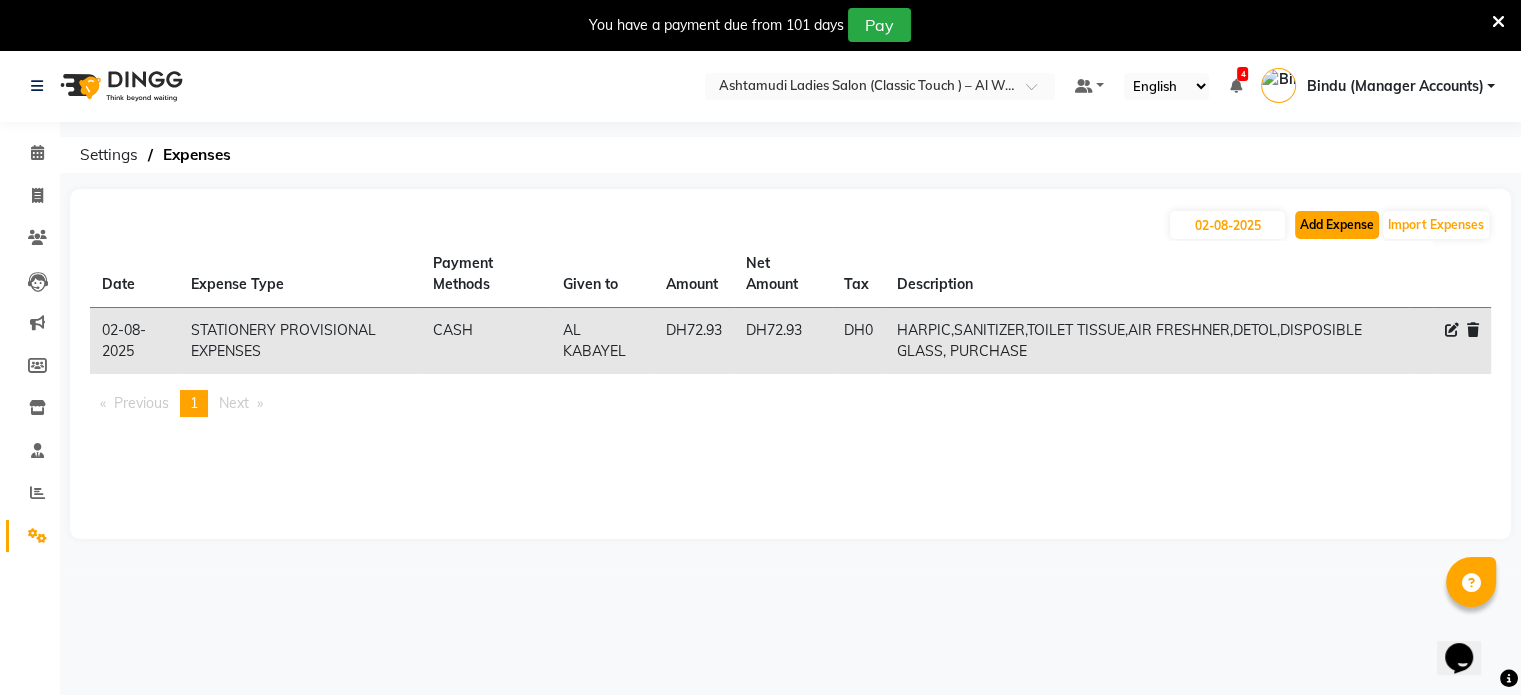 click on "Add Expense" 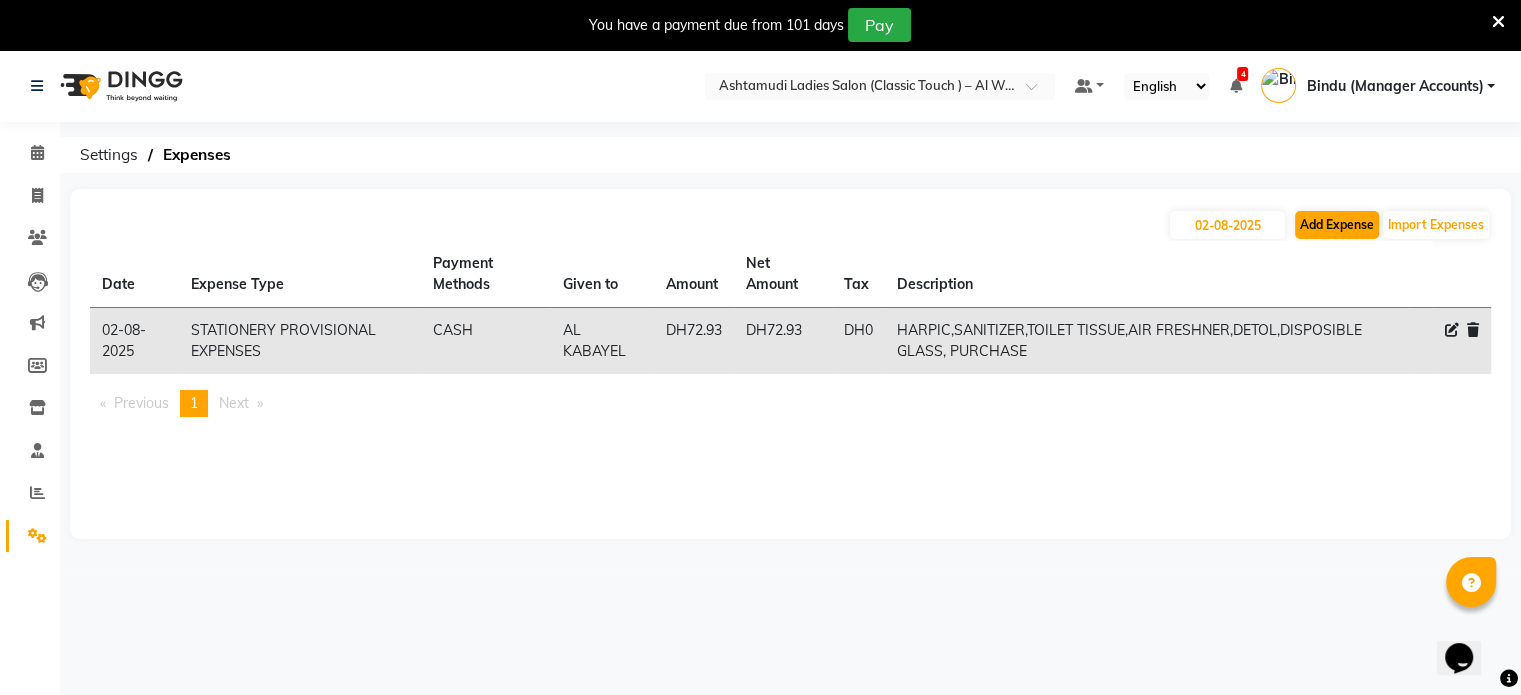 select on "1" 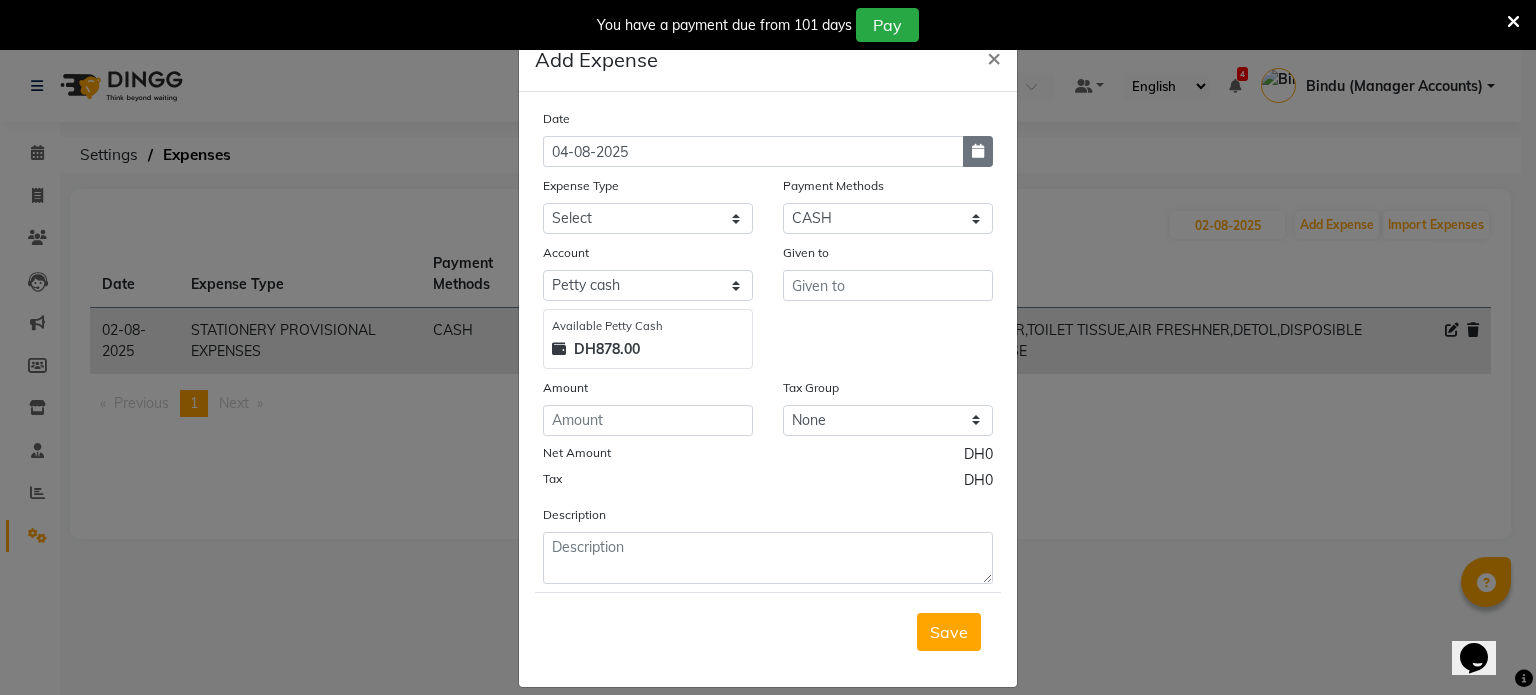 click 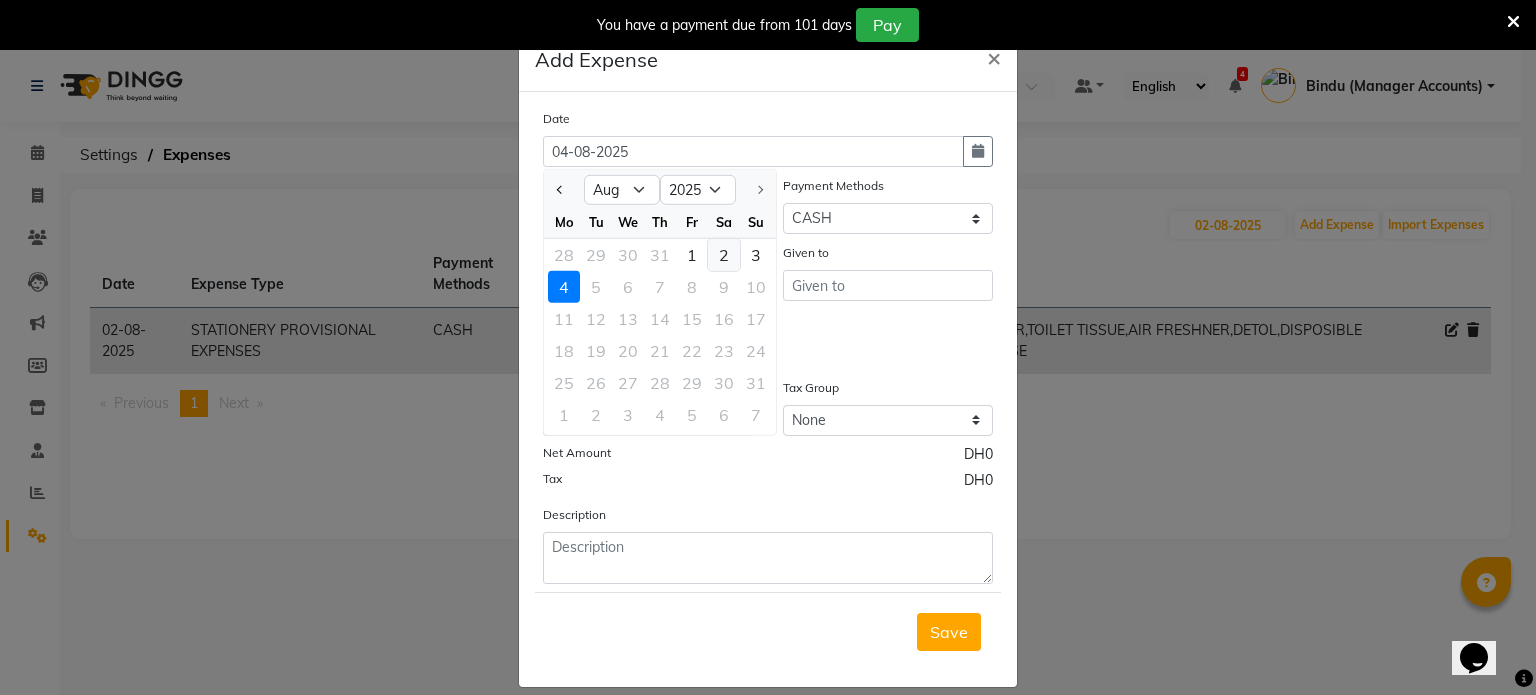click on "2" 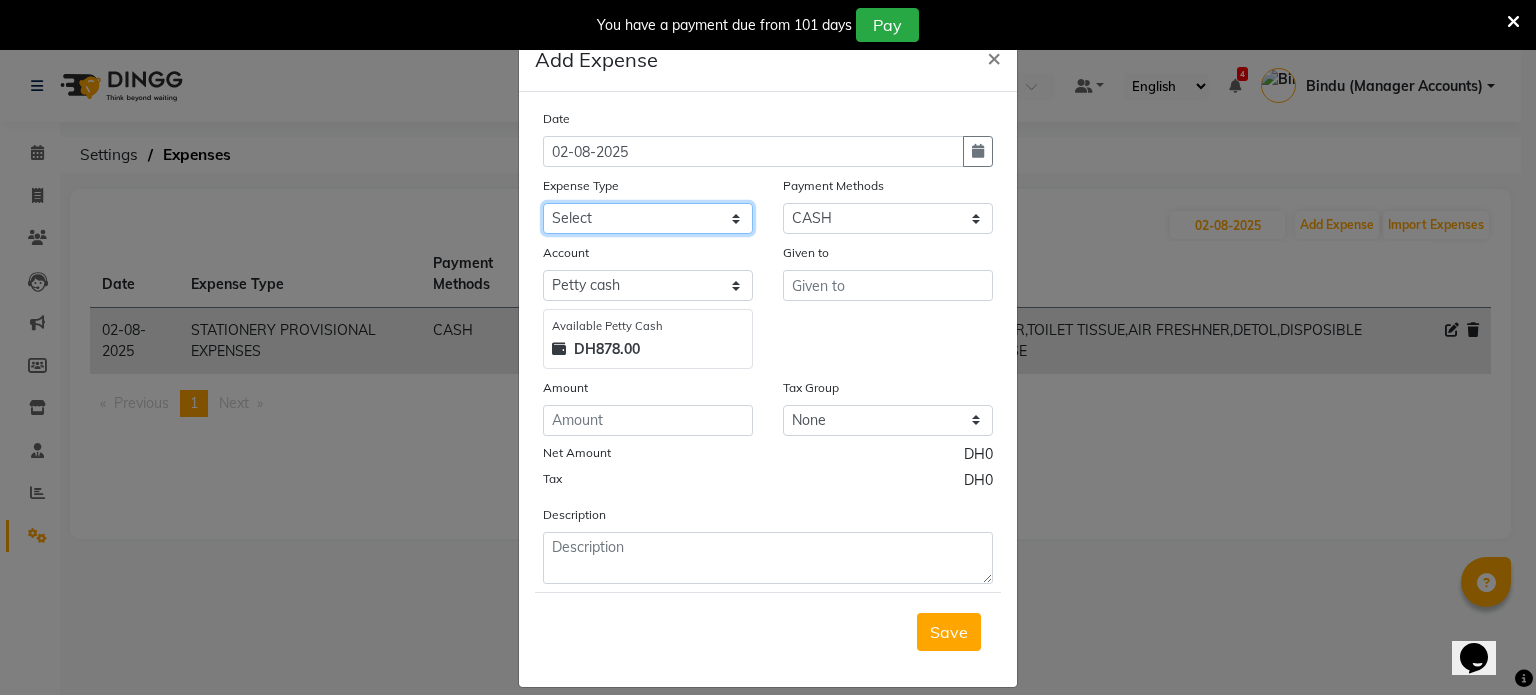drag, startPoint x: 645, startPoint y: 219, endPoint x: 632, endPoint y: 225, distance: 14.3178215 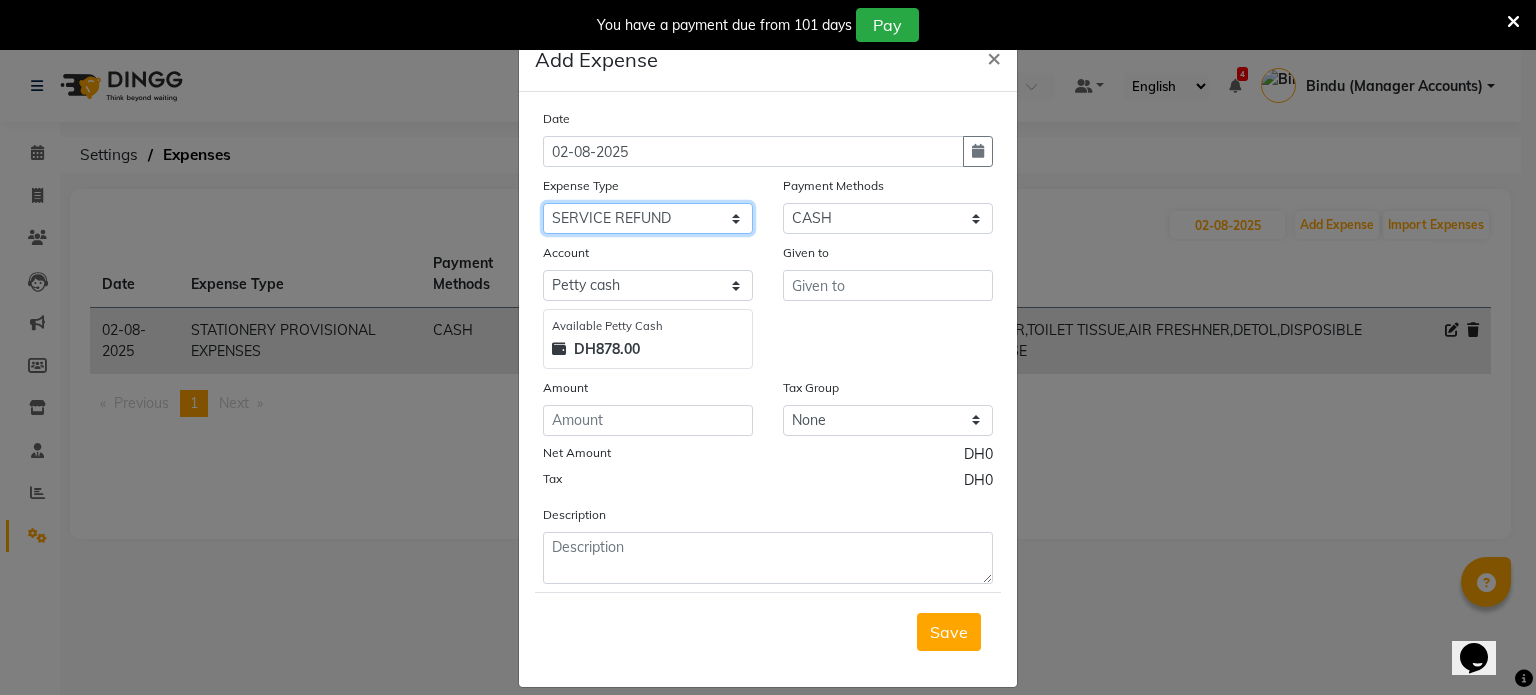 click on "Select ACCOMODATION EXPENSES ADVERTISEMENT SALES PROMOTIONAL EXPENSES Bonus BRIDAL ACCESSORIES REFUND BRIDAL COMMISSION BRIDAL FOOD BRIDAL INCENTIVES BRIDAL ORNAMENTS REFUND BRIDAL TA CASH DEPOSIT RAK BANK COMPUTER ACCESSORIES MOBILE PHONE Donation and Charity Expenses ELECTRICITY CHARGES ELECTRONICS FITTINGS Event Expense FISH FOOD EXPENSES FOOD REFRESHMENT FOR CLIENTS FOOD REFRESHMENT FOR STAFFS Freight And Forwarding Charges FUEL FOR GENERATOR FURNITURE AND EQUIPMENTS Gifts for Clients GIFTS FOR STAFFS GOKULAM CHITS HOSTEL RENT LAUNDRY EXPENSES LICENSE OTHER FEES LOADING UNLOADING CHARGES Medical Expenses MEHNDI PAYMENTS MISCELLANEOUS EXPENSES NEWSPAPER PERIODICALS Ornaments Maintenance Expense OVERTIME ALLOWANCES Payment For Pest Control Perfomance based incentives POSTAGE COURIER CHARGES Printing PRINTING STATIONERY EXPENSES PROFESSIONAL TAX REPAIRS MAINTENANCE ROUND OFF Salary SALARY ADVANCE Sales Incentives Membership Card SALES INCENTIVES PRODUCT SALES INCENTIVES SERVICES SALON ESSENTIALS SALON RENT" 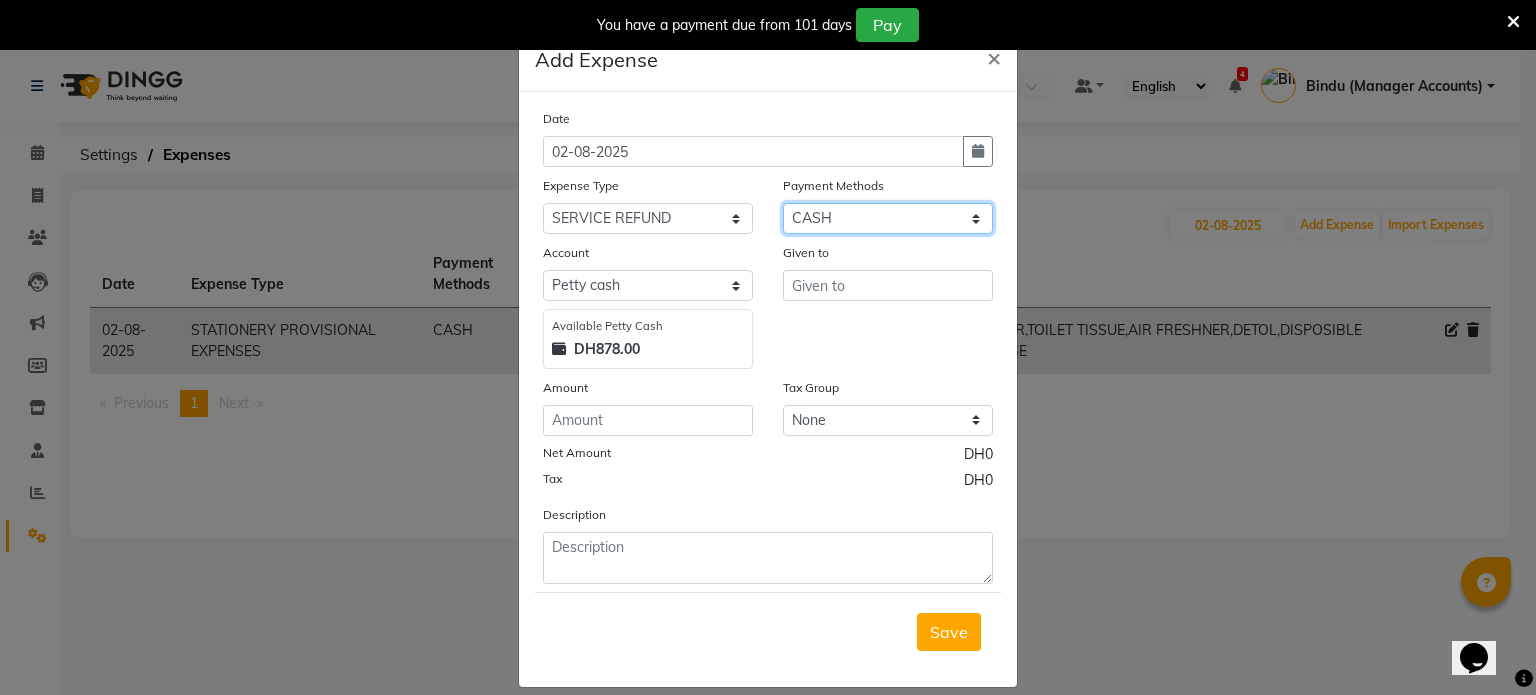 click on "Select Bank CARD CASH PhonePe Voucher" 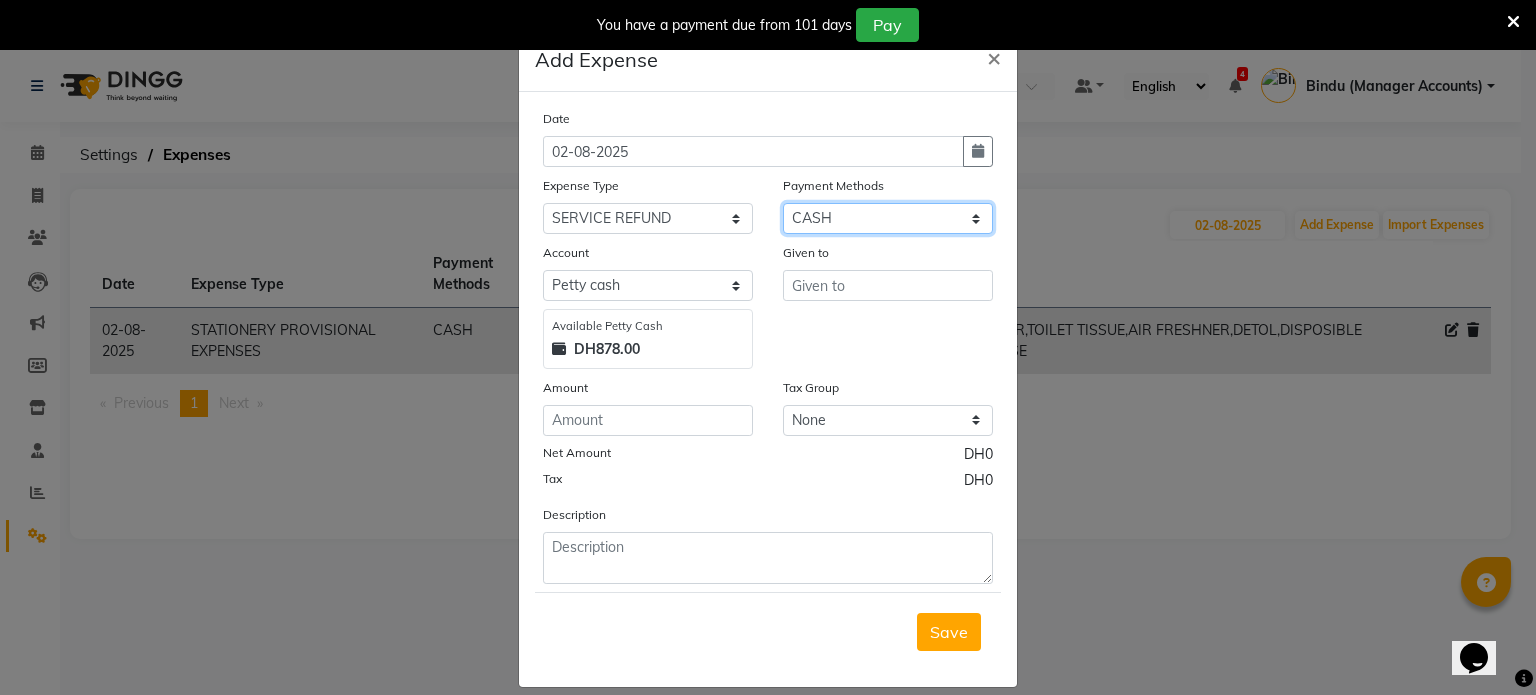 click on "Select Bank CARD CASH PhonePe Voucher" 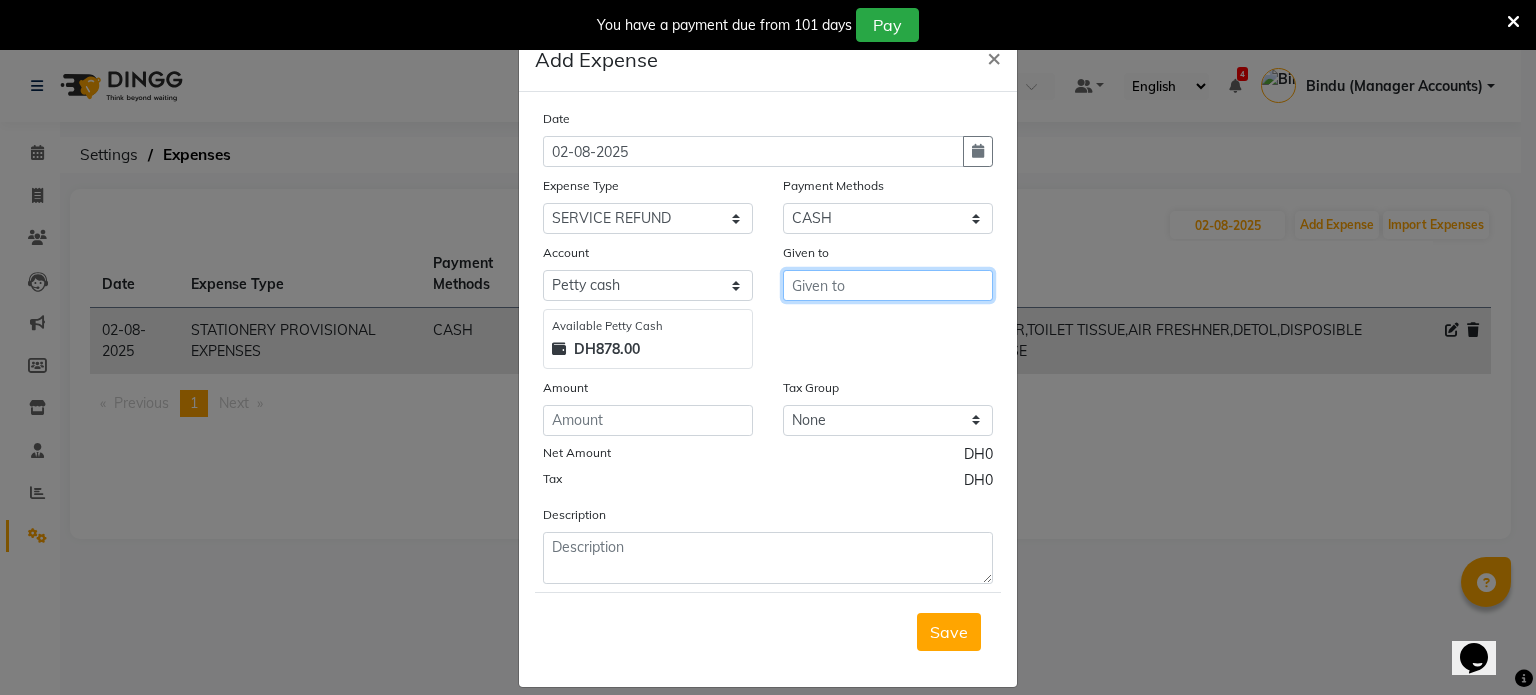 click at bounding box center (888, 285) 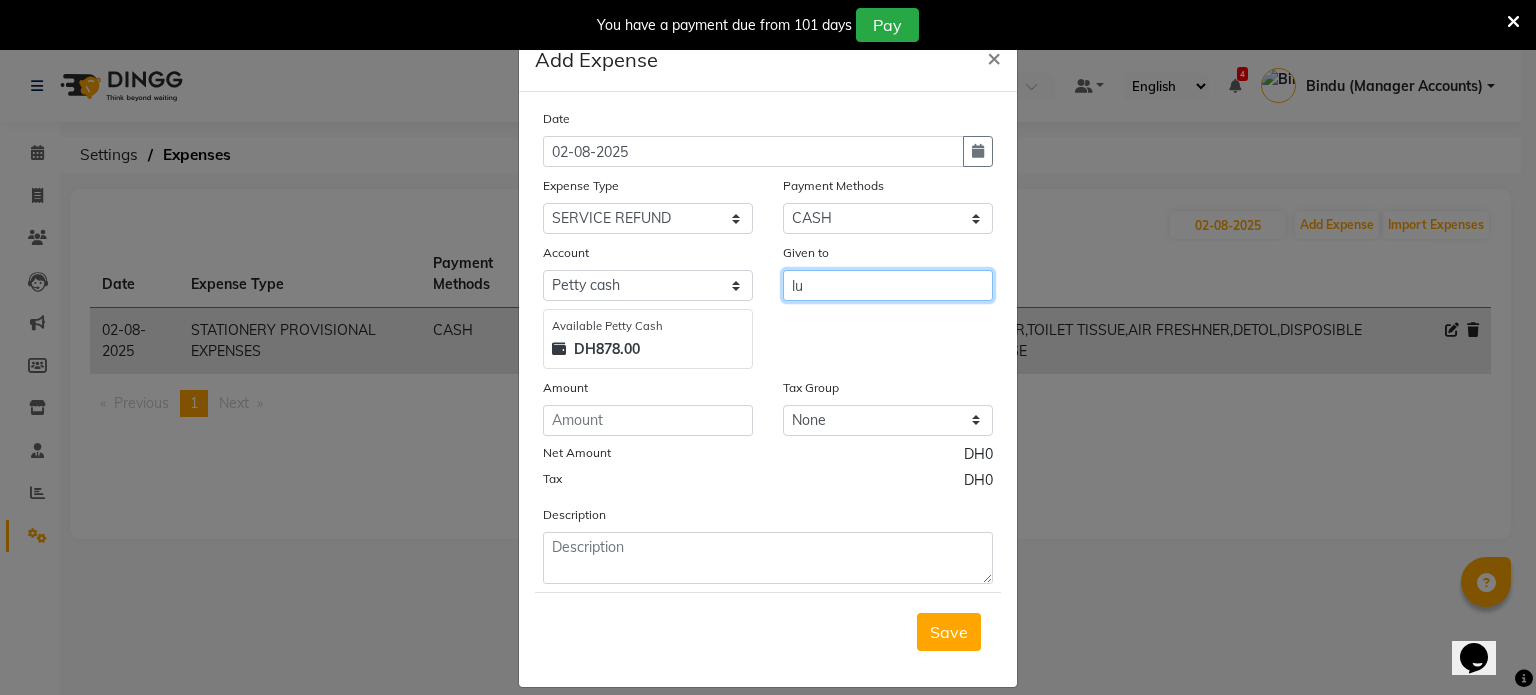 type on "l" 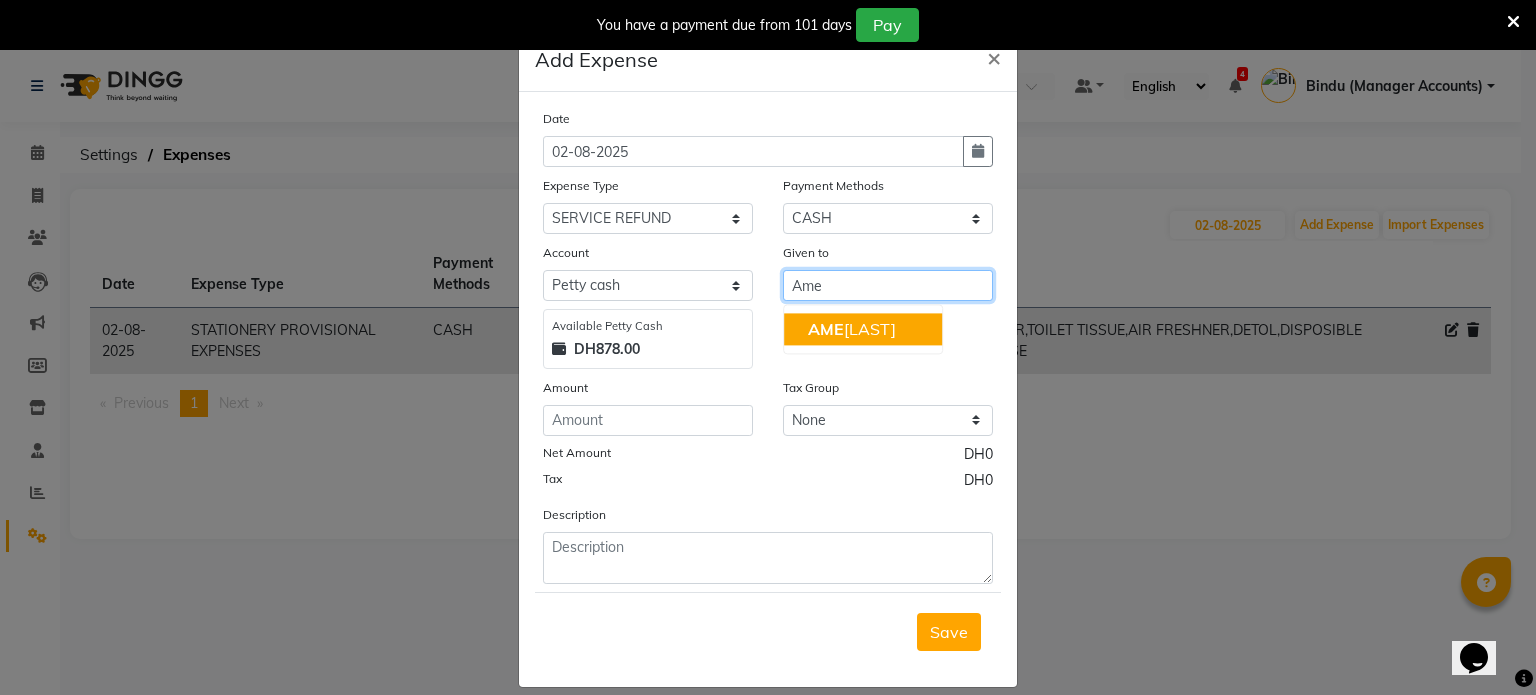 click on "[FIRST] [LAST]" at bounding box center [852, 329] 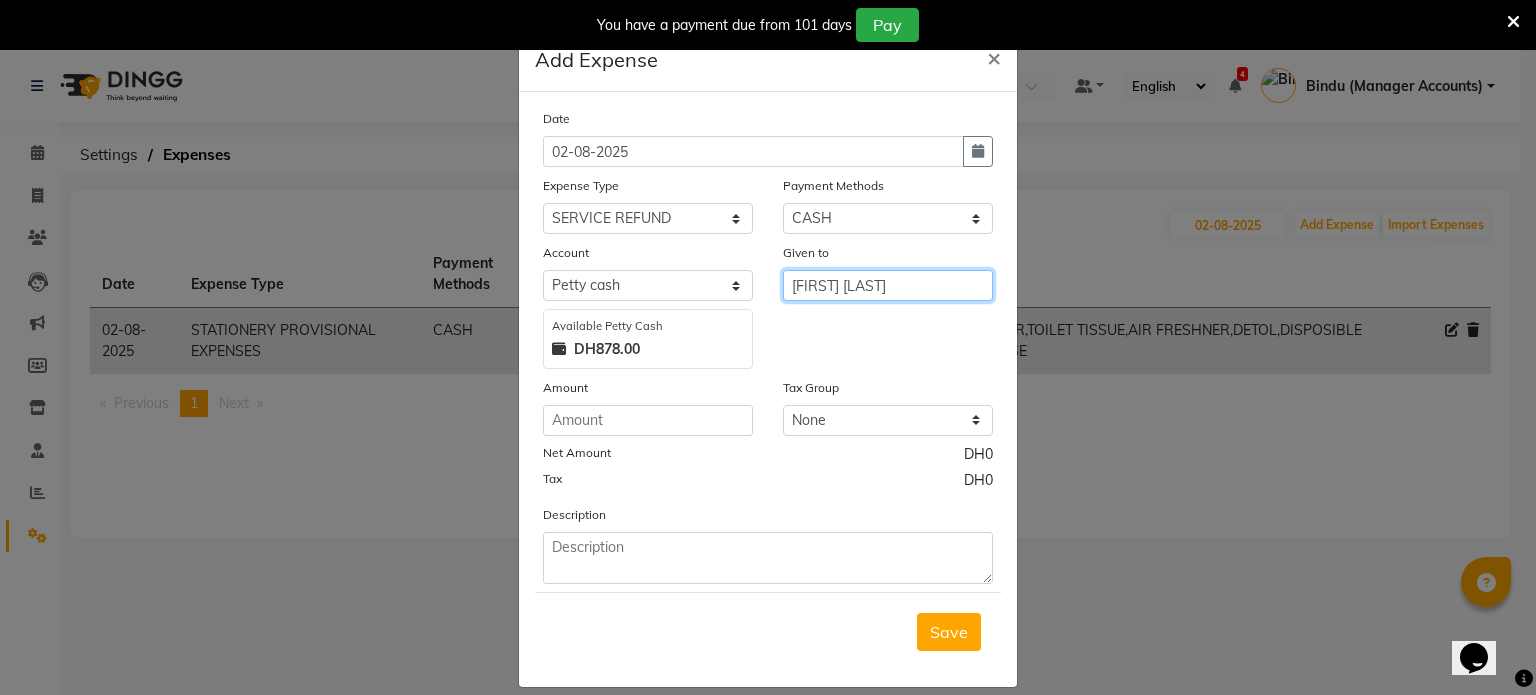 type on "[FIRST] [LAST]" 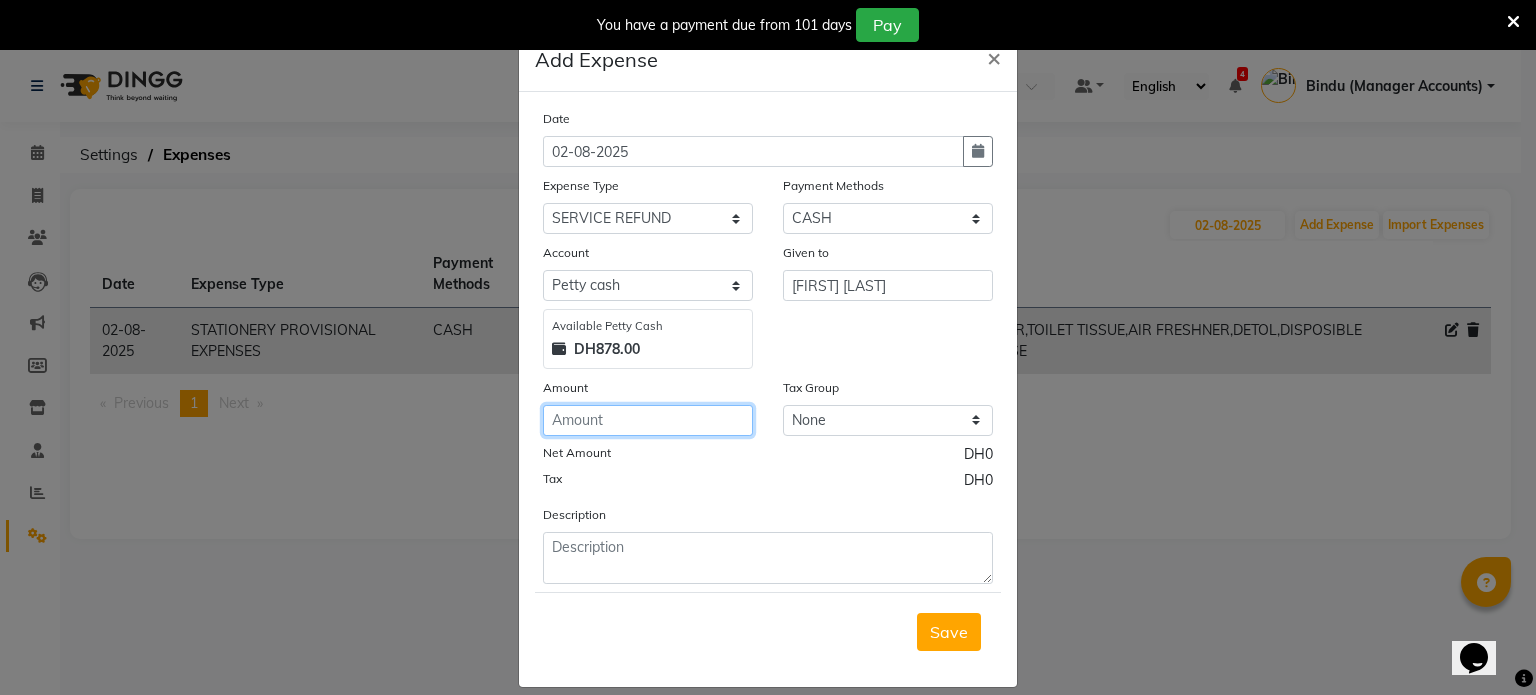 click 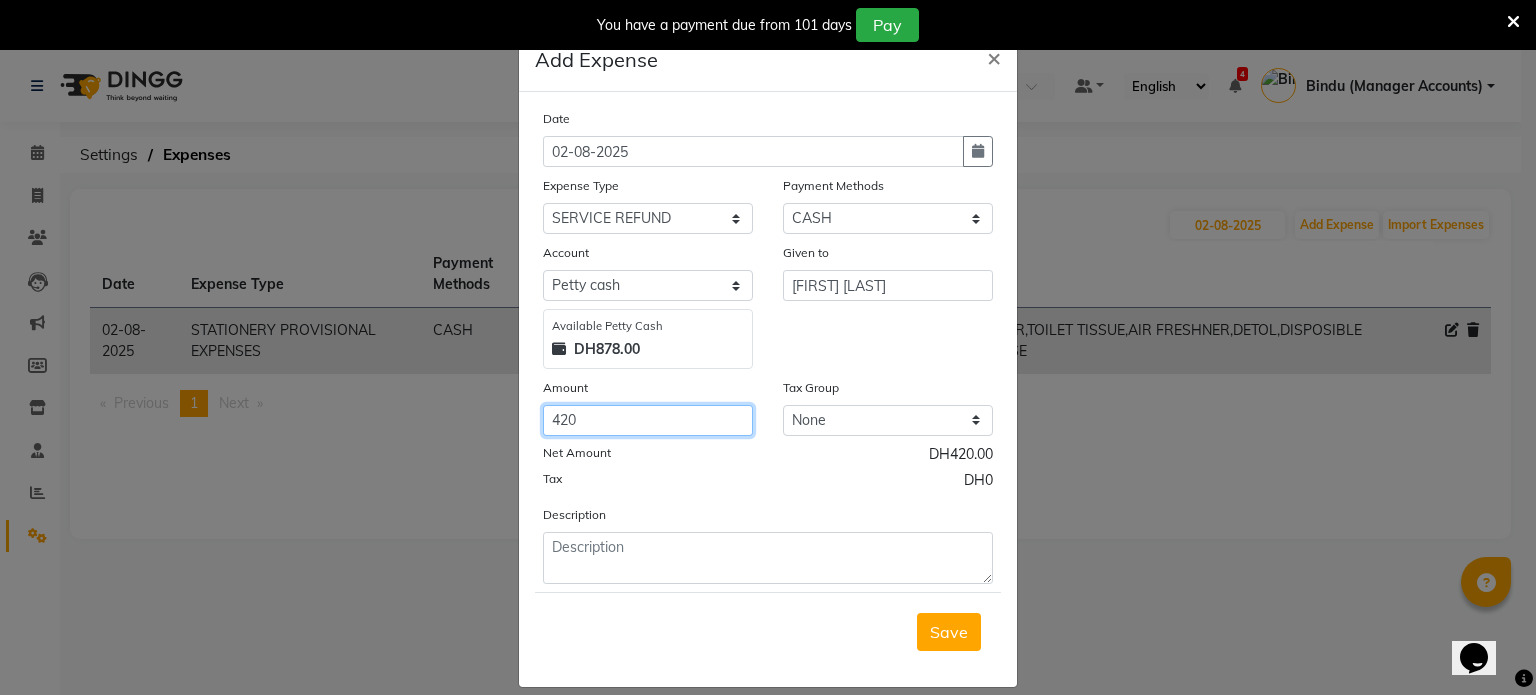 type on "420" 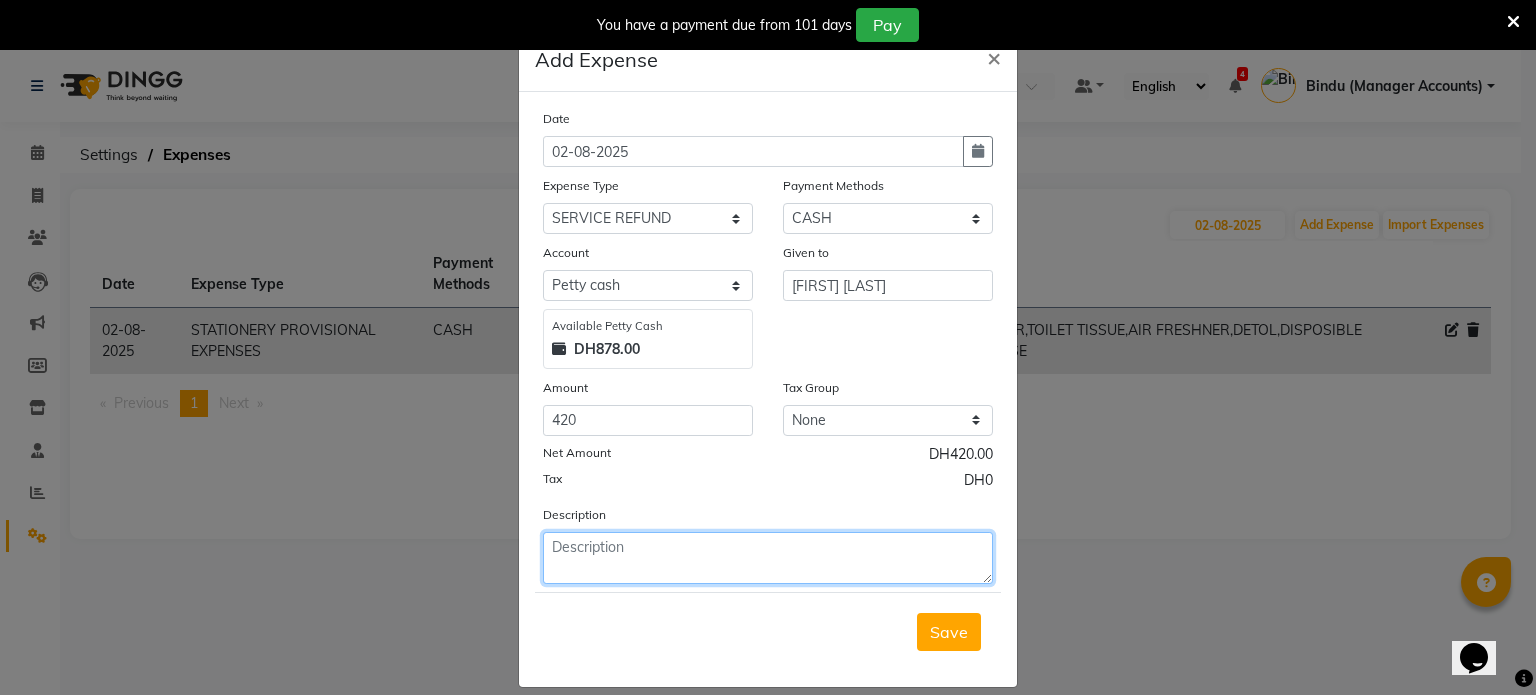 click 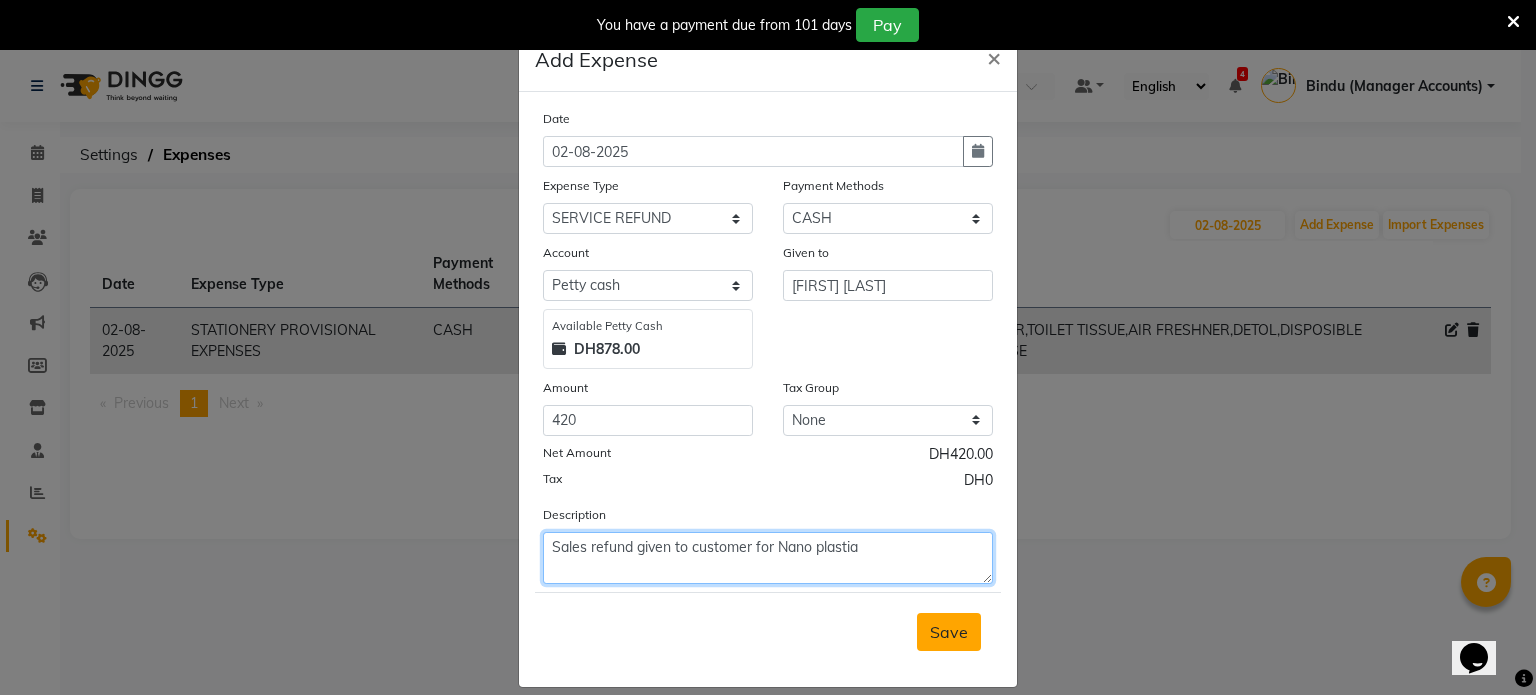 type on "Sales refund given to customer for Nano plastia" 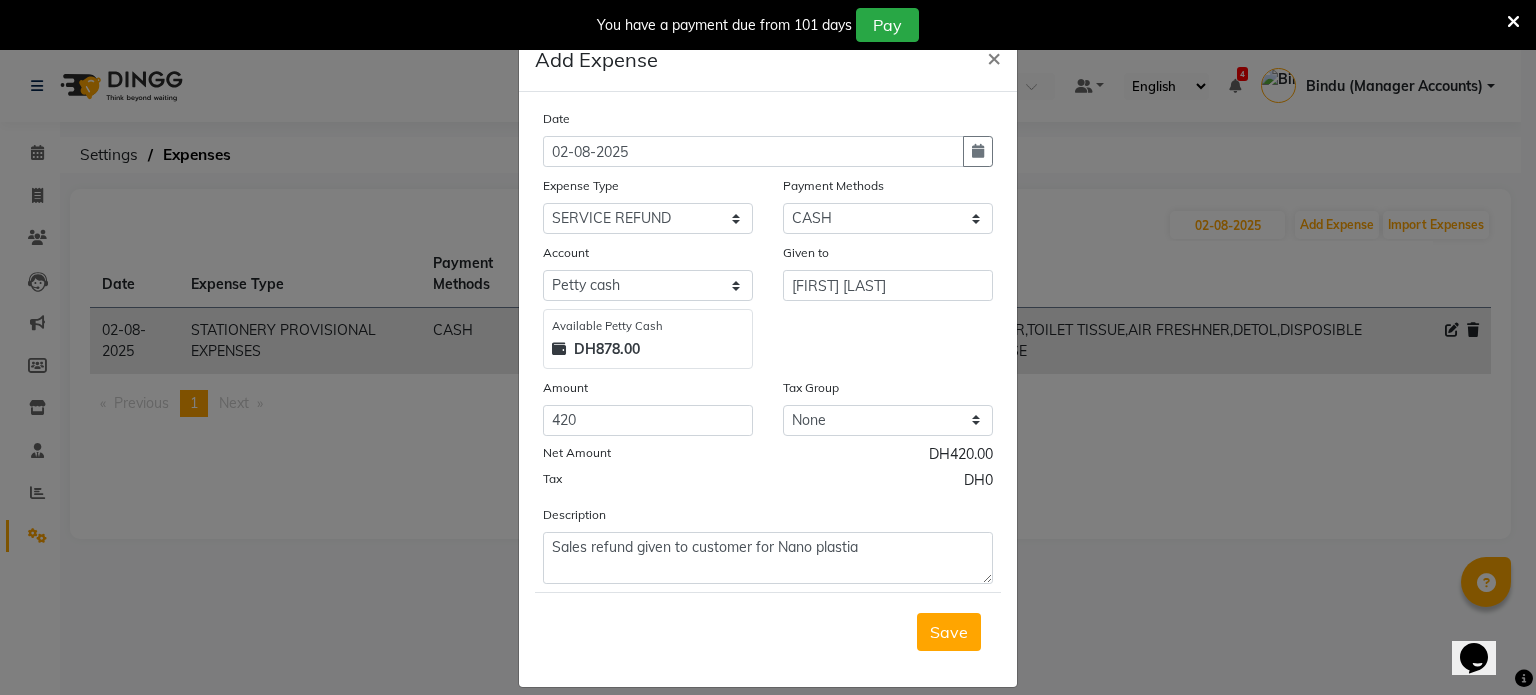 click on "Save" at bounding box center (949, 632) 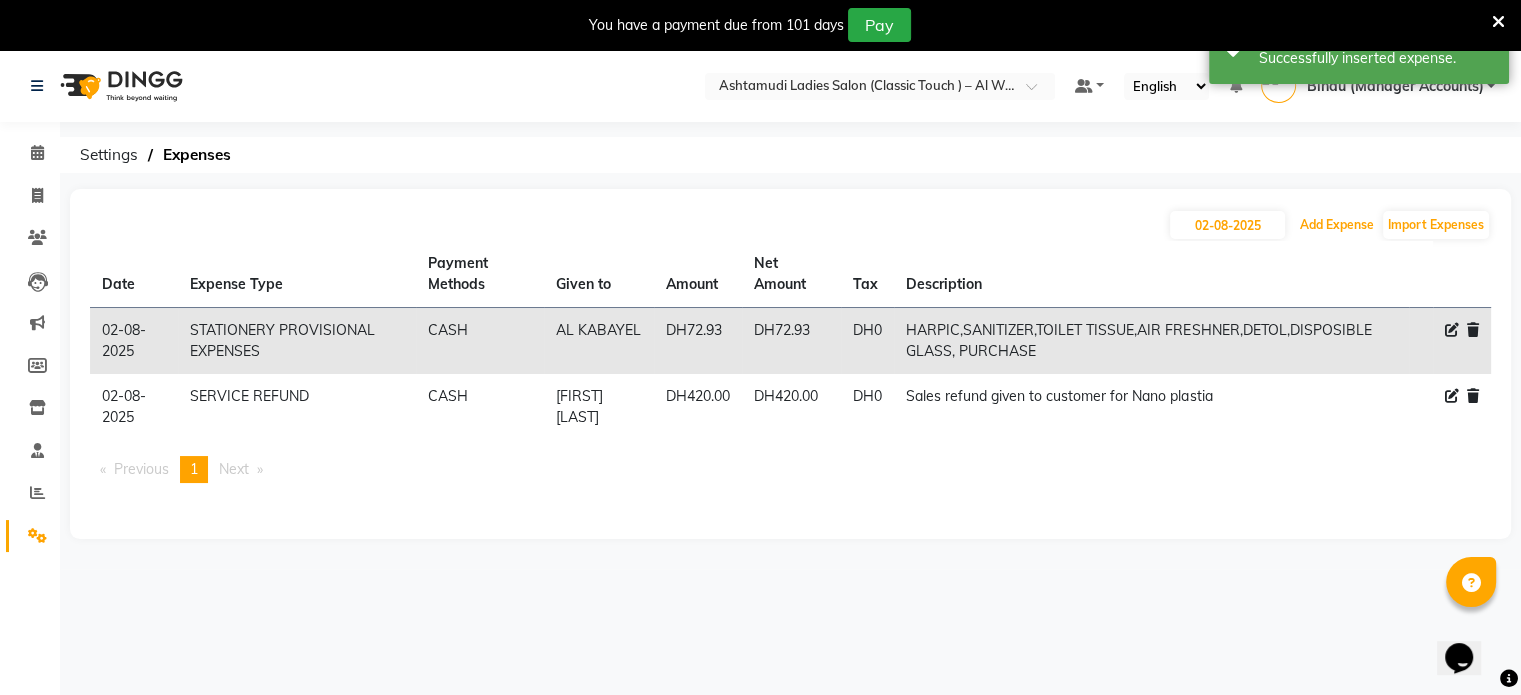type 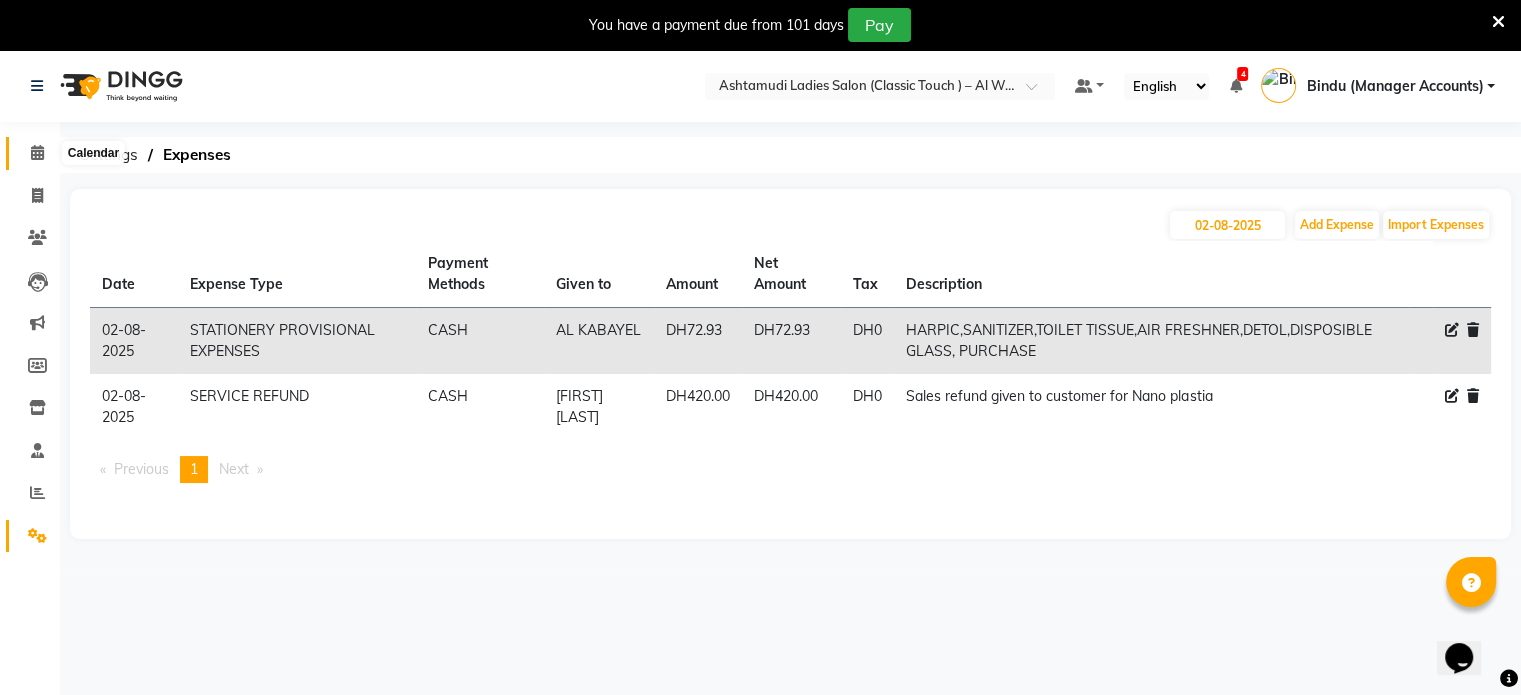 click 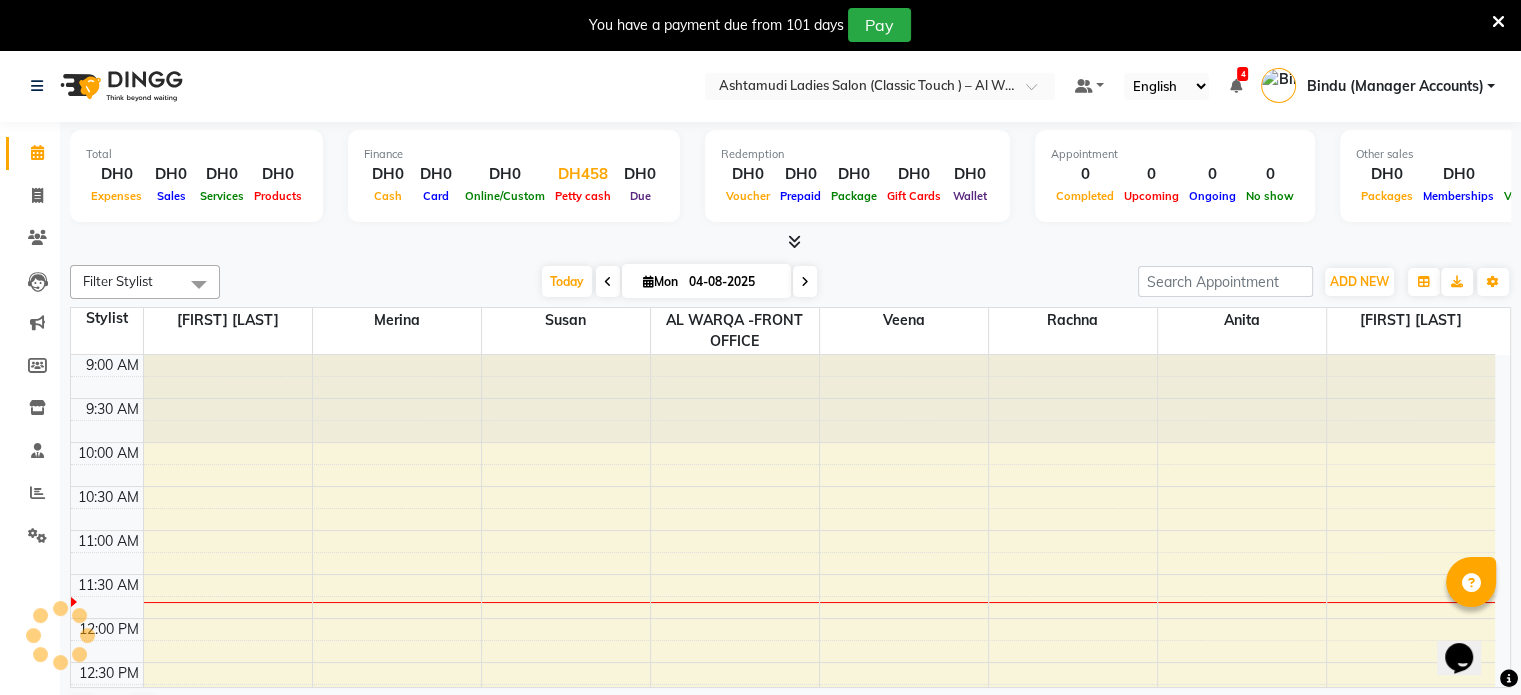 scroll, scrollTop: 175, scrollLeft: 0, axis: vertical 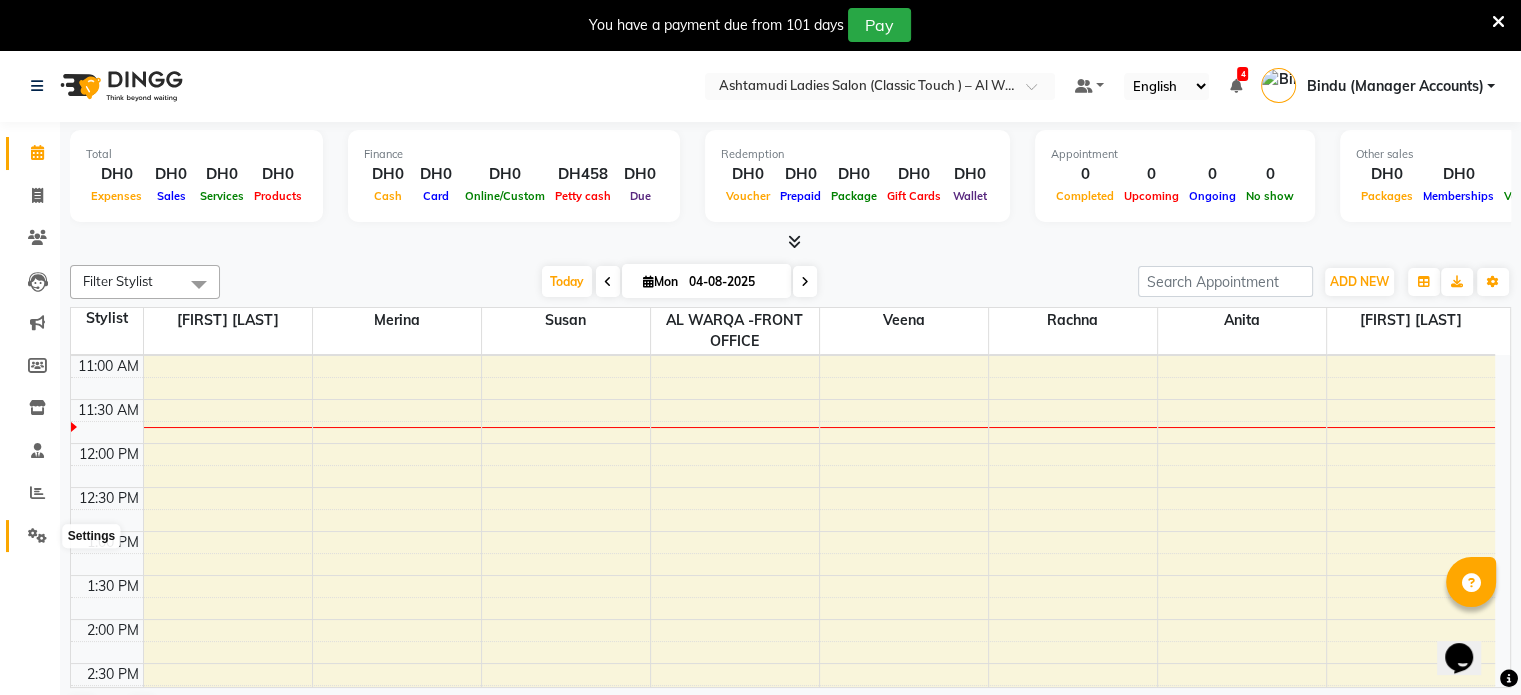 click 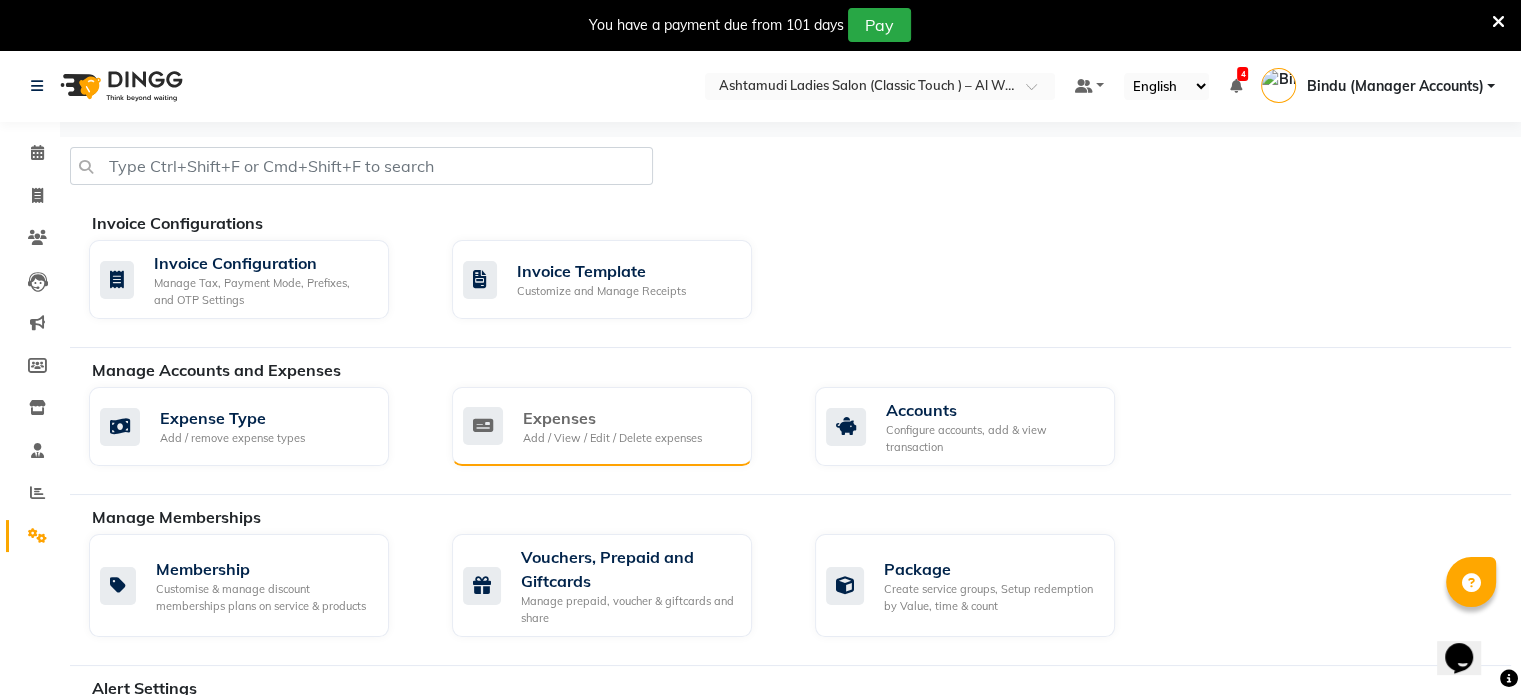 click on "Add / View / Edit / Delete expenses" 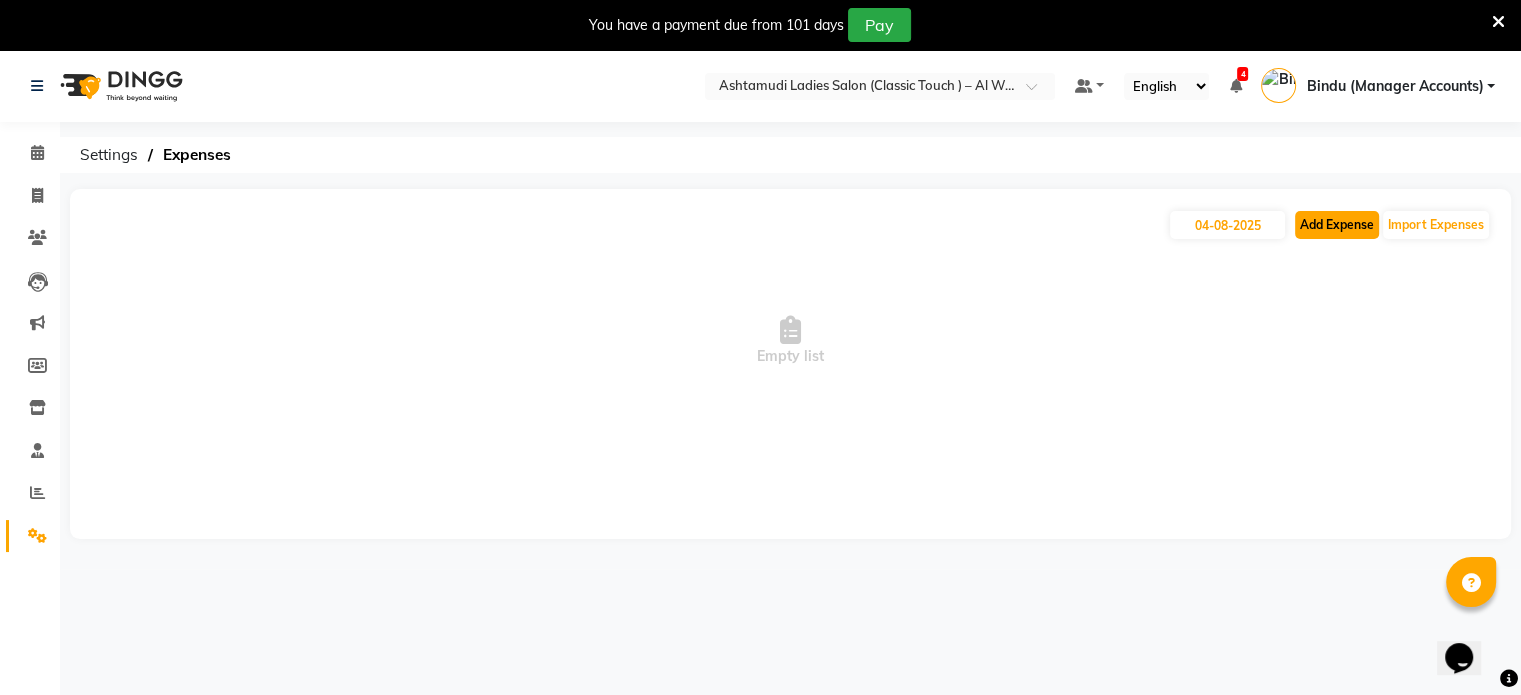 click on "Add Expense" 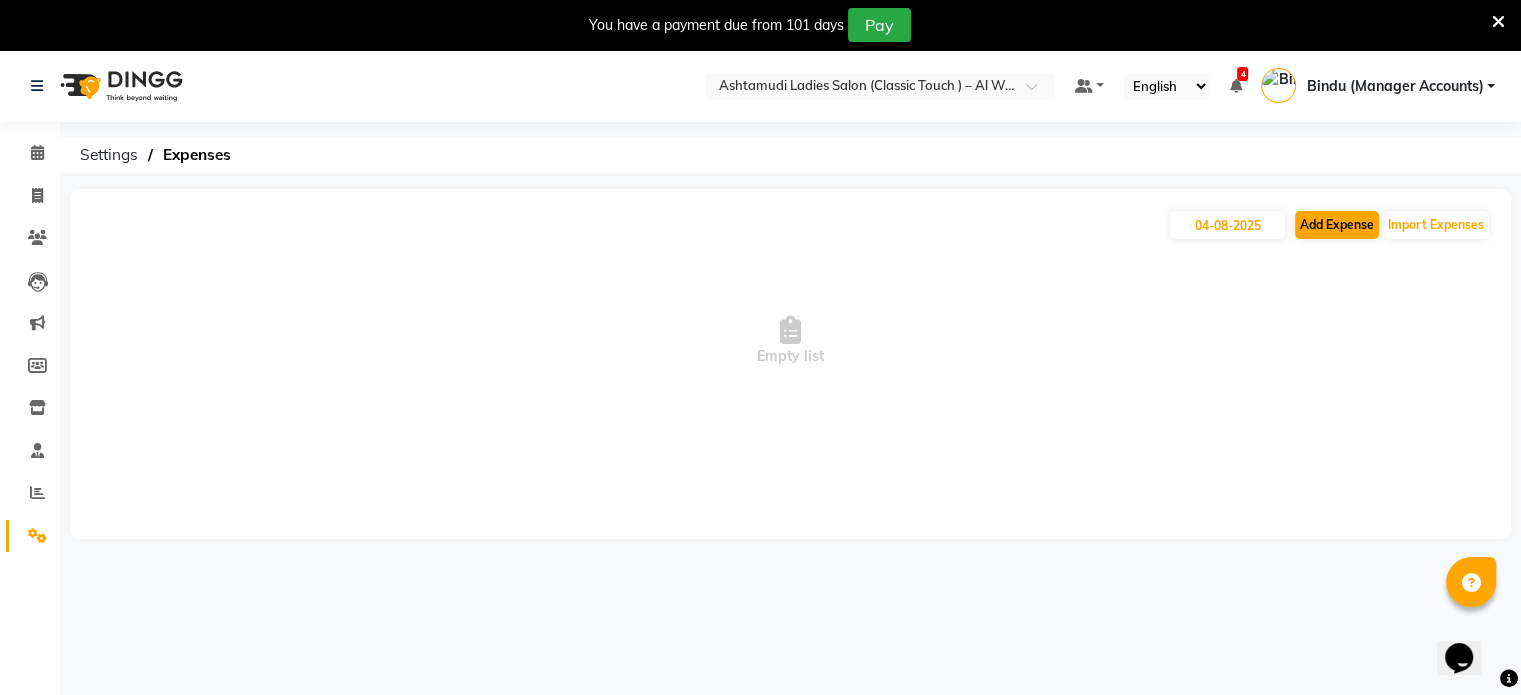 select on "1" 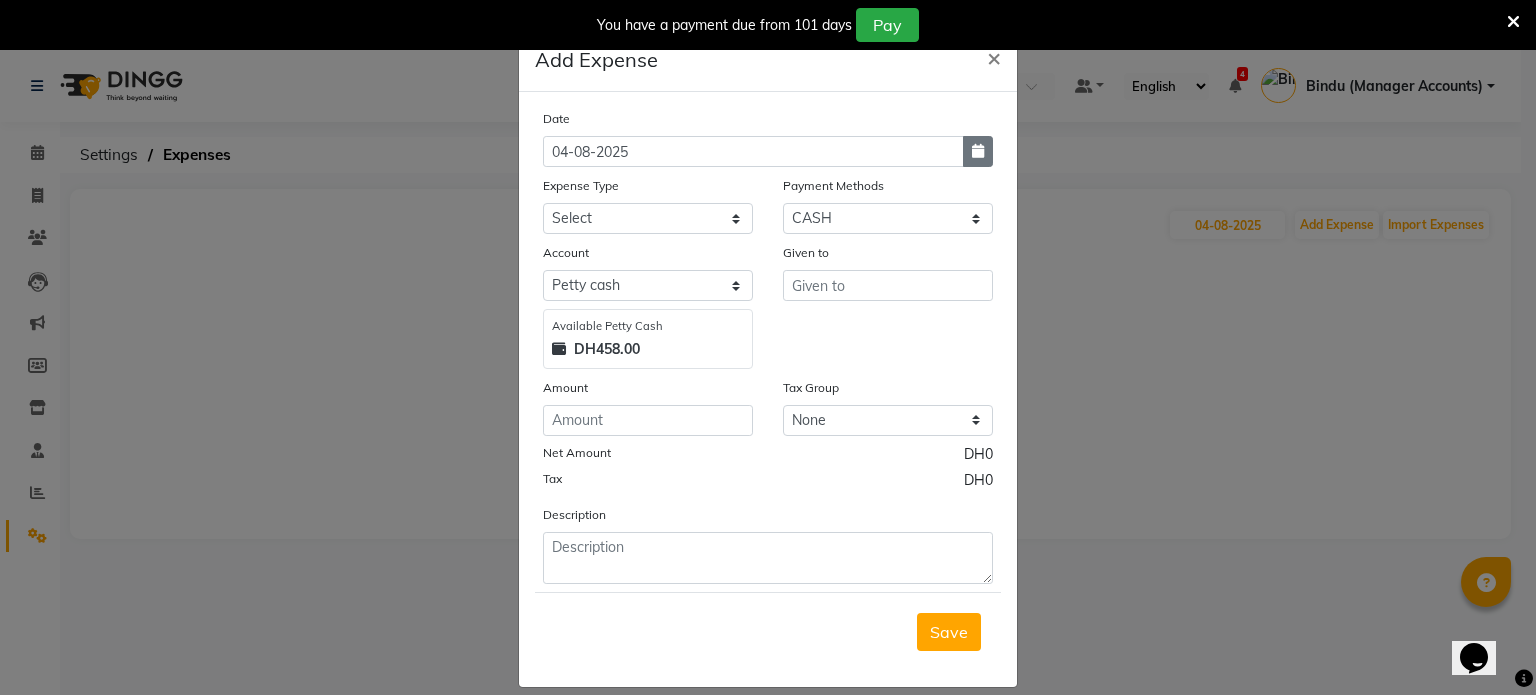 click 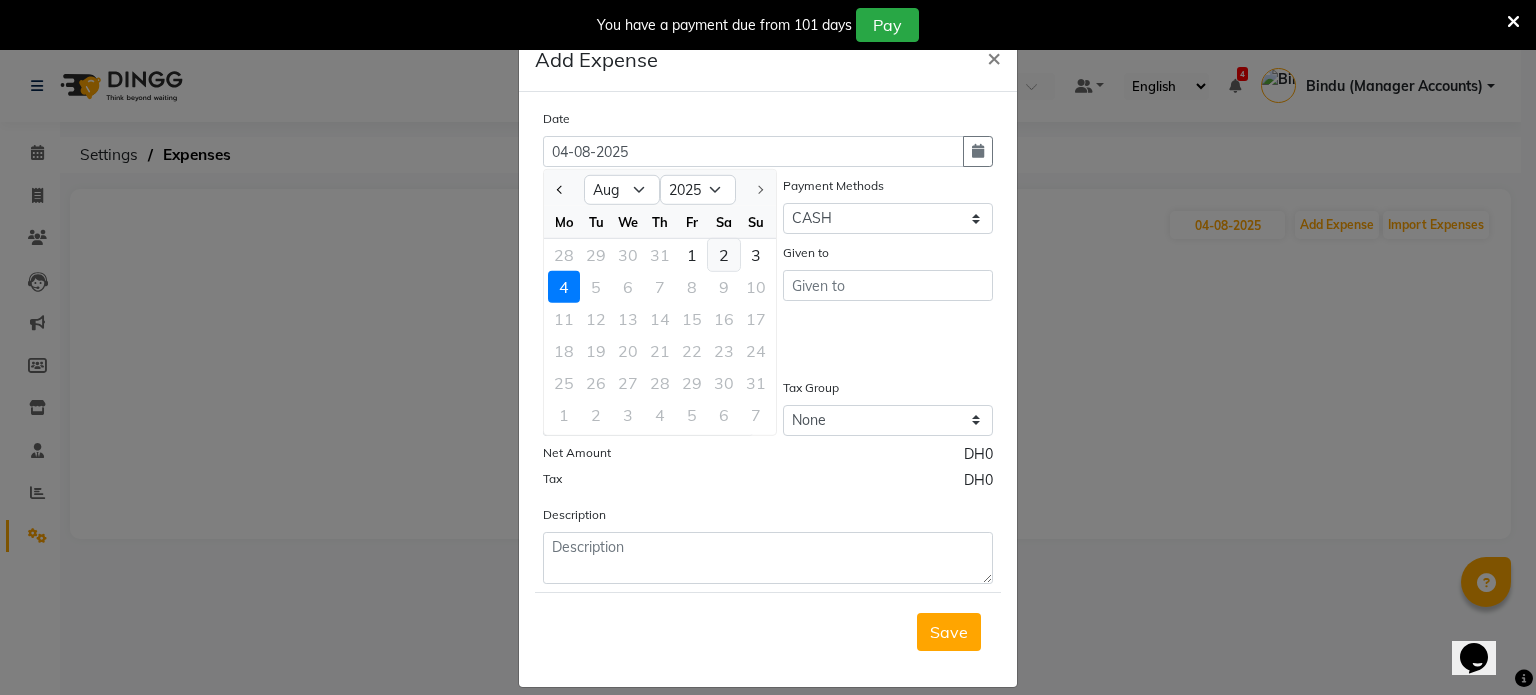 click on "2" 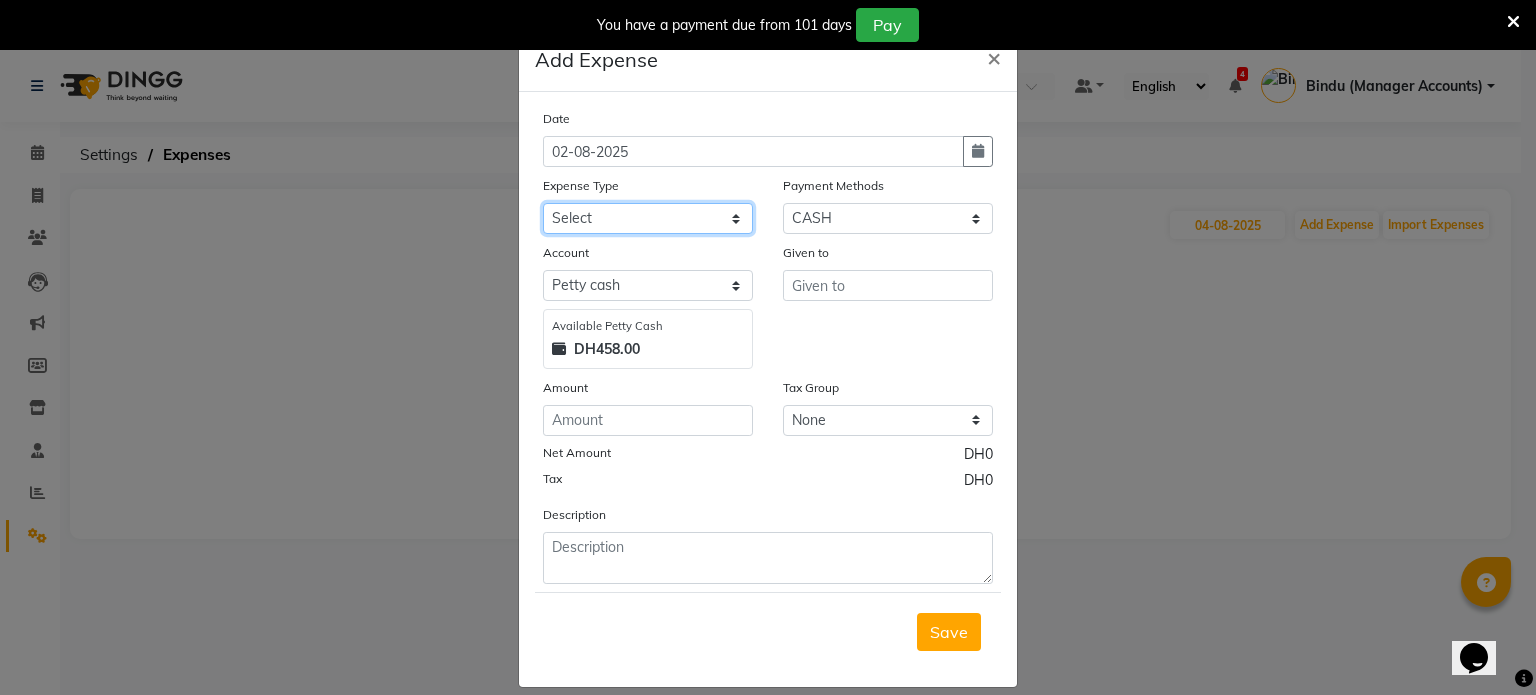 click on "Select ACCOMODATION EXPENSES ADVERTISEMENT SALES PROMOTIONAL EXPENSES Bonus BRIDAL ACCESSORIES REFUND BRIDAL COMMISSION BRIDAL FOOD BRIDAL INCENTIVES BRIDAL ORNAMENTS REFUND BRIDAL TA CASH DEPOSIT RAK BANK COMPUTER ACCESSORIES MOBILE PHONE Donation and Charity Expenses ELECTRICITY CHARGES ELECTRONICS FITTINGS Event Expense FISH FOOD EXPENSES FOOD REFRESHMENT FOR CLIENTS FOOD REFRESHMENT FOR STAFFS Freight And Forwarding Charges FUEL FOR GENERATOR FURNITURE AND EQUIPMENTS Gifts for Clients GIFTS FOR STAFFS GOKULAM CHITS HOSTEL RENT LAUNDRY EXPENSES LICENSE OTHER FEES LOADING UNLOADING CHARGES Medical Expenses MEHNDI PAYMENTS MISCELLANEOUS EXPENSES NEWSPAPER PERIODICALS Ornaments Maintenance Expense OVERTIME ALLOWANCES Payment For Pest Control Perfomance based incentives POSTAGE COURIER CHARGES Printing PRINTING STATIONERY EXPENSES PROFESSIONAL TAX REPAIRS MAINTENANCE ROUND OFF Salary SALARY ADVANCE Sales Incentives Membership Card SALES INCENTIVES PRODUCT SALES INCENTIVES SERVICES SALON ESSENTIALS SALON RENT" 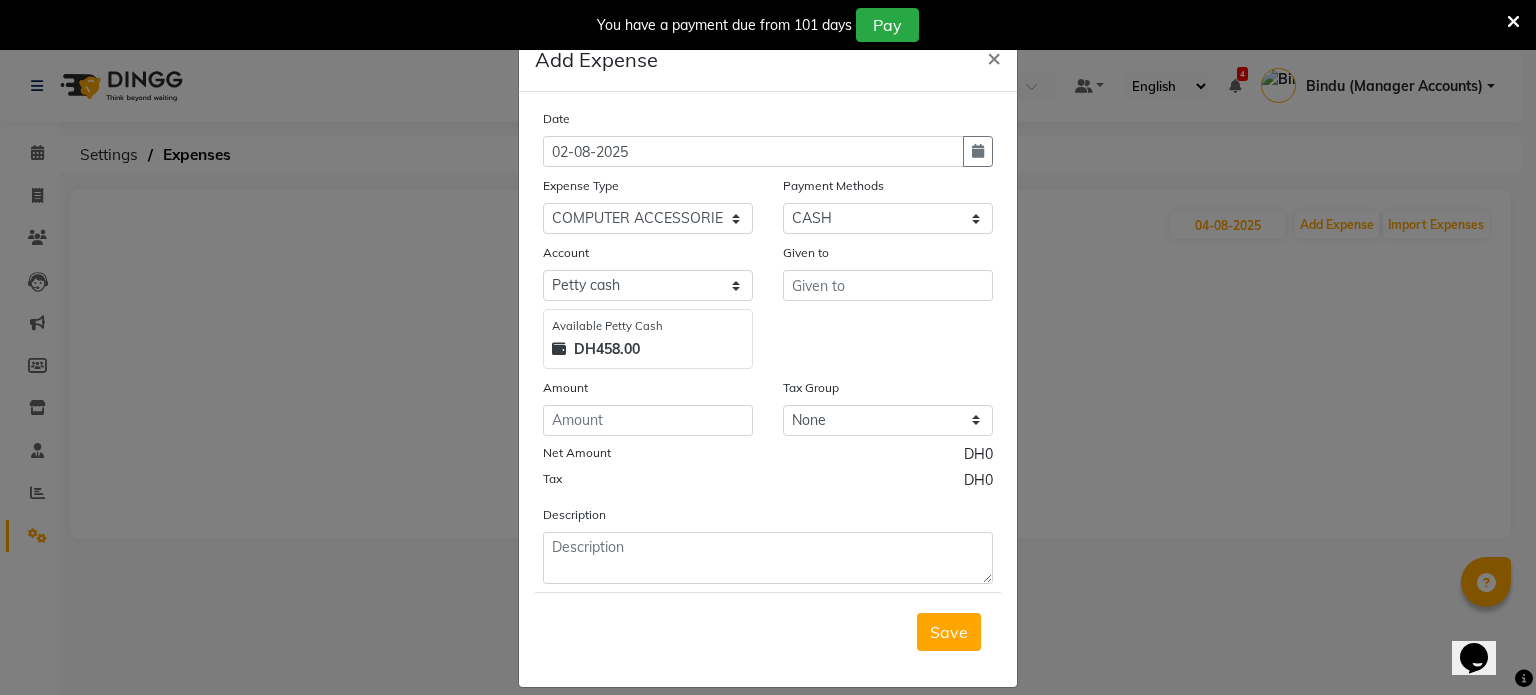 click on "Add Expense  × Date 02-08-2025 Expense Type Select ACCOMODATION EXPENSES ADVERTISEMENT SALES PROMOTIONAL EXPENSES Bonus BRIDAL ACCESSORIES REFUND BRIDAL COMMISSION BRIDAL FOOD BRIDAL INCENTIVES BRIDAL ORNAMENTS REFUND BRIDAL TA CASH DEPOSIT RAK BANK COMPUTER ACCESSORIES MOBILE PHONE Donation and Charity Expenses ELECTRICITY CHARGES ELECTRONICS FITTINGS Event Expense FISH FOOD EXPENSES FOOD REFRESHMENT FOR CLIENTS FOOD REFRESHMENT FOR STAFFS Freight And Forwarding Charges FUEL FOR GENERATOR FURNITURE AND EQUIPMENTS Gifts for Clients GIFTS FOR STAFFS GOKULAM CHITS HOSTEL RENT LAUNDRY EXPENSES LICENSE OTHER FEES LOADING UNLOADING CHARGES Medical Expenses MEHNDI PAYMENTS MISCELLANEOUS EXPENSES NEWSPAPER PERIODICALS Ornaments Maintenance Expense OVERTIME ALLOWANCES Payment For Pest Control Perfomance based incentives POSTAGE COURIER CHARGES Printing PRINTING STATIONERY EXPENSES PROFESSIONAL TAX REPAIRS MAINTENANCE ROUND OFF Salary SALARY ADVANCE Sales Incentives Membership Card SALES INCENTIVES PRODUCT Select" 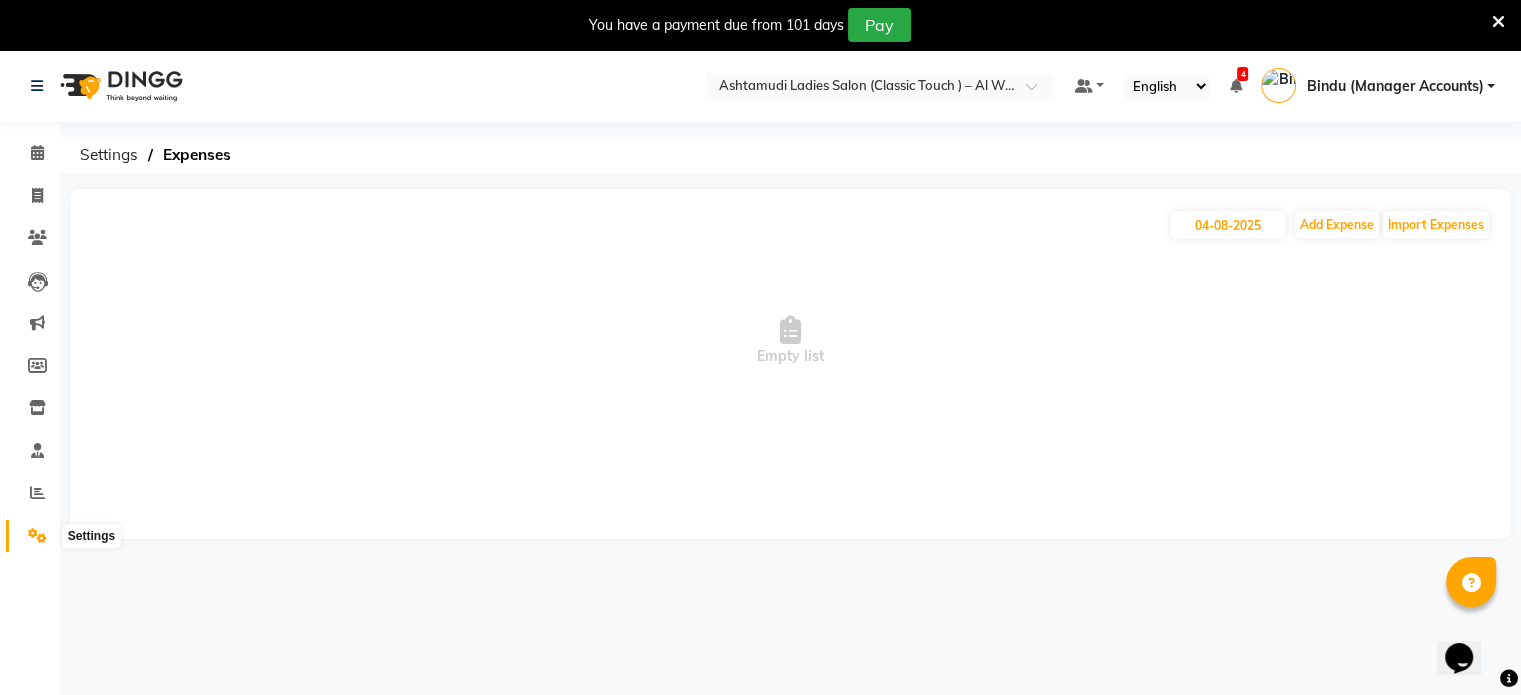 click 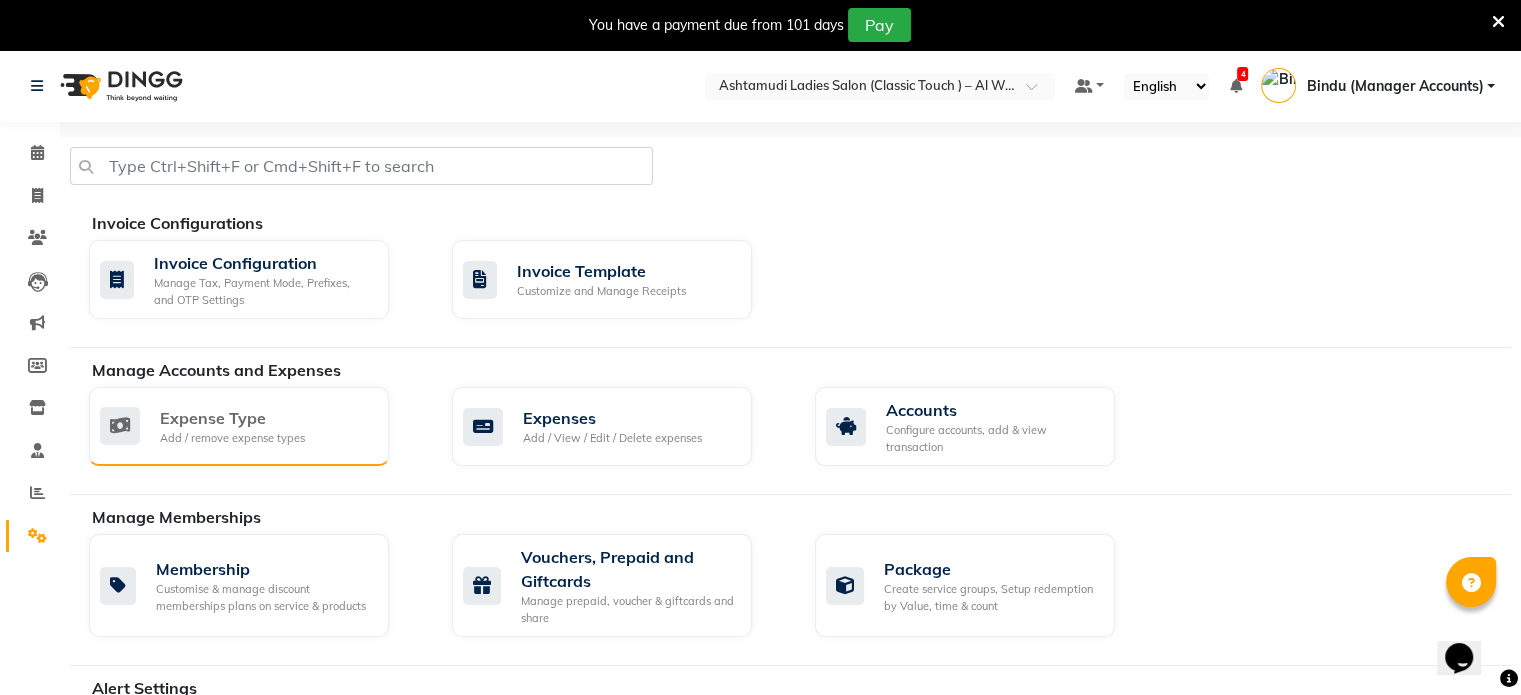click on "Add / remove expense types" 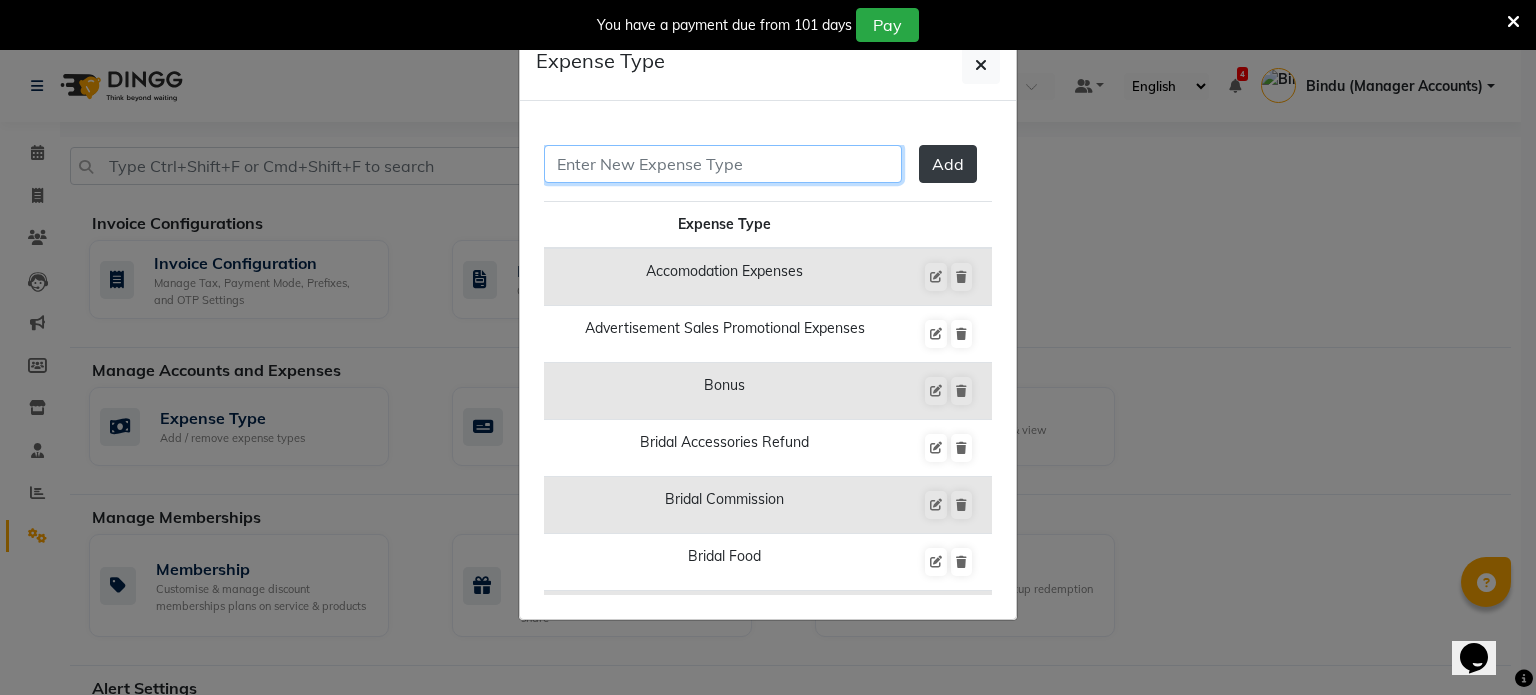 click at bounding box center (723, 164) 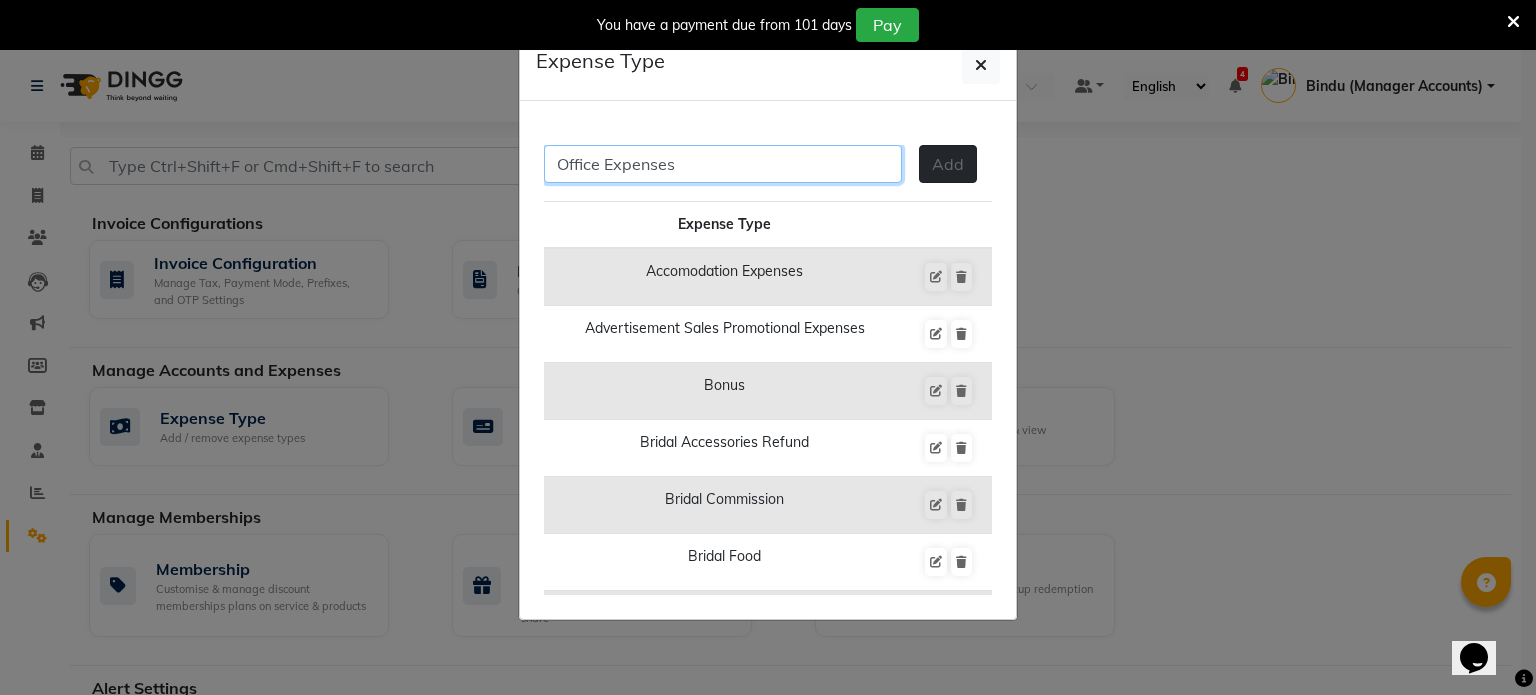 type on "Office Expenses" 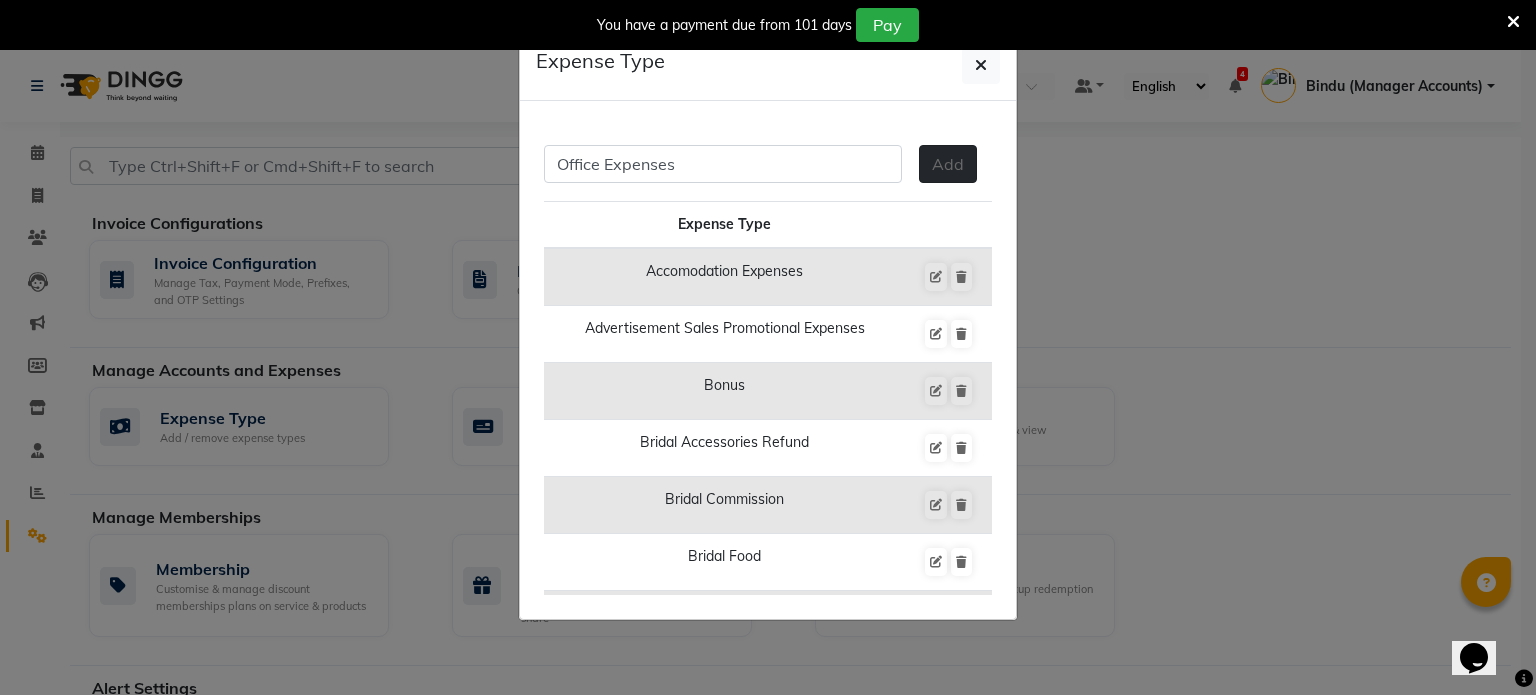 click on "Add" at bounding box center (948, 164) 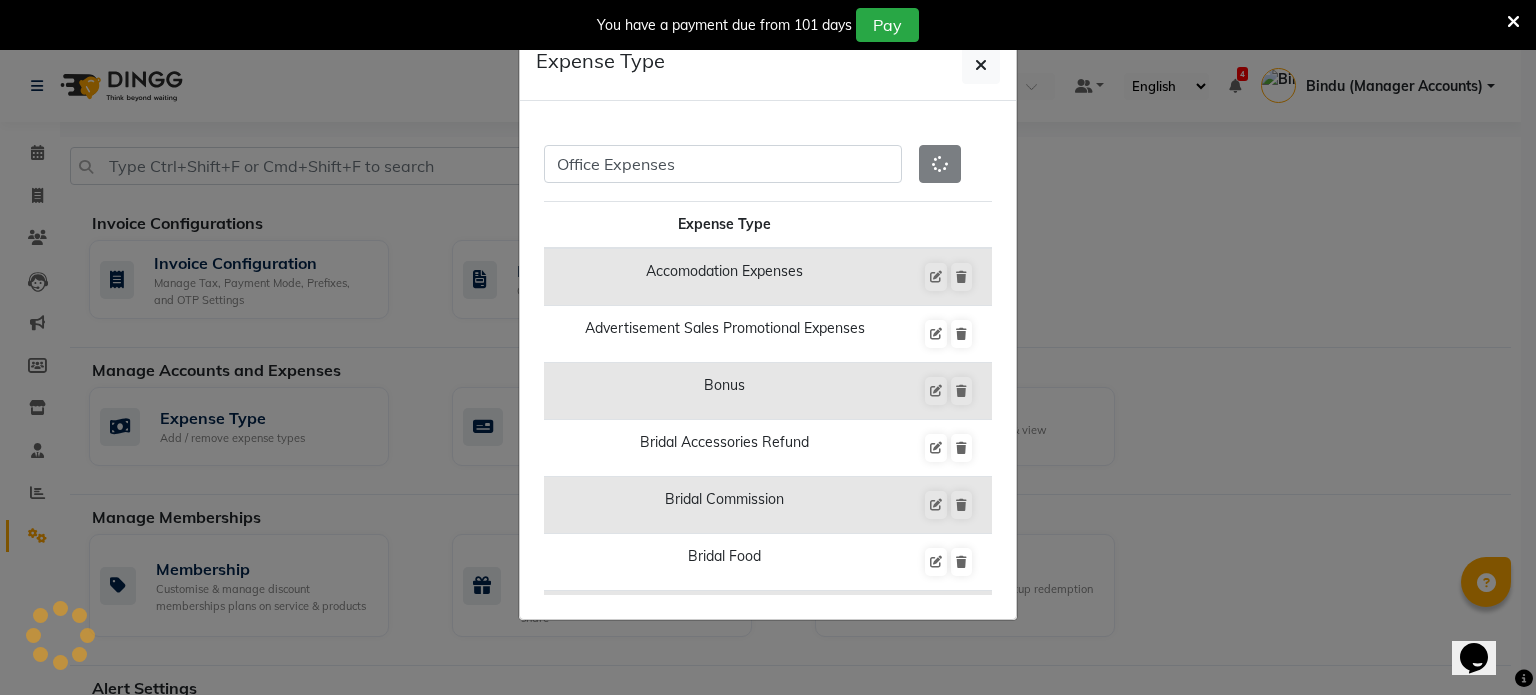 type 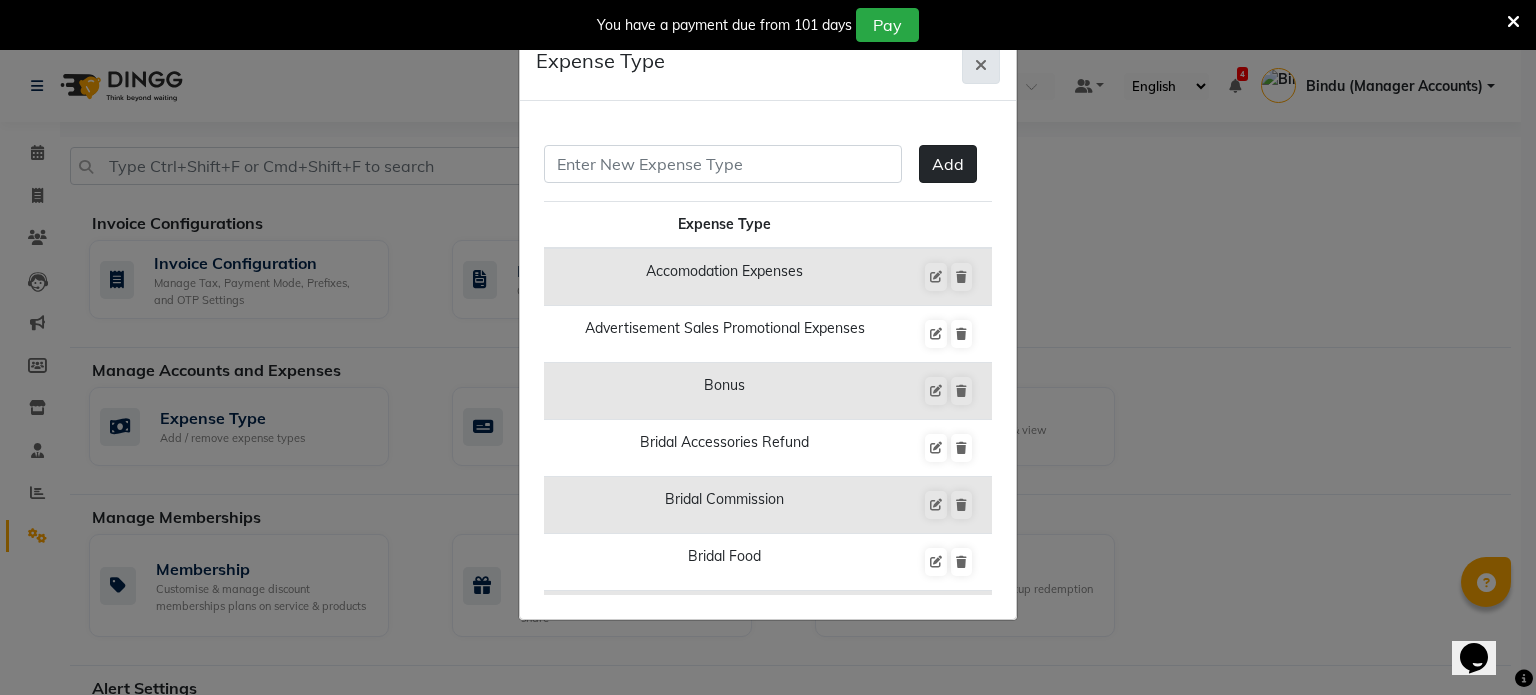 click 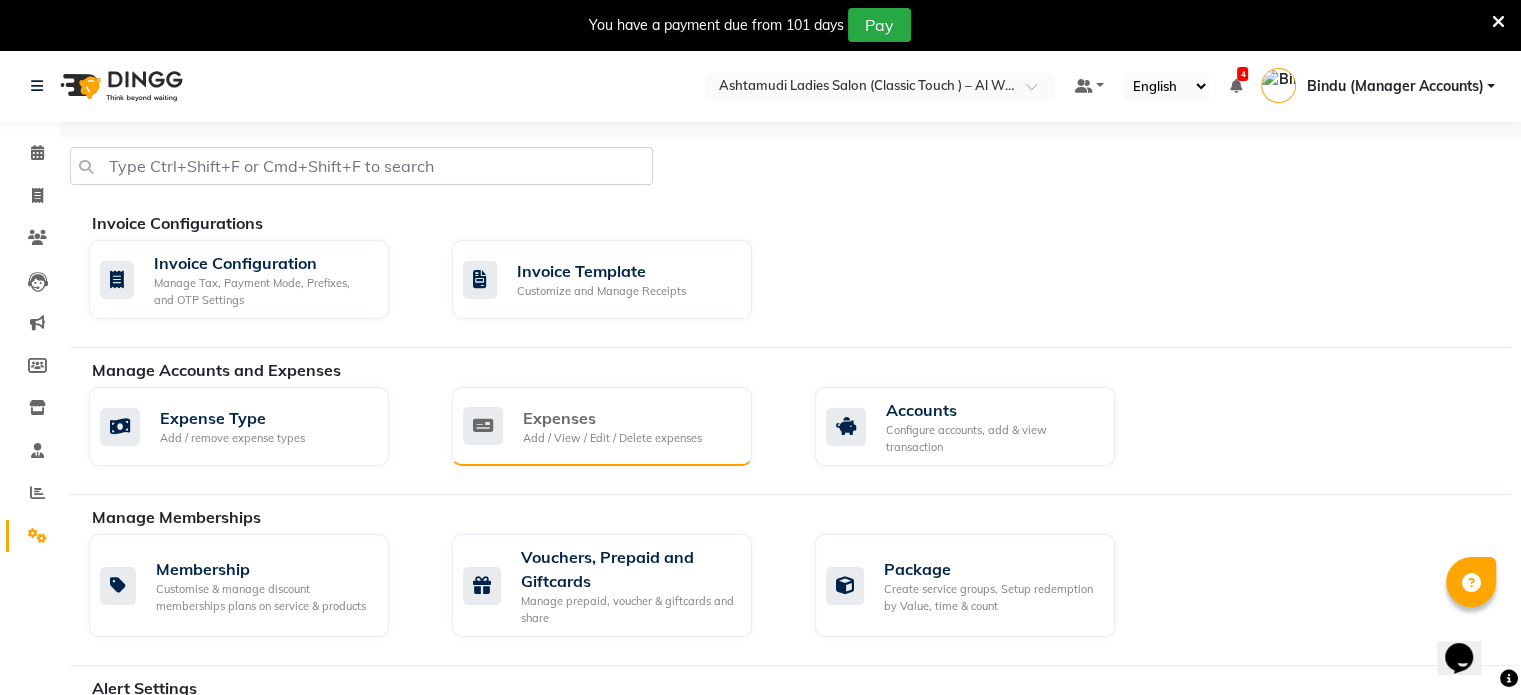 click on "Expenses" 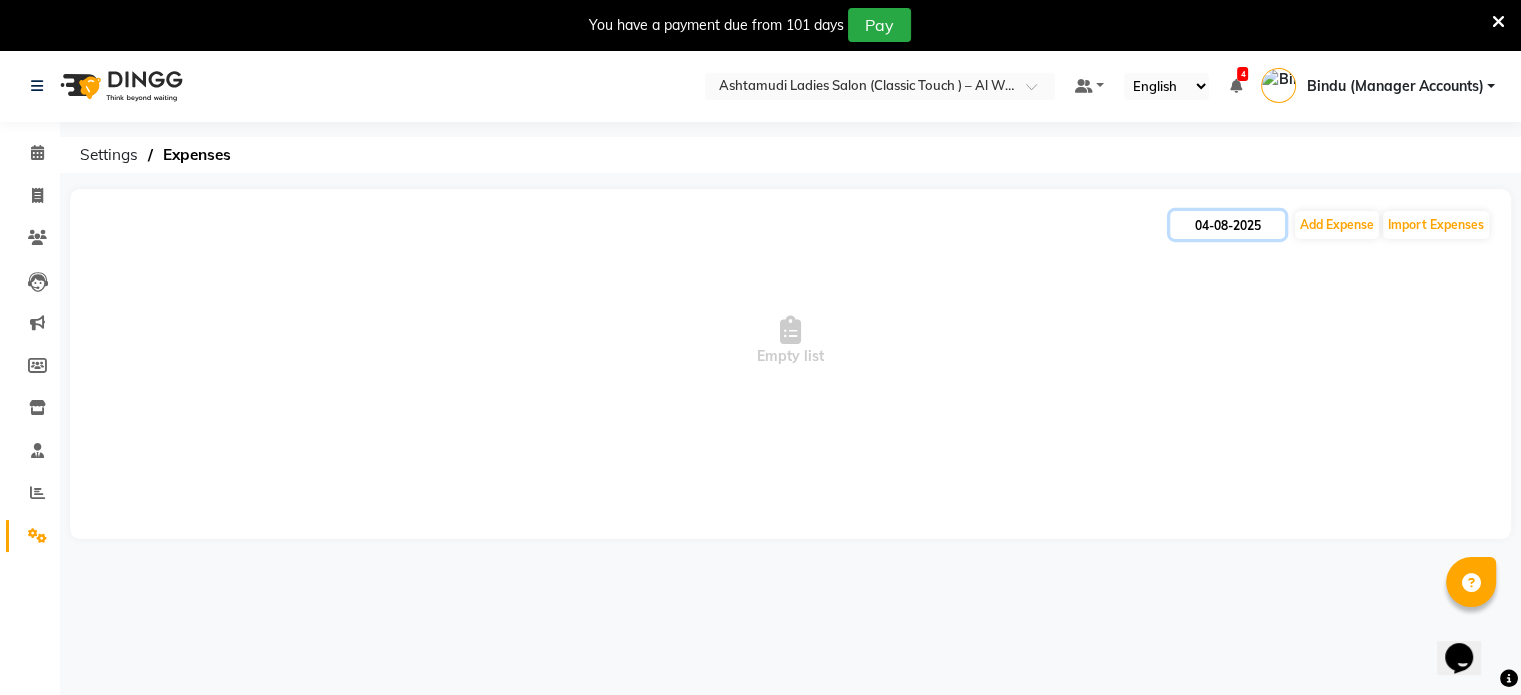 click on "04-08-2025" 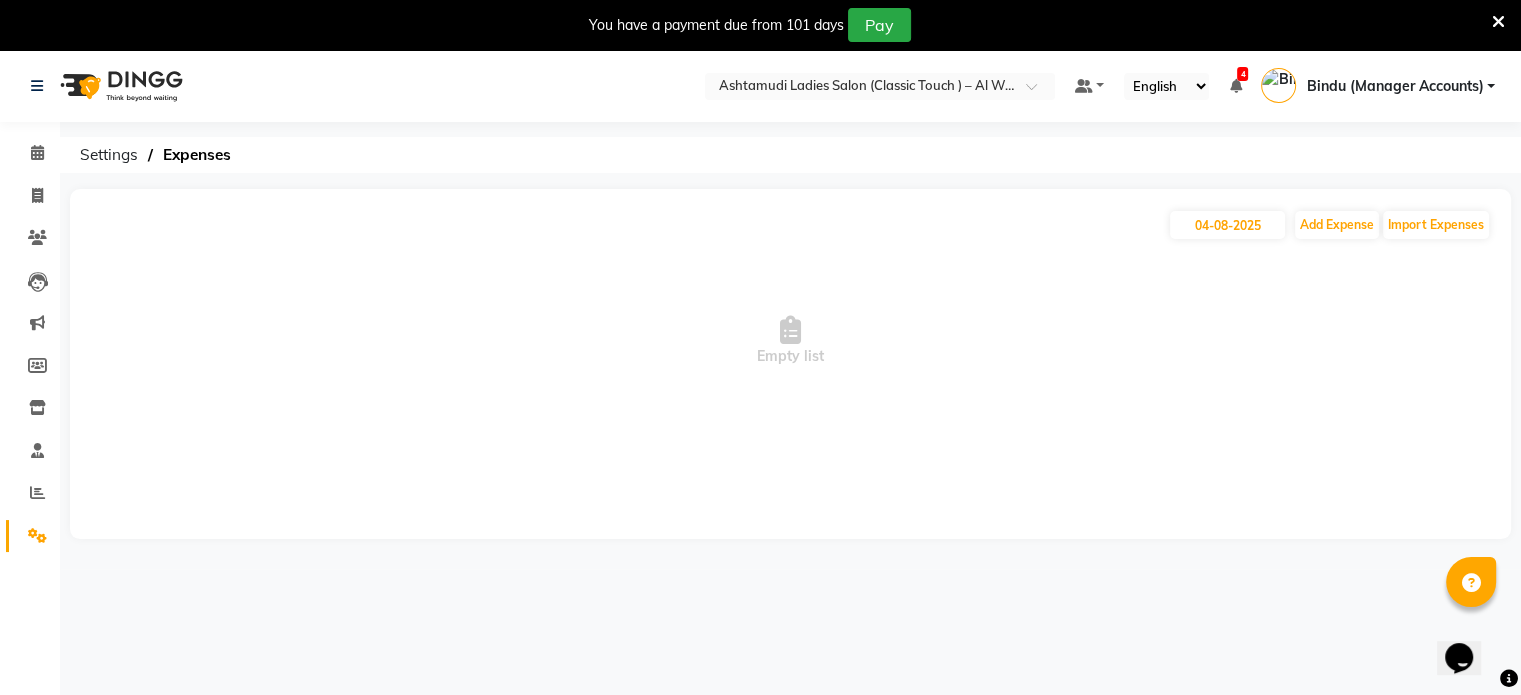 select on "8" 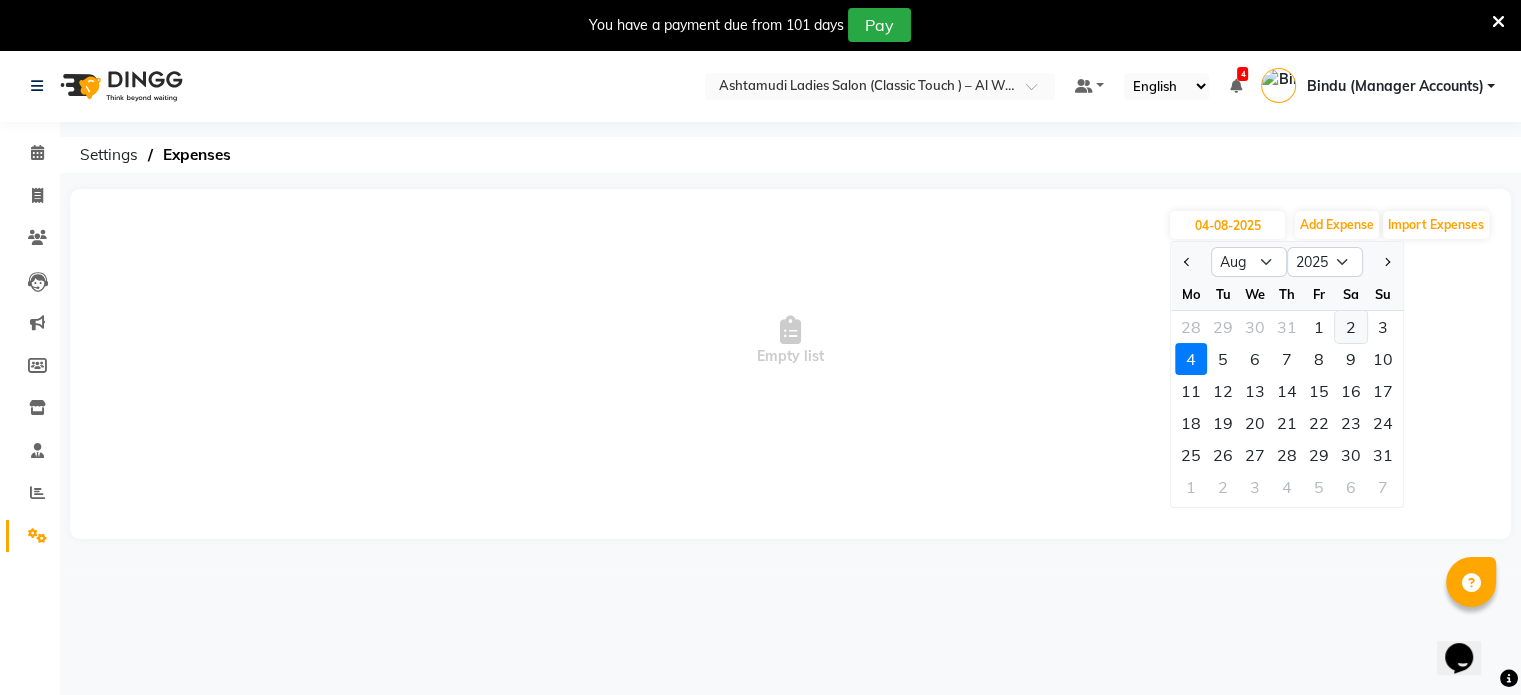 click on "2" 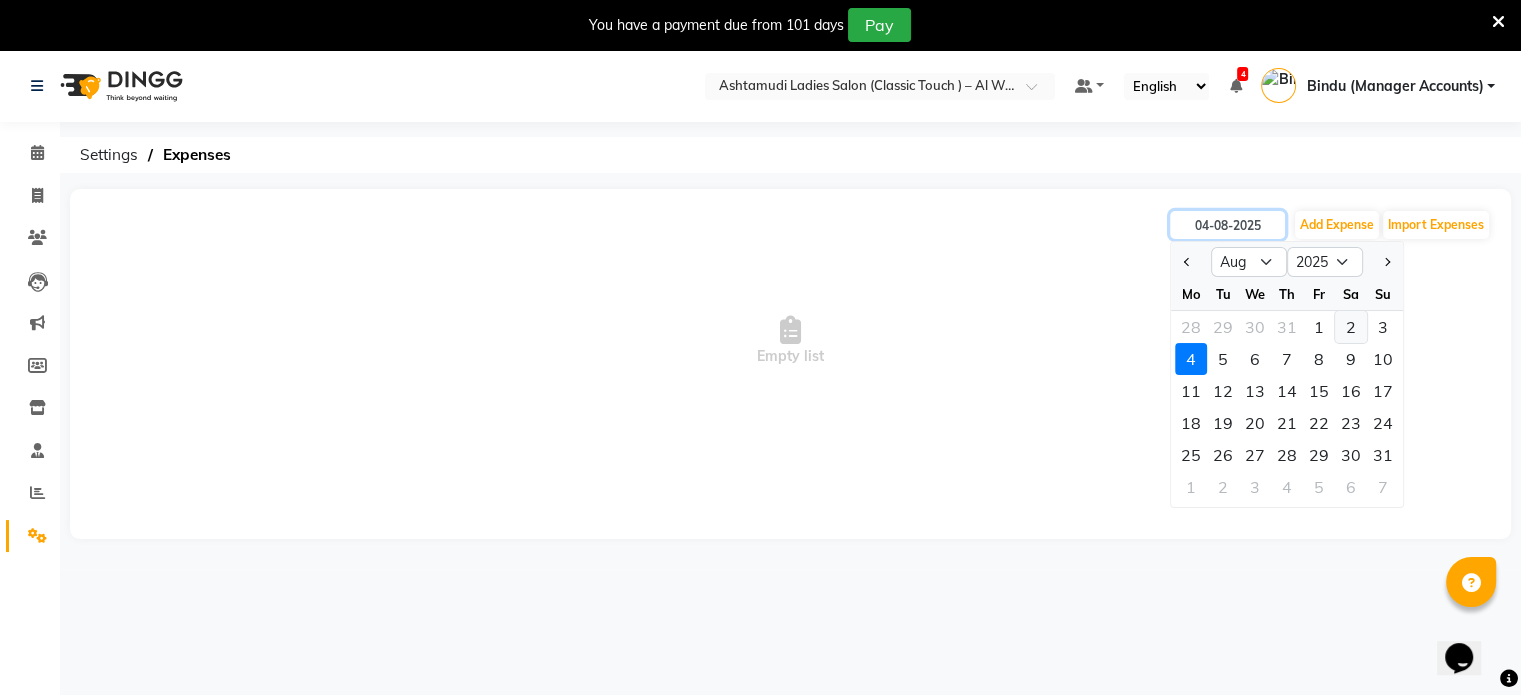 type on "02-08-2025" 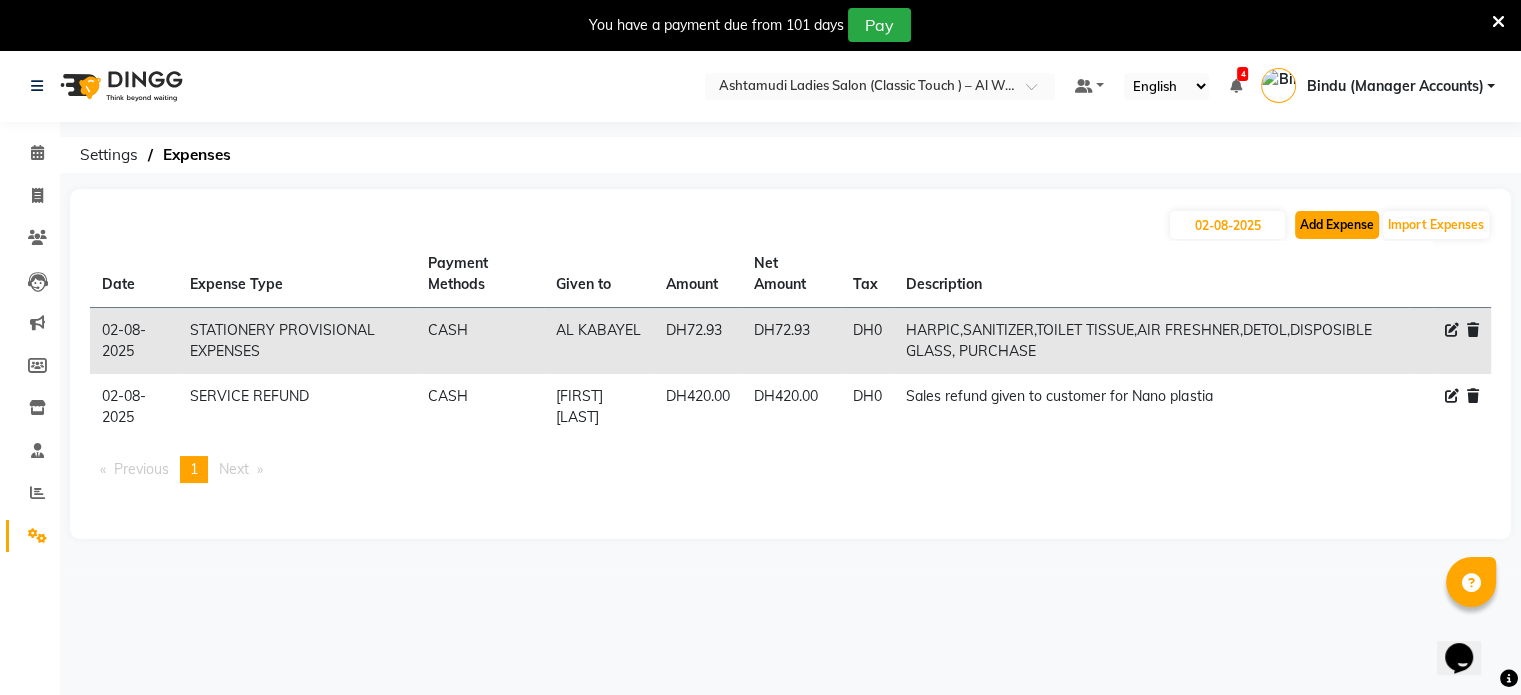click on "Add Expense" 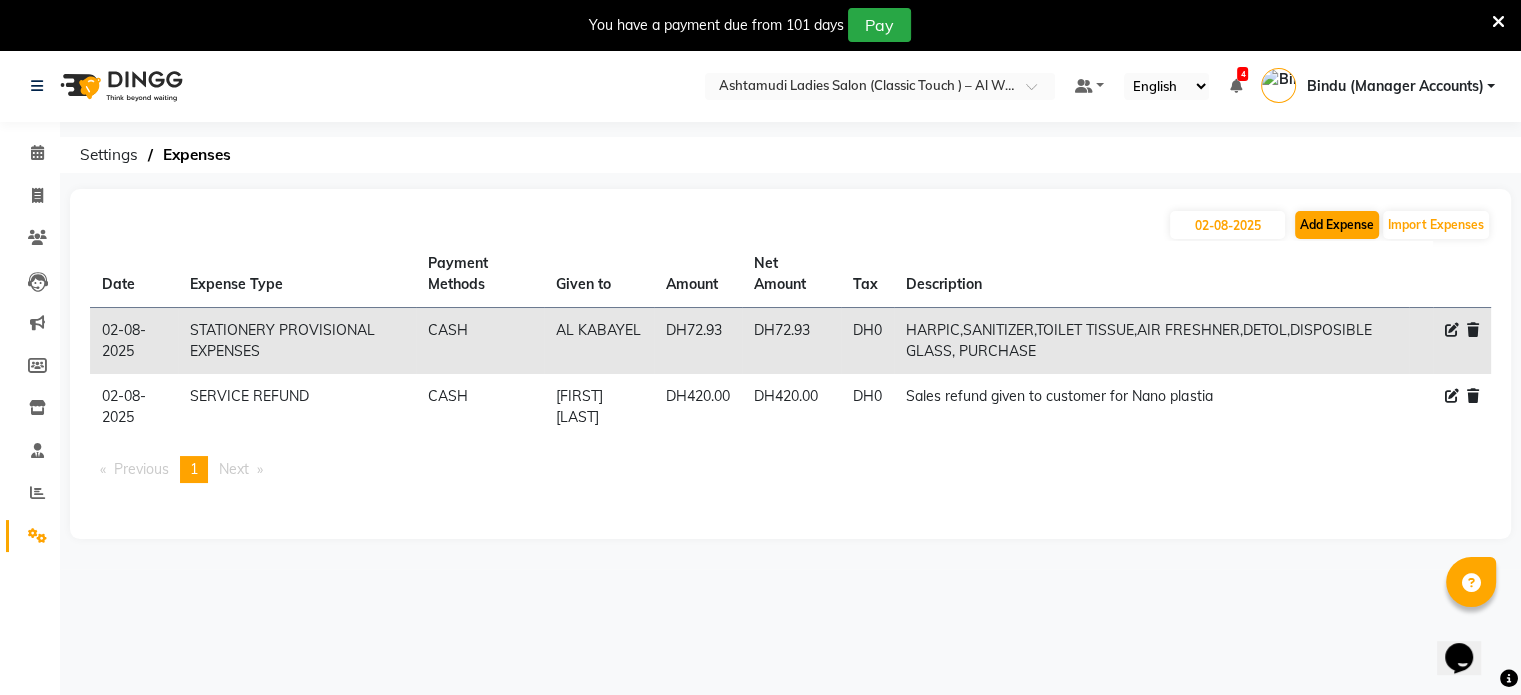 select on "1" 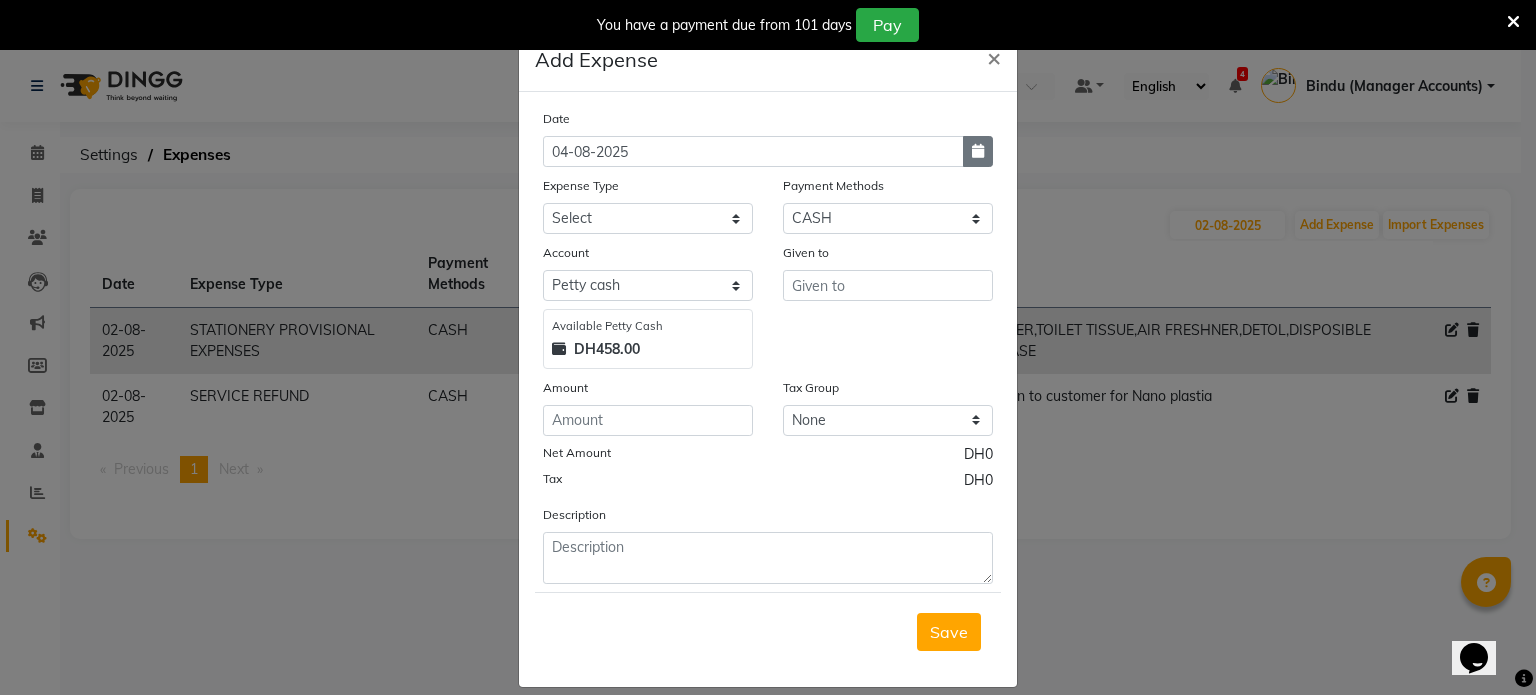 click 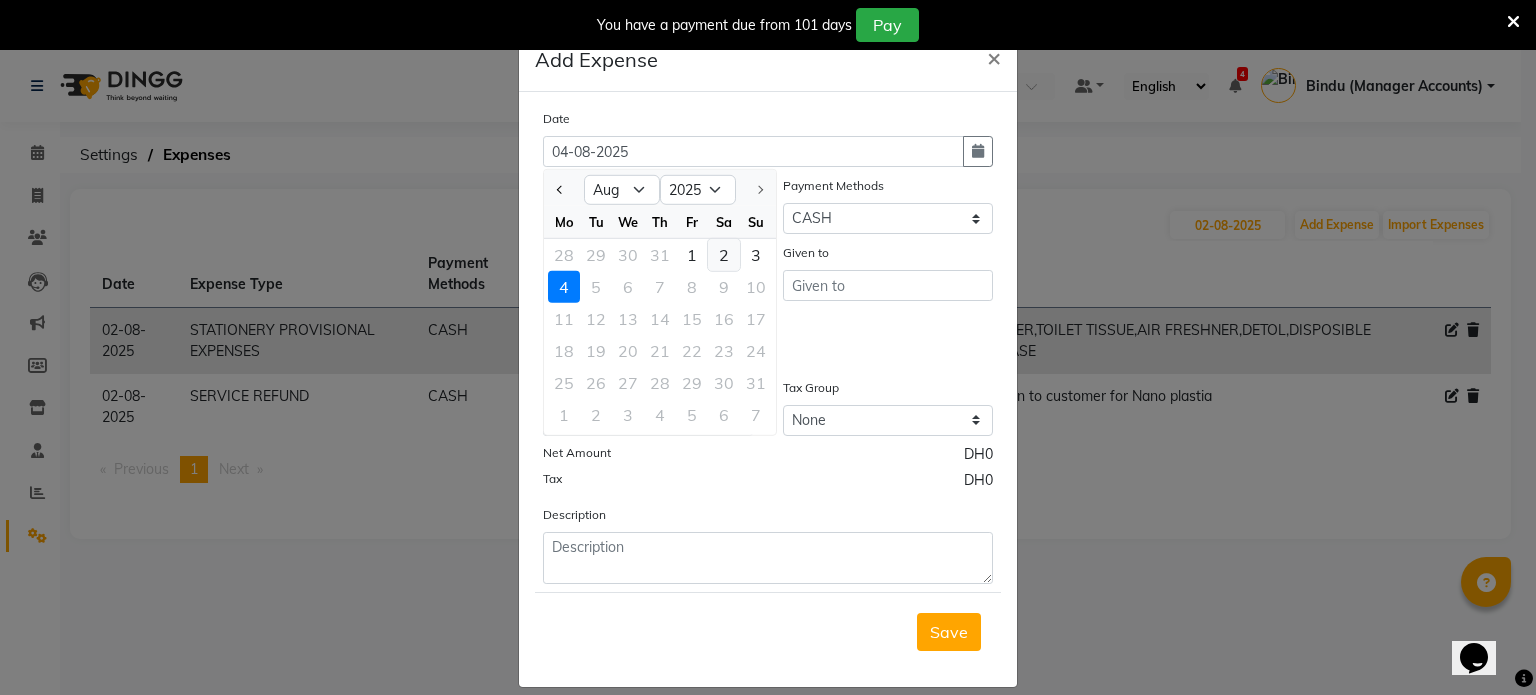 click on "2" 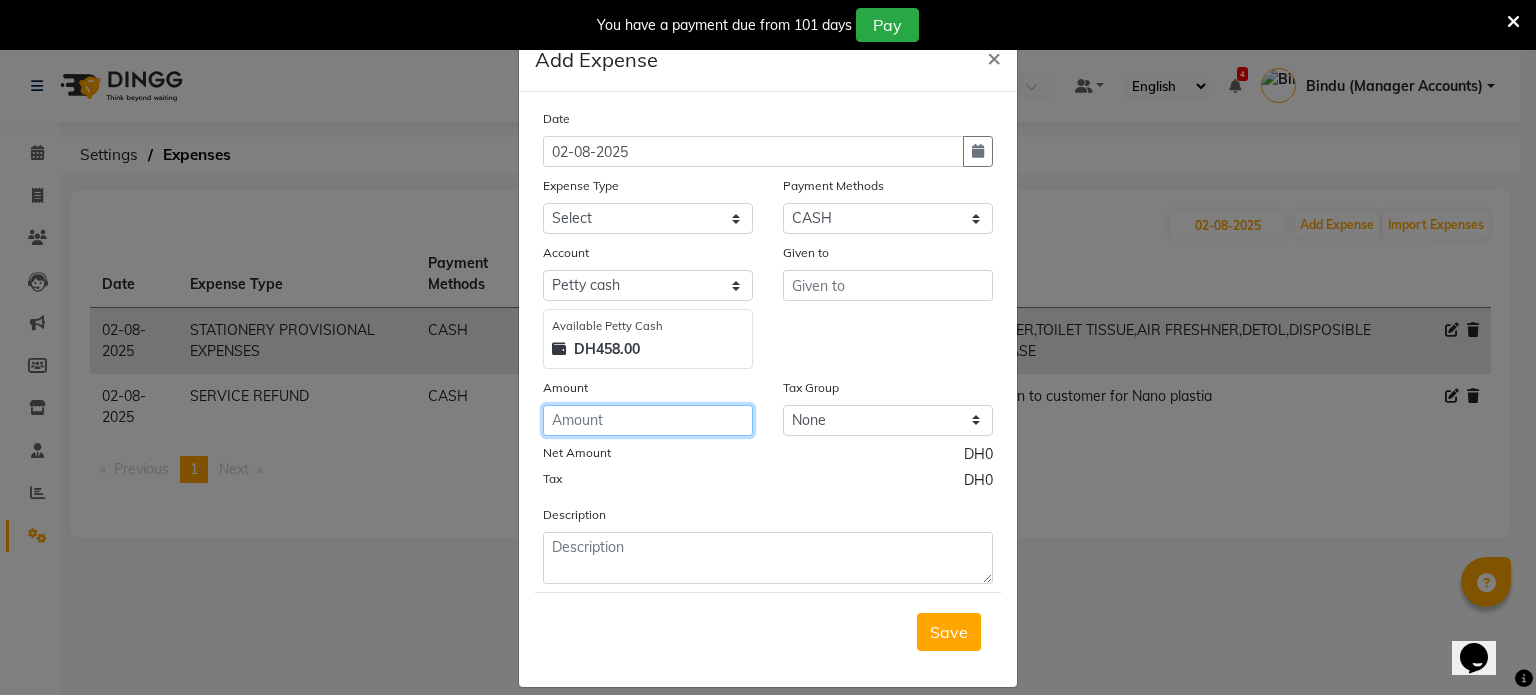 click 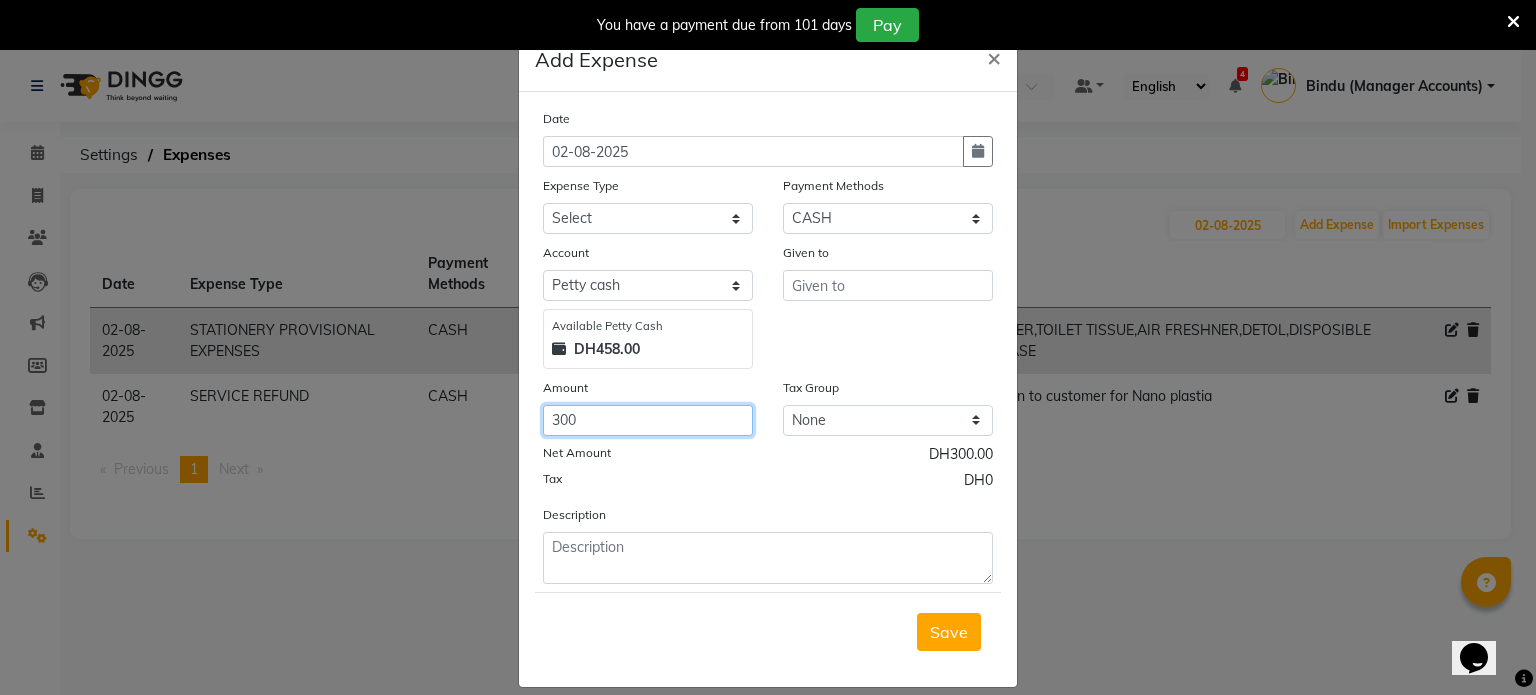 type on "300" 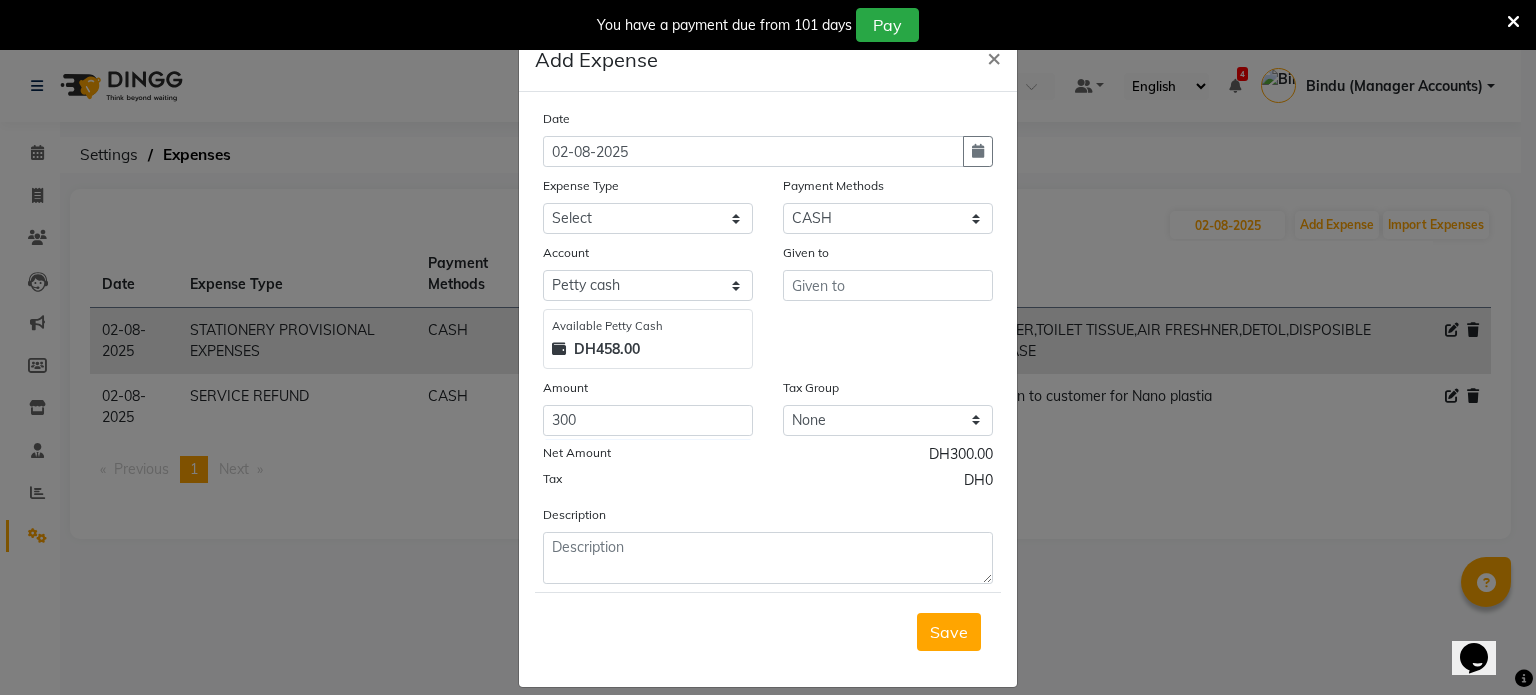click on "Net Amount DH300.00" 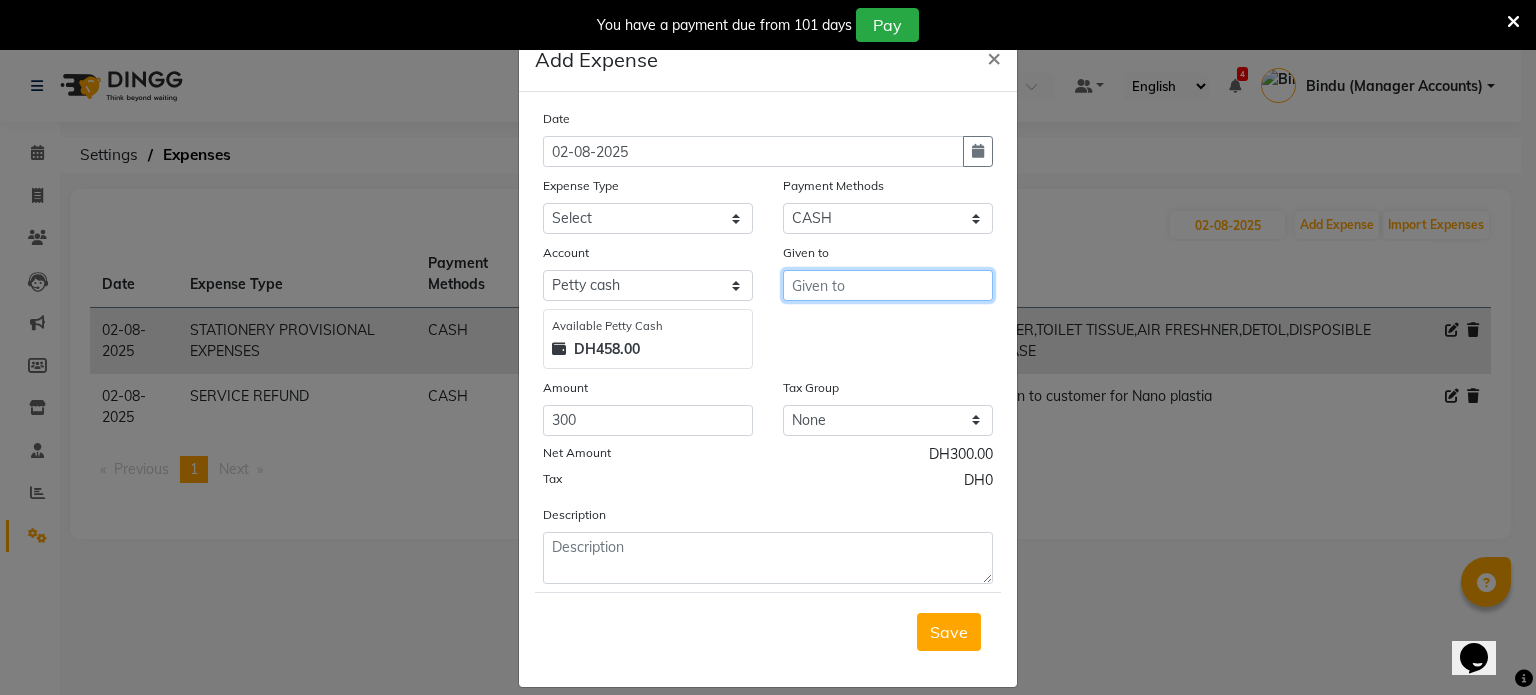 click at bounding box center [888, 285] 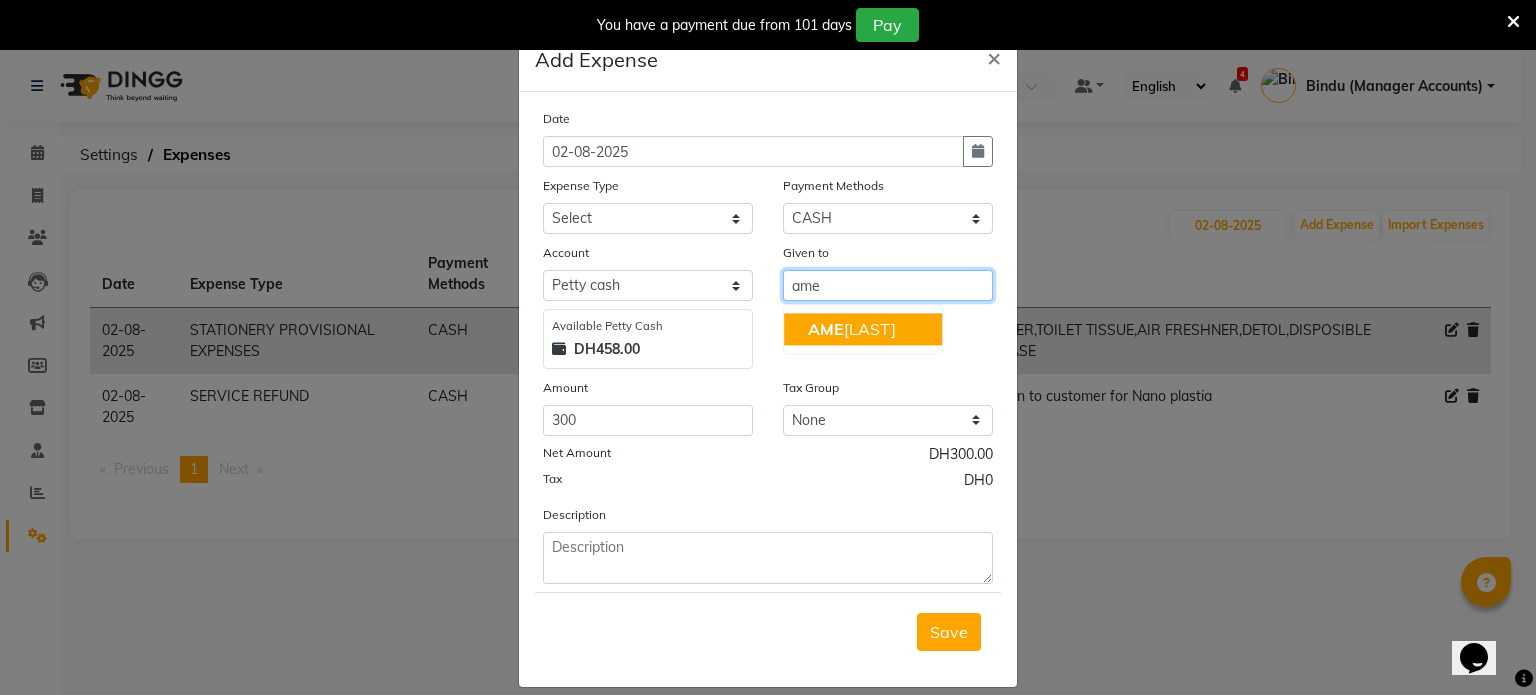 click on "ame" at bounding box center [888, 285] 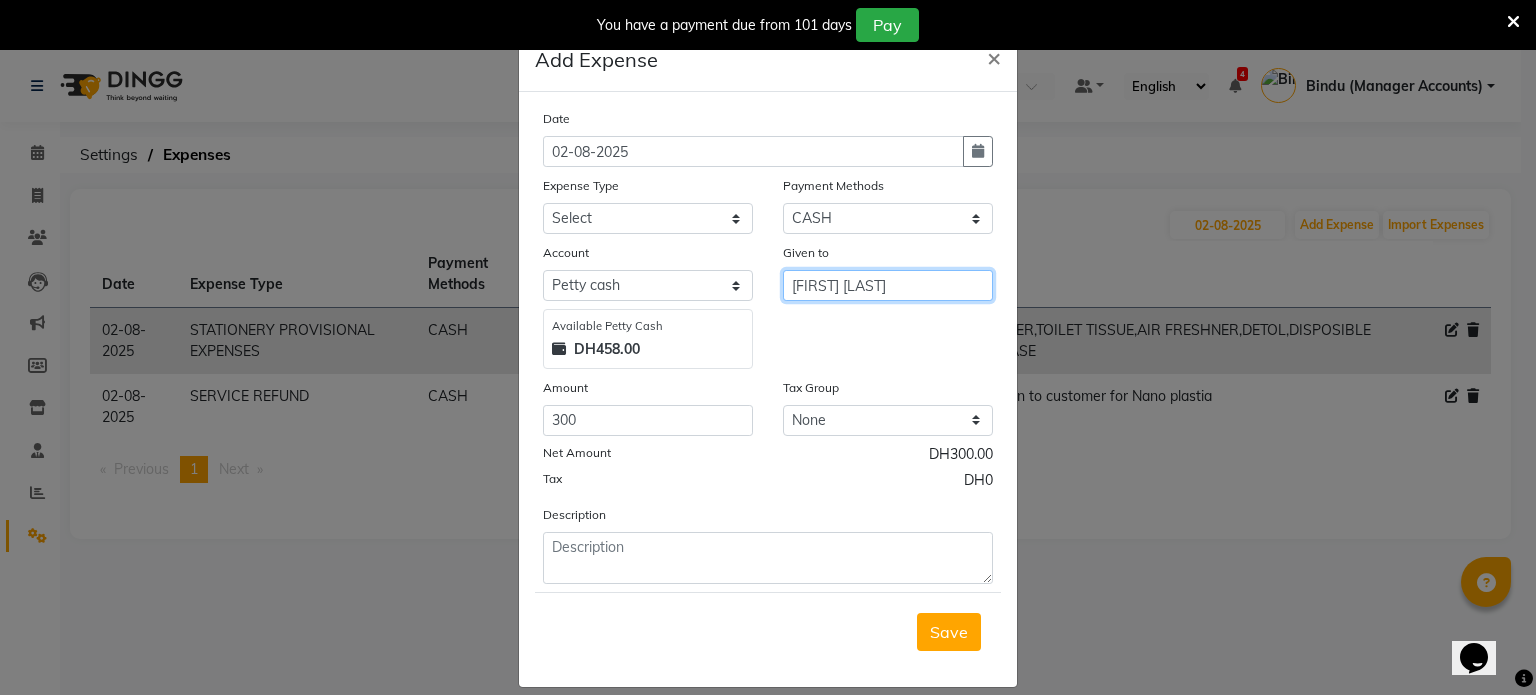 type on "[FIRST] [LAST]" 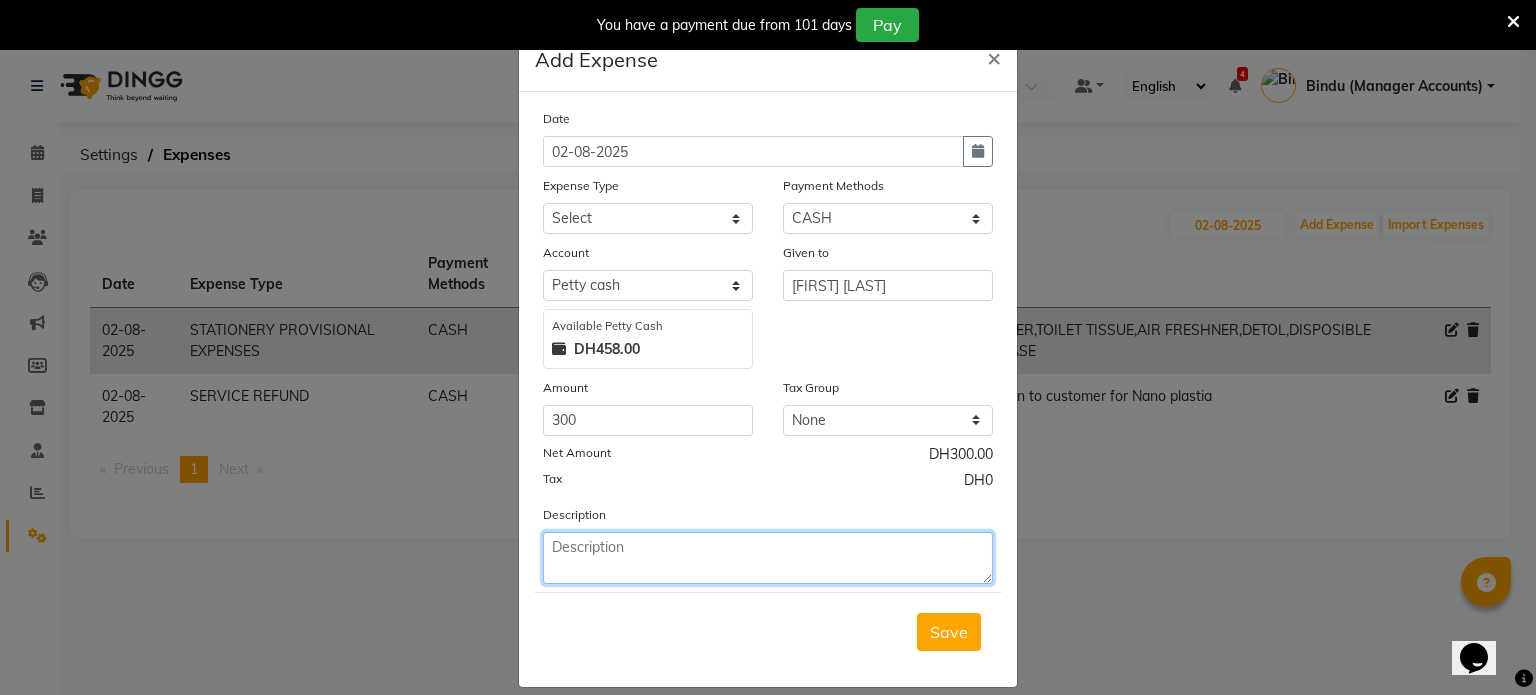 click 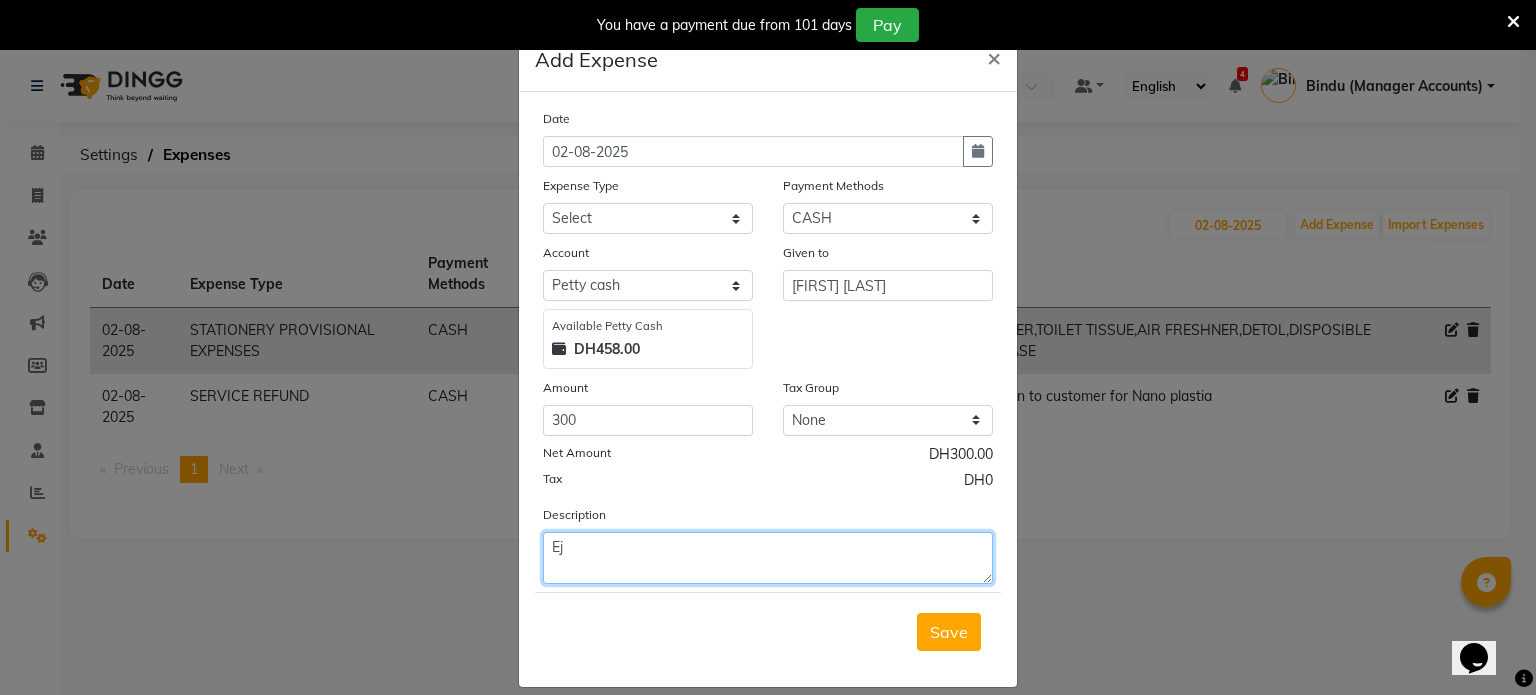 type on "E" 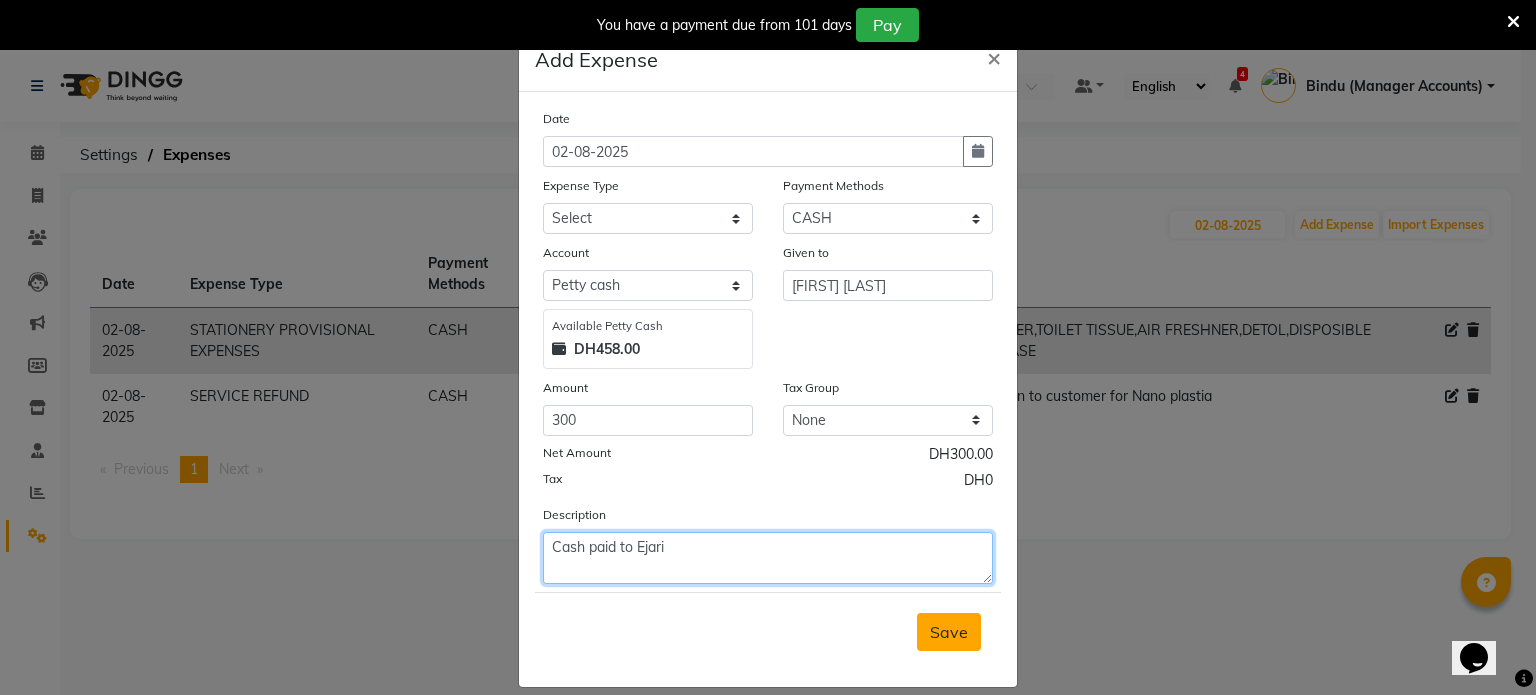 type on "Cash paid to Ejari" 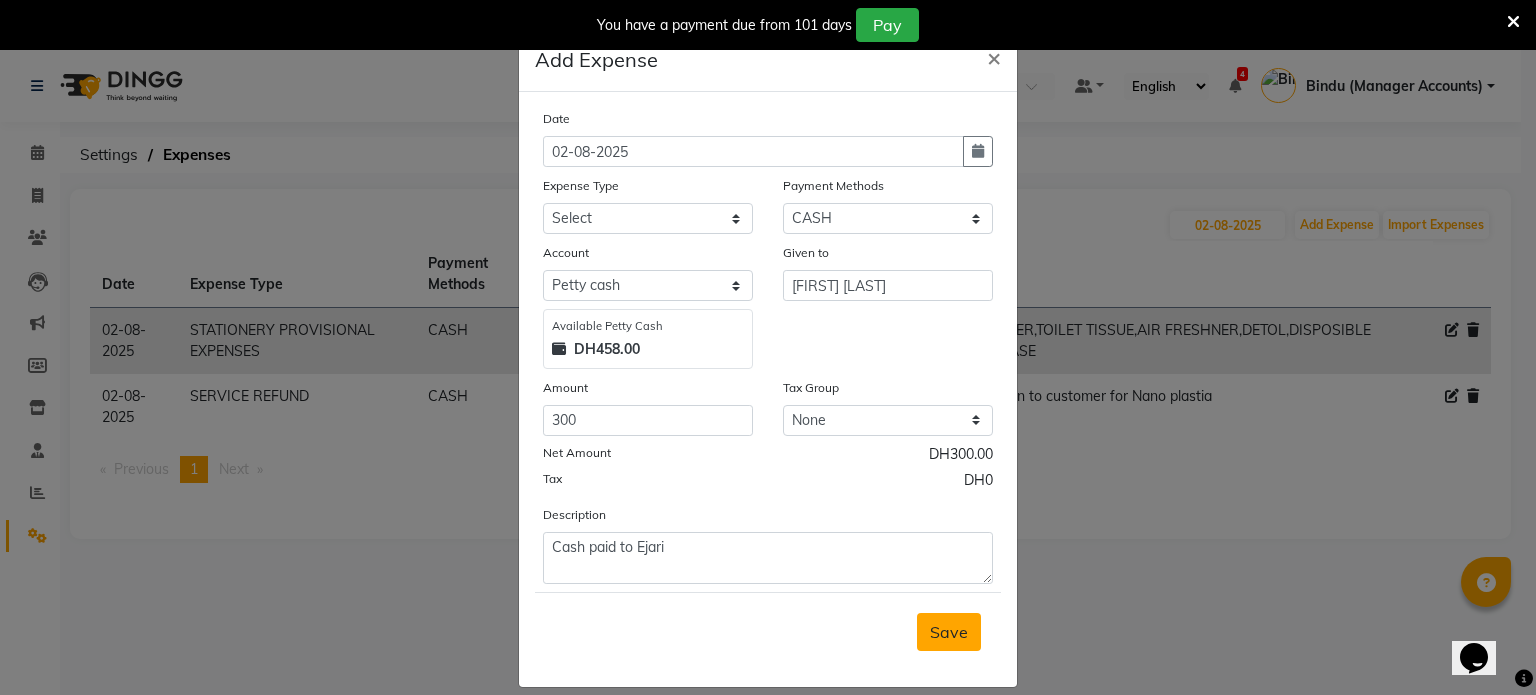 click on "Save" at bounding box center [949, 632] 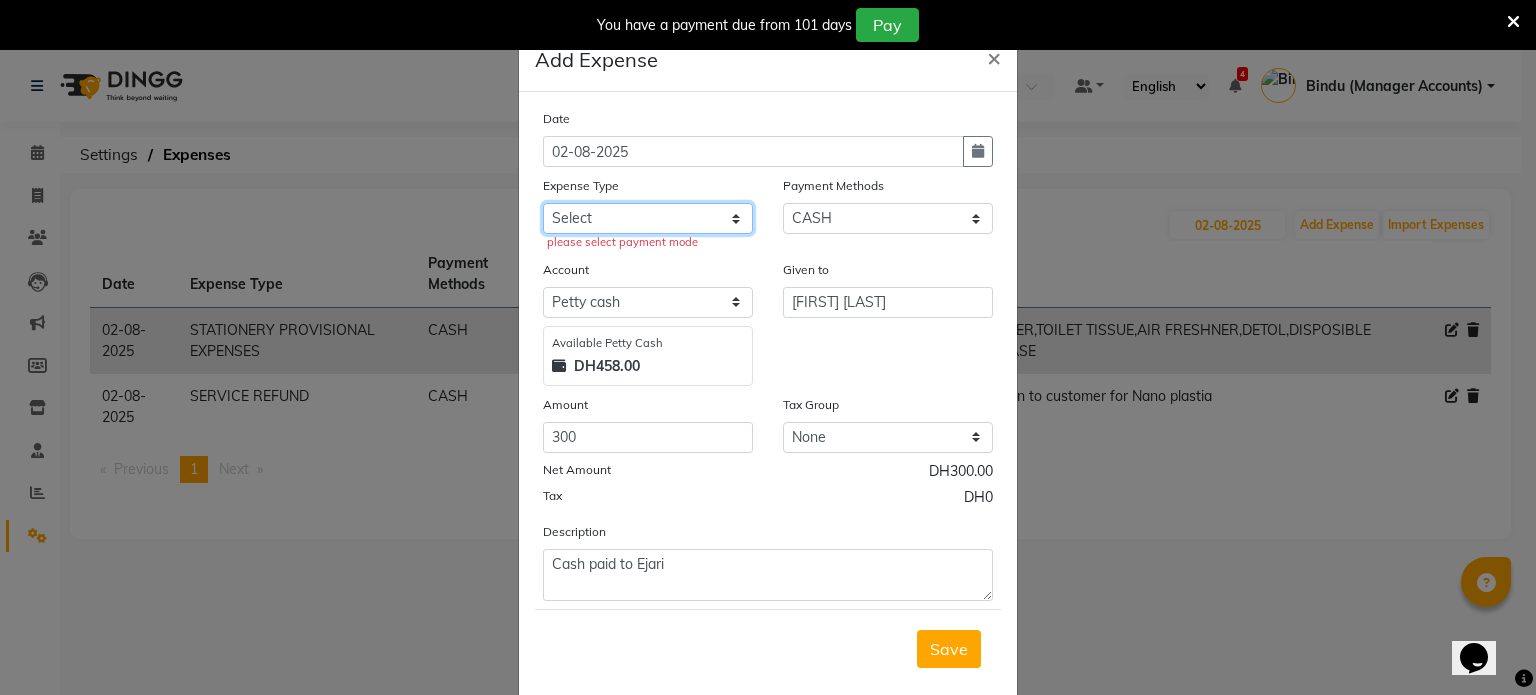 click on "Select ACCOMODATION EXPENSES ADVERTISEMENT SALES PROMOTIONAL EXPENSES Bonus BRIDAL ACCESSORIES REFUND BRIDAL COMMISSION BRIDAL FOOD BRIDAL INCENTIVES BRIDAL ORNAMENTS REFUND BRIDAL TA CASH DEPOSIT RAK BANK COMPUTER ACCESSORIES MOBILE PHONE Donation and Charity Expenses ELECTRICITY CHARGES ELECTRONICS FITTINGS Event Expense FISH FOOD EXPENSES FOOD REFRESHMENT FOR CLIENTS FOOD REFRESHMENT FOR STAFFS Freight And Forwarding Charges FUEL FOR GENERATOR FURNITURE AND EQUIPMENTS Gifts for Clients GIFTS FOR STAFFS GOKULAM CHITS HOSTEL RENT LAUNDRY EXPENSES LICENSE OTHER FEES LOADING UNLOADING CHARGES Medical Expenses MEHNDI PAYMENTS MISCELLANEOUS EXPENSES NEWSPAPER PERIODICALS Office Expenses Ornaments Maintenance Expense OVERTIME ALLOWANCES Payment For Pest Control Perfomance based incentives POSTAGE COURIER CHARGES Printing PRINTING STATIONERY EXPENSES PROFESSIONAL TAX REPAIRS MAINTENANCE ROUND OFF Salary SALARY ADVANCE Sales Incentives Membership Card SALES INCENTIVES PRODUCT SALES INCENTIVES SERVICES SALON RENT" 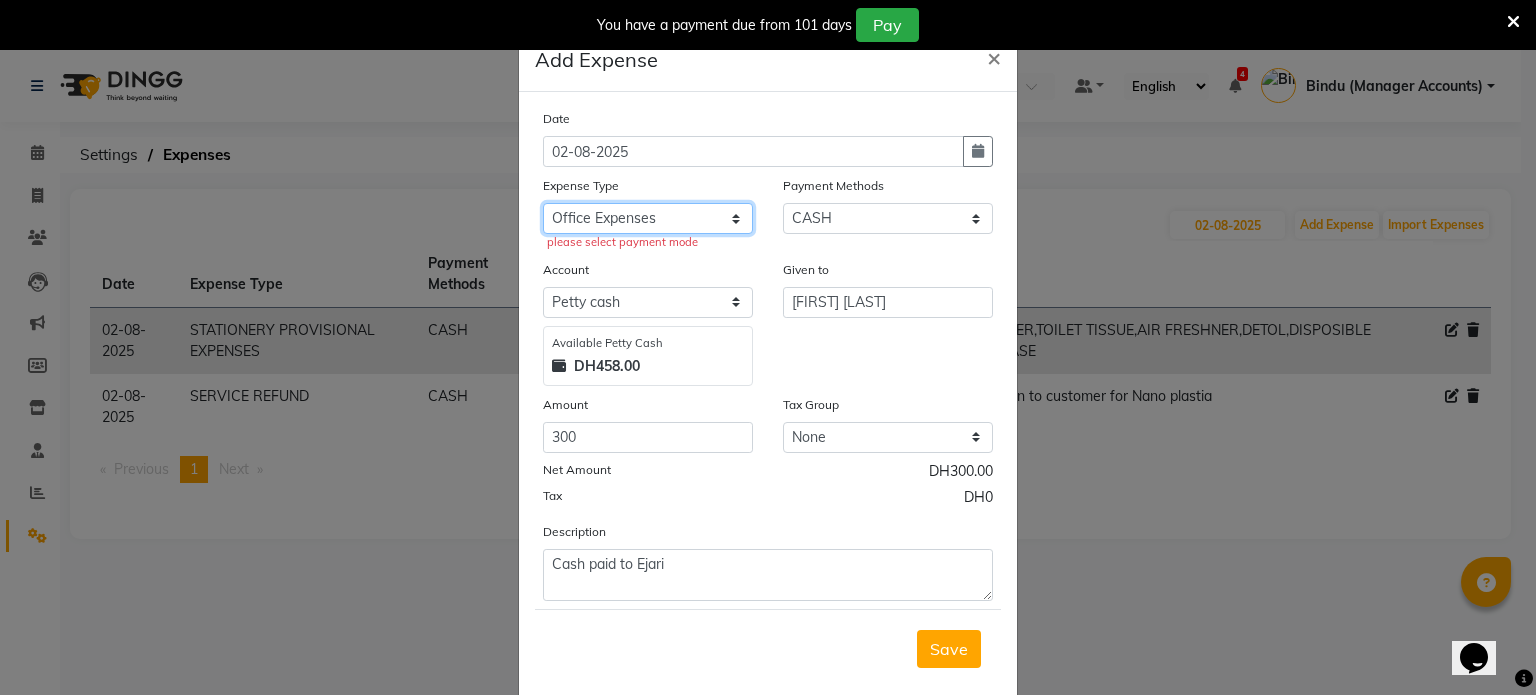 click on "Select ACCOMODATION EXPENSES ADVERTISEMENT SALES PROMOTIONAL EXPENSES Bonus BRIDAL ACCESSORIES REFUND BRIDAL COMMISSION BRIDAL FOOD BRIDAL INCENTIVES BRIDAL ORNAMENTS REFUND BRIDAL TA CASH DEPOSIT RAK BANK COMPUTER ACCESSORIES MOBILE PHONE Donation and Charity Expenses ELECTRICITY CHARGES ELECTRONICS FITTINGS Event Expense FISH FOOD EXPENSES FOOD REFRESHMENT FOR CLIENTS FOOD REFRESHMENT FOR STAFFS Freight And Forwarding Charges FUEL FOR GENERATOR FURNITURE AND EQUIPMENTS Gifts for Clients GIFTS FOR STAFFS GOKULAM CHITS HOSTEL RENT LAUNDRY EXPENSES LICENSE OTHER FEES LOADING UNLOADING CHARGES Medical Expenses MEHNDI PAYMENTS MISCELLANEOUS EXPENSES NEWSPAPER PERIODICALS Office Expenses Ornaments Maintenance Expense OVERTIME ALLOWANCES Payment For Pest Control Perfomance based incentives POSTAGE COURIER CHARGES Printing PRINTING STATIONERY EXPENSES PROFESSIONAL TAX REPAIRS MAINTENANCE ROUND OFF Salary SALARY ADVANCE Sales Incentives Membership Card SALES INCENTIVES PRODUCT SALES INCENTIVES SERVICES SALON RENT" 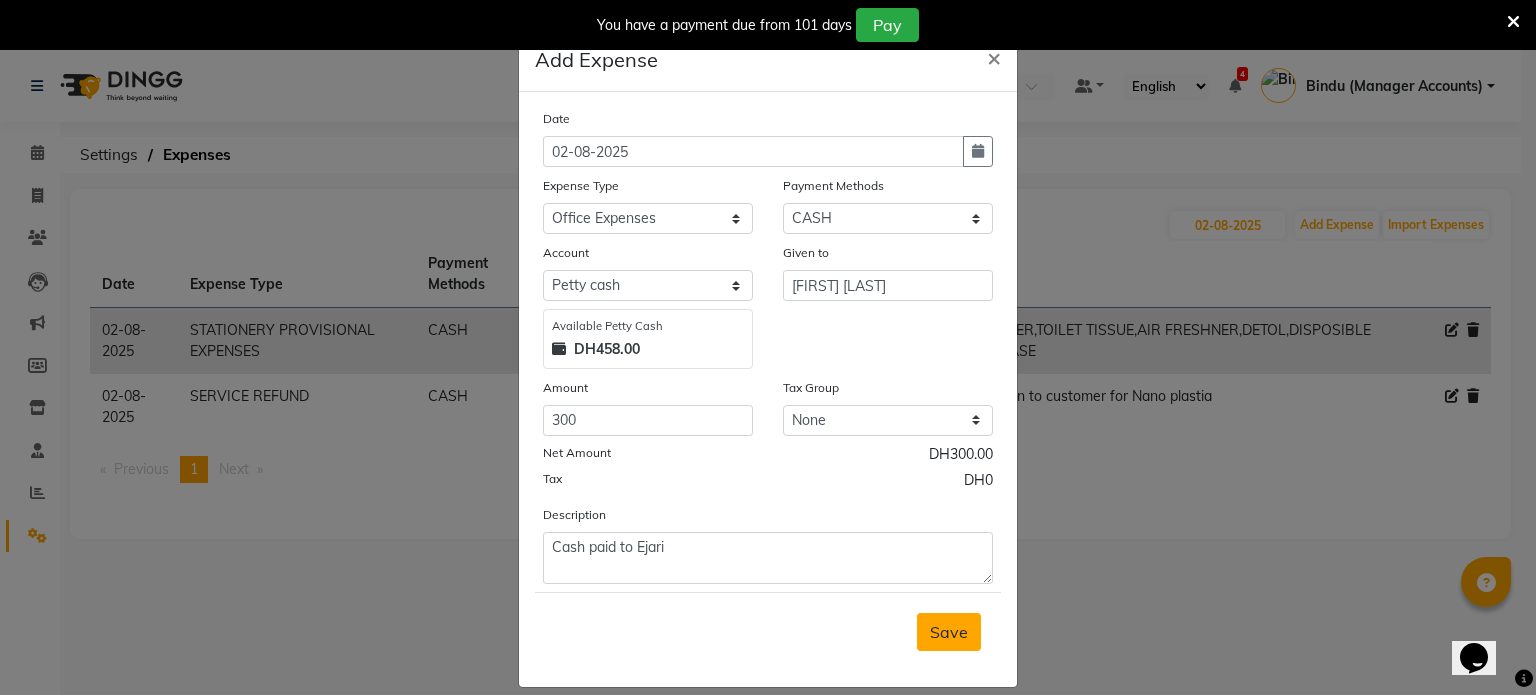 click on "Save" at bounding box center [949, 632] 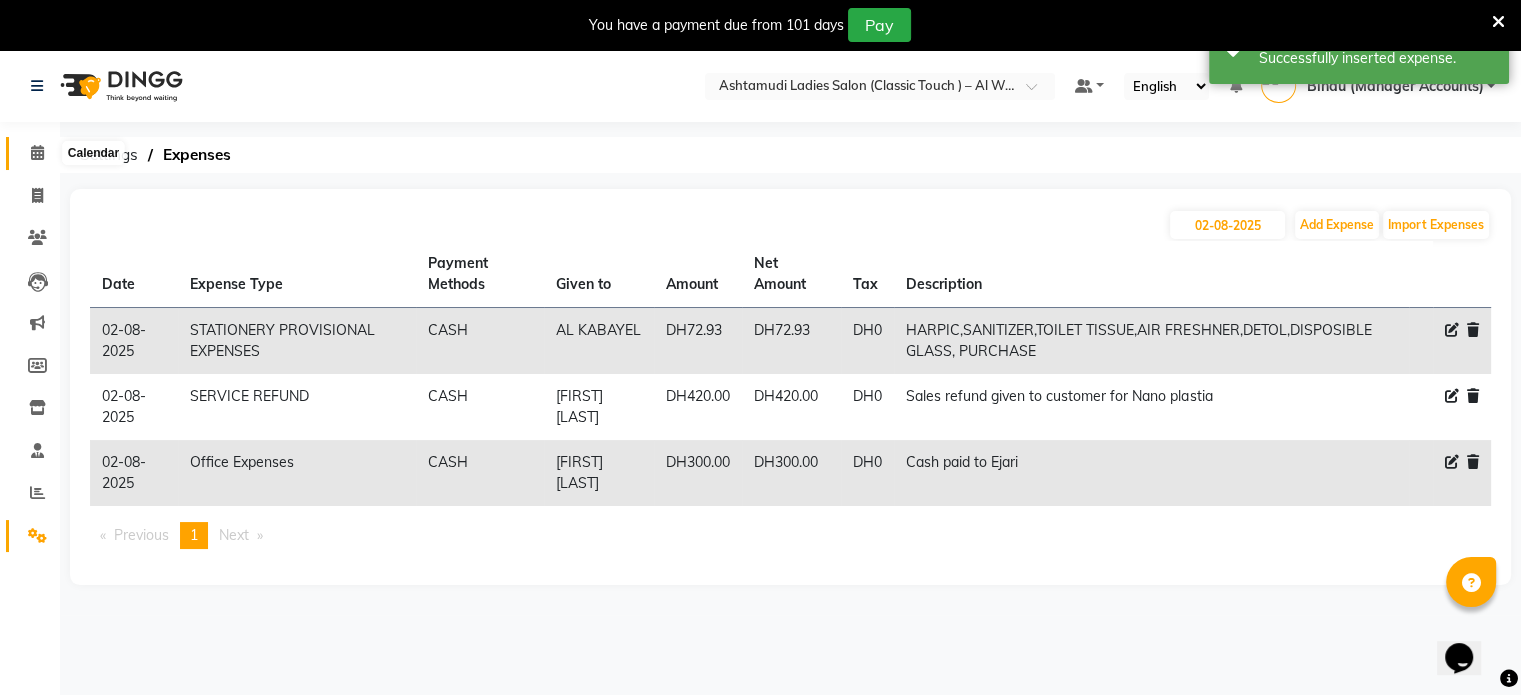 click 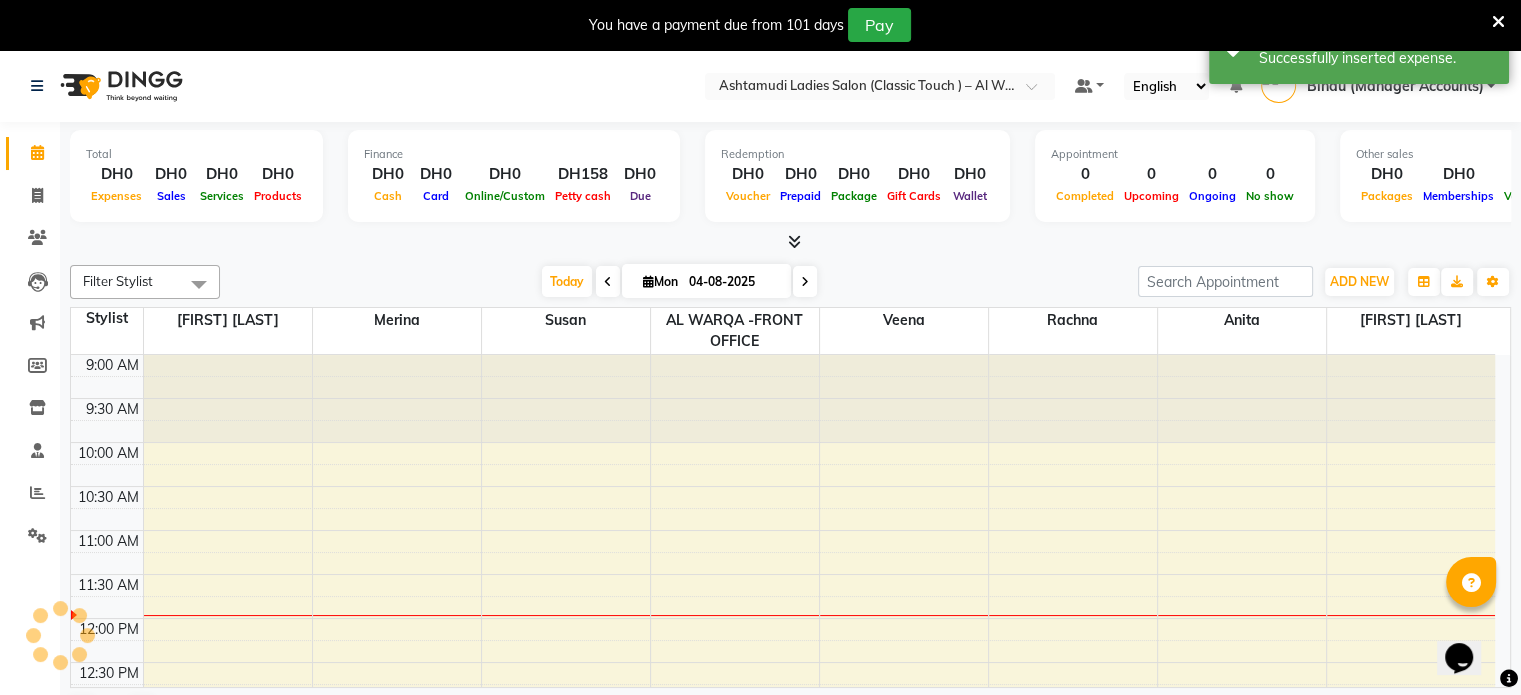 scroll, scrollTop: 175, scrollLeft: 0, axis: vertical 